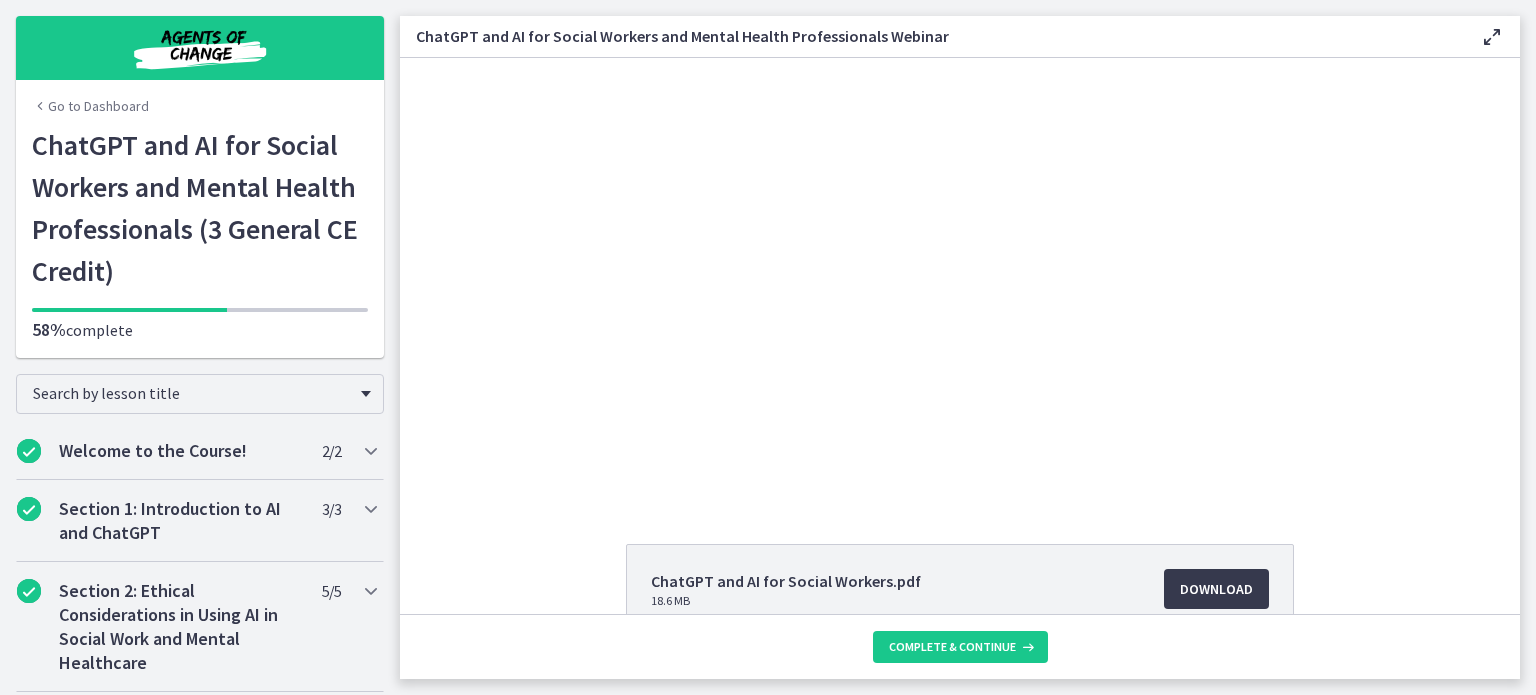 scroll, scrollTop: 0, scrollLeft: 0, axis: both 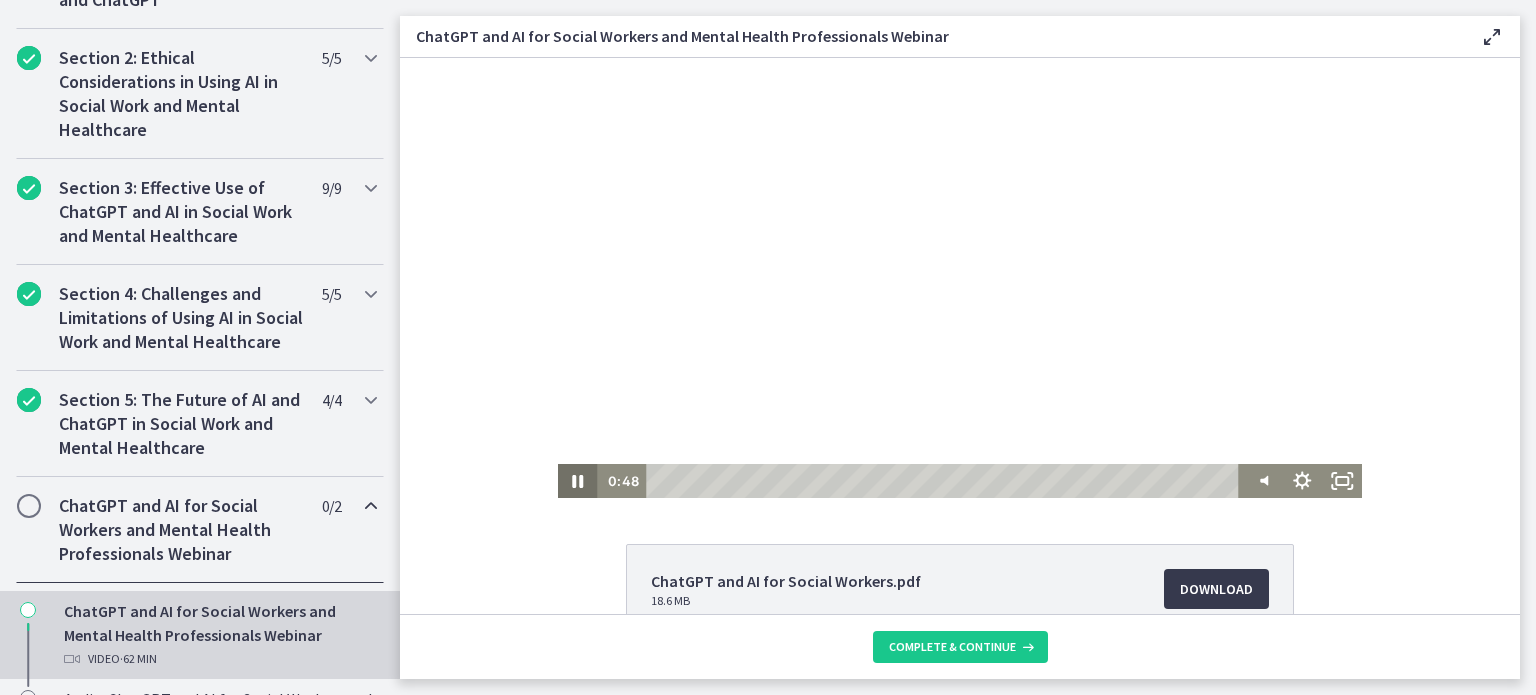 click 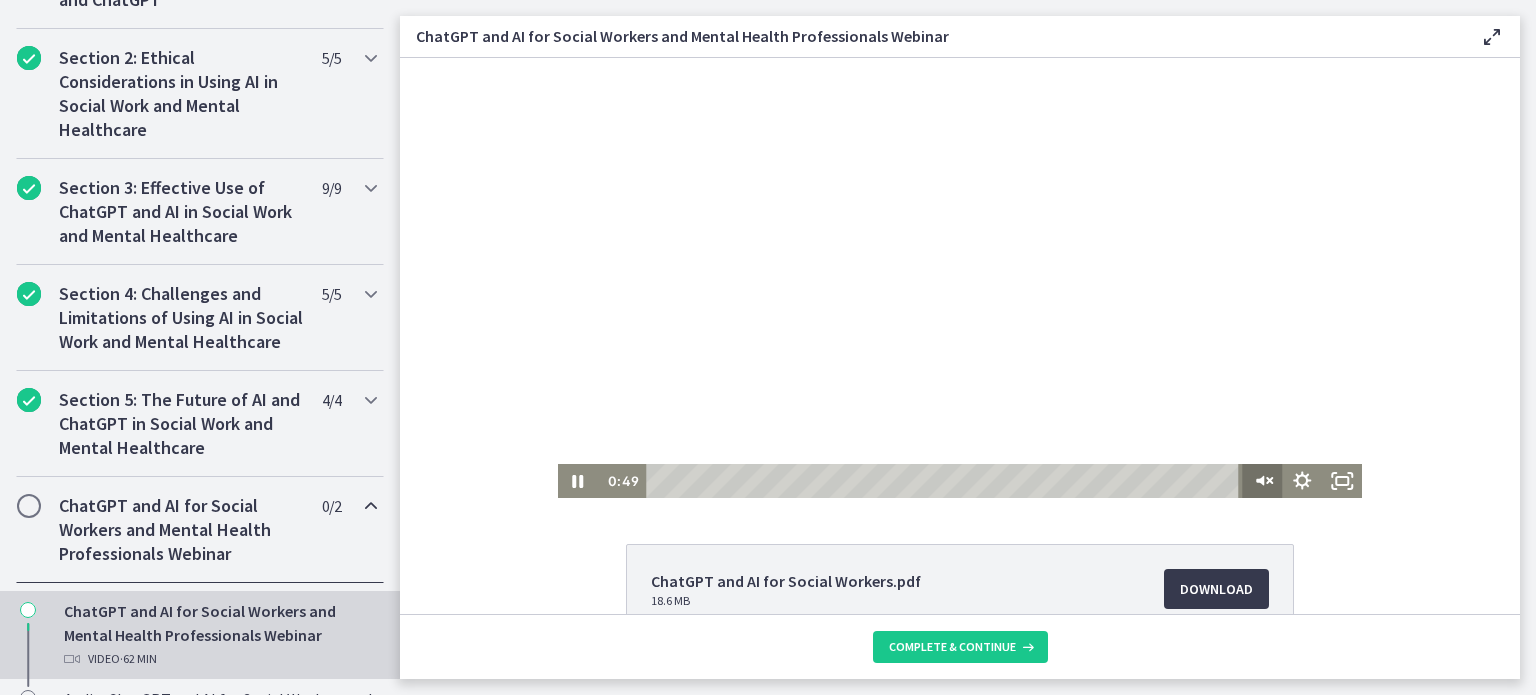 click 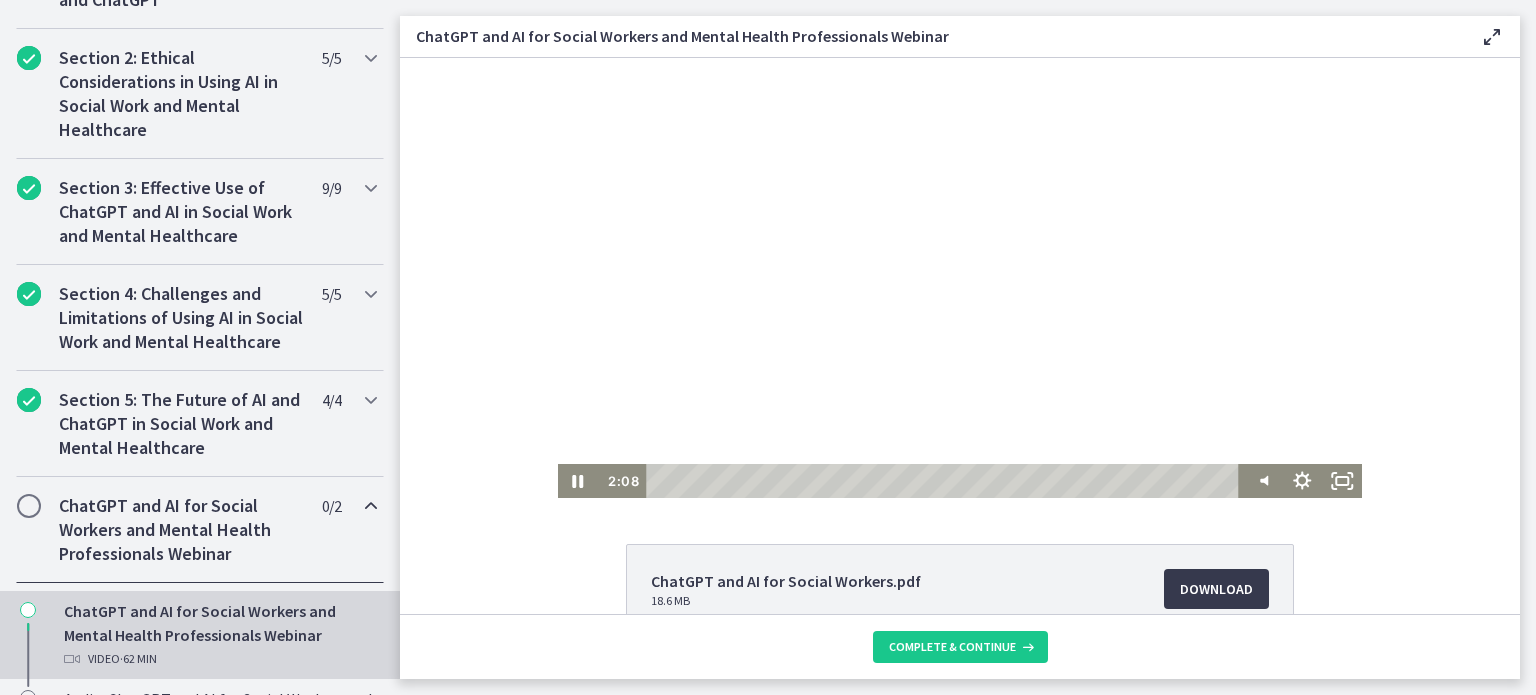 click on "Click for sound
@keyframes VOLUME_SMALL_WAVE_FLASH {
0% { opacity: 0; }
33% { opacity: 1; }
66% { opacity: 1; }
100% { opacity: 0; }
}
@keyframes VOLUME_LARGE_WAVE_FLASH {
0% { opacity: 0; }
33% { opacity: 1; }
66% { opacity: 1; }
100% { opacity: 0; }
}
.volume__small-wave {
animation: VOLUME_SMALL_WAVE_FLASH 2s infinite;
opacity: 0;
}
.volume__large-wave {
animation: VOLUME_LARGE_WAVE_FLASH 2s infinite .3s;
opacity: 0;
}
2:08 37:07 Speed 1.75x Speed 0.5x 0.75x 1x 1.25x 1.5x 1.75x 2x Quality 720p Quality Auto 218p 360p 540p 720p 1080p" at bounding box center [960, 278] 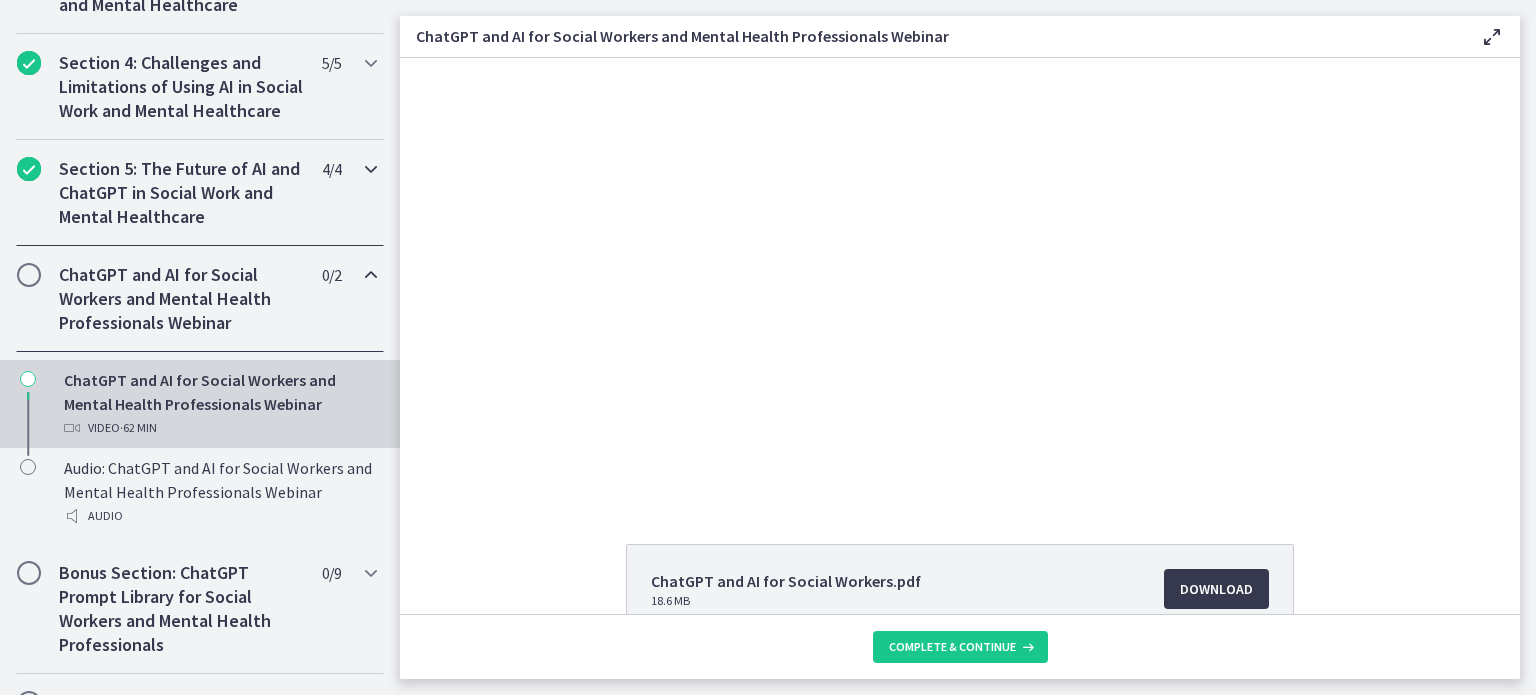 scroll, scrollTop: 767, scrollLeft: 0, axis: vertical 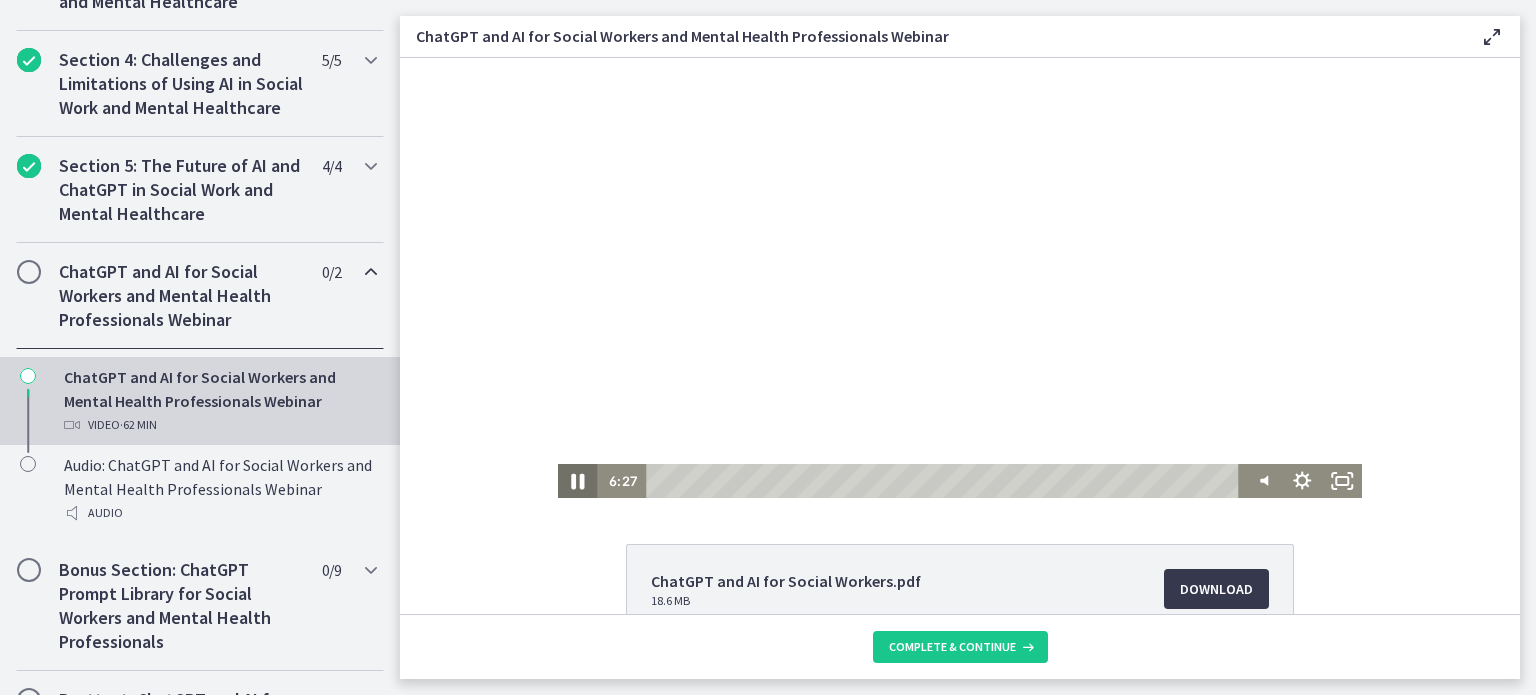 click 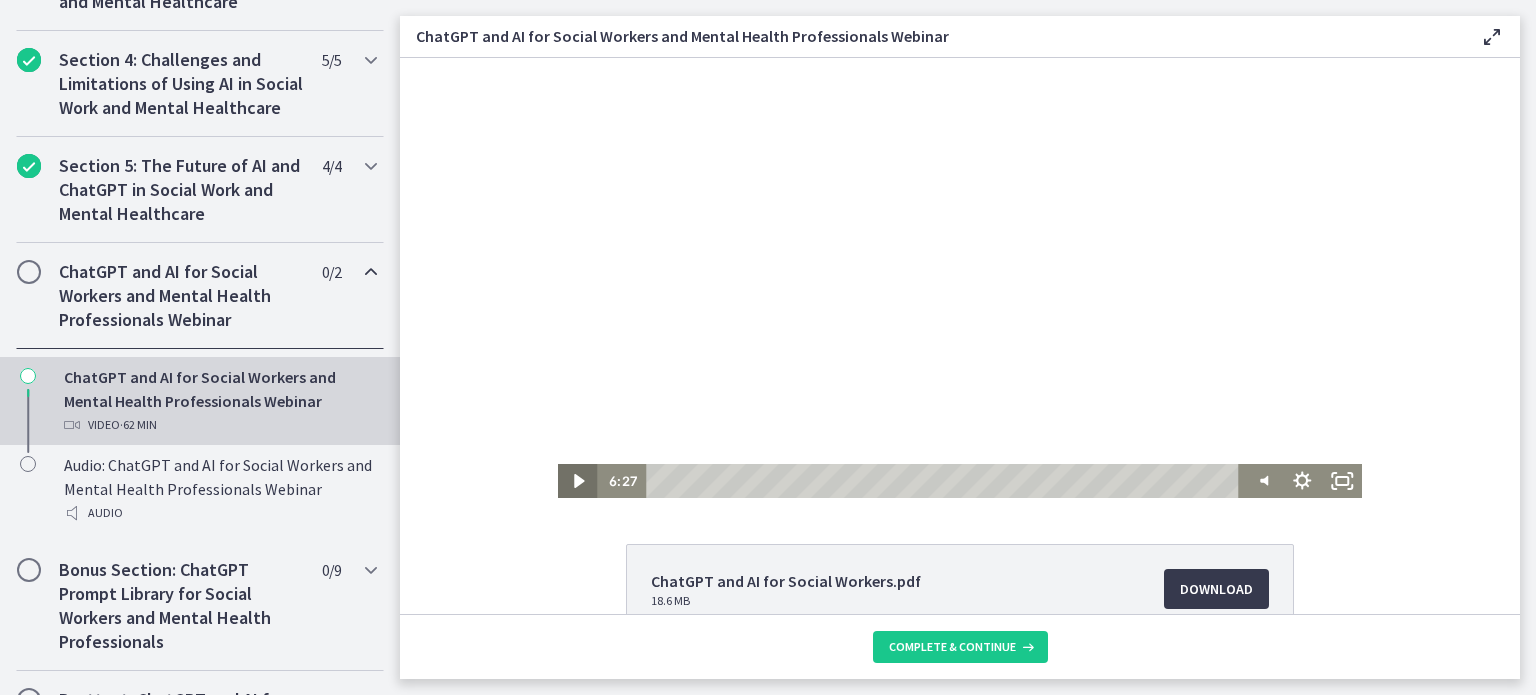 click 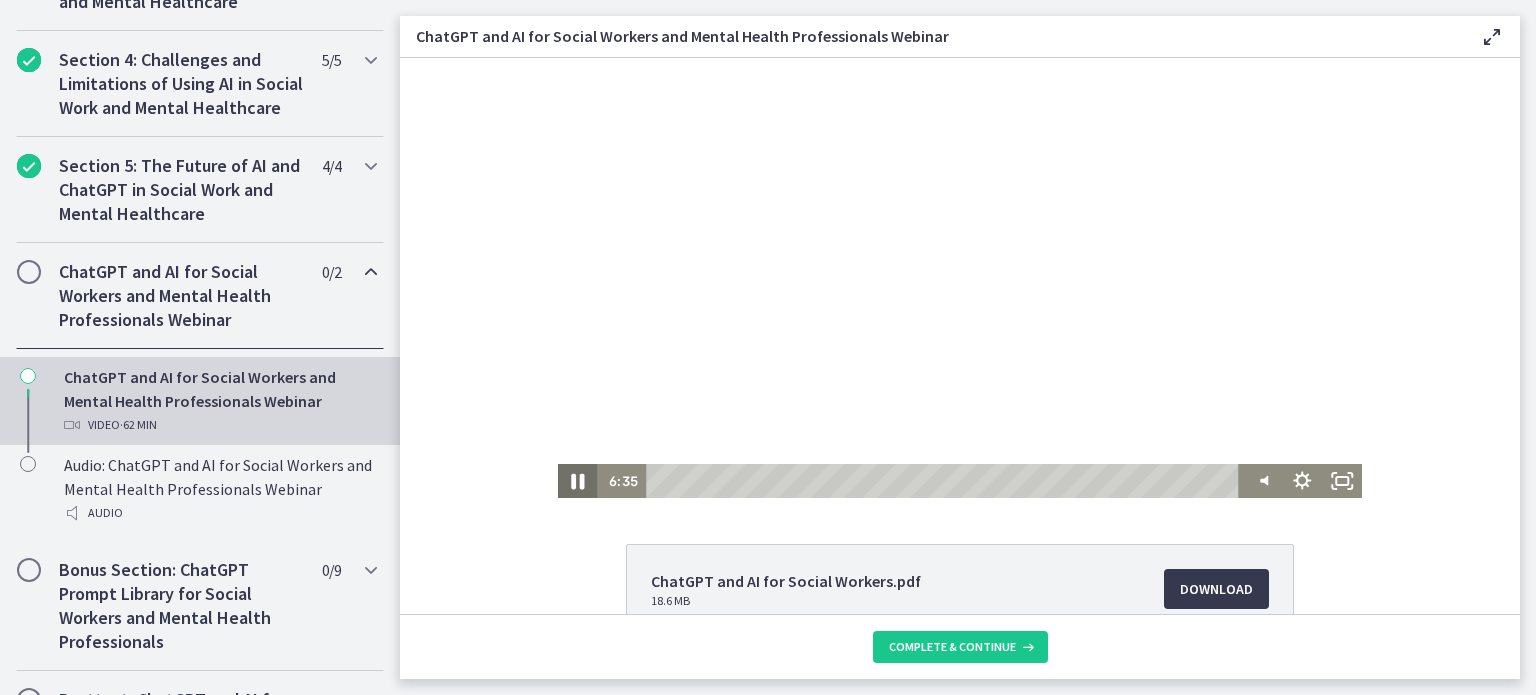 click 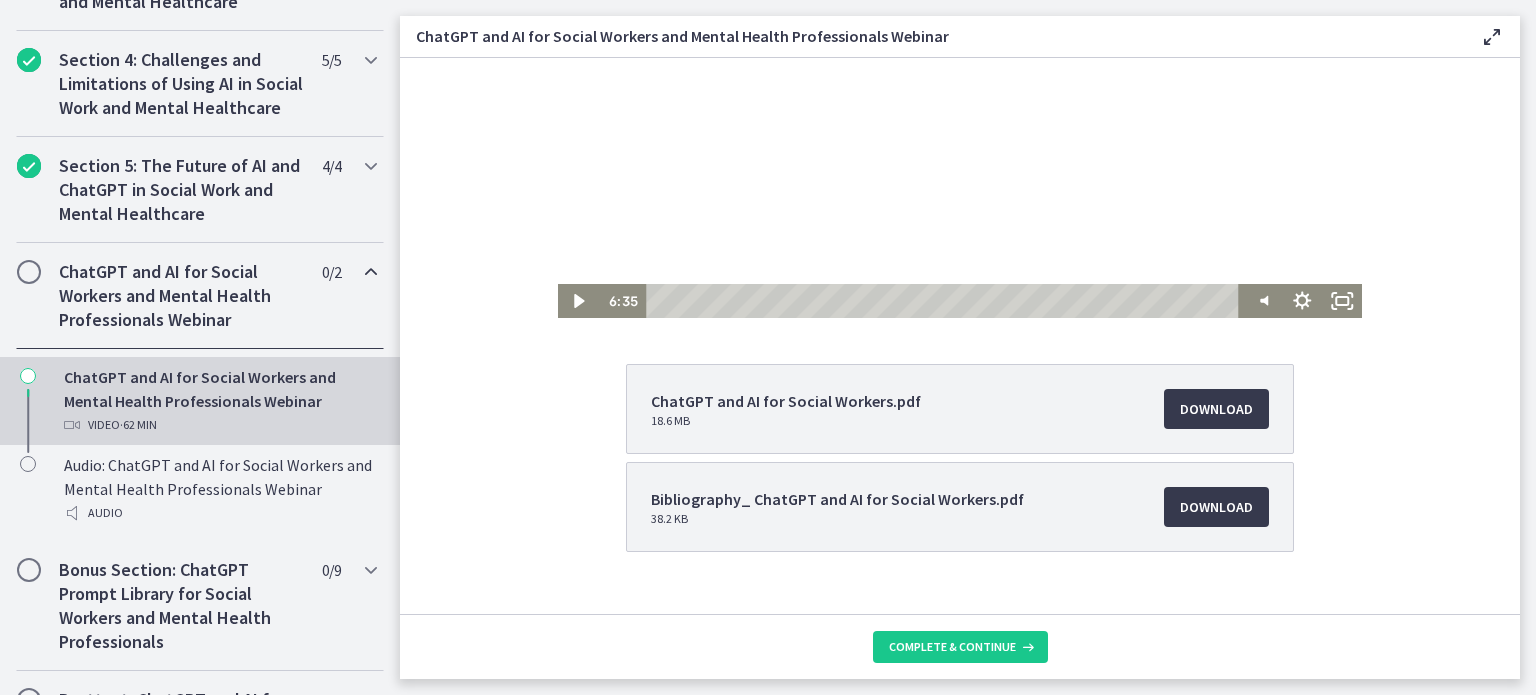 scroll, scrollTop: 212, scrollLeft: 0, axis: vertical 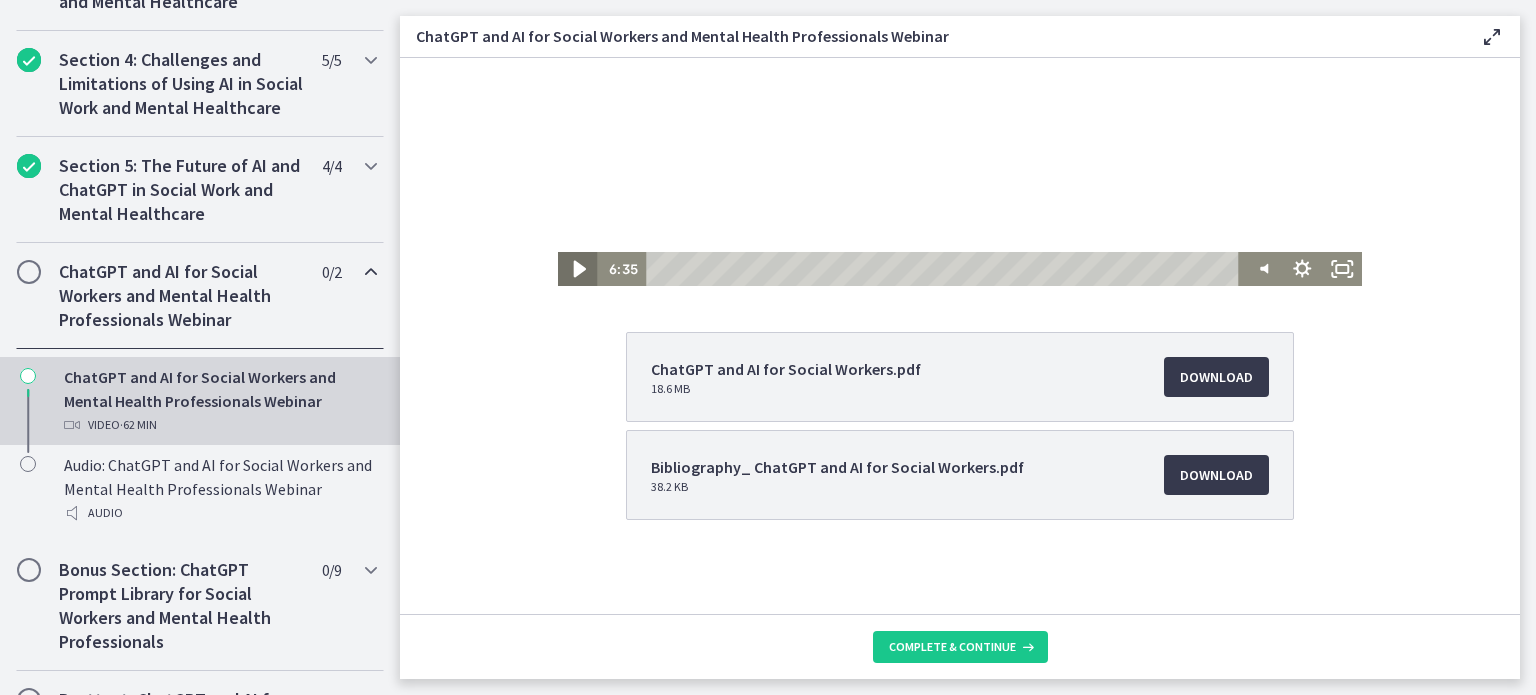 click 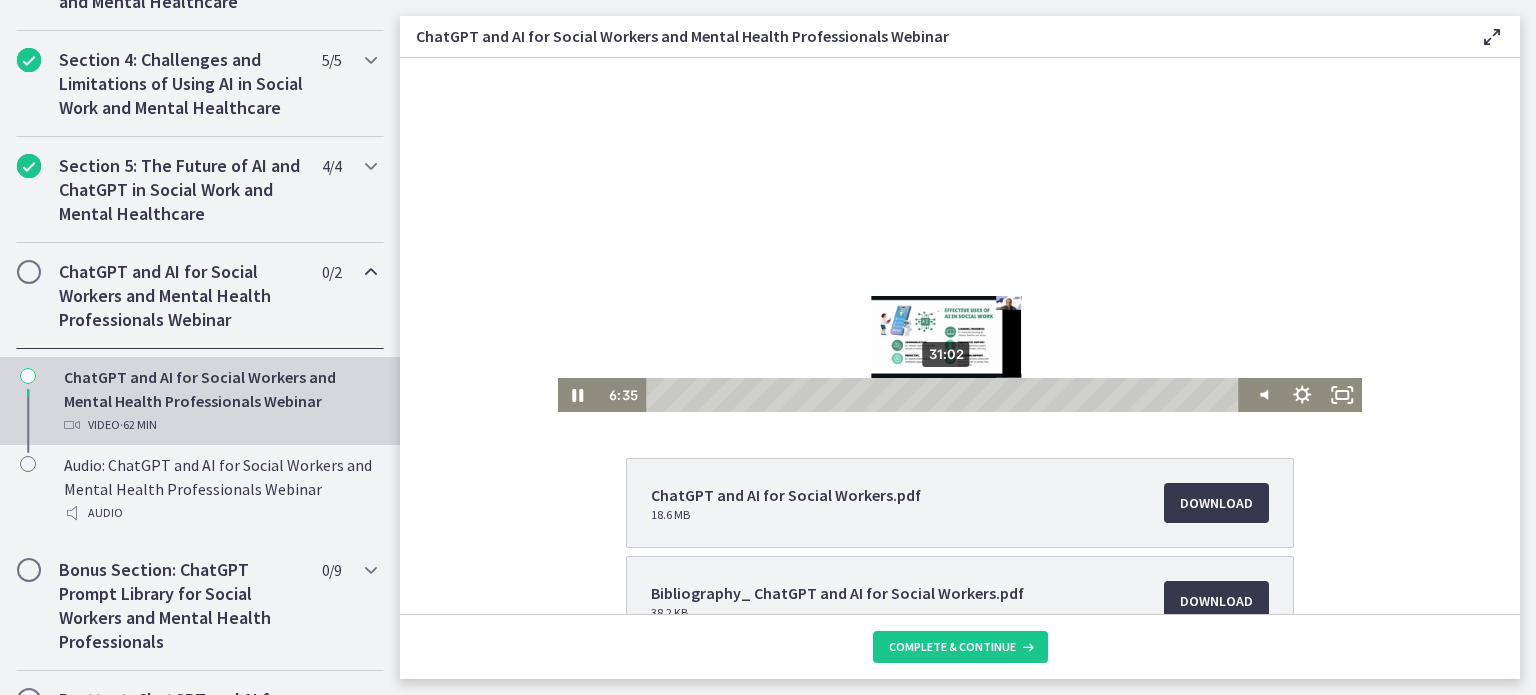 scroll, scrollTop: 0, scrollLeft: 0, axis: both 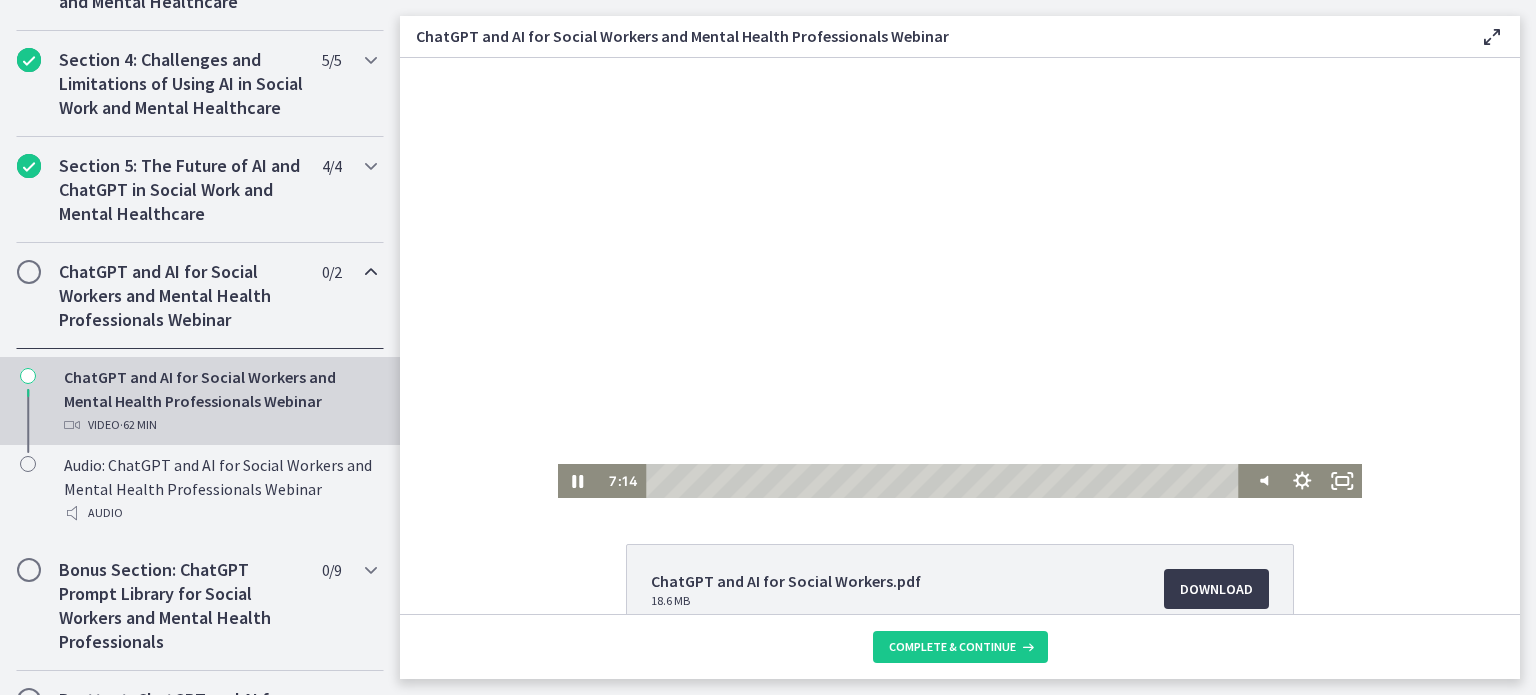 click at bounding box center [960, 278] 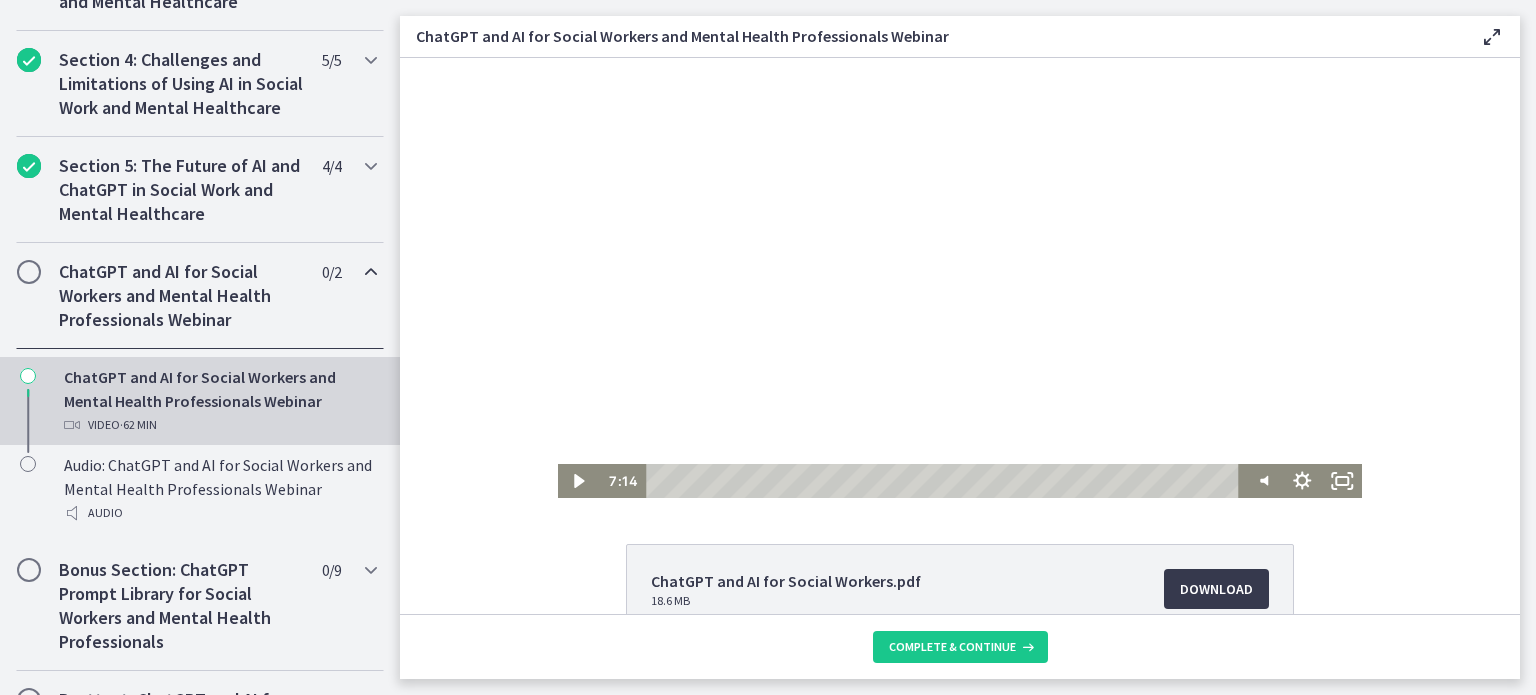 click at bounding box center [960, 278] 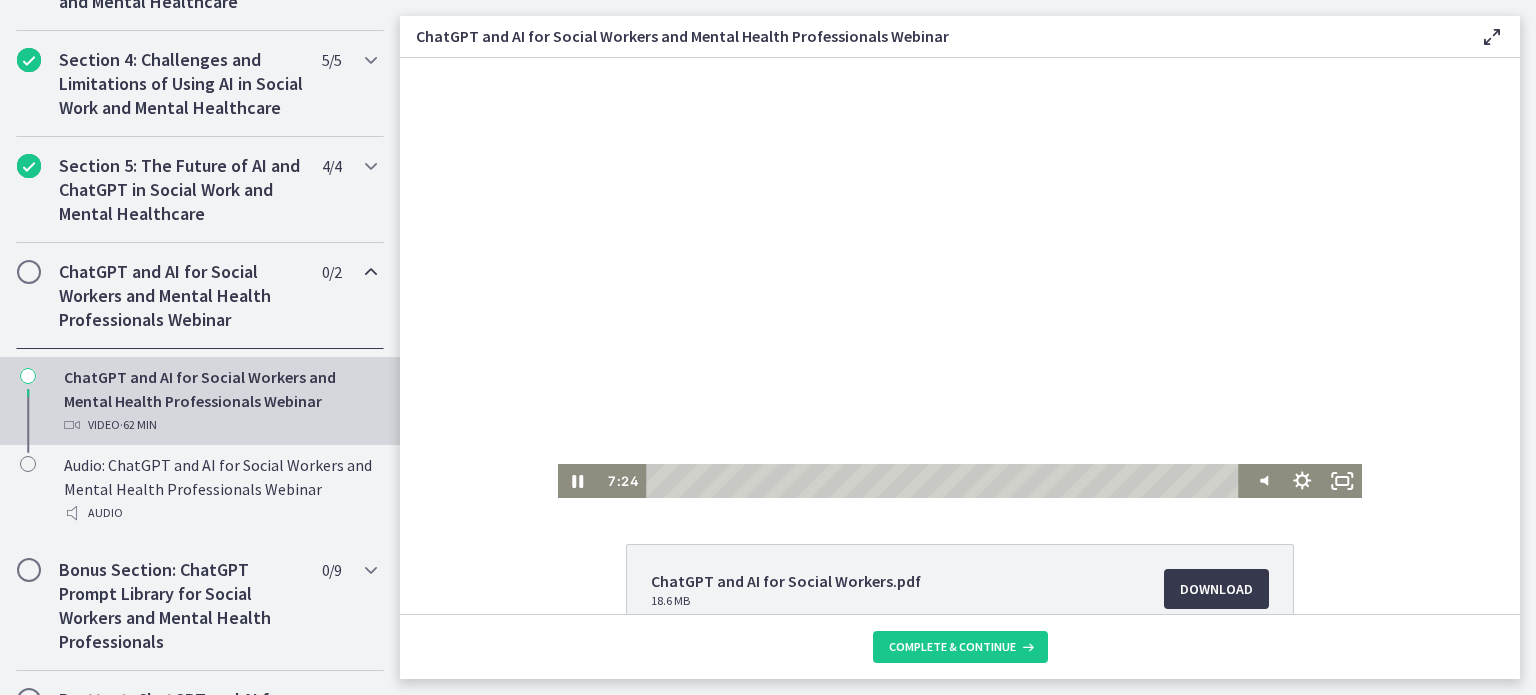 click at bounding box center (960, 278) 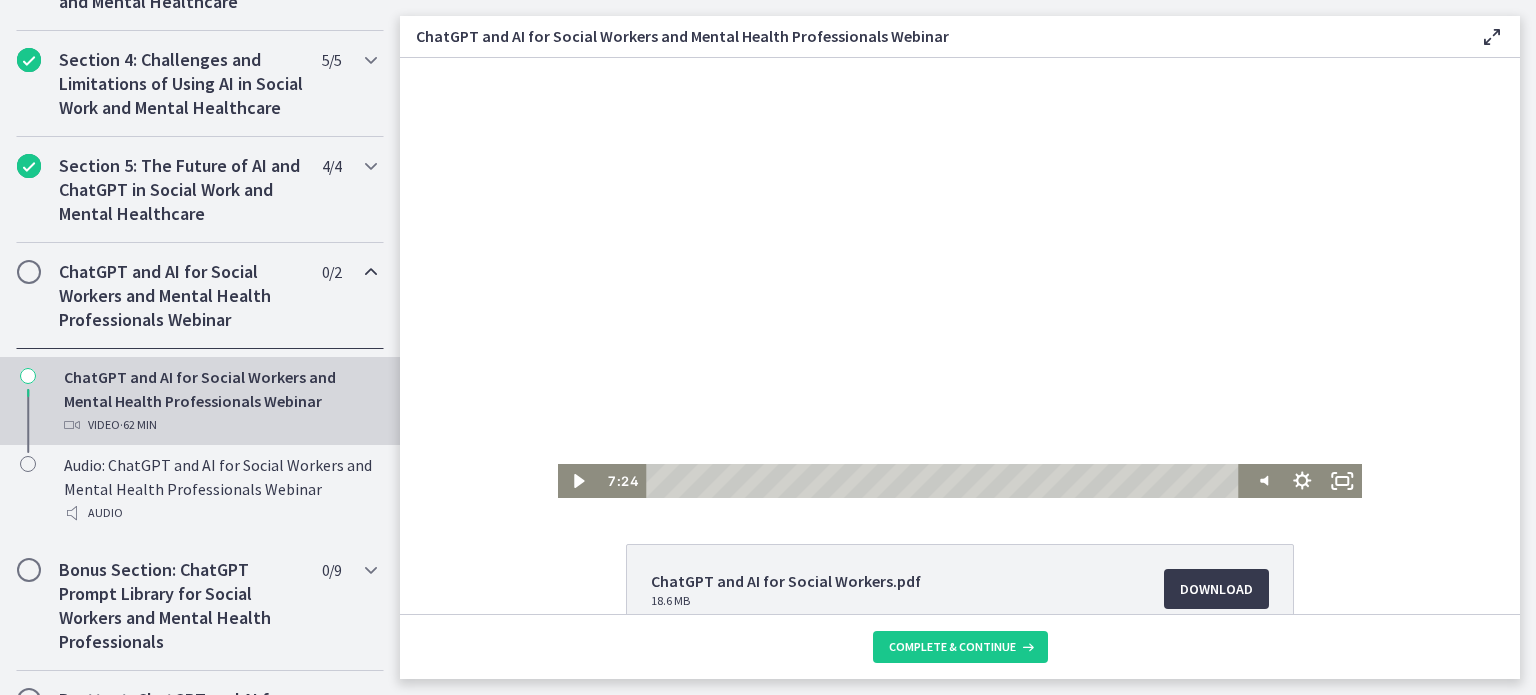 click at bounding box center [960, 278] 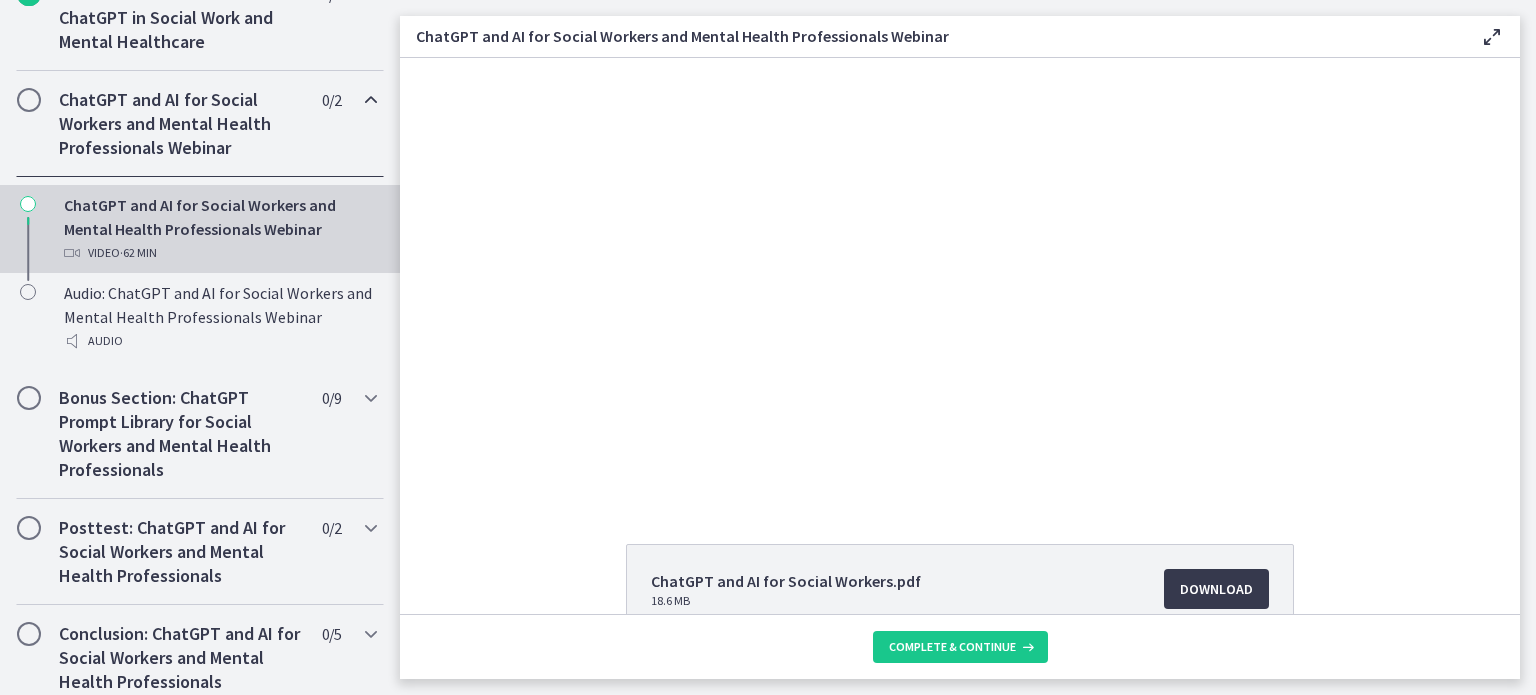 scroll, scrollTop: 900, scrollLeft: 0, axis: vertical 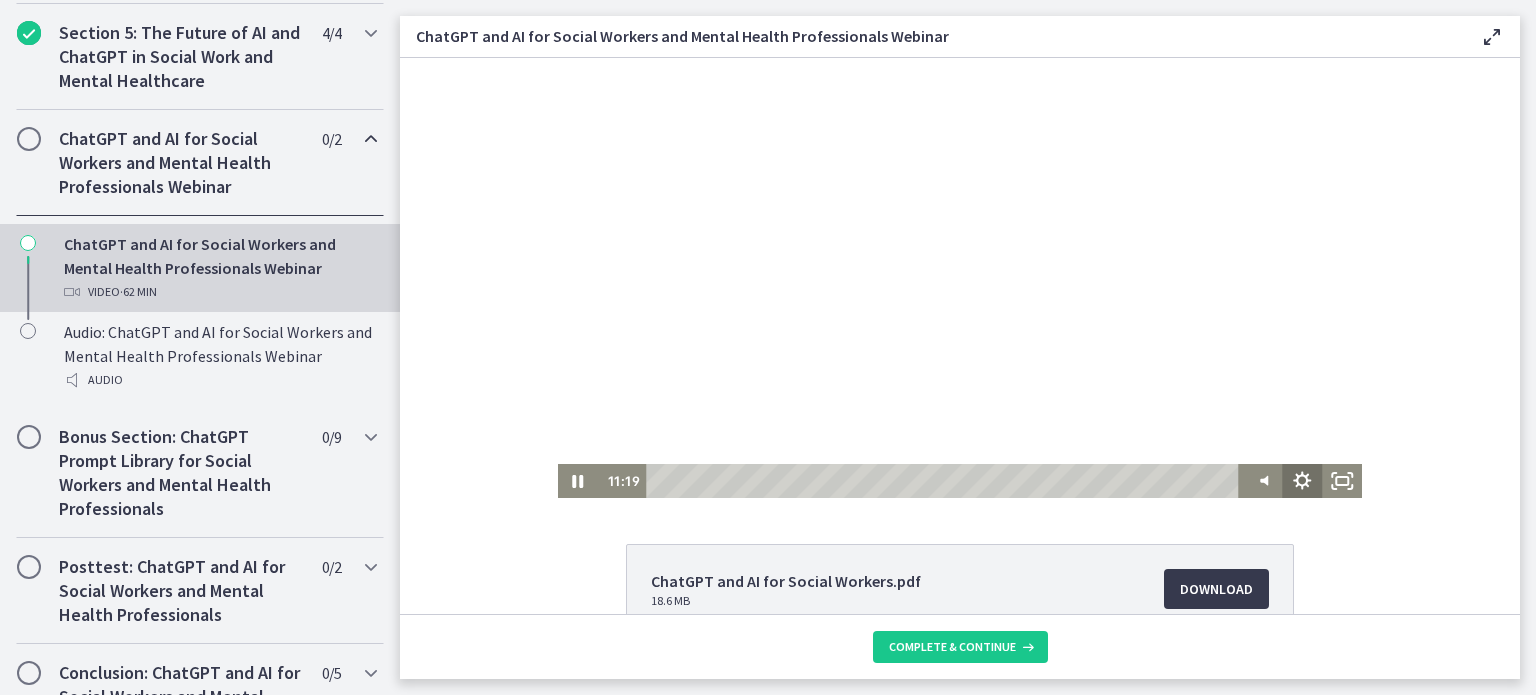 click 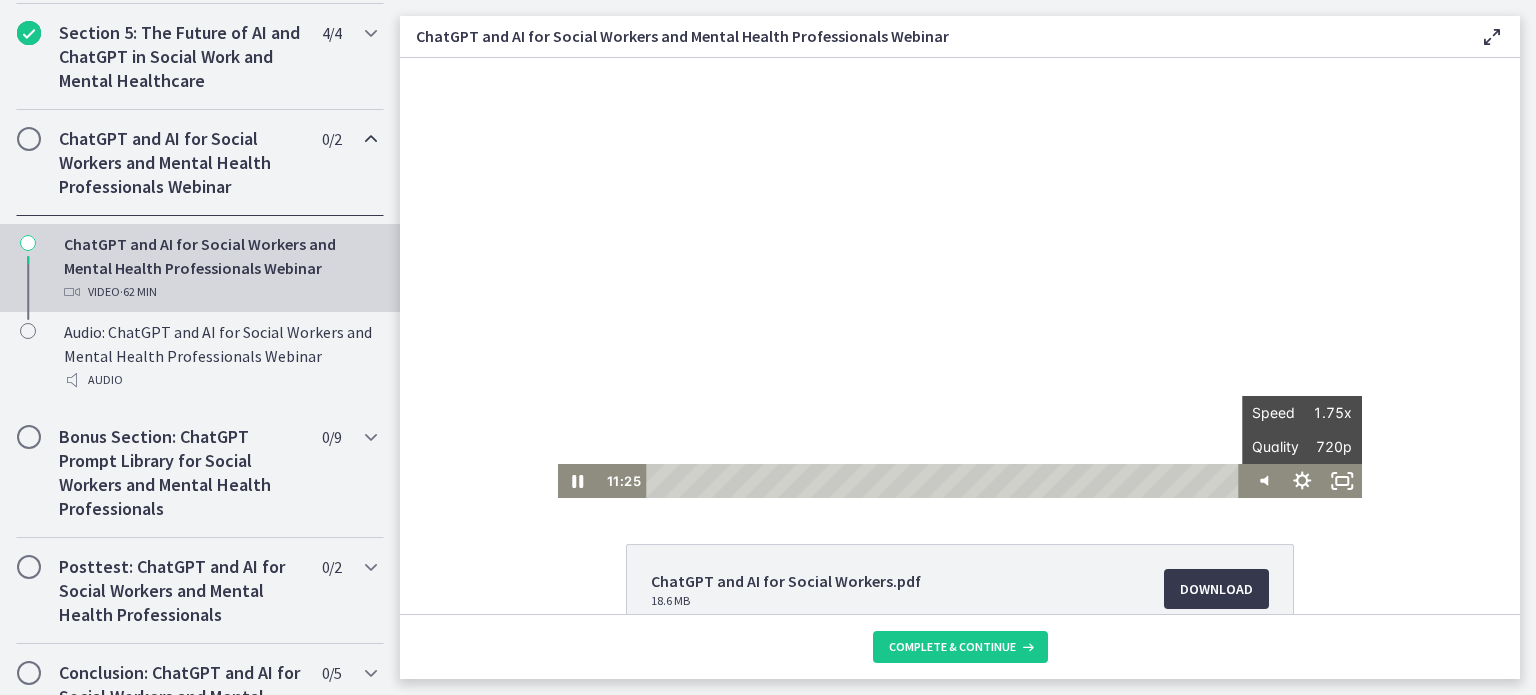 click on "Click for sound
@keyframes VOLUME_SMALL_WAVE_FLASH {
0% { opacity: 0; }
33% { opacity: 1; }
66% { opacity: 1; }
100% { opacity: 0; }
}
@keyframes VOLUME_LARGE_WAVE_FLASH {
0% { opacity: 0; }
33% { opacity: 1; }
66% { opacity: 1; }
100% { opacity: 0; }
}
.volume__small-wave {
animation: VOLUME_SMALL_WAVE_FLASH 2s infinite;
opacity: 0;
}
.volume__large-wave {
animation: VOLUME_LARGE_WAVE_FLASH 2s infinite .3s;
opacity: 0;
}
11:25 25:28 Speed 1.75x Speed 0.5x 0.75x 1x 1.25x 1.5x 1.75x 2x Quality 720p Quality Auto 218p 360p 540p 720p 1080p" at bounding box center [960, 278] 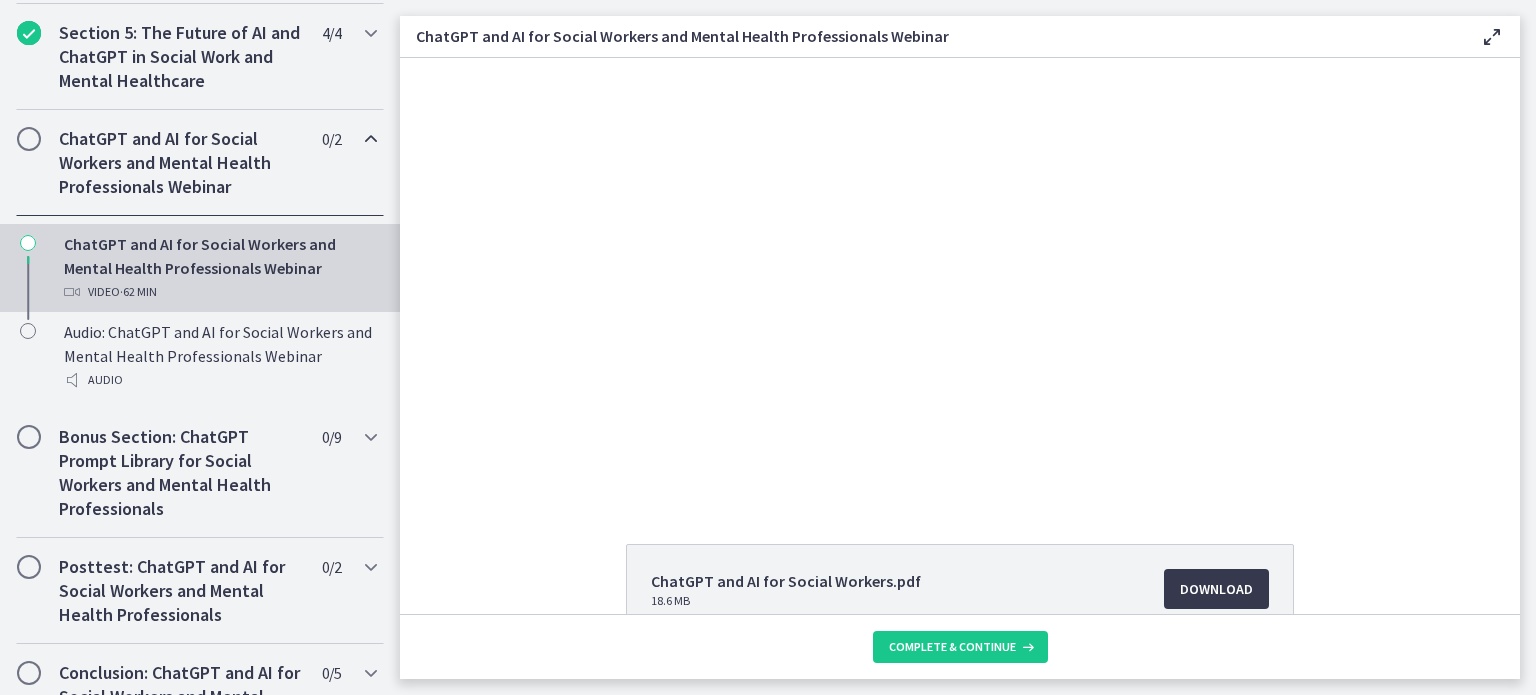 scroll, scrollTop: 0, scrollLeft: 0, axis: both 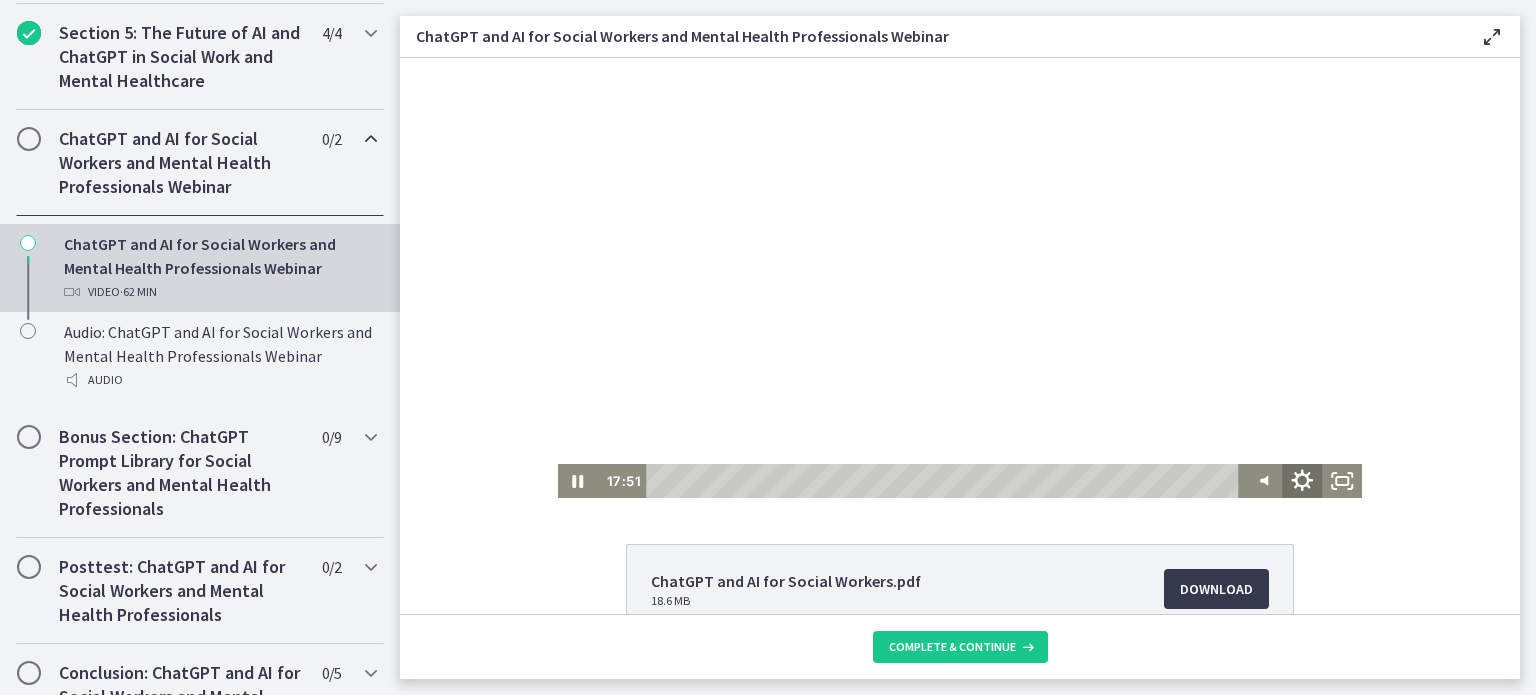 click 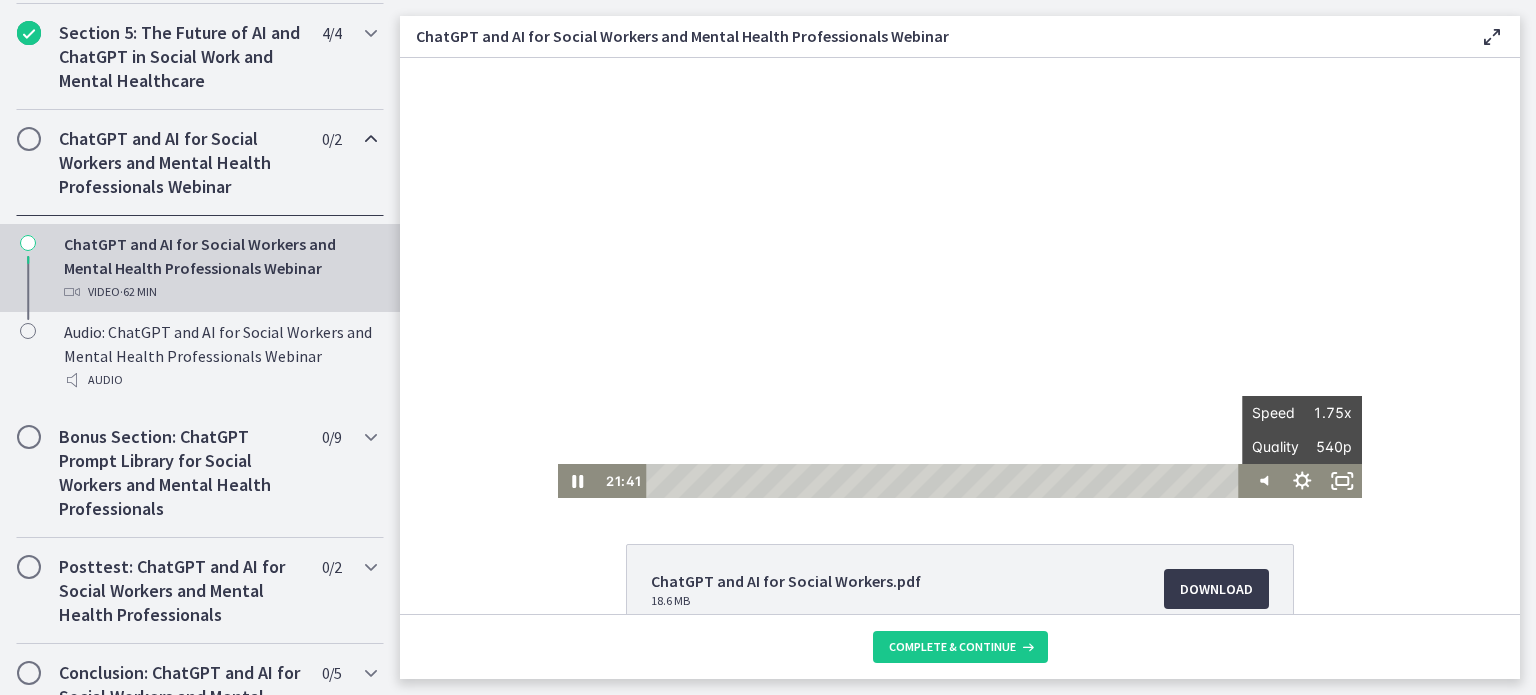 click at bounding box center (960, 278) 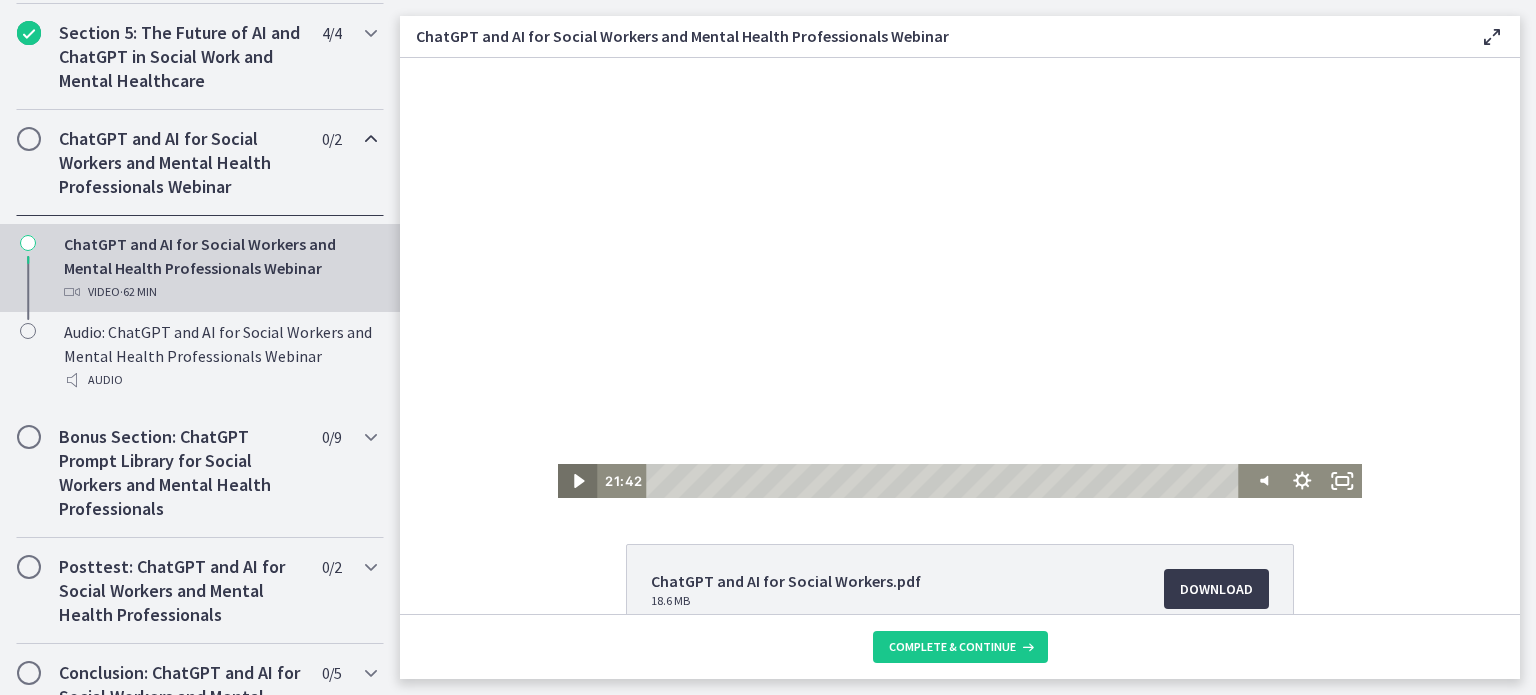 click 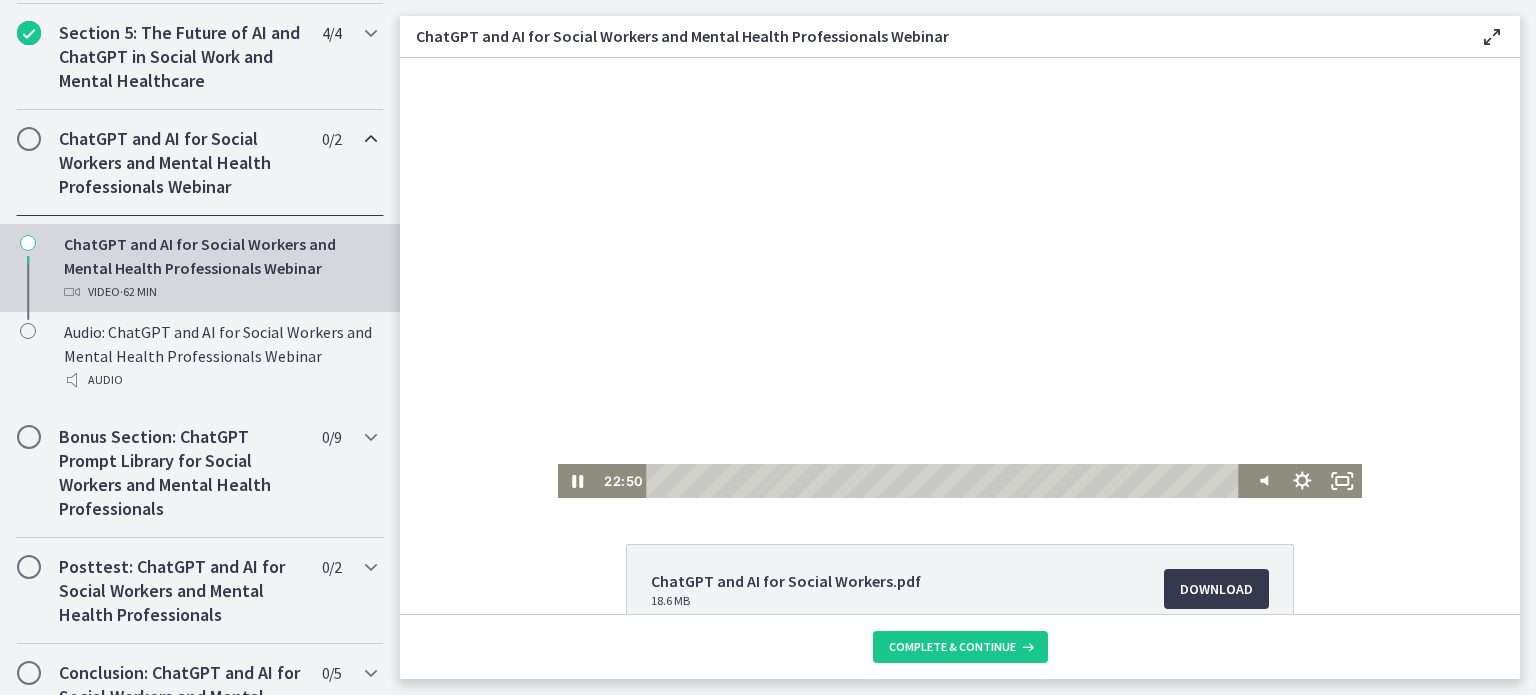 click at bounding box center (960, 278) 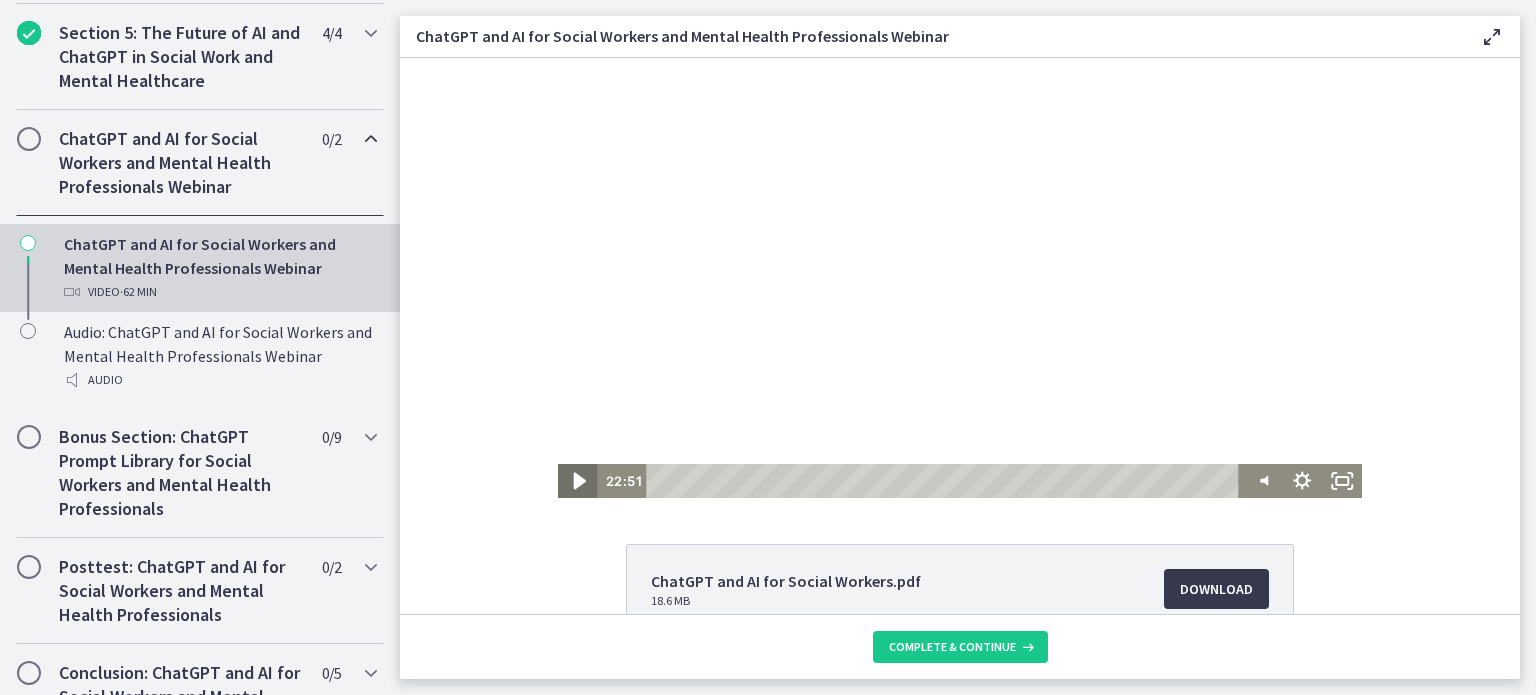 click 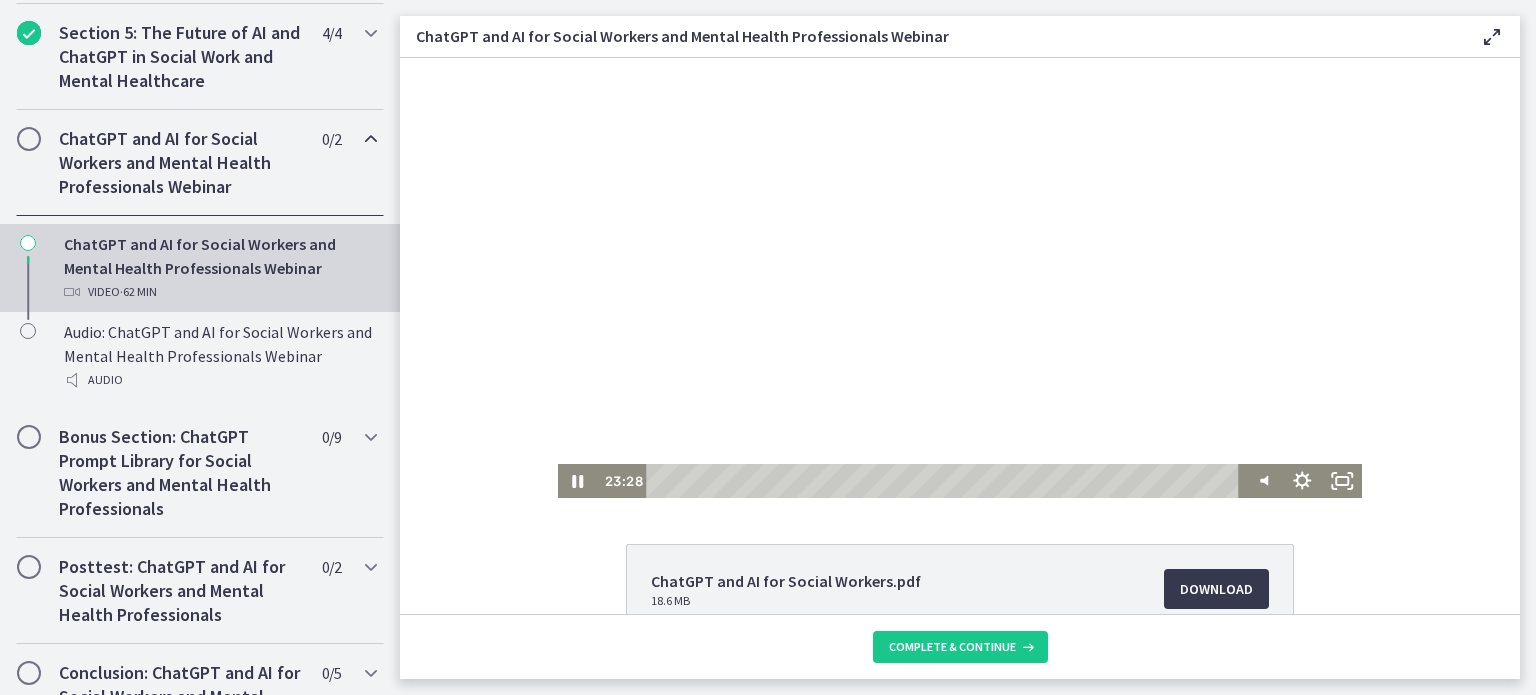 click at bounding box center (960, 278) 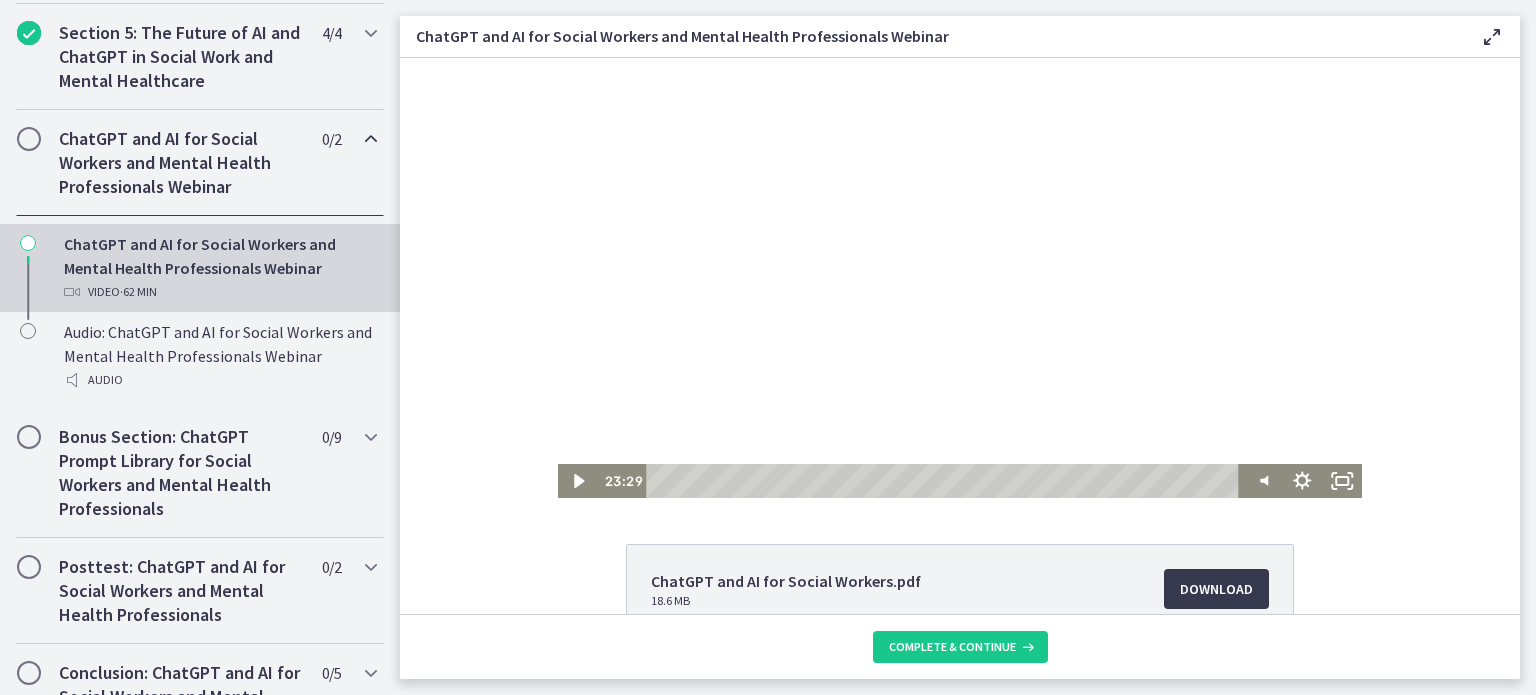 click at bounding box center (960, 278) 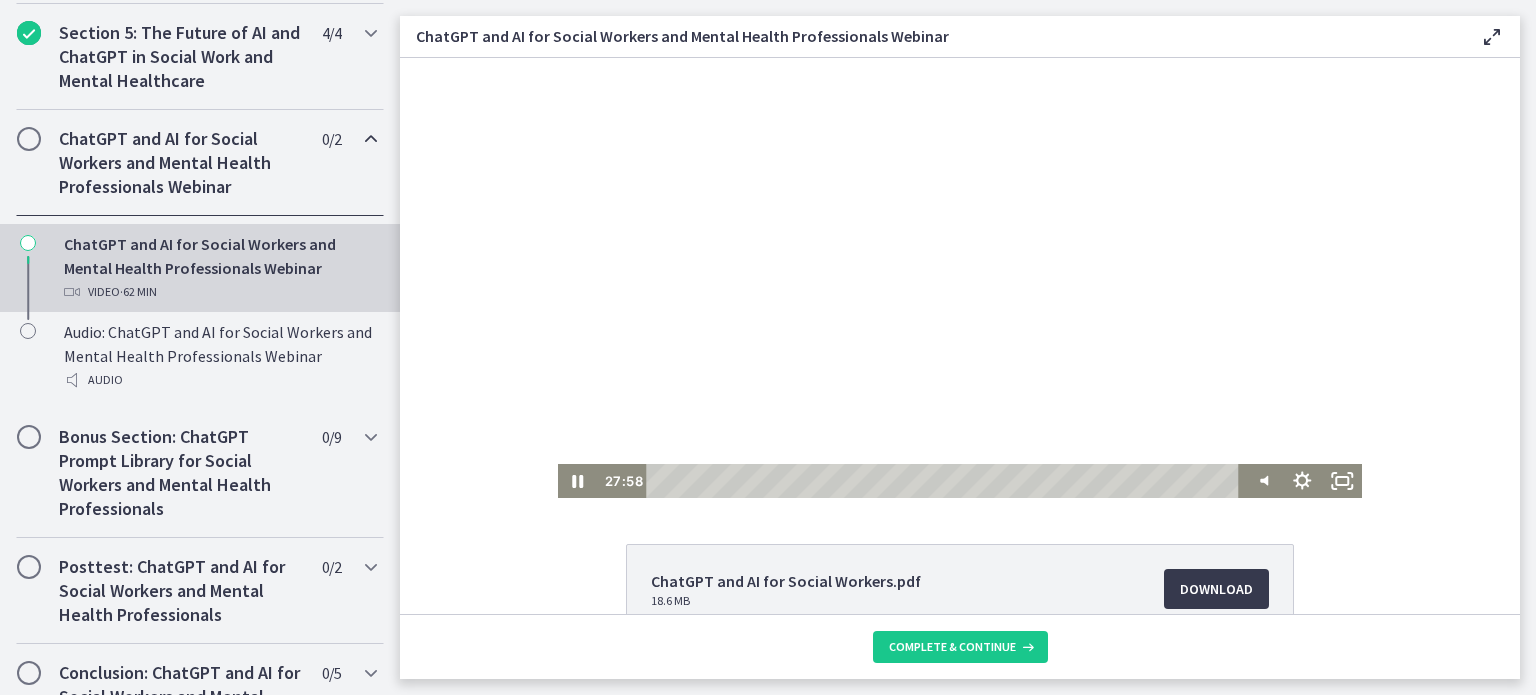 click at bounding box center [960, 278] 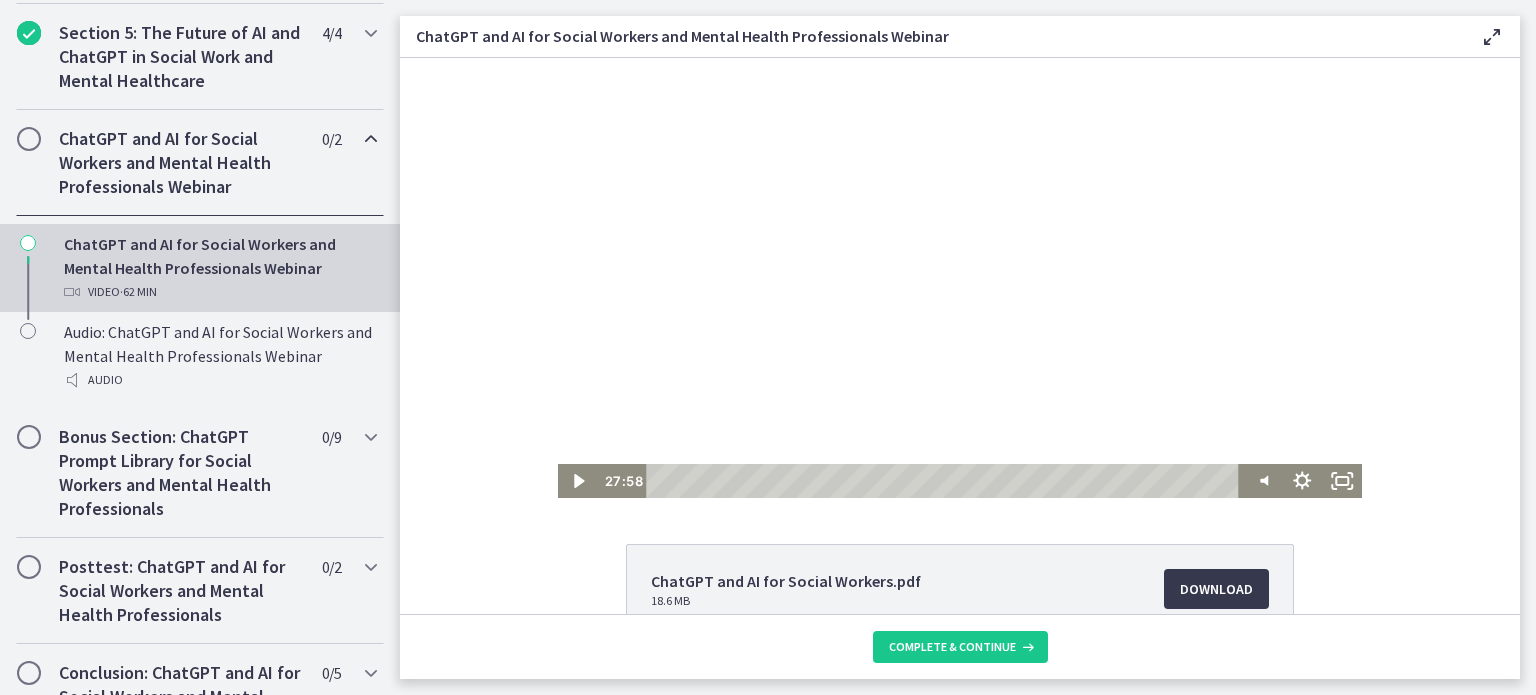 click at bounding box center [960, 278] 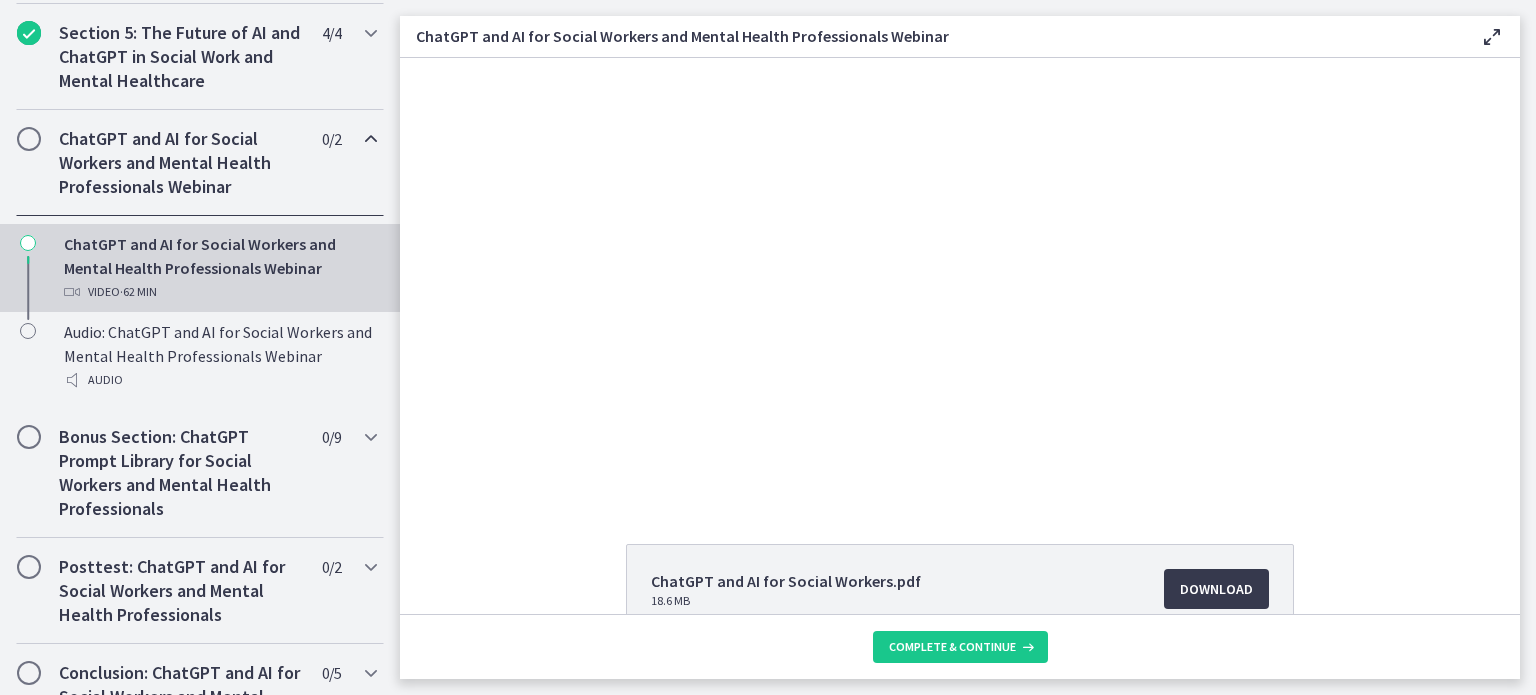 drag, startPoint x: 959, startPoint y: 274, endPoint x: 969, endPoint y: 293, distance: 21.470911 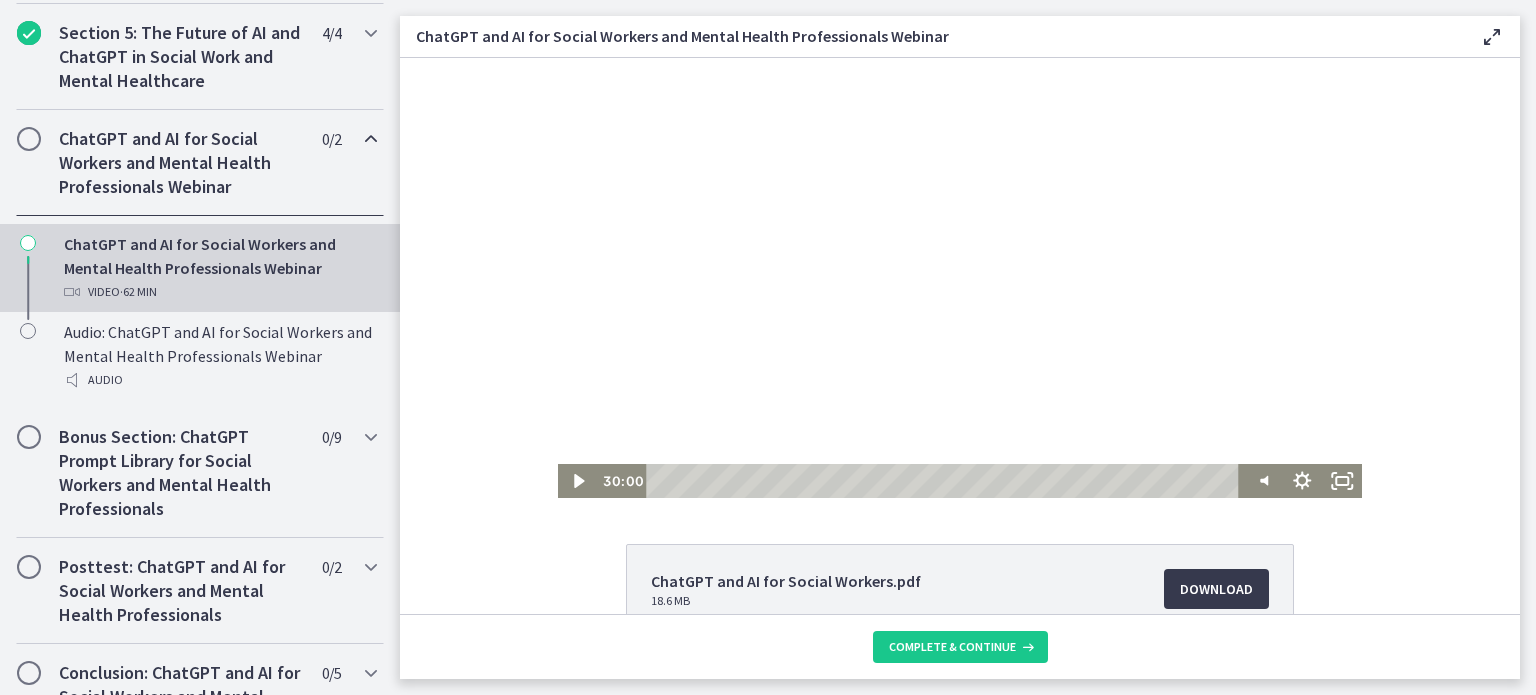 click at bounding box center [960, 278] 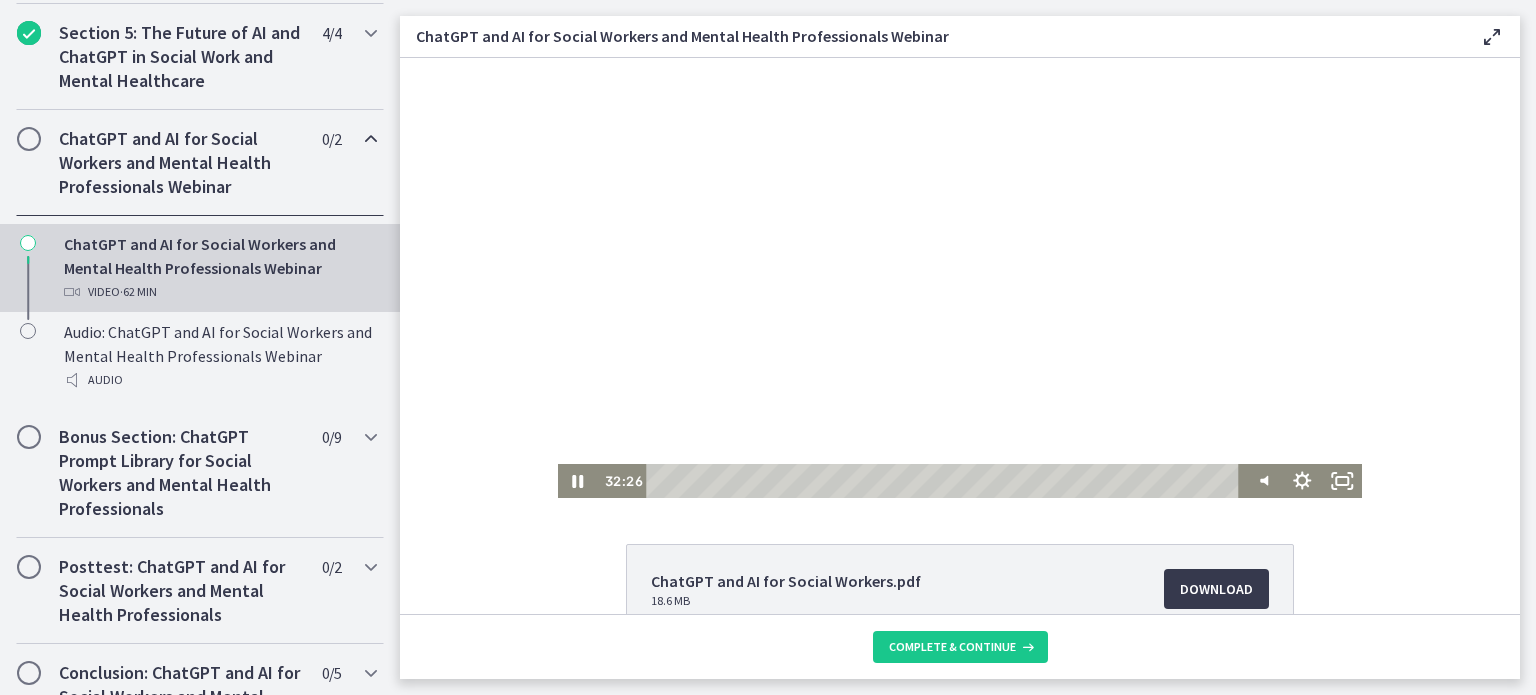 click at bounding box center [960, 278] 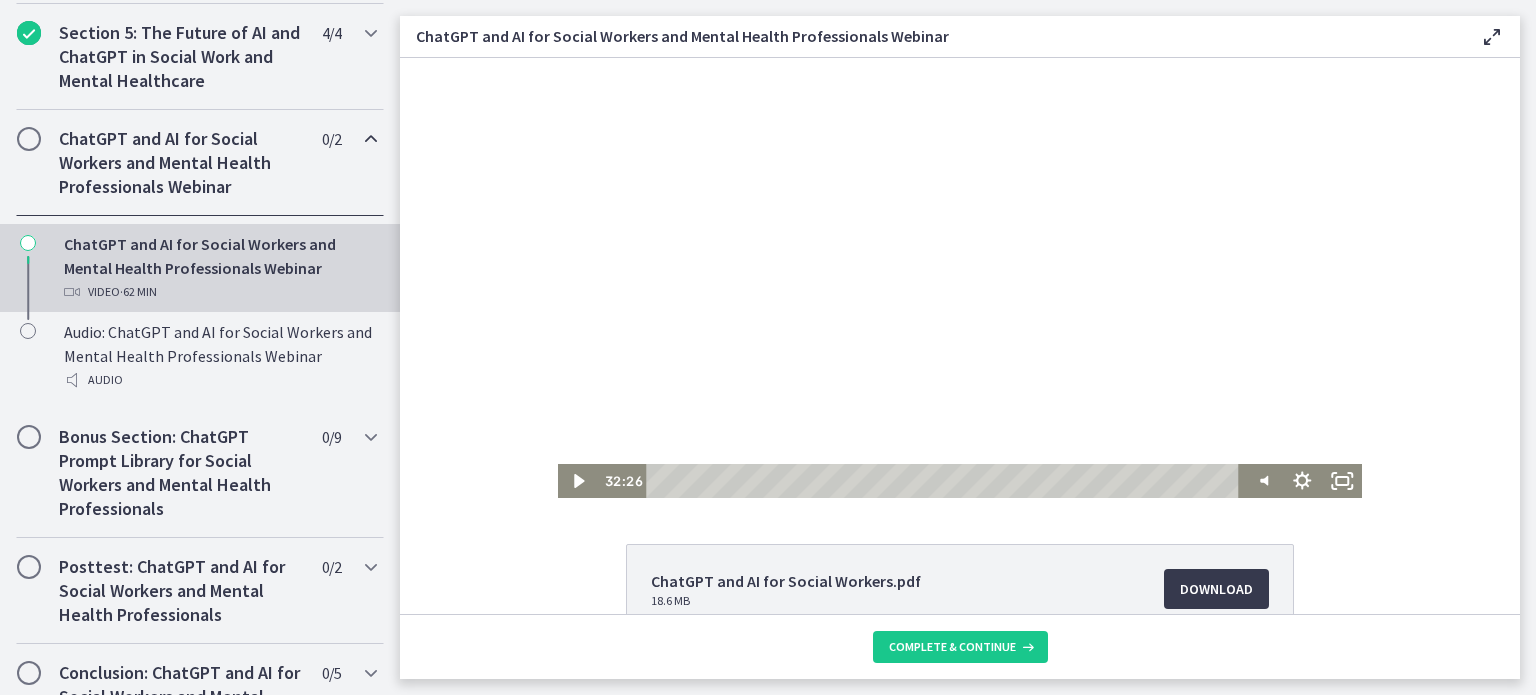 click at bounding box center [960, 278] 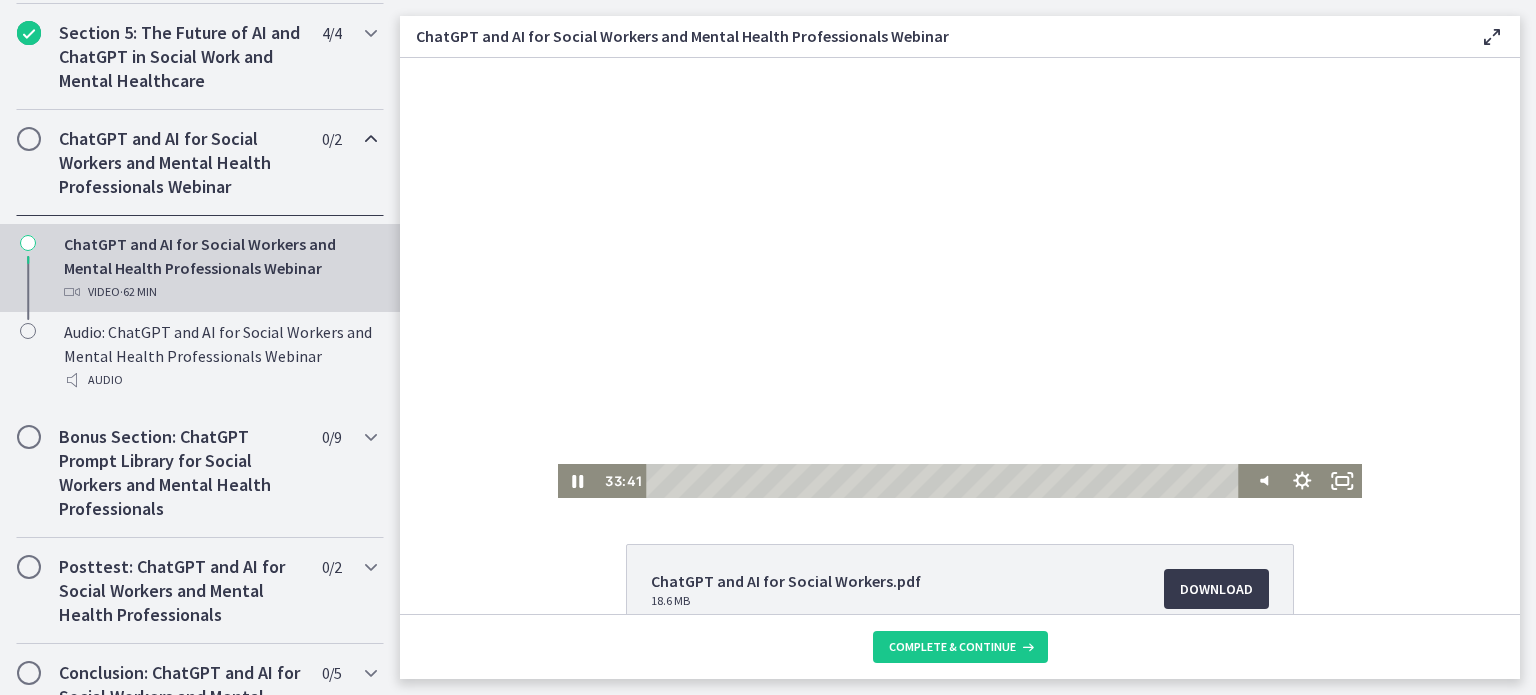 click at bounding box center [960, 278] 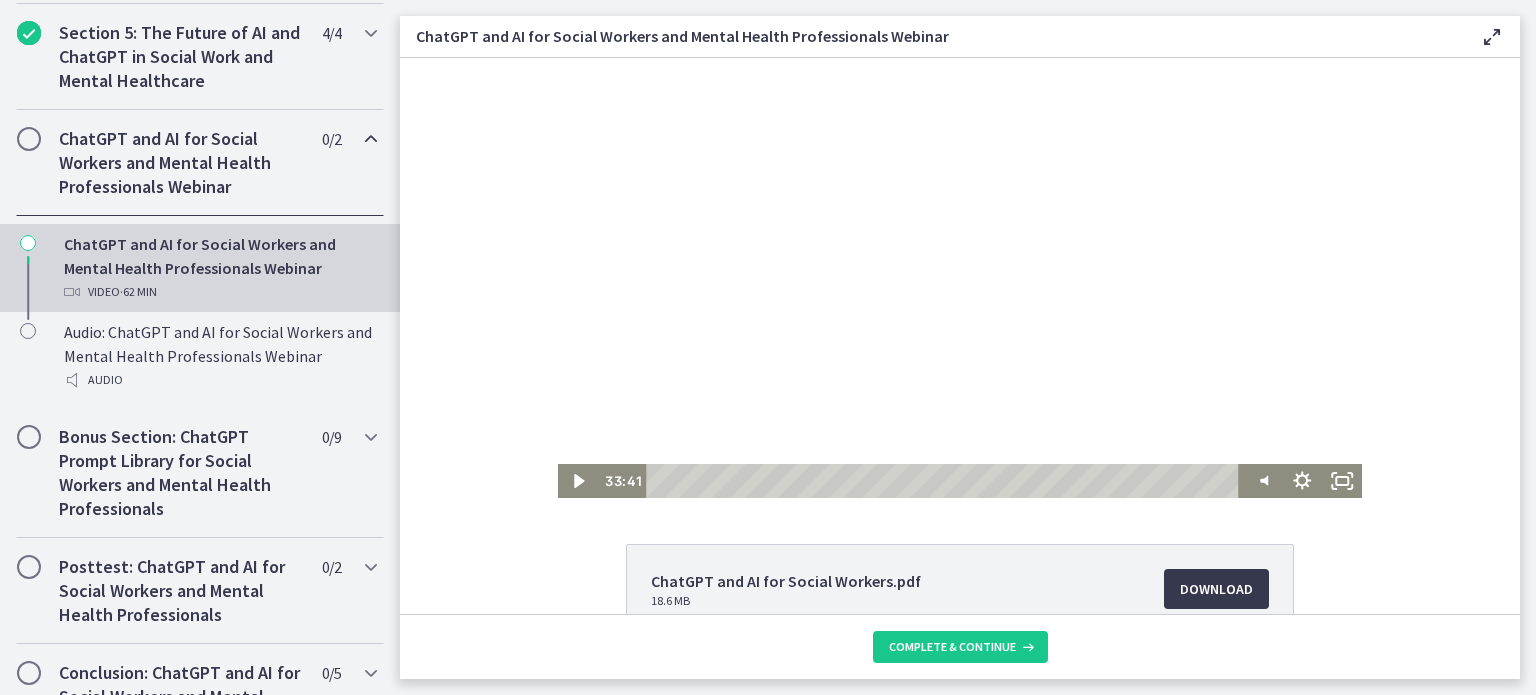 click at bounding box center [960, 278] 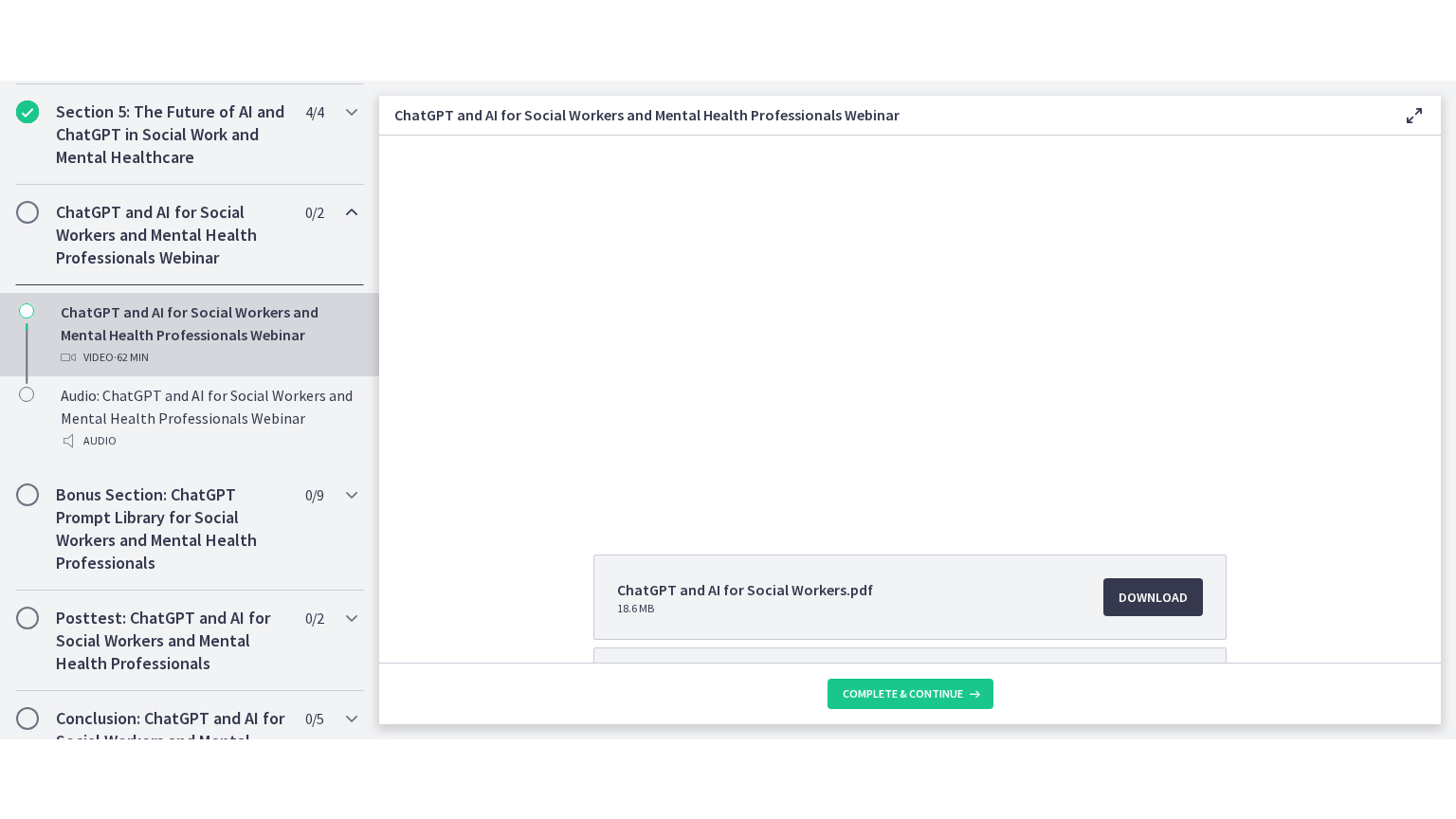 scroll, scrollTop: 0, scrollLeft: 0, axis: both 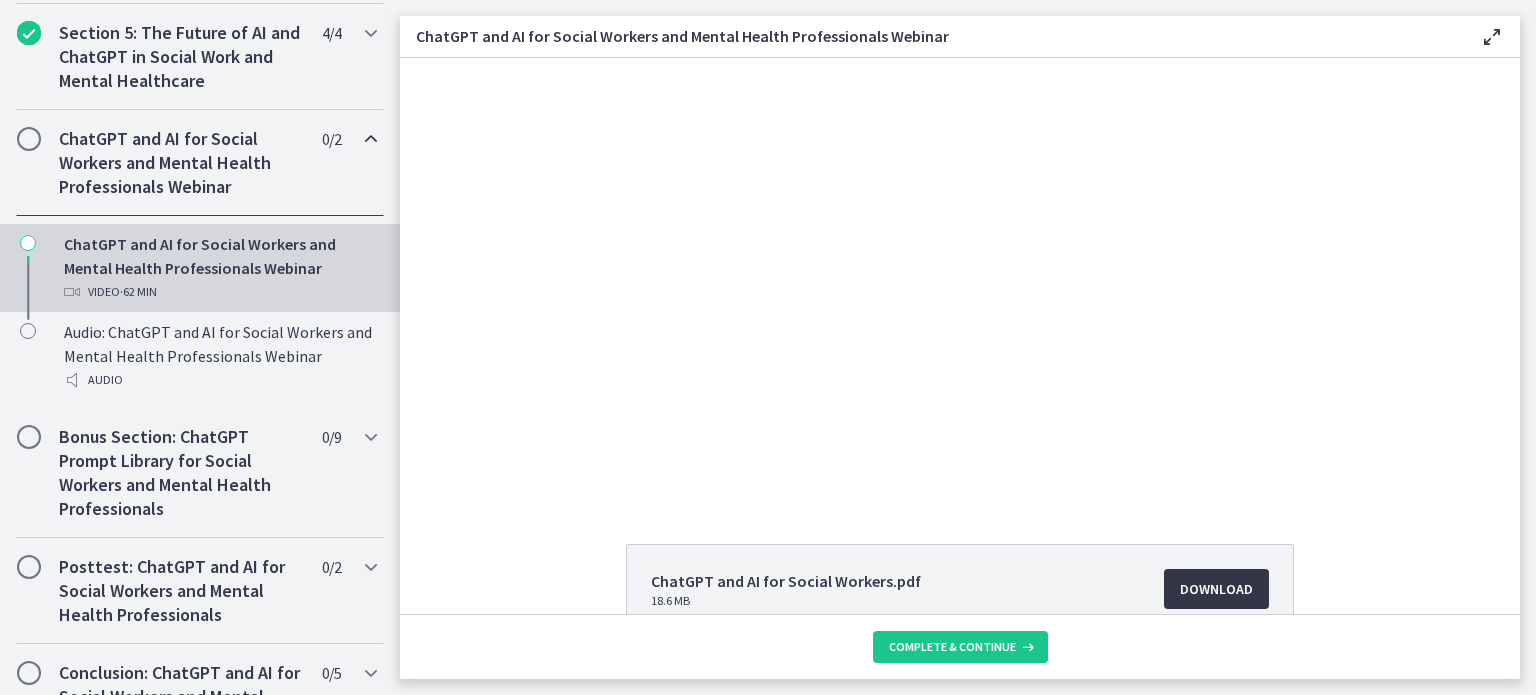 click on "Download
Opens in a new window" at bounding box center [1216, 589] 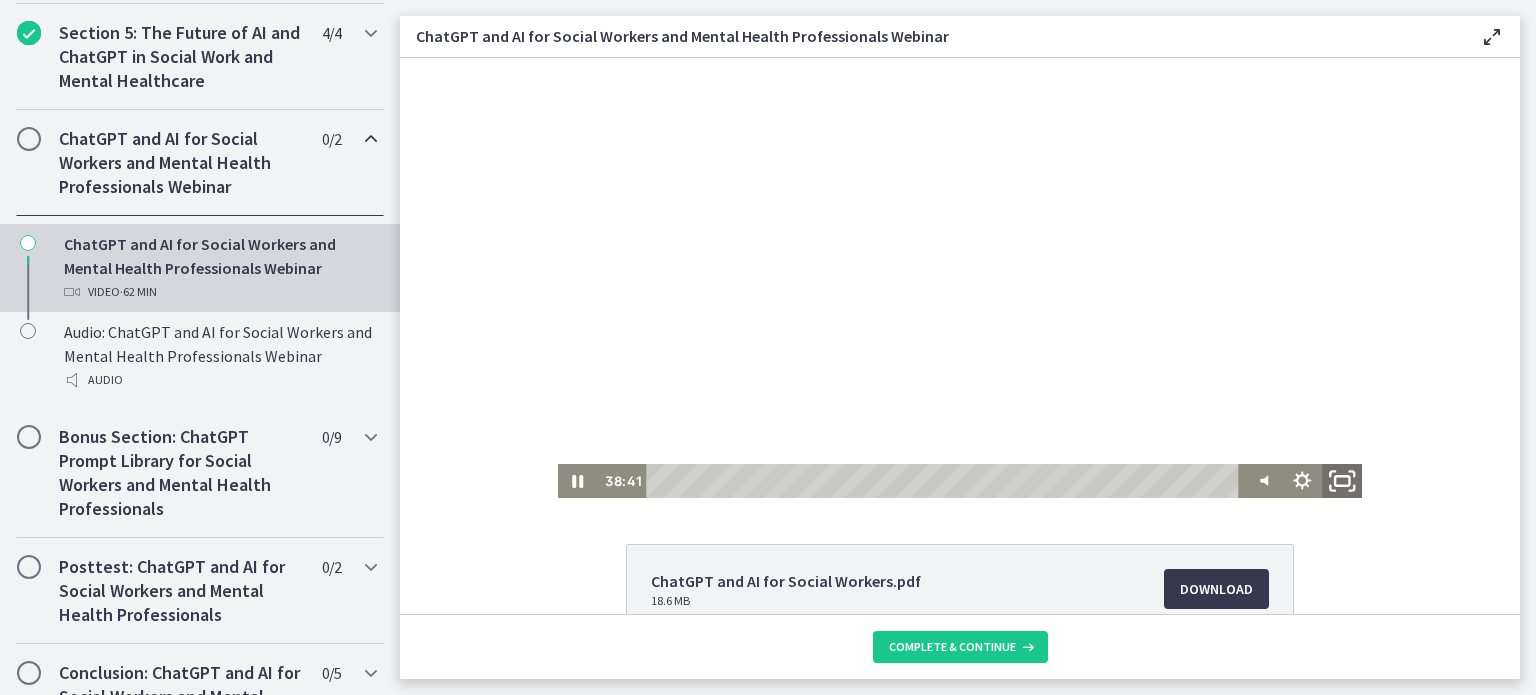 click 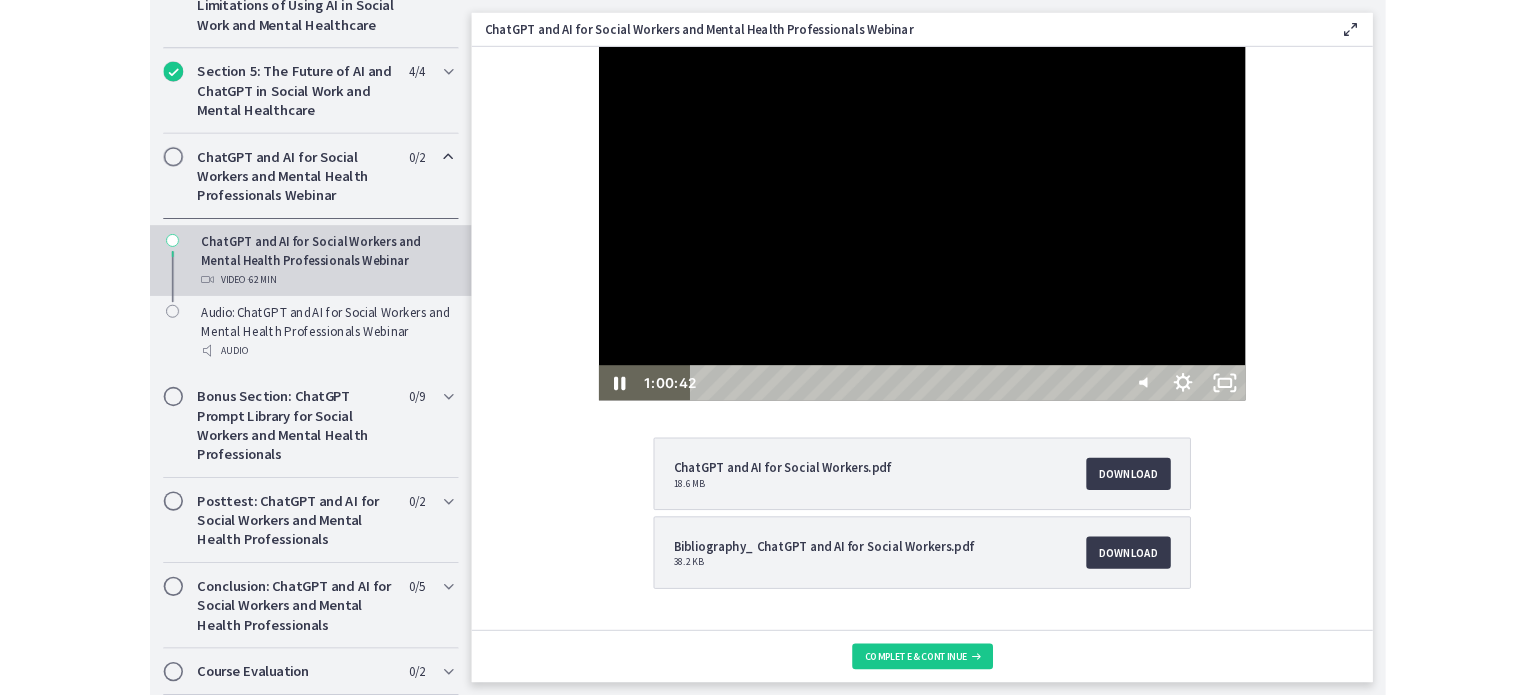 scroll, scrollTop: 900, scrollLeft: 0, axis: vertical 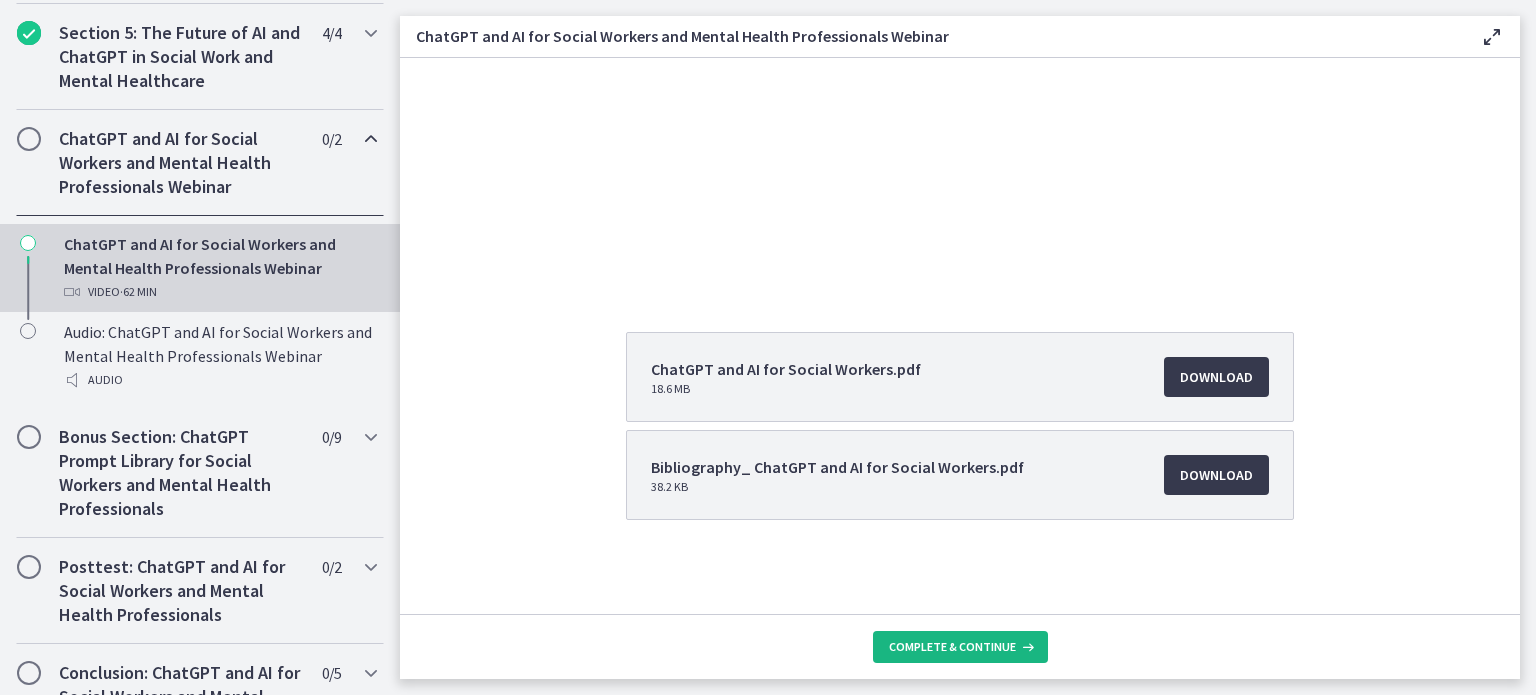 click on "Complete & continue" at bounding box center [952, 647] 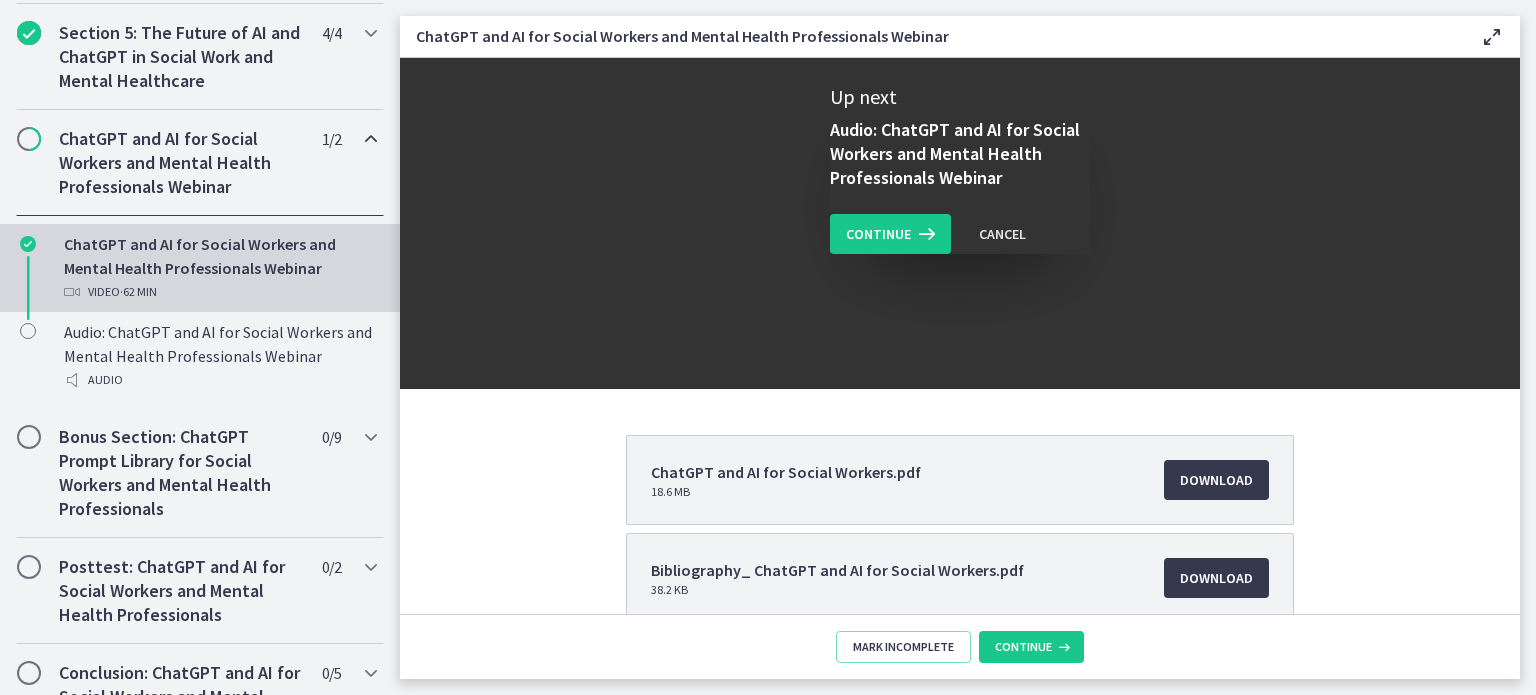 scroll, scrollTop: 0, scrollLeft: 0, axis: both 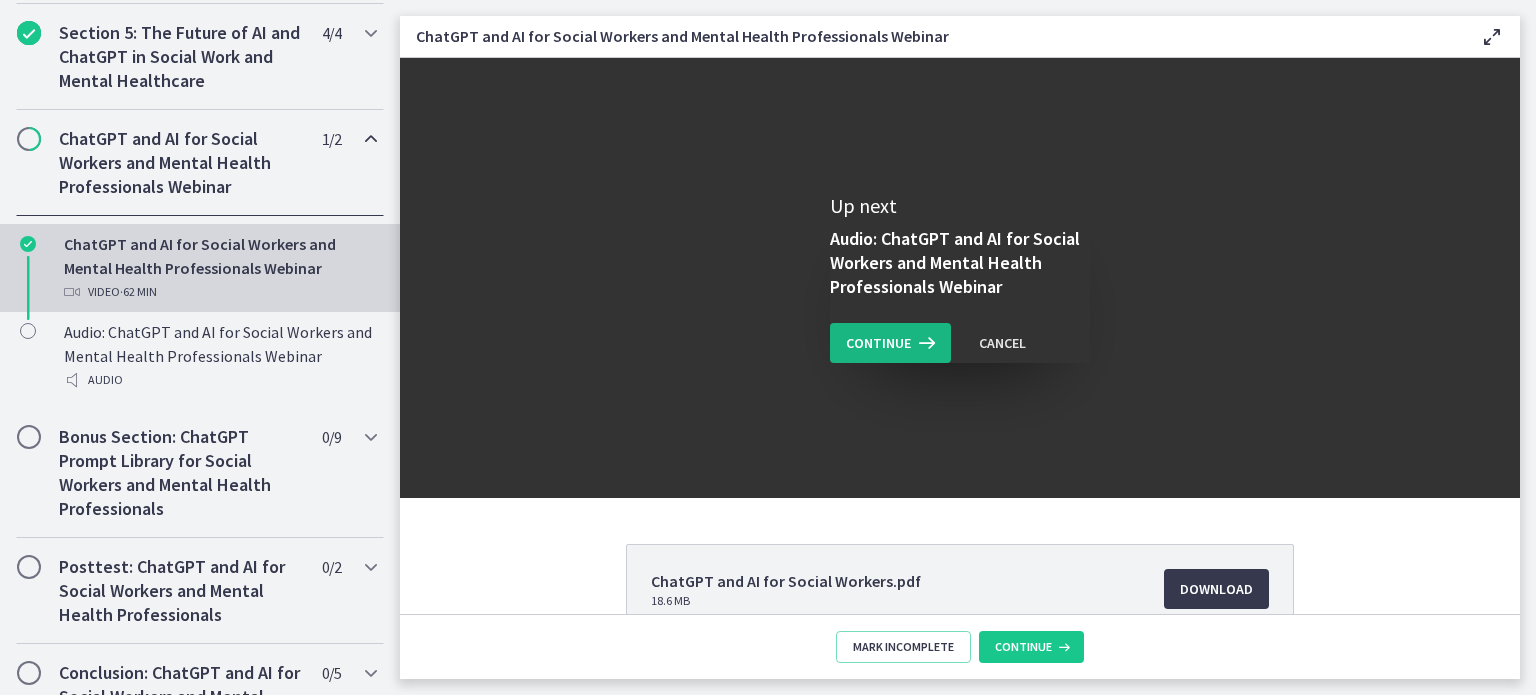 click on "Continue" at bounding box center (878, 343) 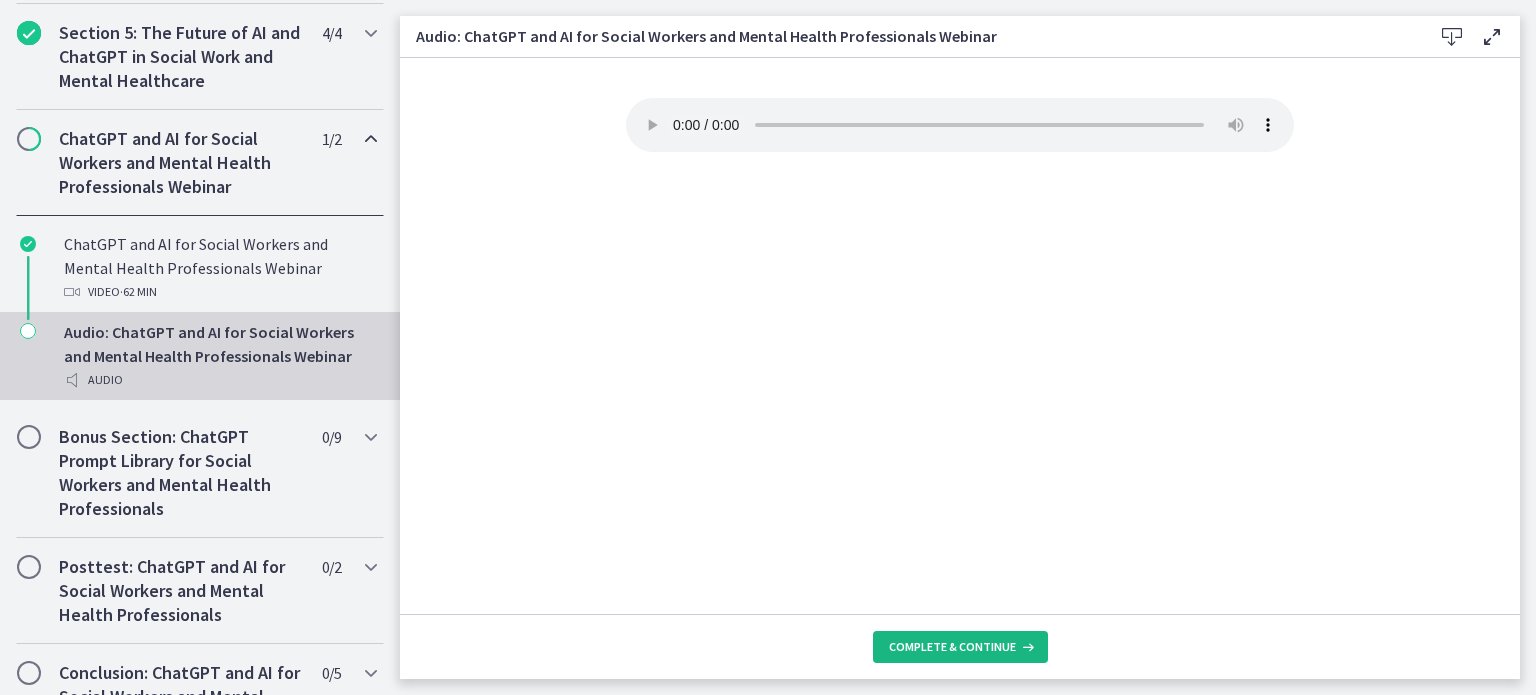click on "Complete & continue" at bounding box center (960, 647) 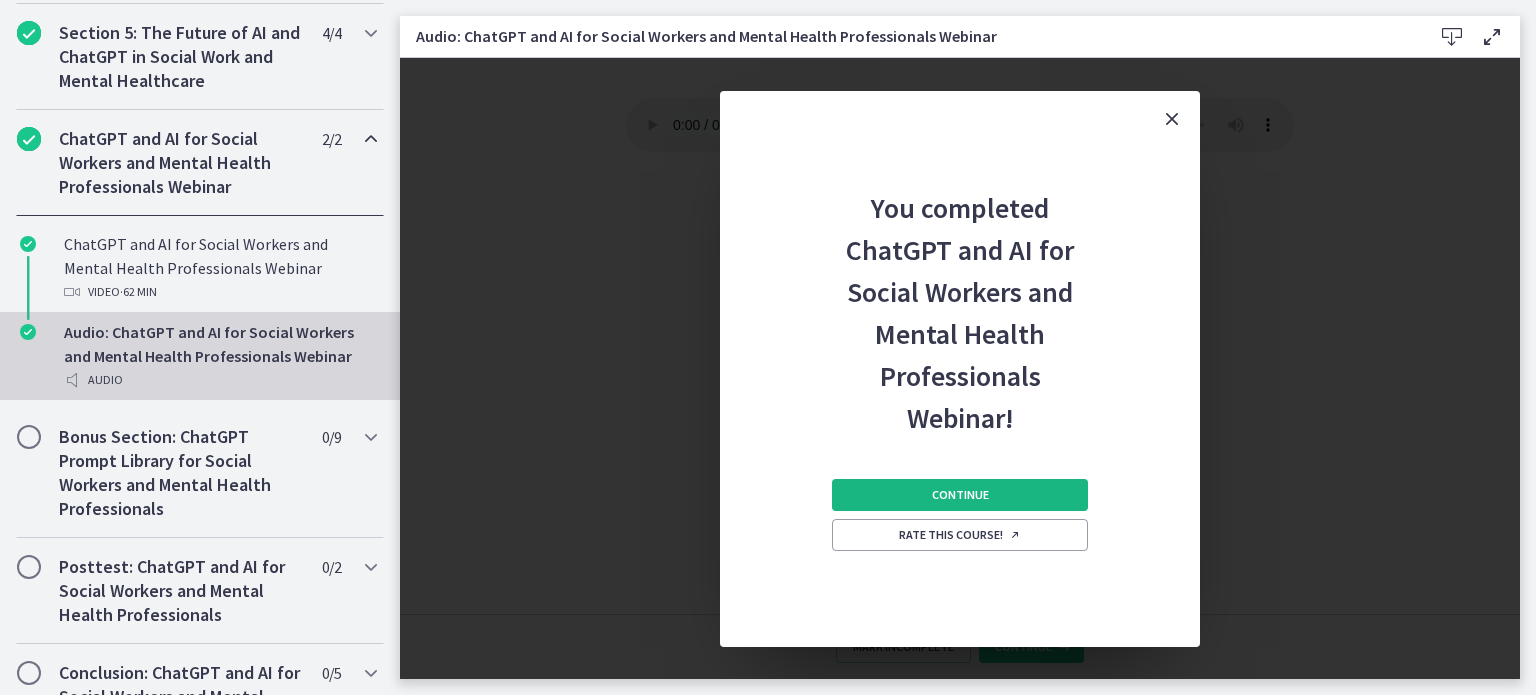 click on "Continue" at bounding box center (960, 495) 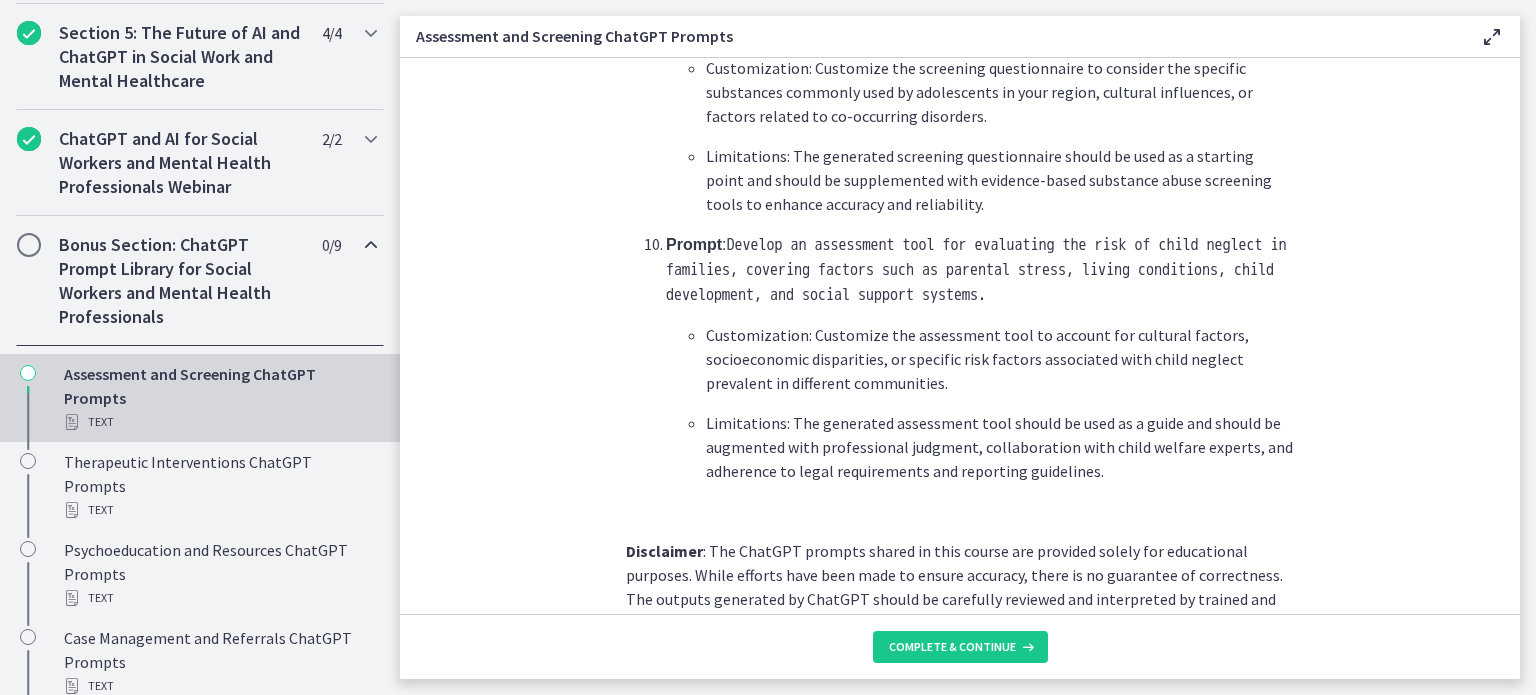 scroll, scrollTop: 3057, scrollLeft: 0, axis: vertical 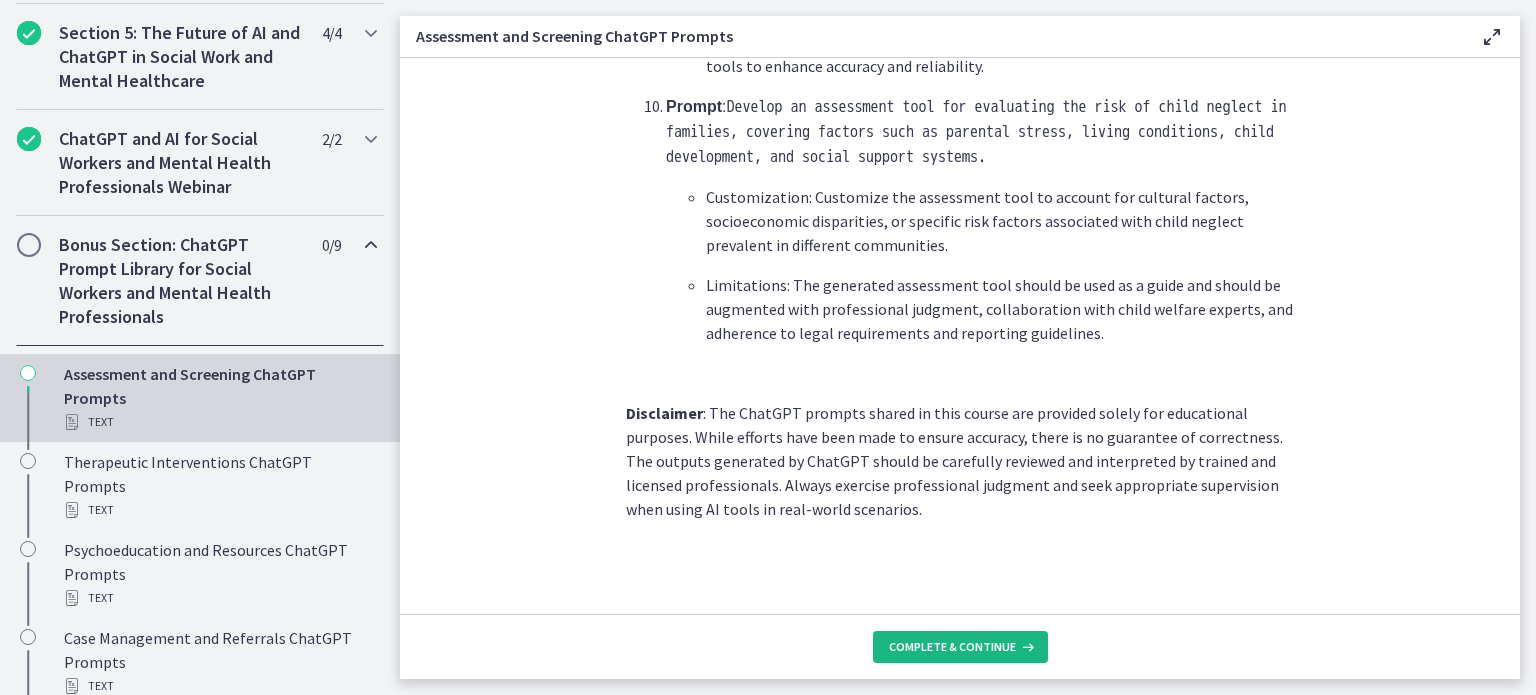 click on "Complete & continue" at bounding box center [952, 647] 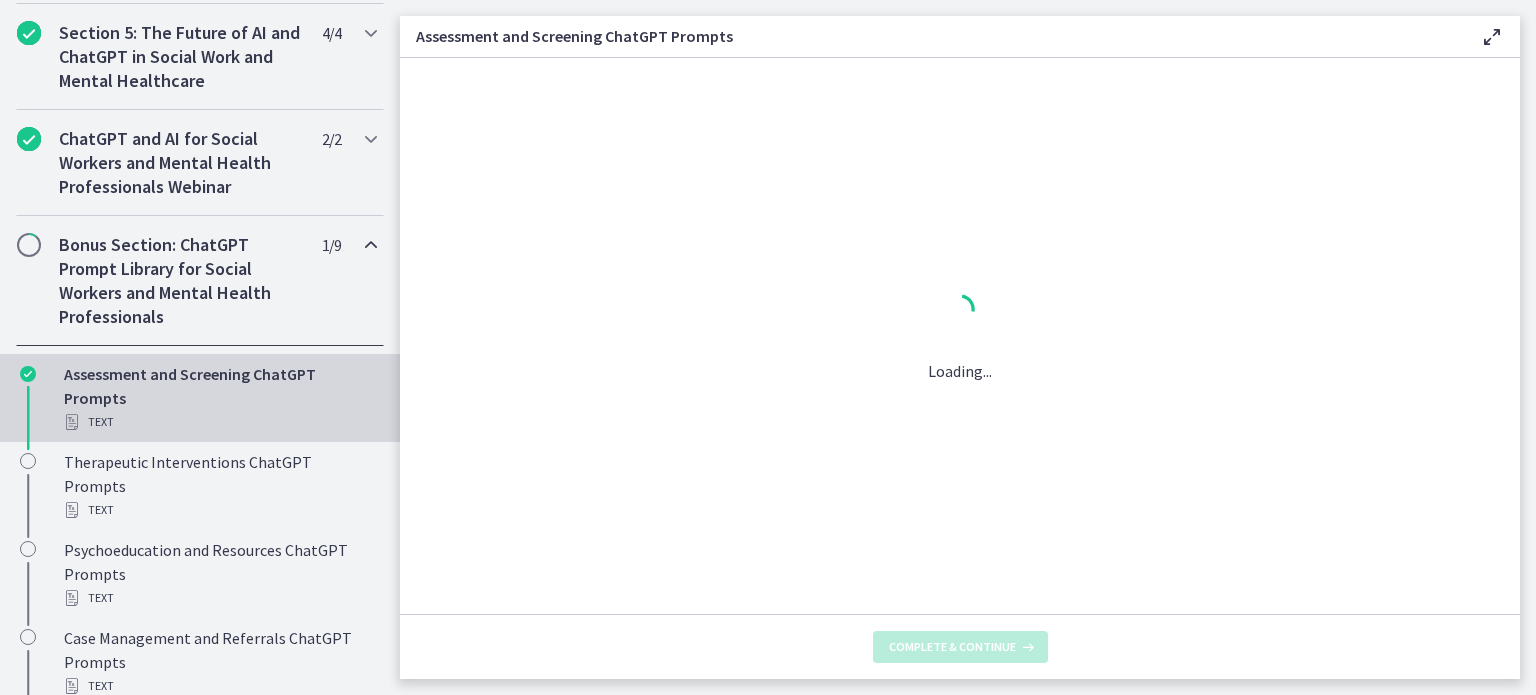 scroll, scrollTop: 0, scrollLeft: 0, axis: both 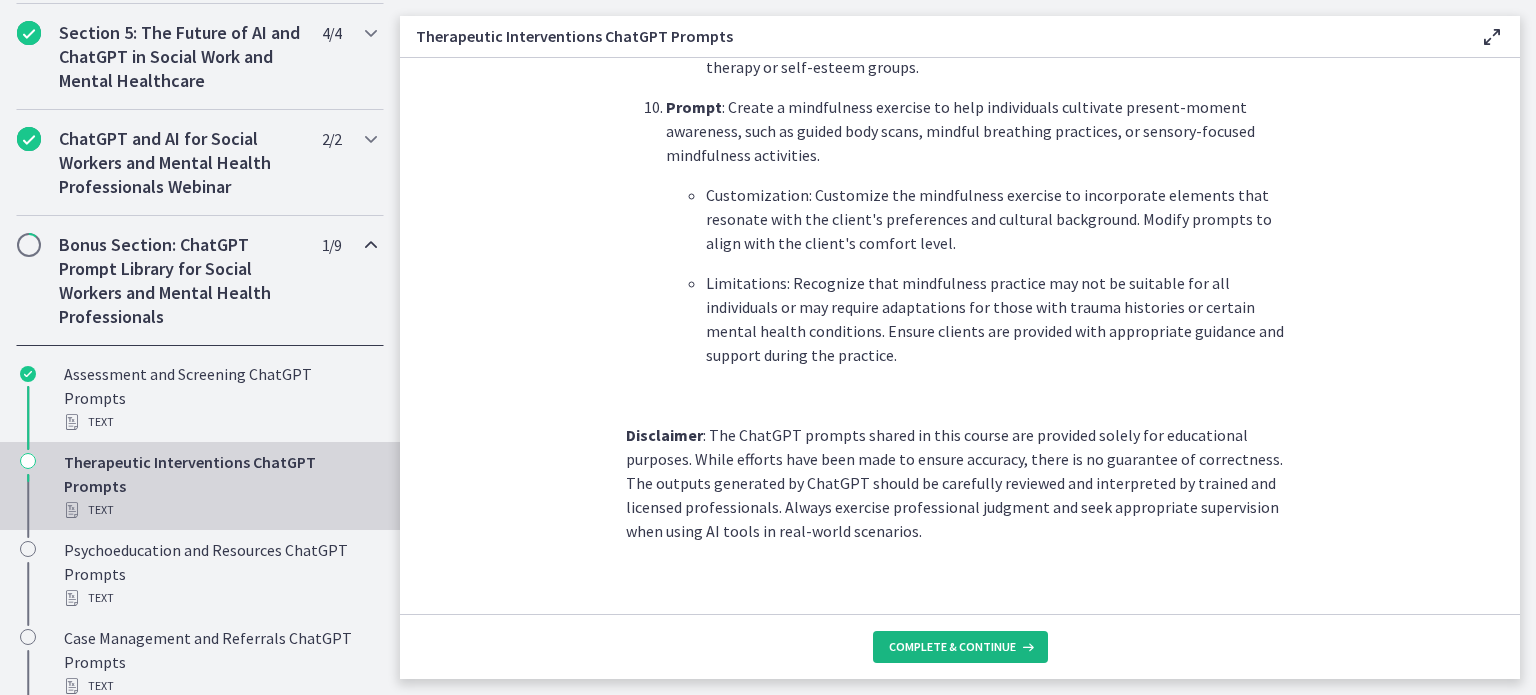 click on "Complete & continue" at bounding box center (952, 647) 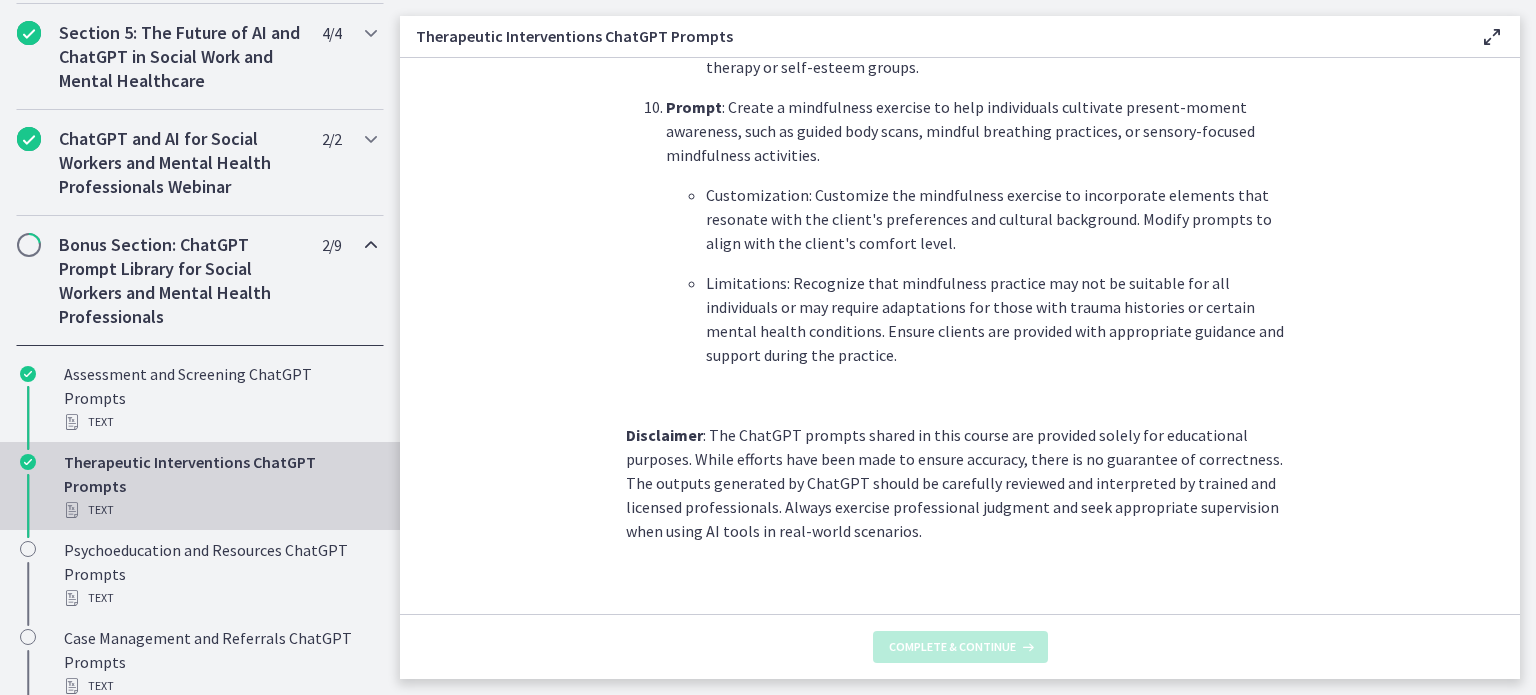 scroll, scrollTop: 0, scrollLeft: 0, axis: both 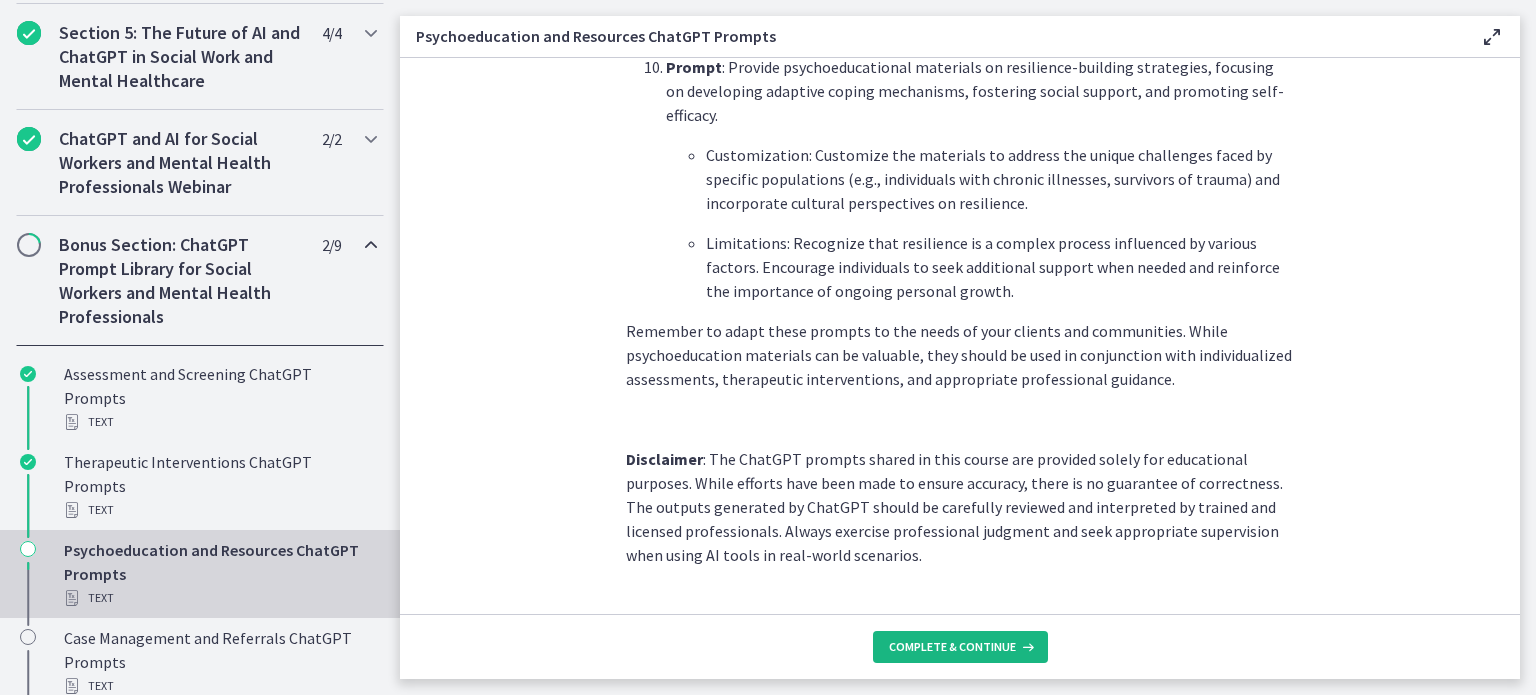 click on "Complete & continue" at bounding box center [952, 647] 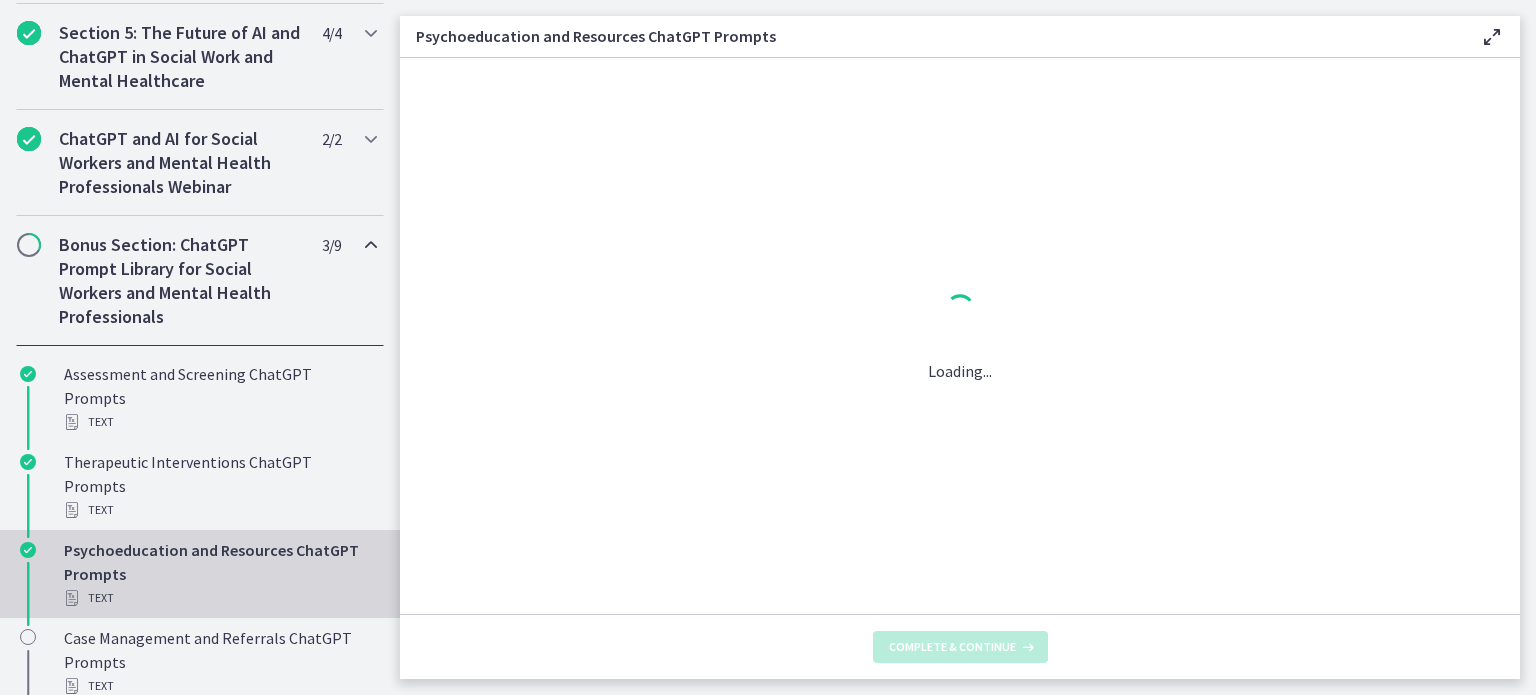 scroll, scrollTop: 0, scrollLeft: 0, axis: both 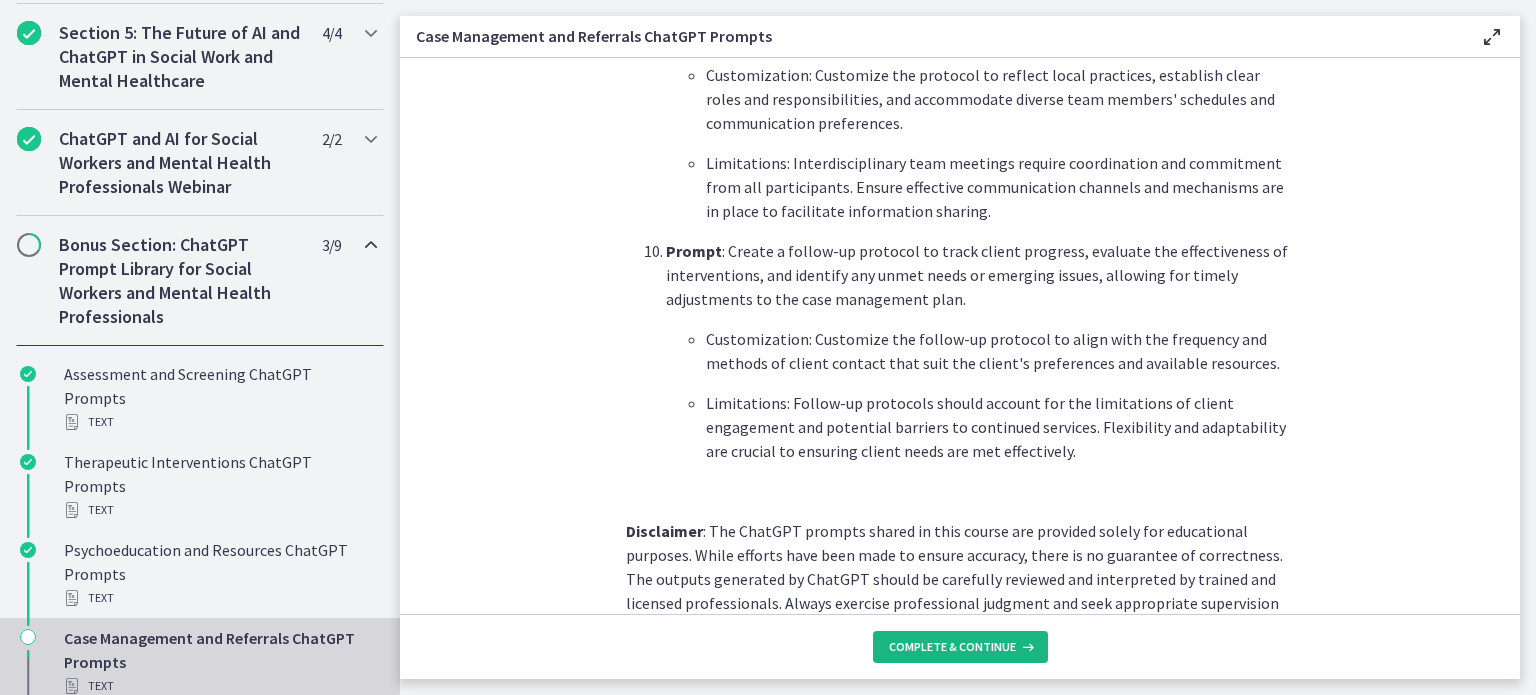 click on "Complete & continue" at bounding box center (952, 647) 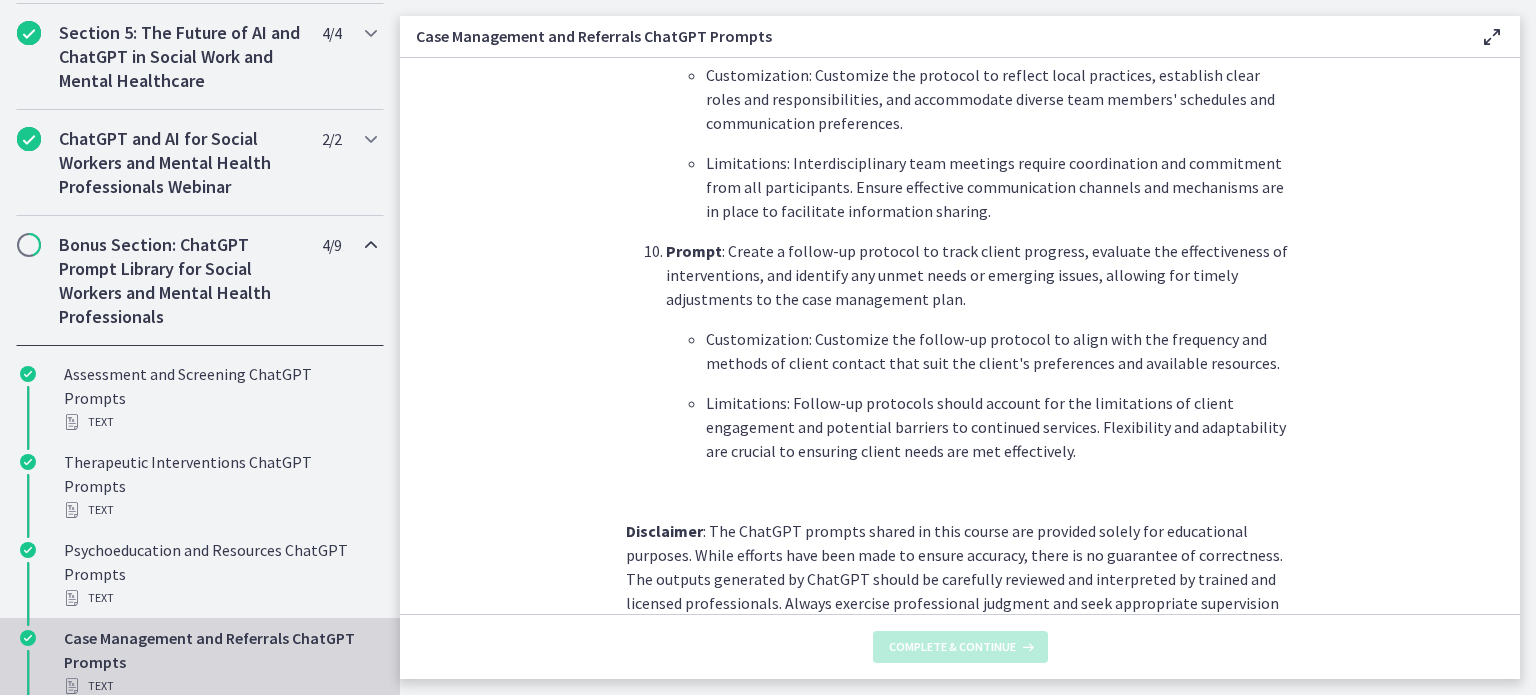 scroll, scrollTop: 0, scrollLeft: 0, axis: both 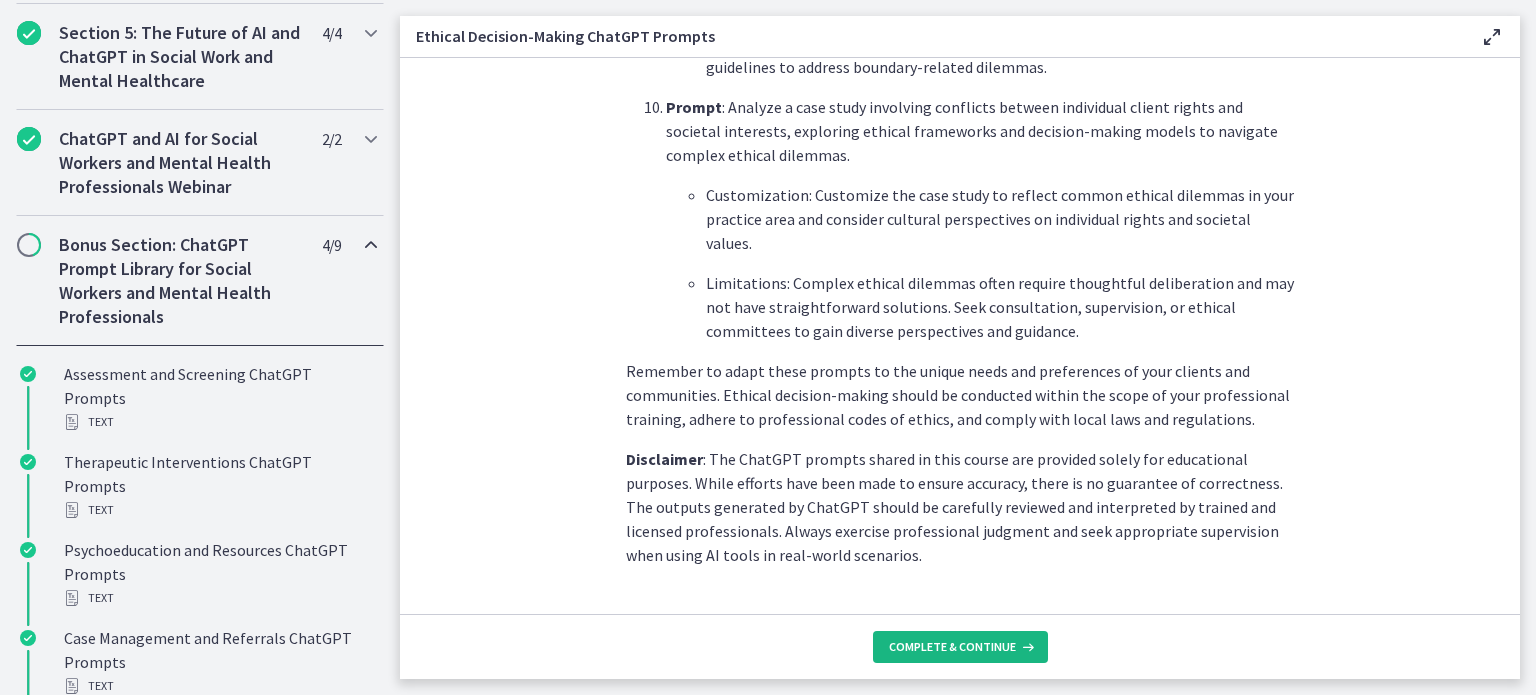 click on "Complete & continue" at bounding box center (952, 647) 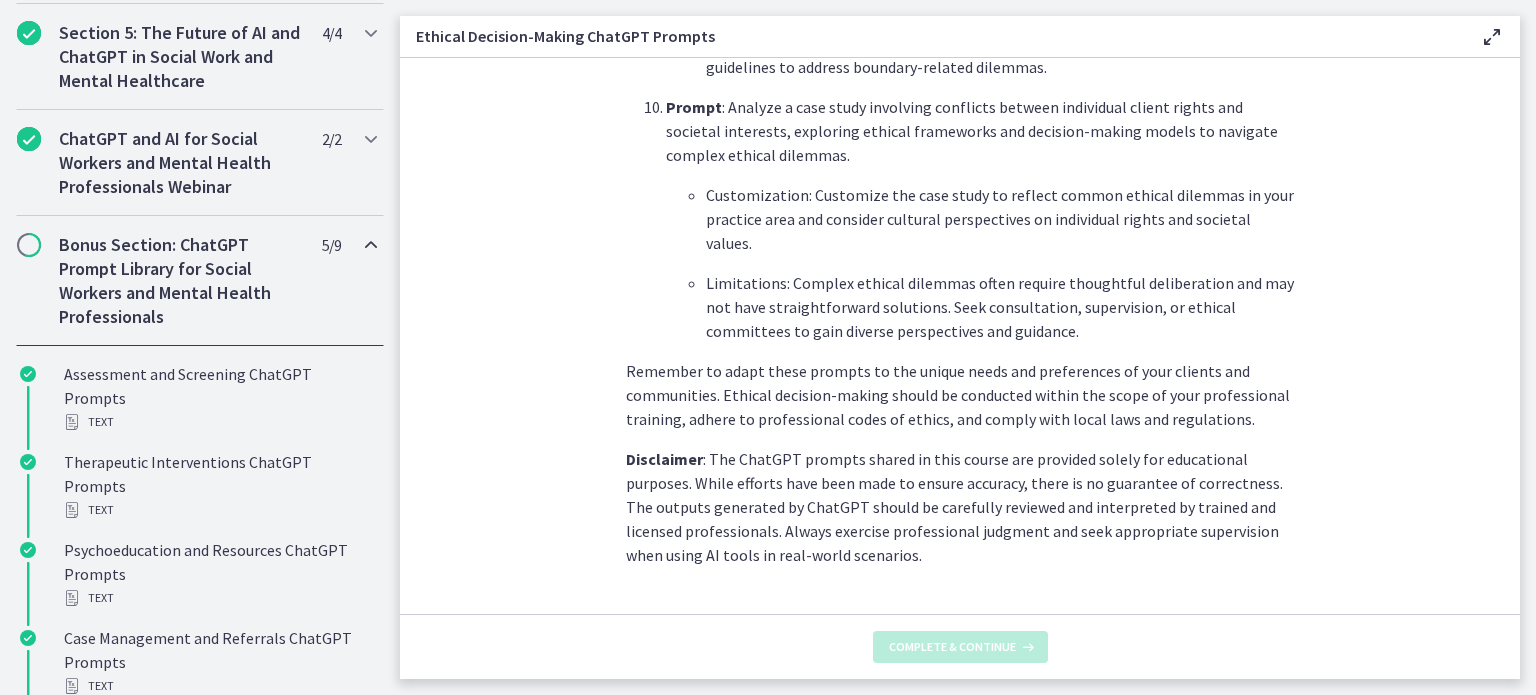 scroll, scrollTop: 0, scrollLeft: 0, axis: both 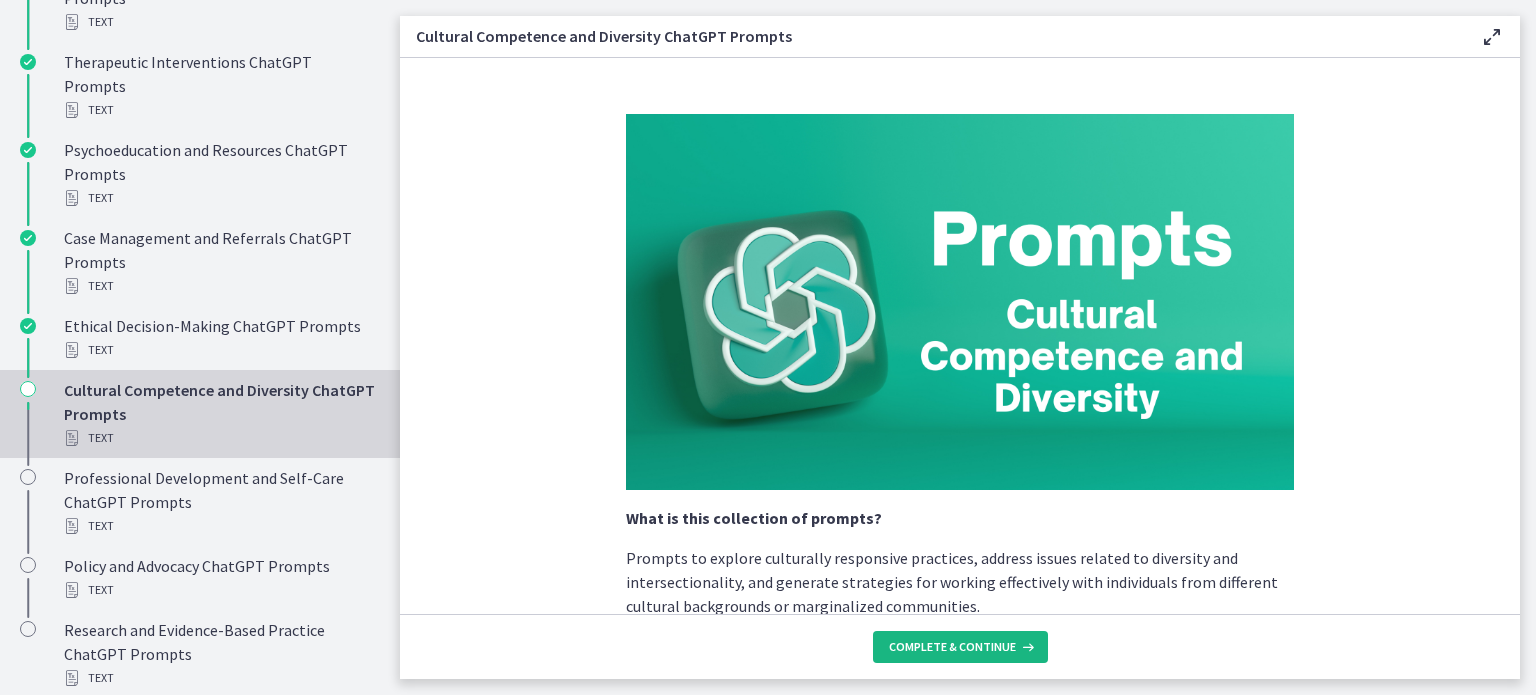 click on "Complete & continue" at bounding box center (952, 647) 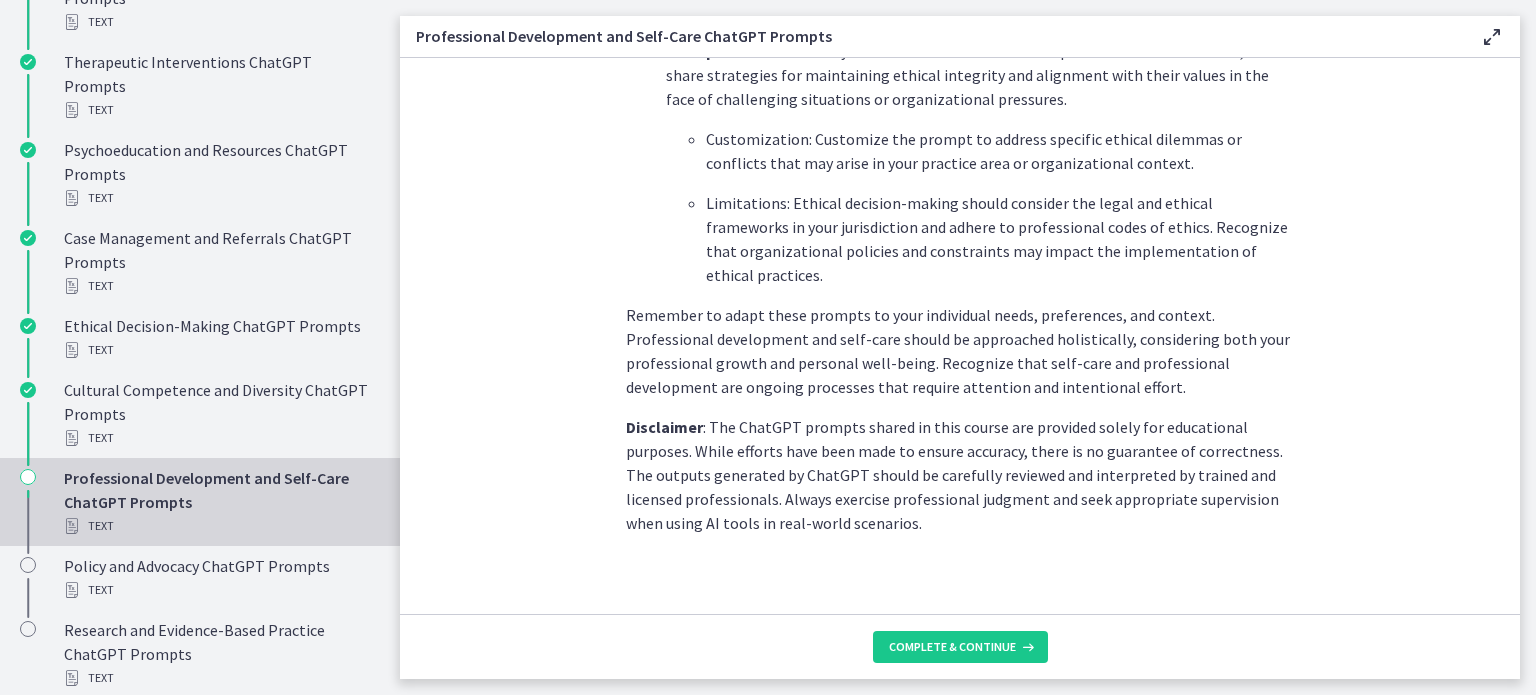 scroll, scrollTop: 2979, scrollLeft: 0, axis: vertical 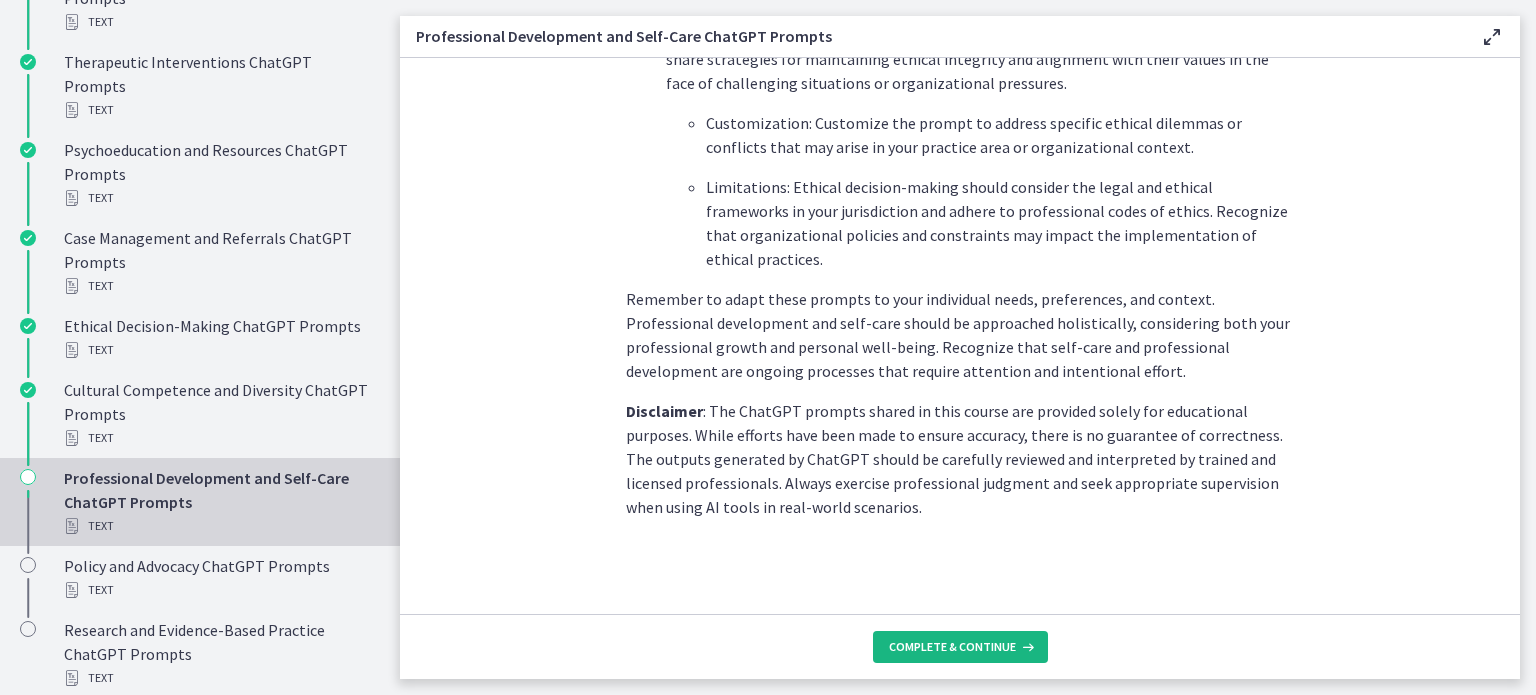 click on "Complete & continue" at bounding box center (952, 647) 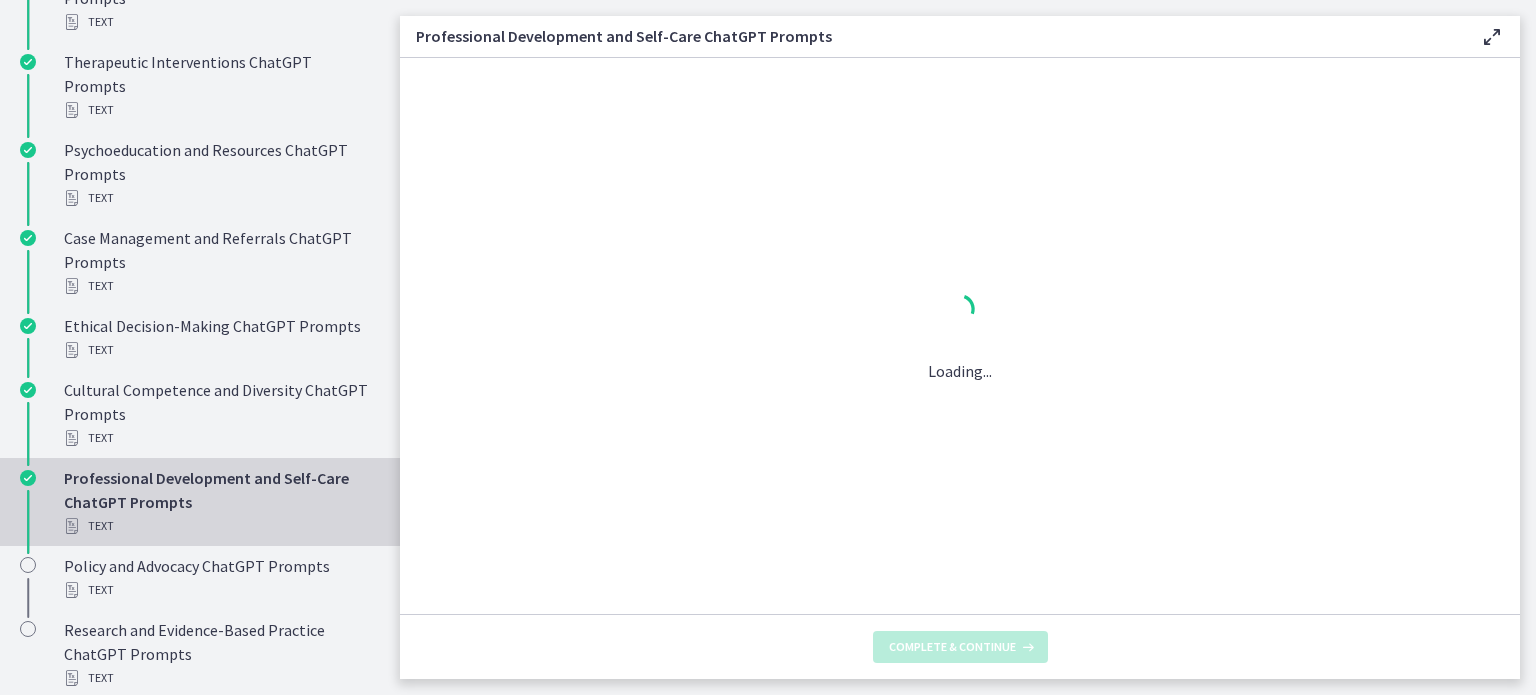 scroll, scrollTop: 0, scrollLeft: 0, axis: both 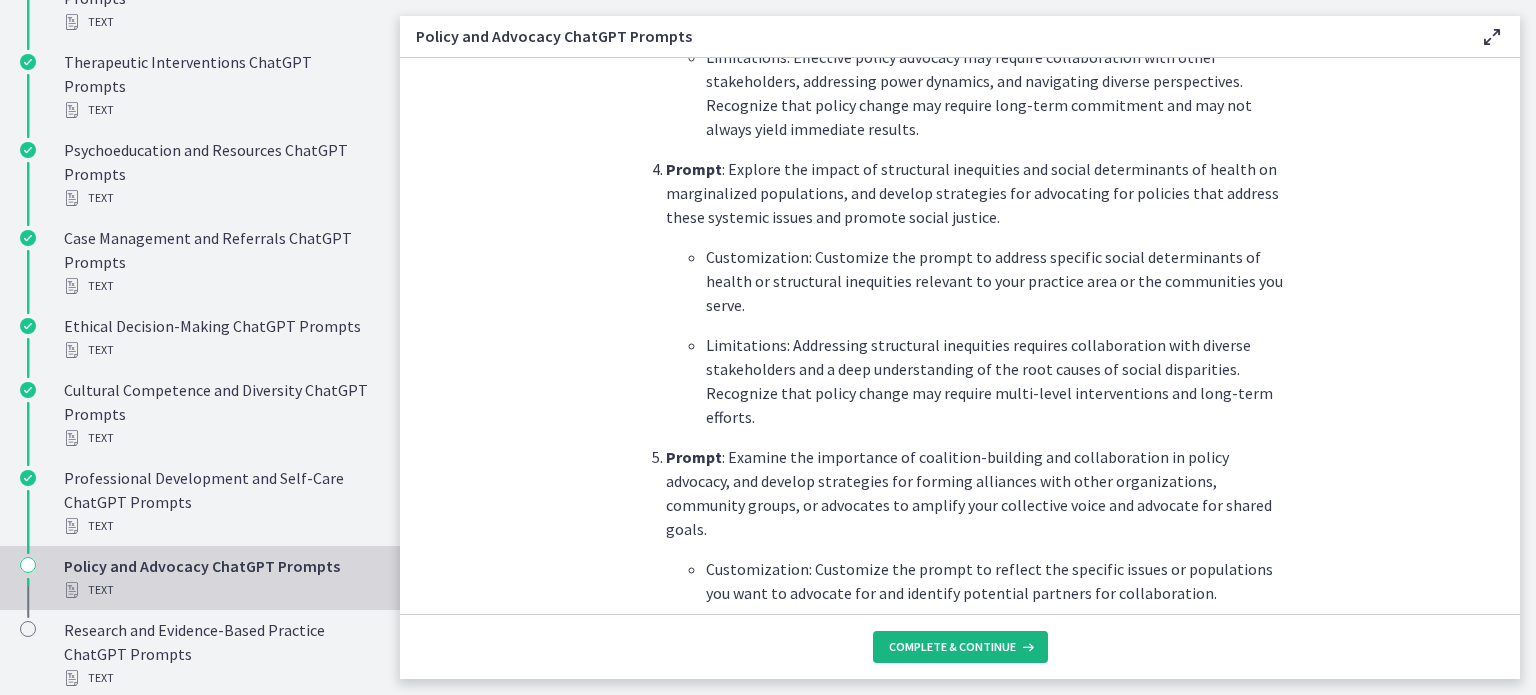 click on "Complete & continue" at bounding box center (952, 647) 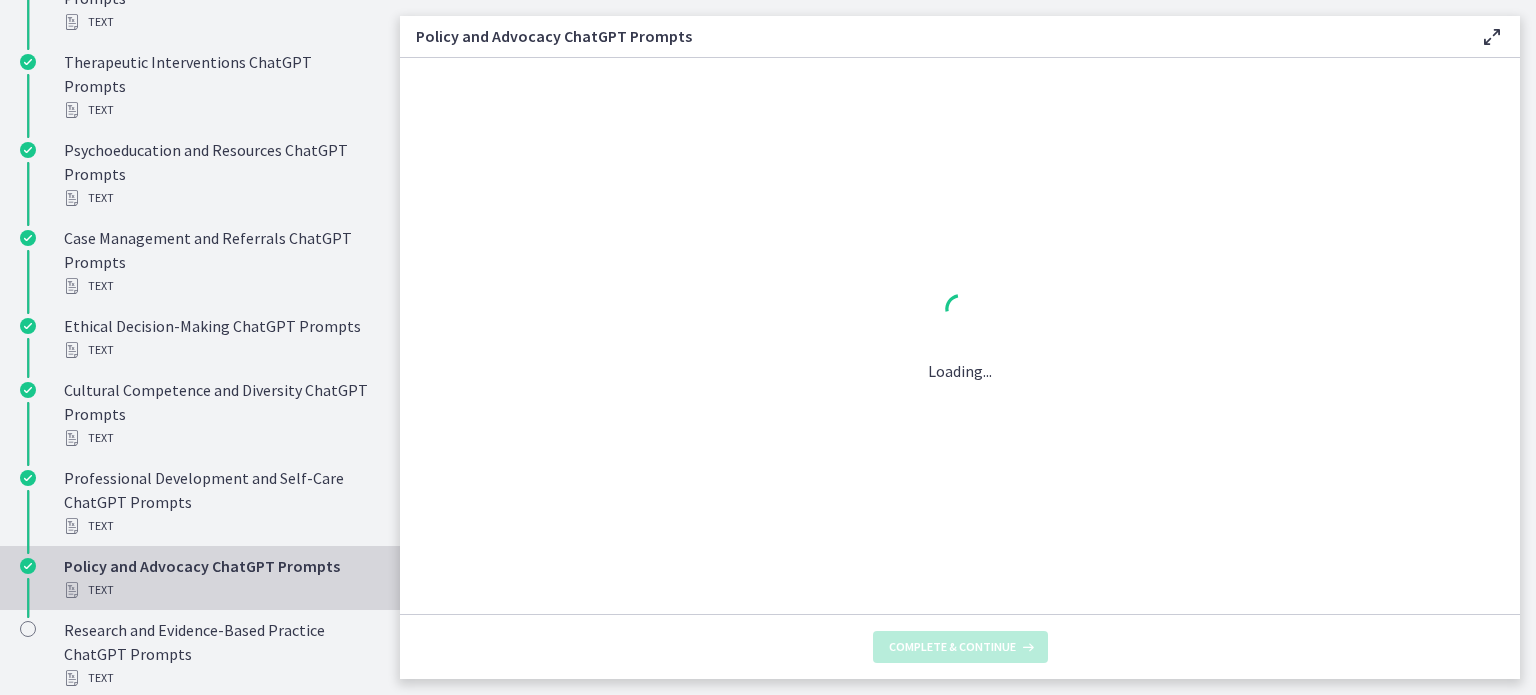 scroll, scrollTop: 0, scrollLeft: 0, axis: both 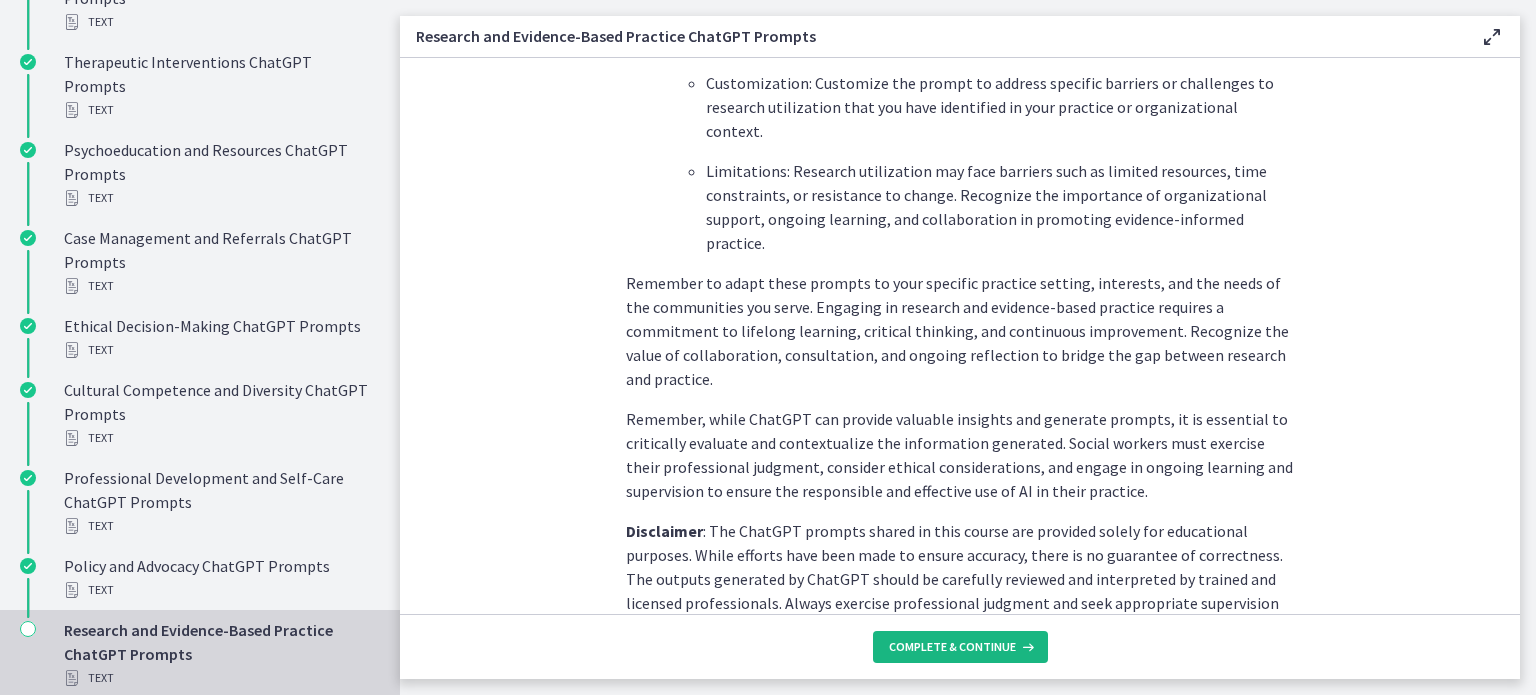 click on "Complete & continue" at bounding box center [952, 647] 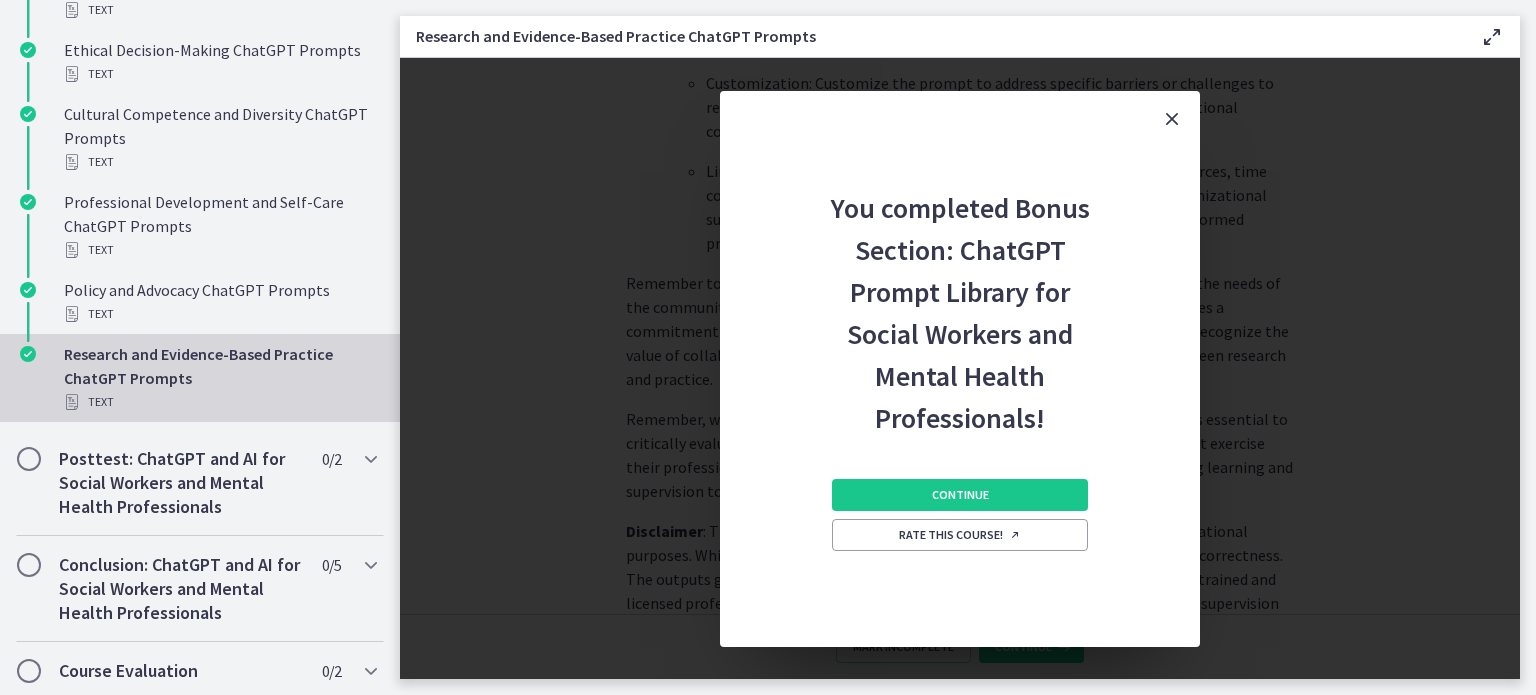 scroll, scrollTop: 1577, scrollLeft: 0, axis: vertical 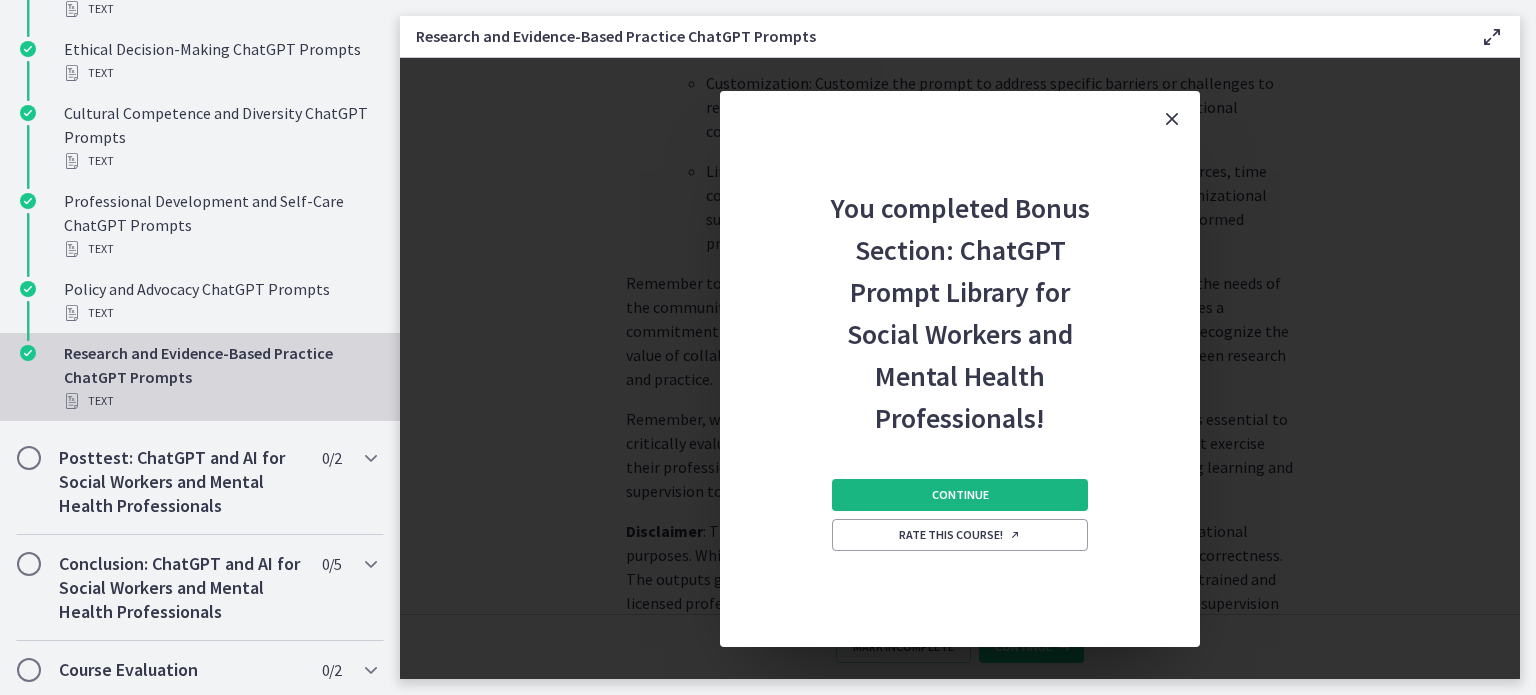 click on "Continue" at bounding box center (960, 495) 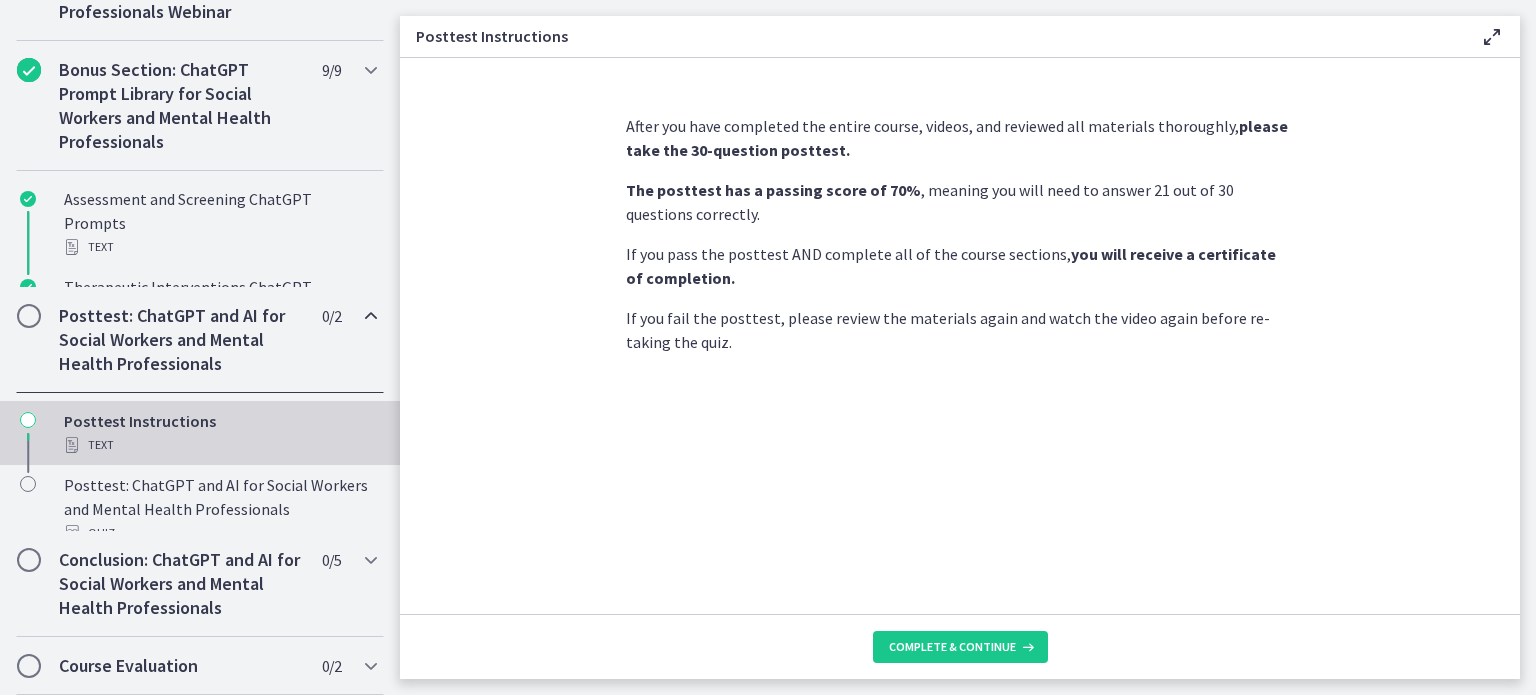 scroll, scrollTop: 1009, scrollLeft: 0, axis: vertical 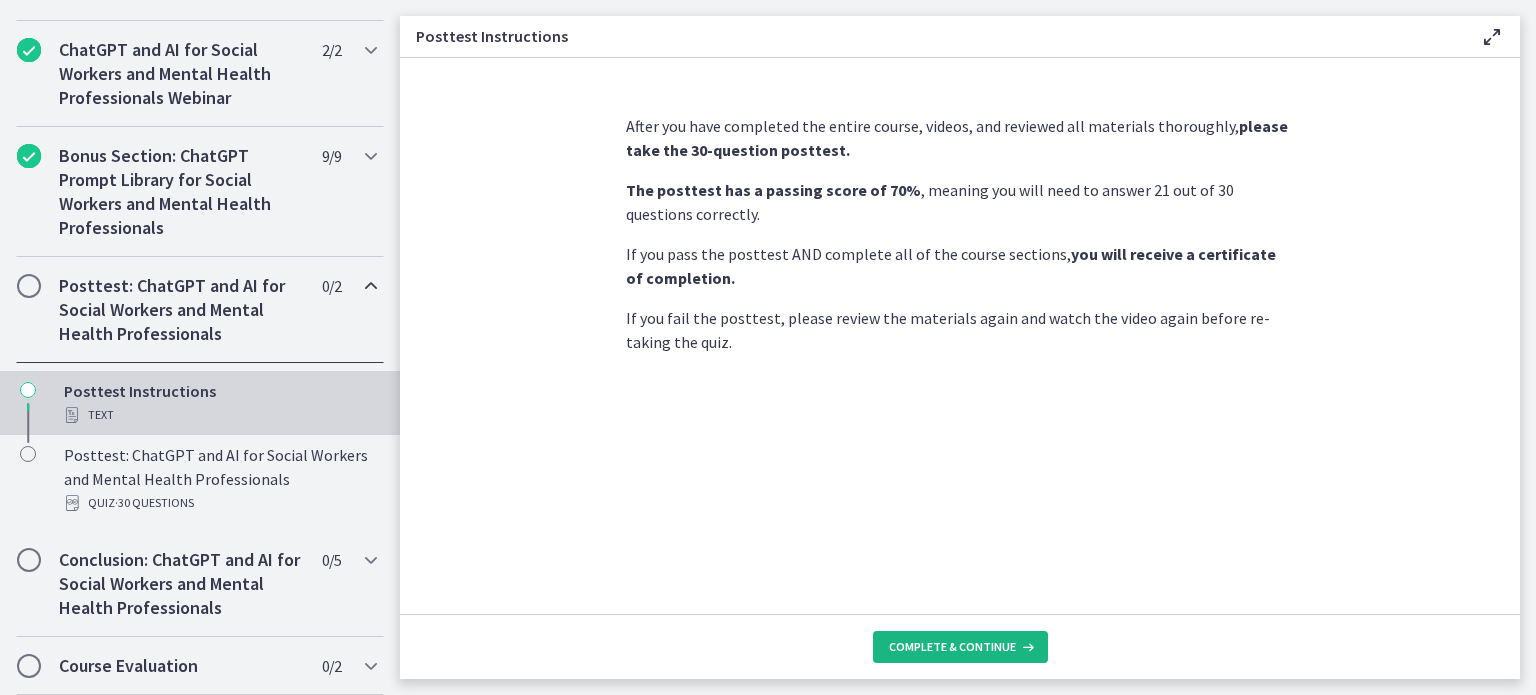 click on "Complete & continue" at bounding box center (952, 647) 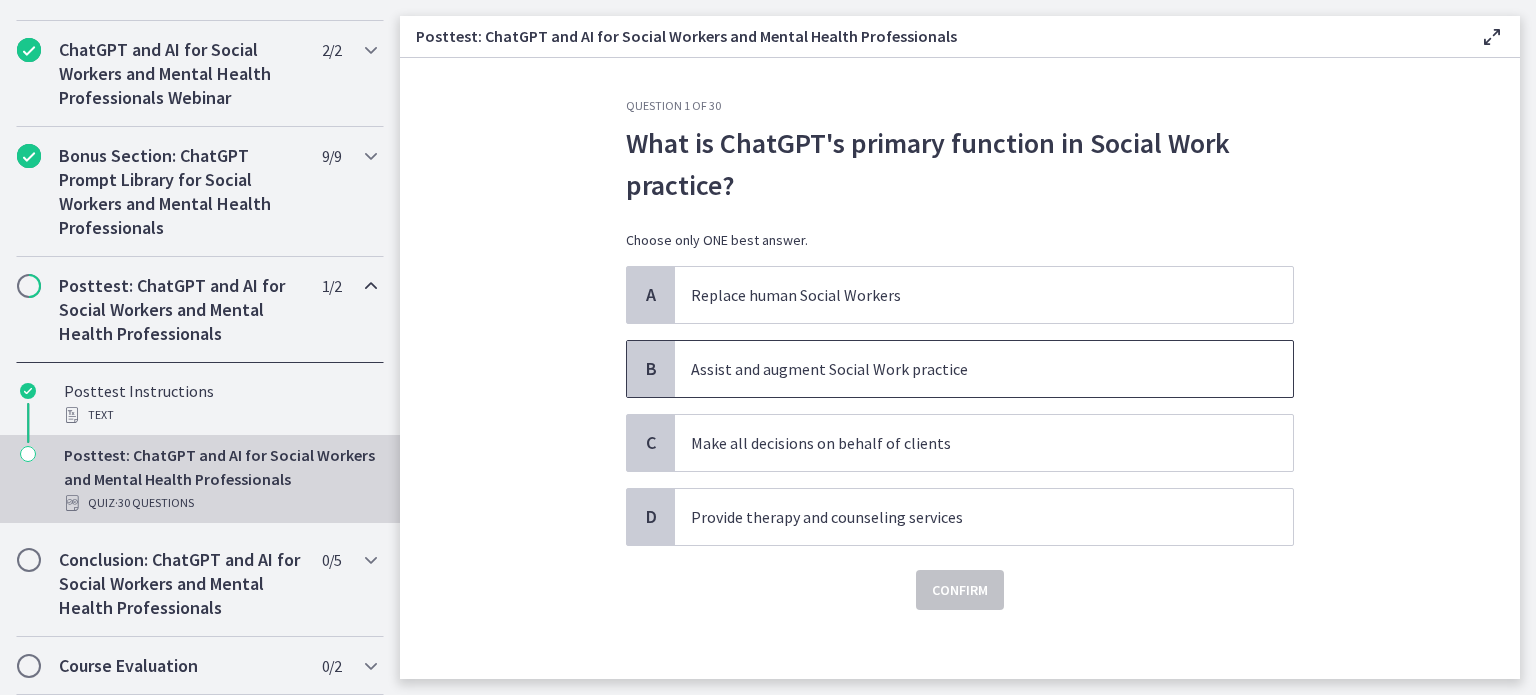 click on "Assist and augment Social Work practice" at bounding box center (964, 369) 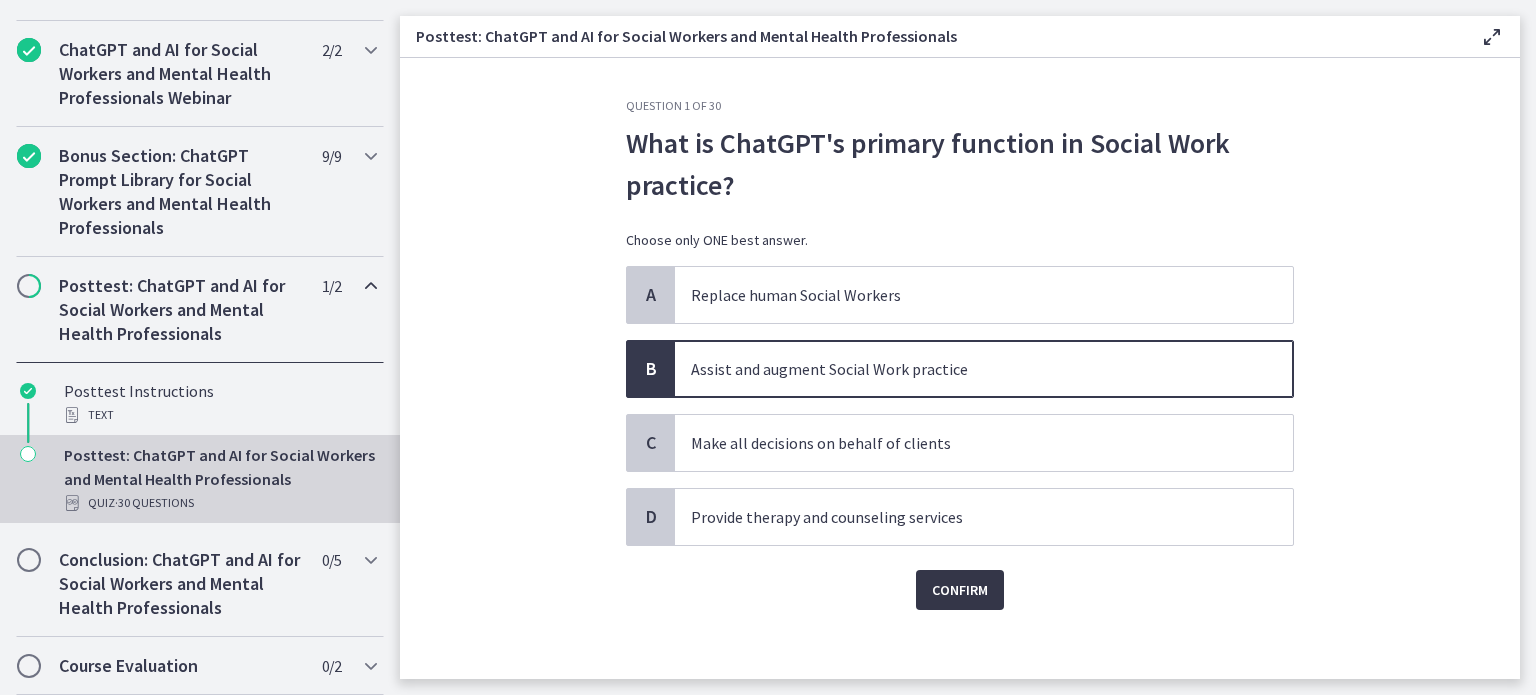 click on "Confirm" at bounding box center (960, 590) 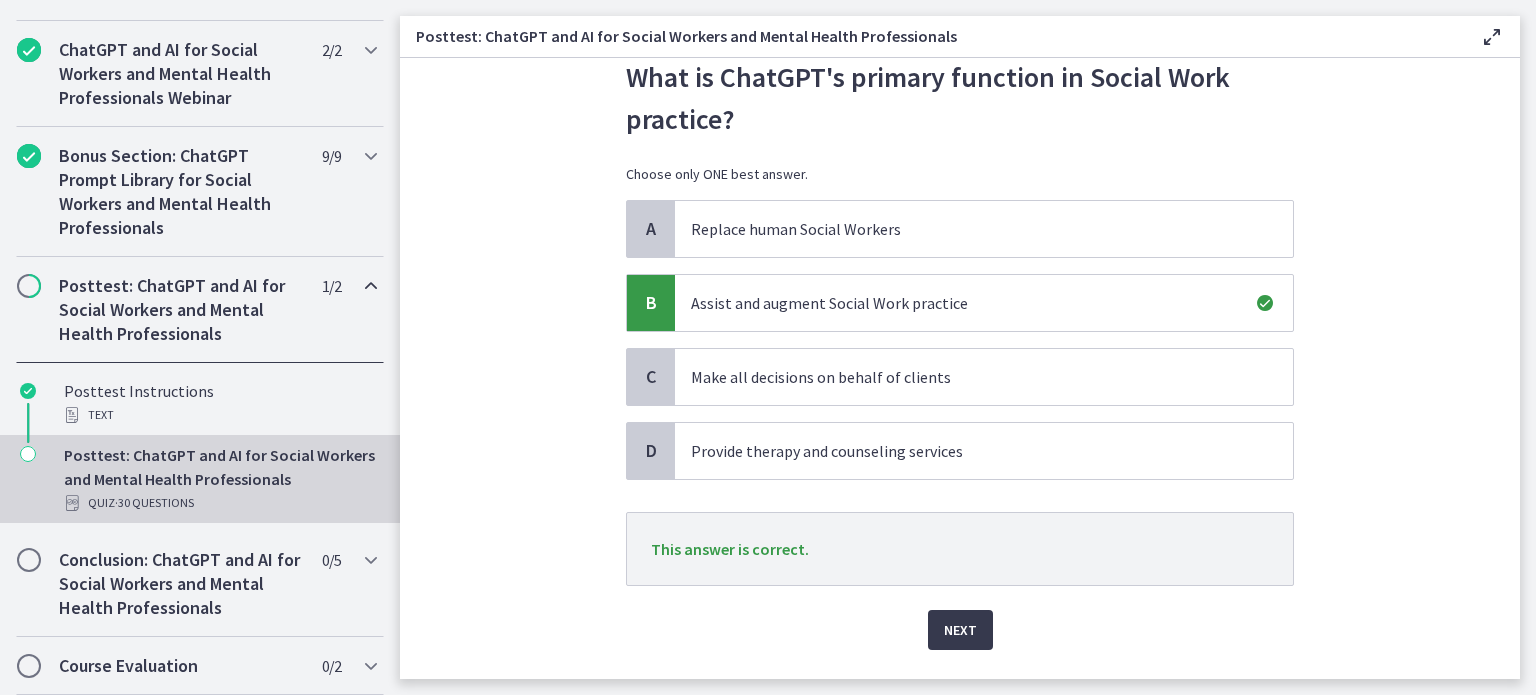 scroll, scrollTop: 114, scrollLeft: 0, axis: vertical 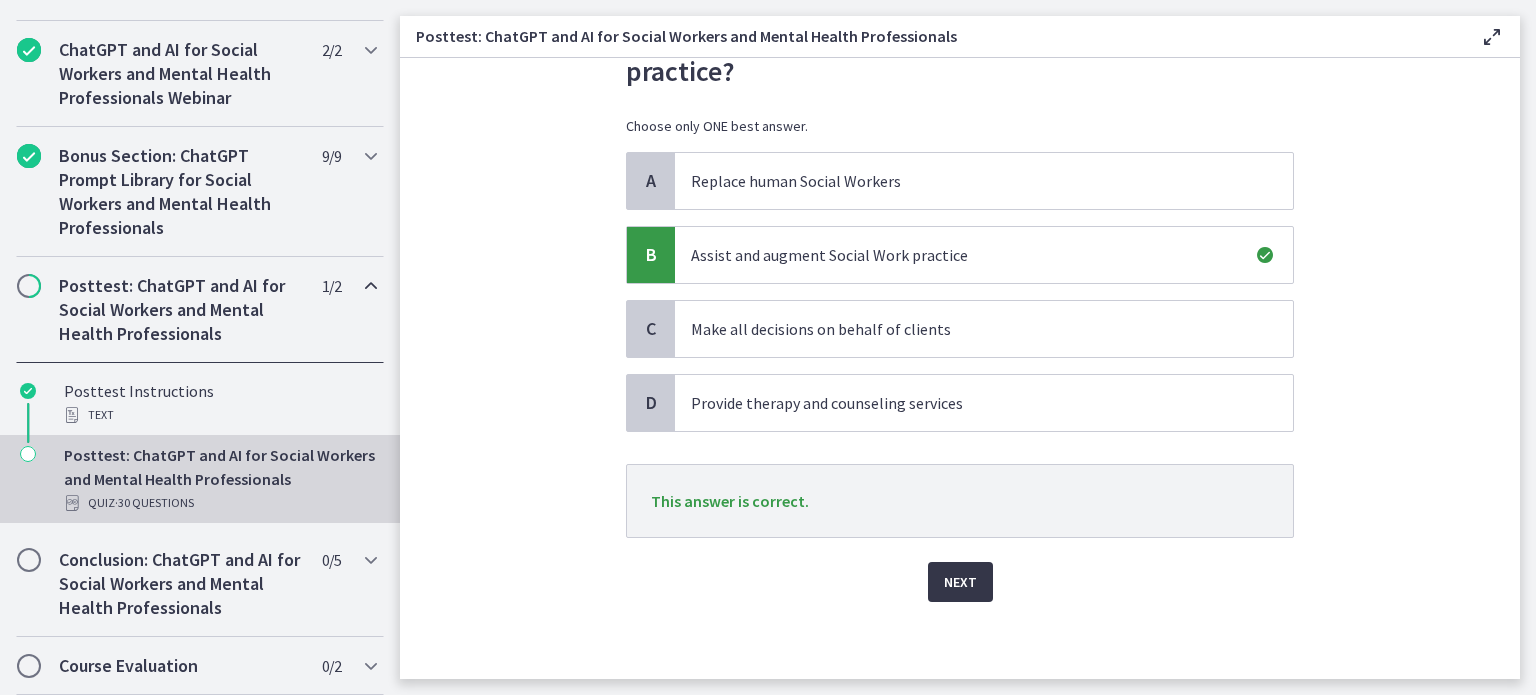 click on "Next" at bounding box center [960, 582] 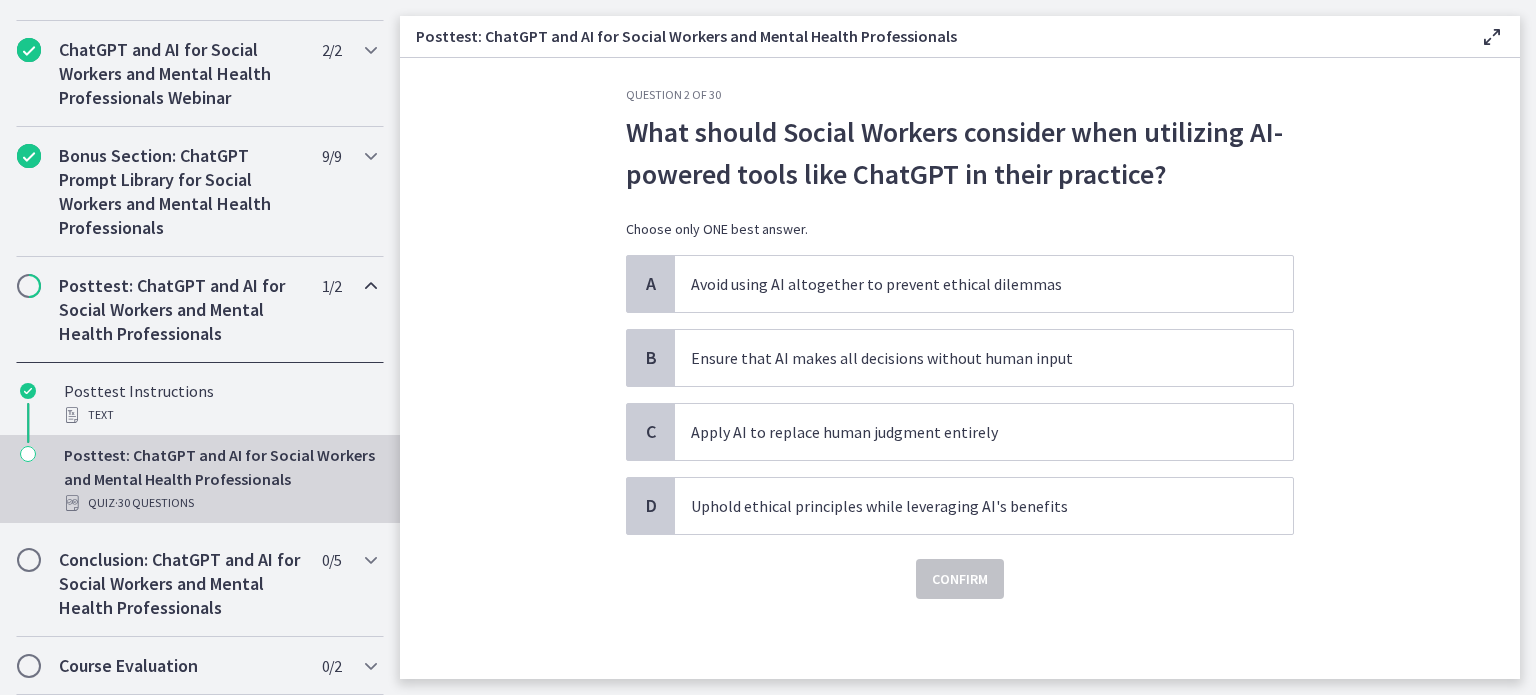 scroll, scrollTop: 0, scrollLeft: 0, axis: both 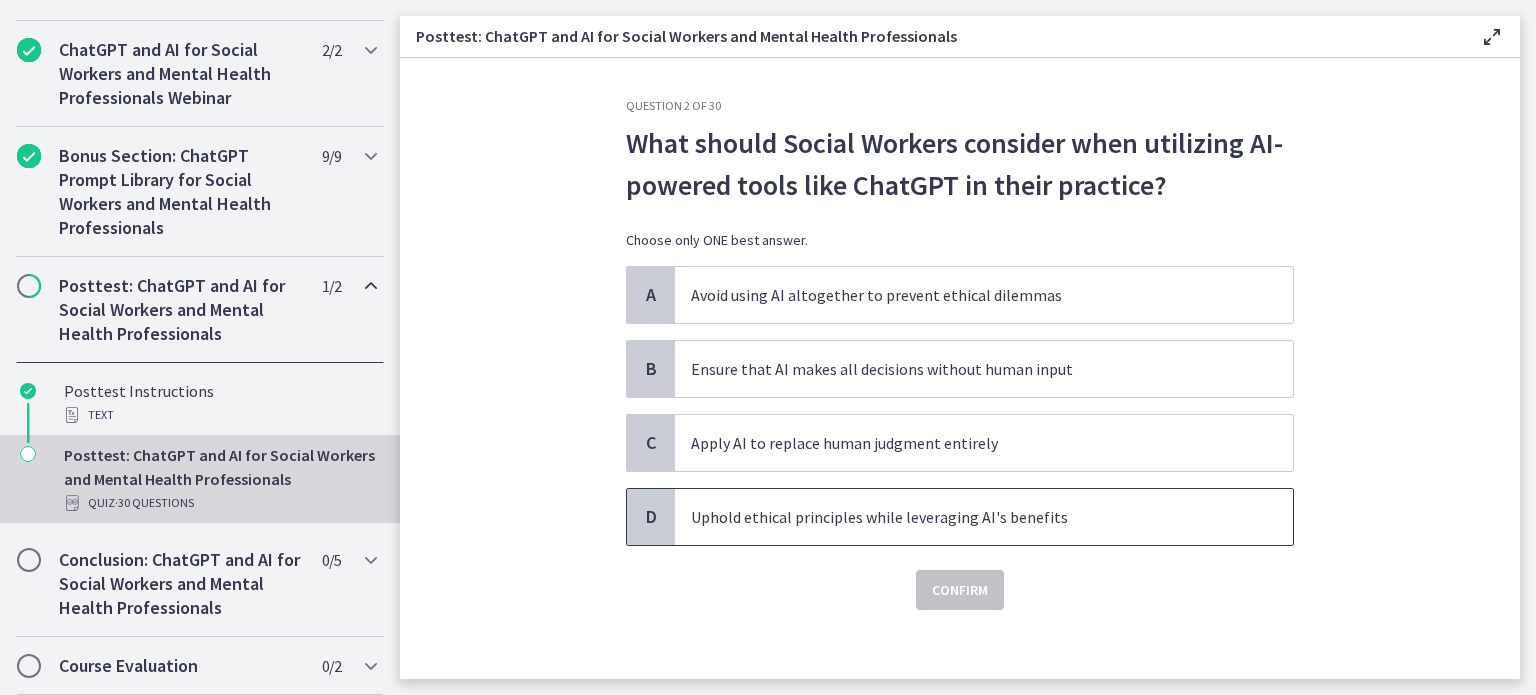 click on "Uphold ethical principles while leveraging AI's benefits" at bounding box center [964, 517] 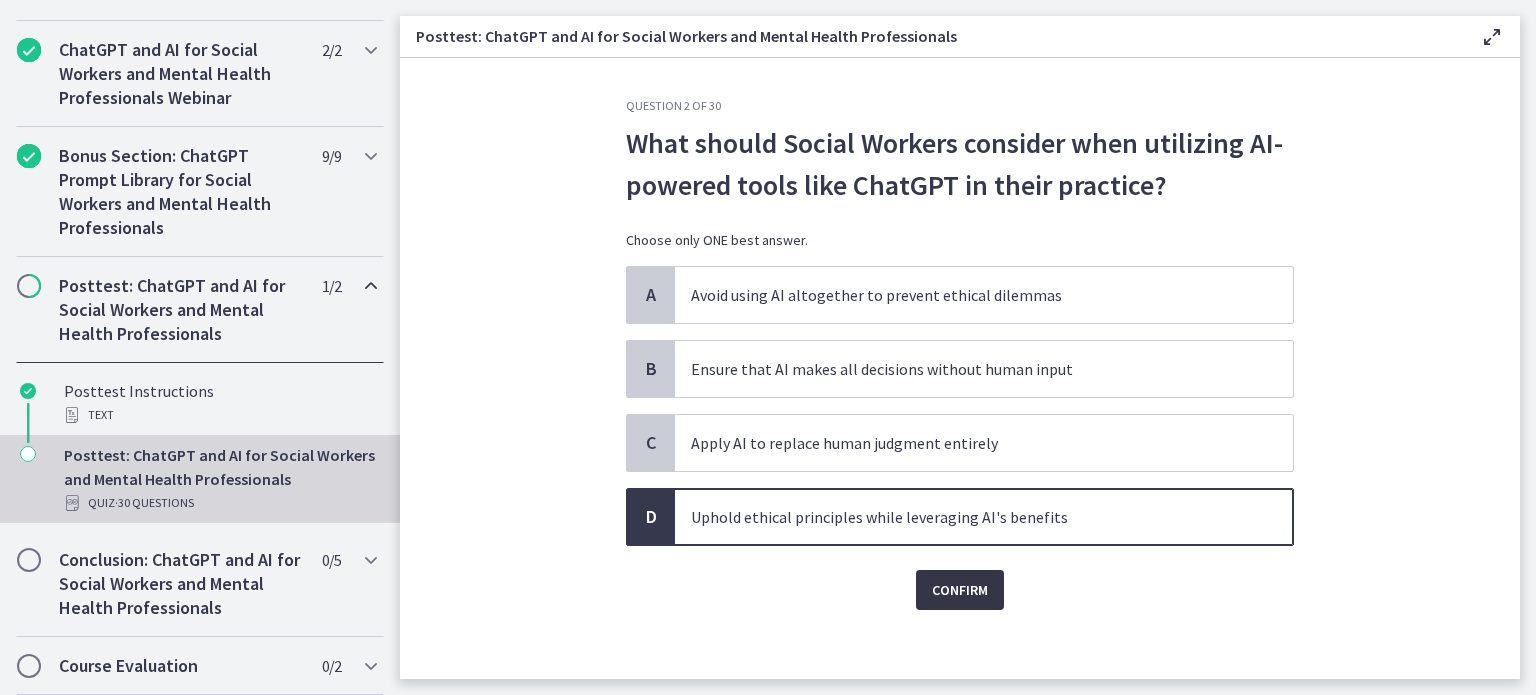 click on "Confirm" at bounding box center [960, 590] 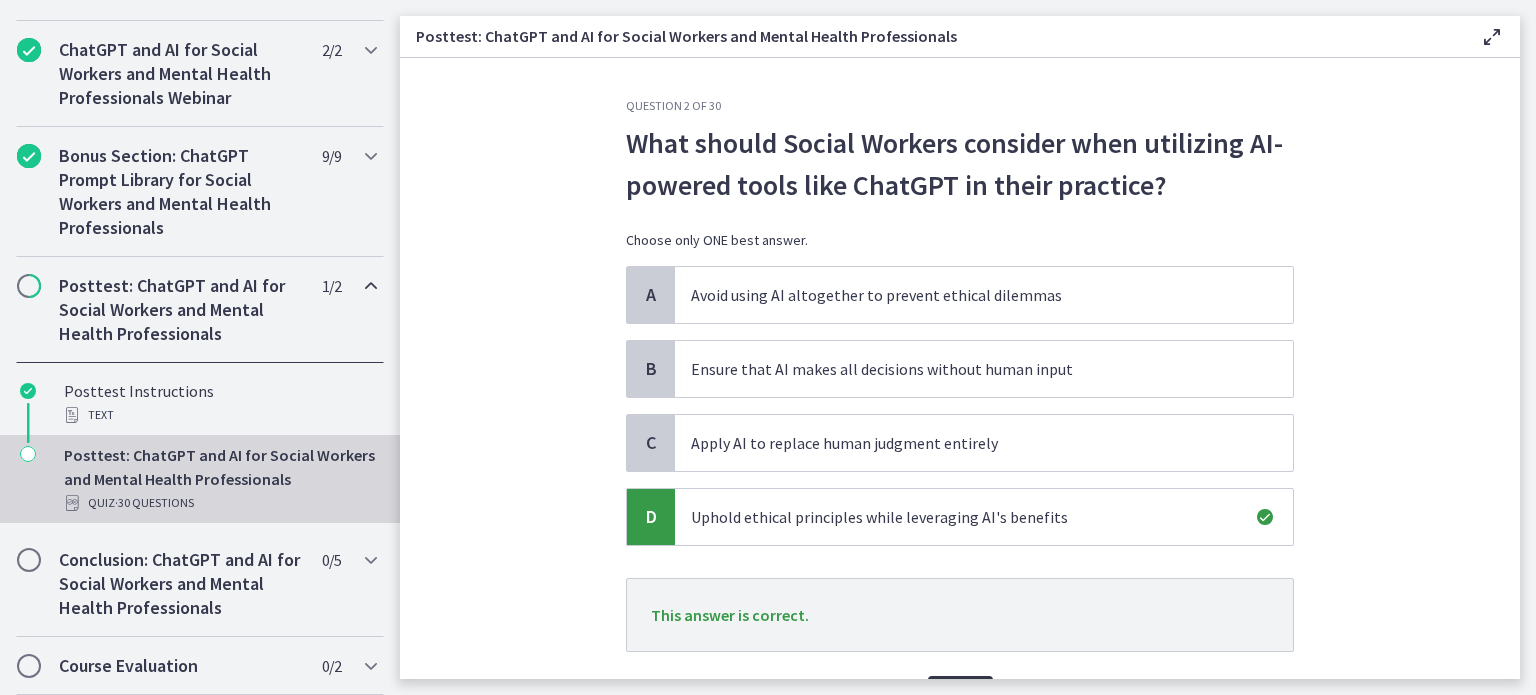 scroll, scrollTop: 114, scrollLeft: 0, axis: vertical 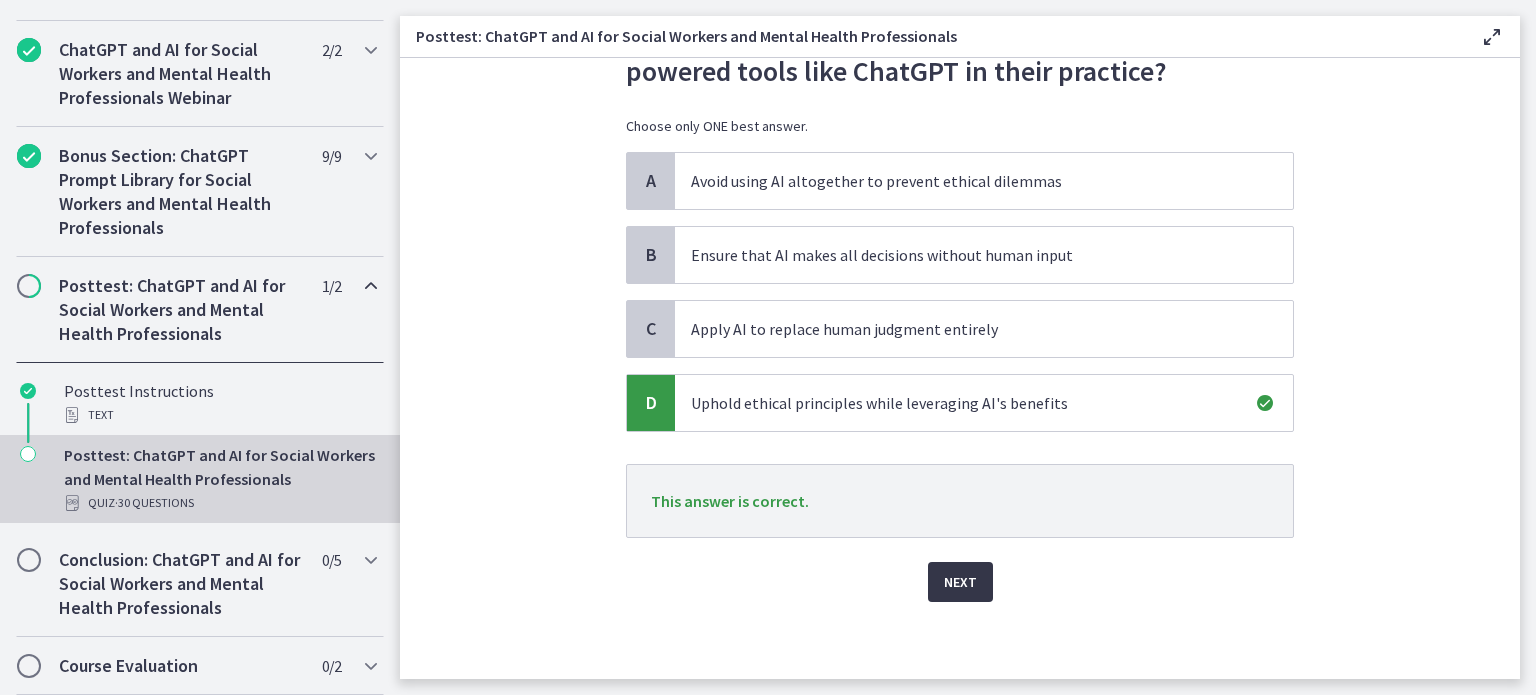 click on "Next" at bounding box center [960, 582] 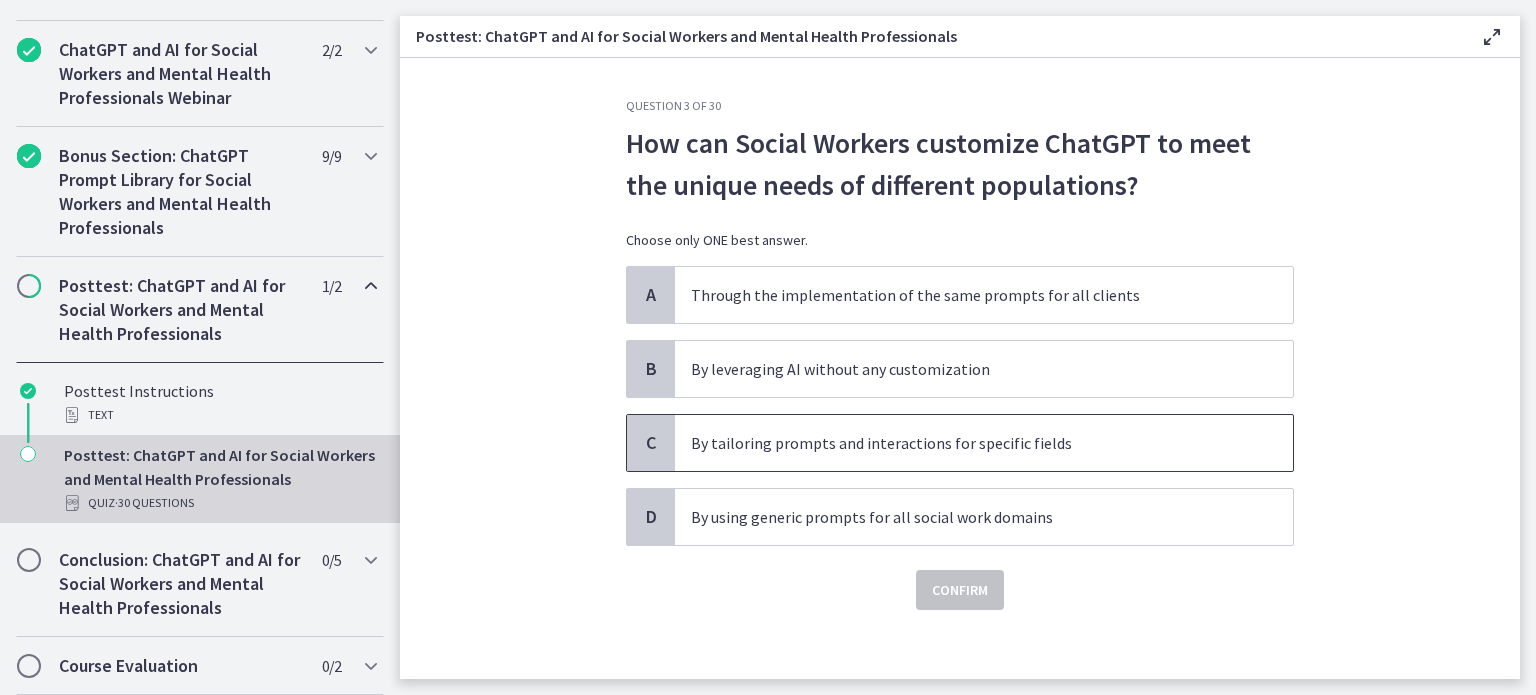 click on "By tailoring prompts and interactions for specific fields" at bounding box center (964, 443) 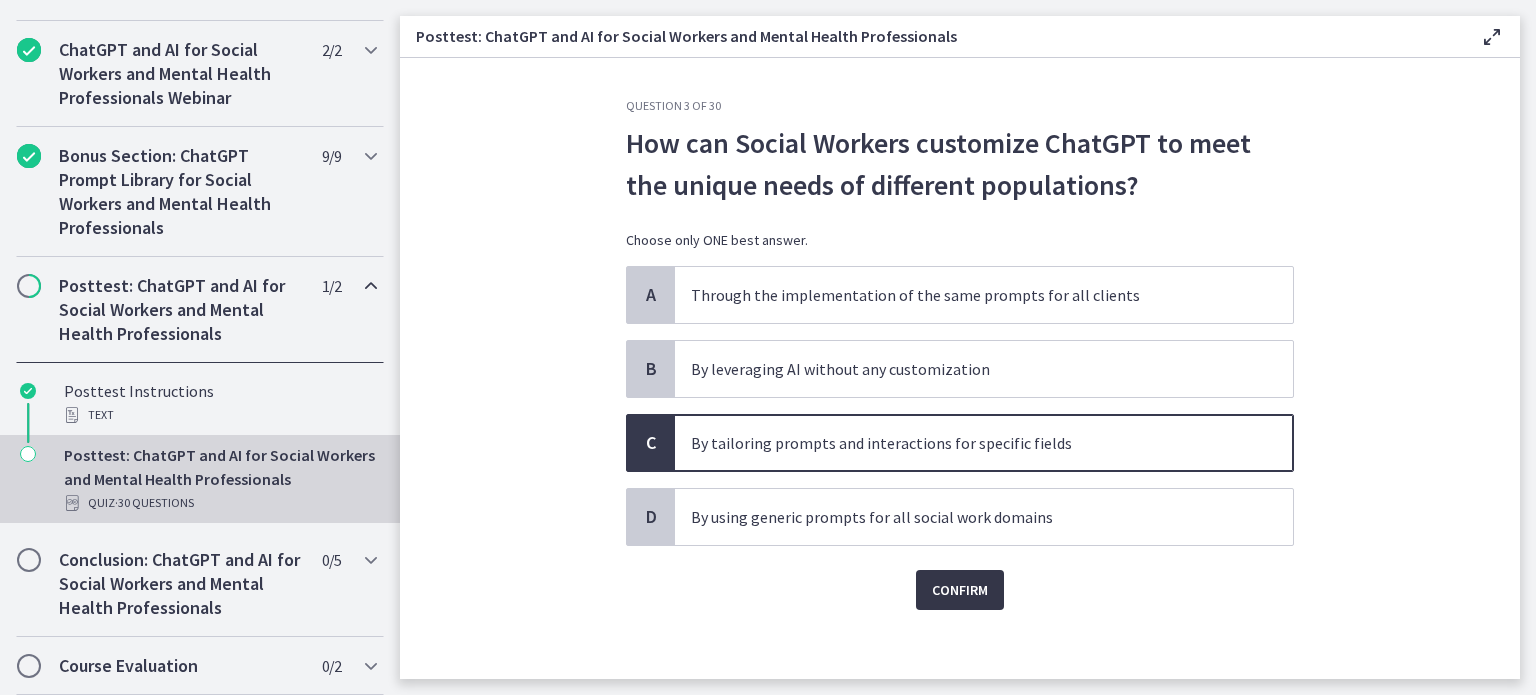 click on "Confirm" at bounding box center [960, 590] 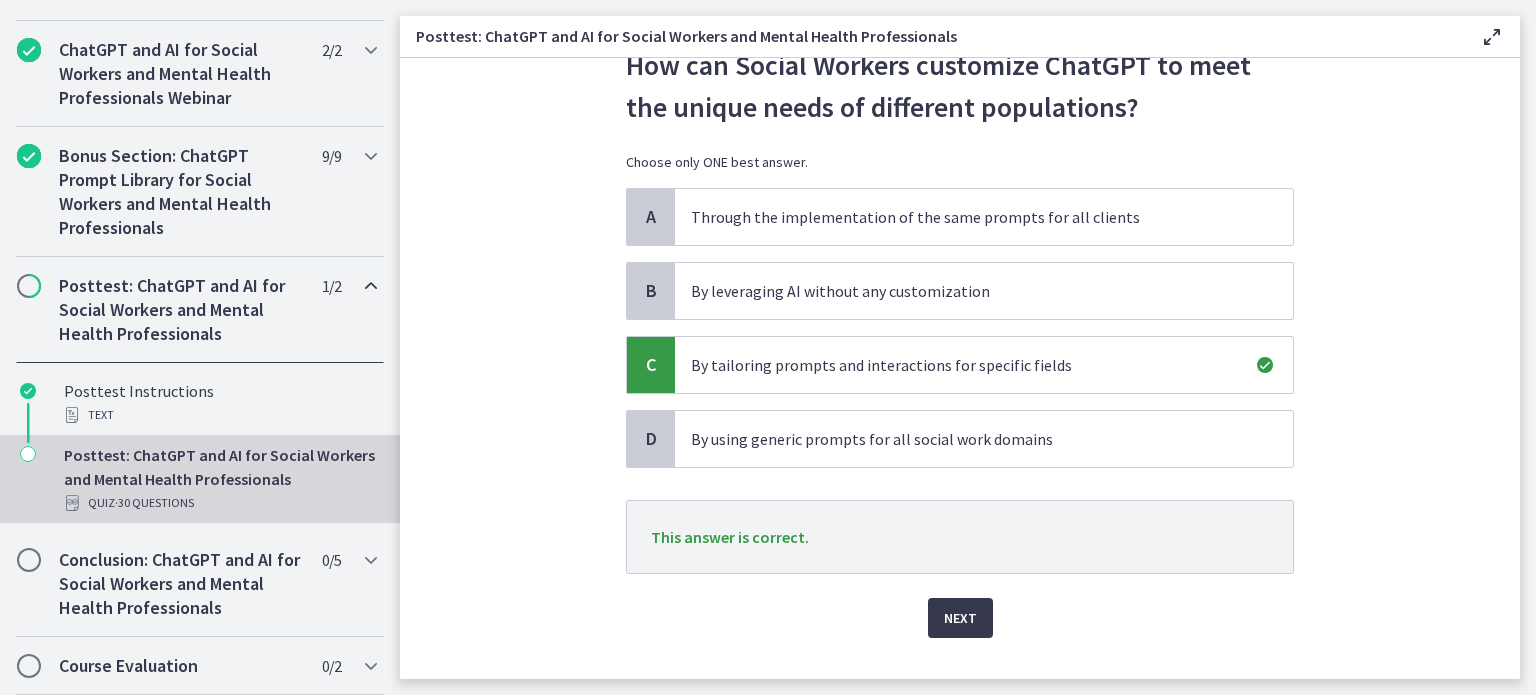 scroll, scrollTop: 114, scrollLeft: 0, axis: vertical 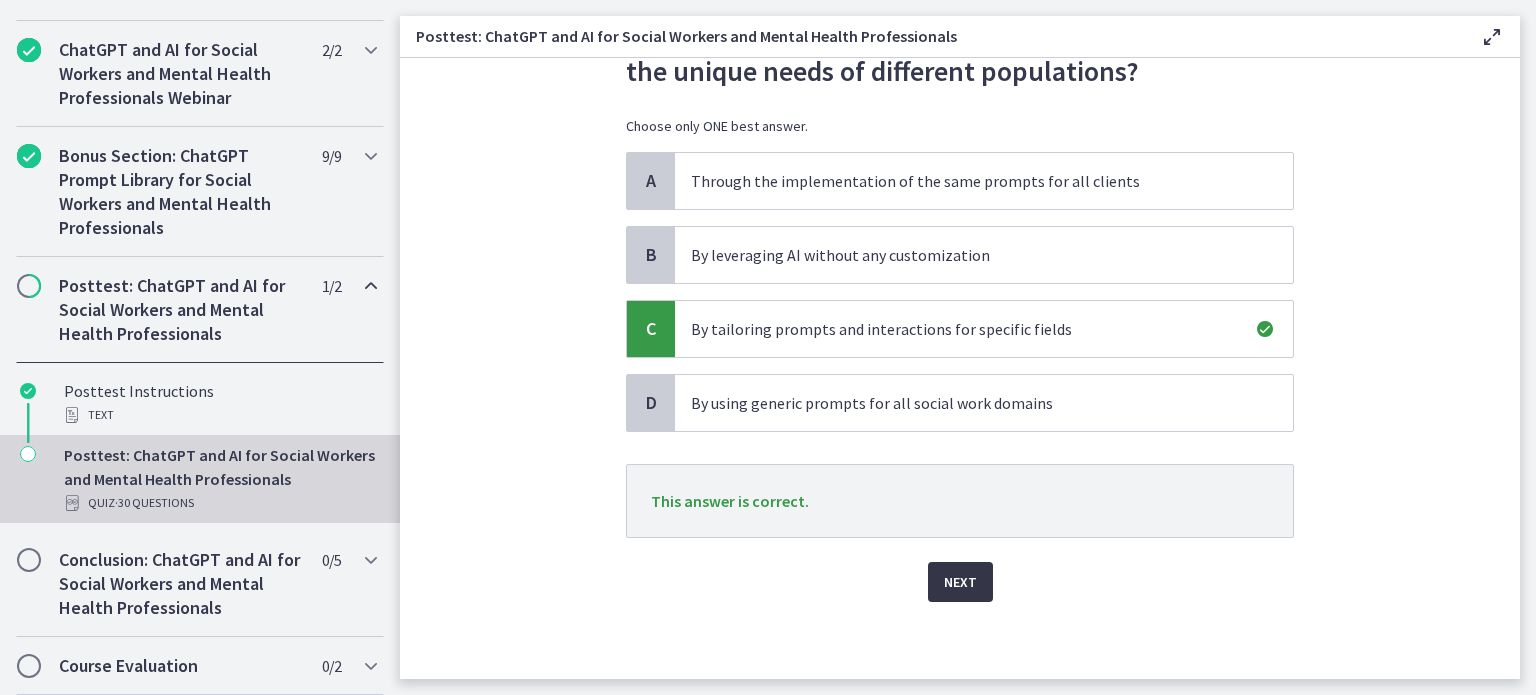 click on "Next" at bounding box center [960, 582] 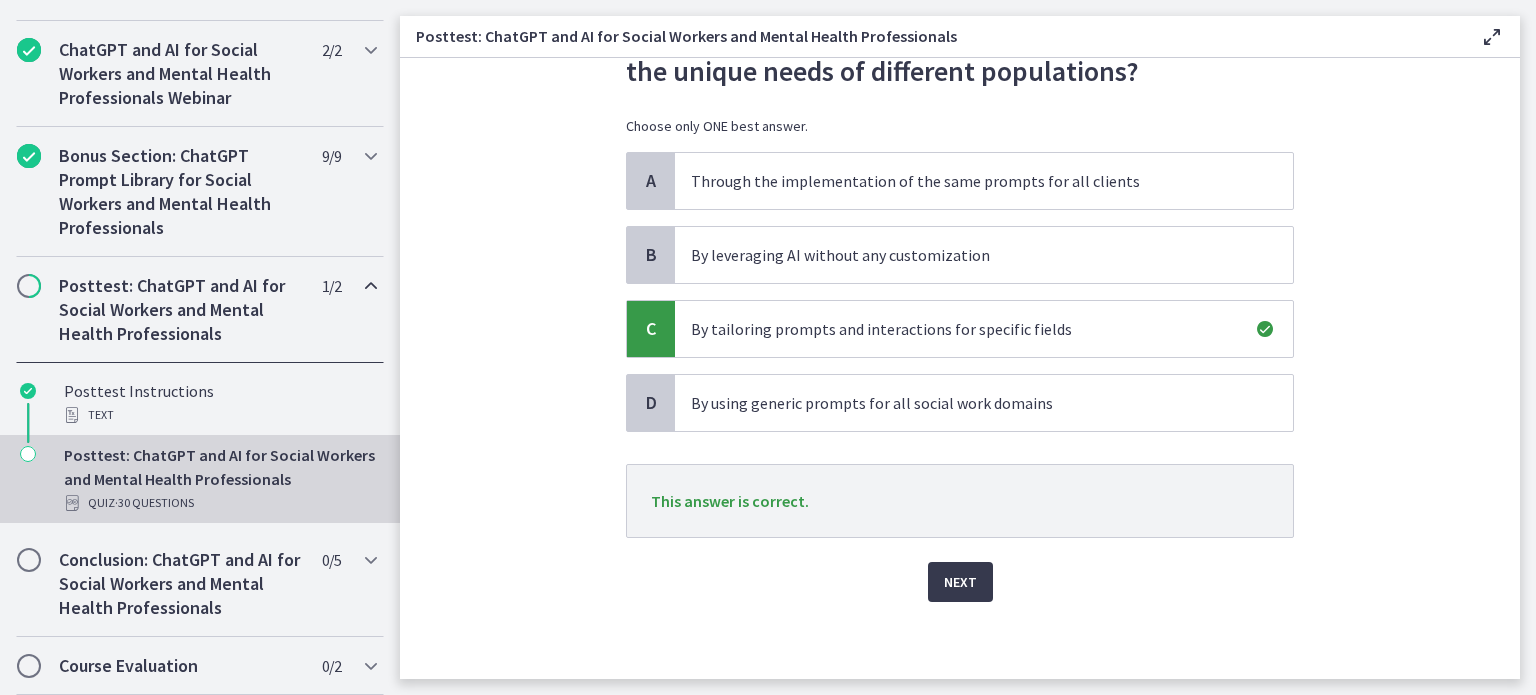 scroll, scrollTop: 0, scrollLeft: 0, axis: both 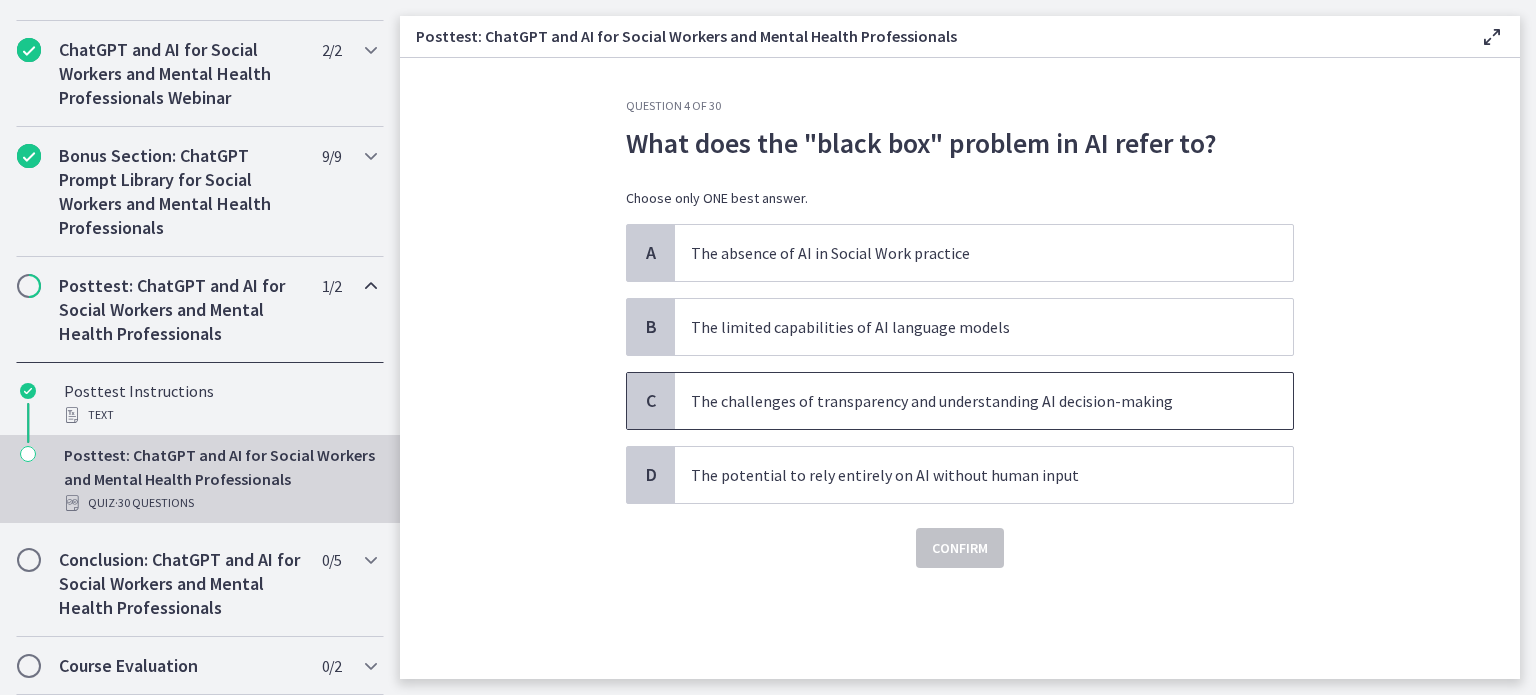 click on "The challenges of transparency and understanding AI decision-making" at bounding box center [984, 401] 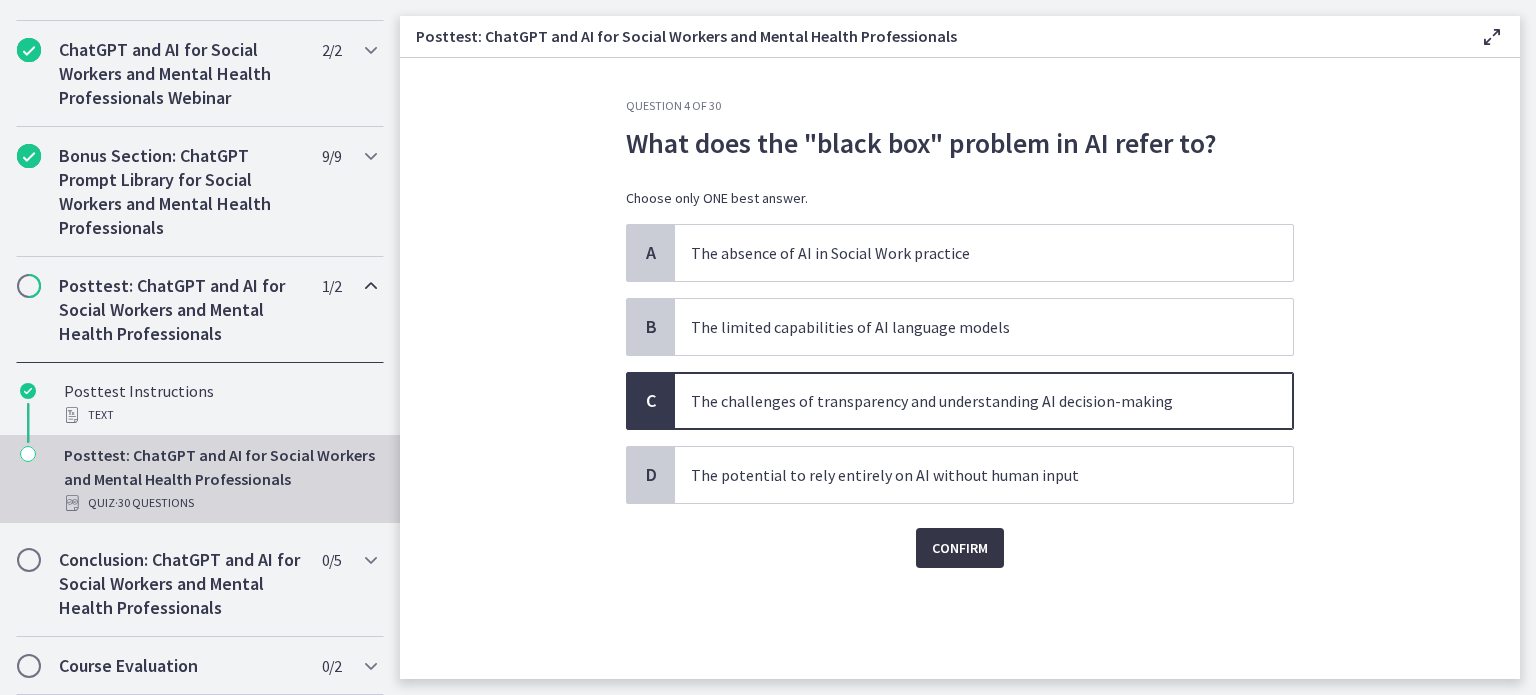 click on "Confirm" at bounding box center [960, 548] 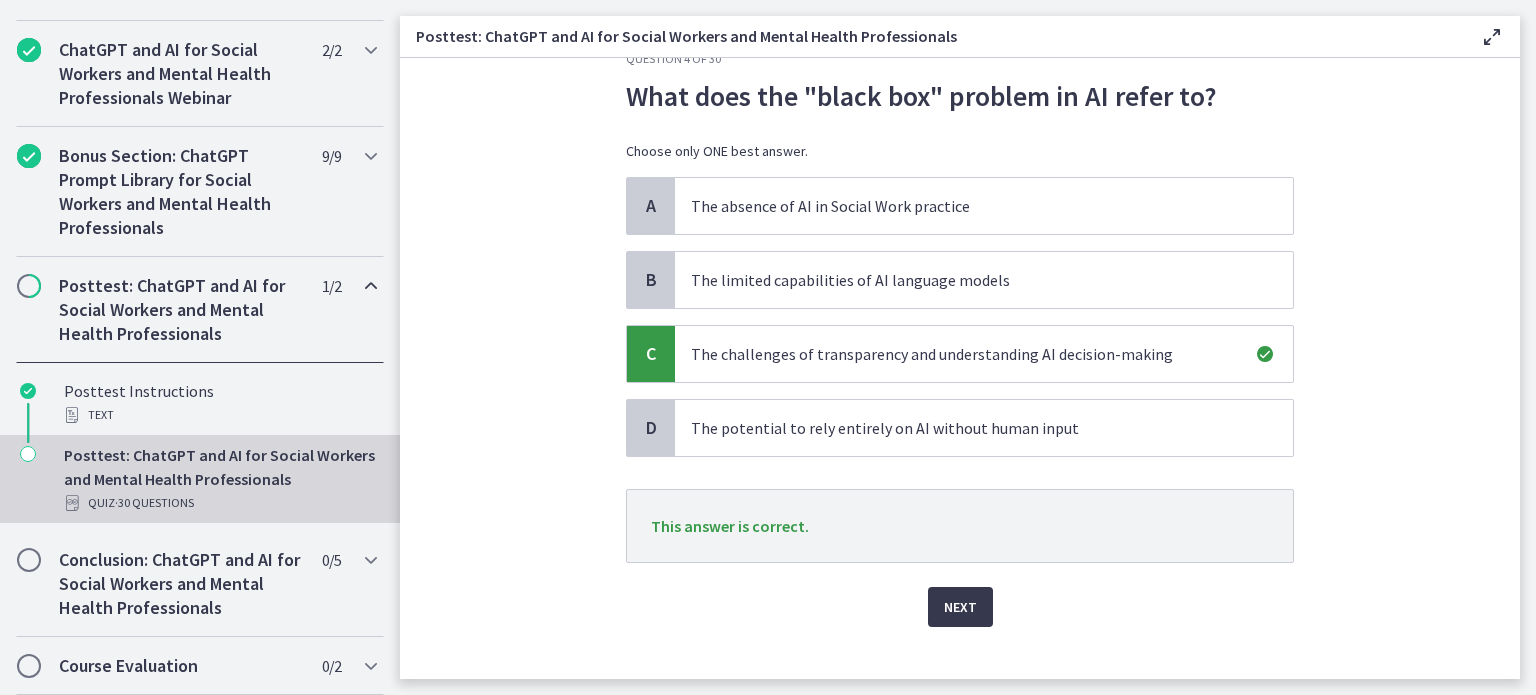 scroll, scrollTop: 72, scrollLeft: 0, axis: vertical 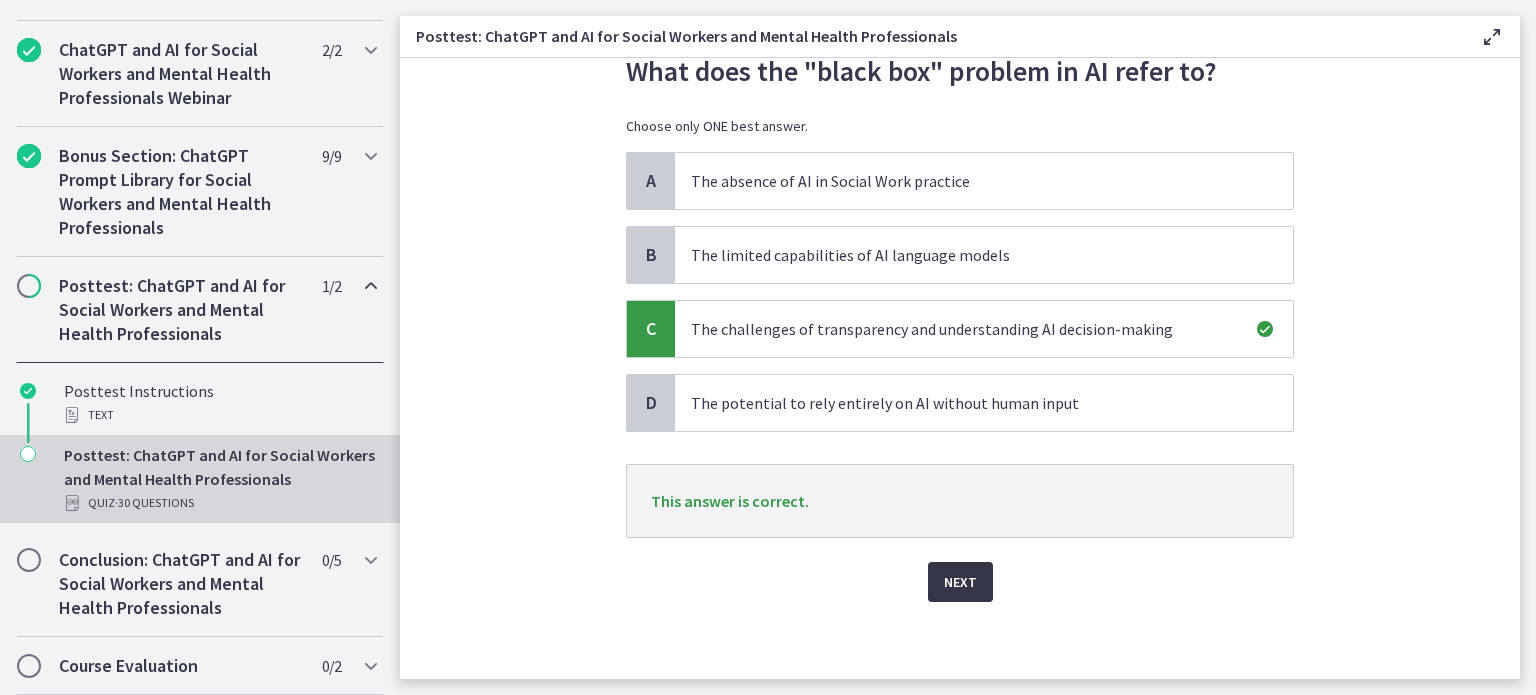 click on "Next" at bounding box center [960, 582] 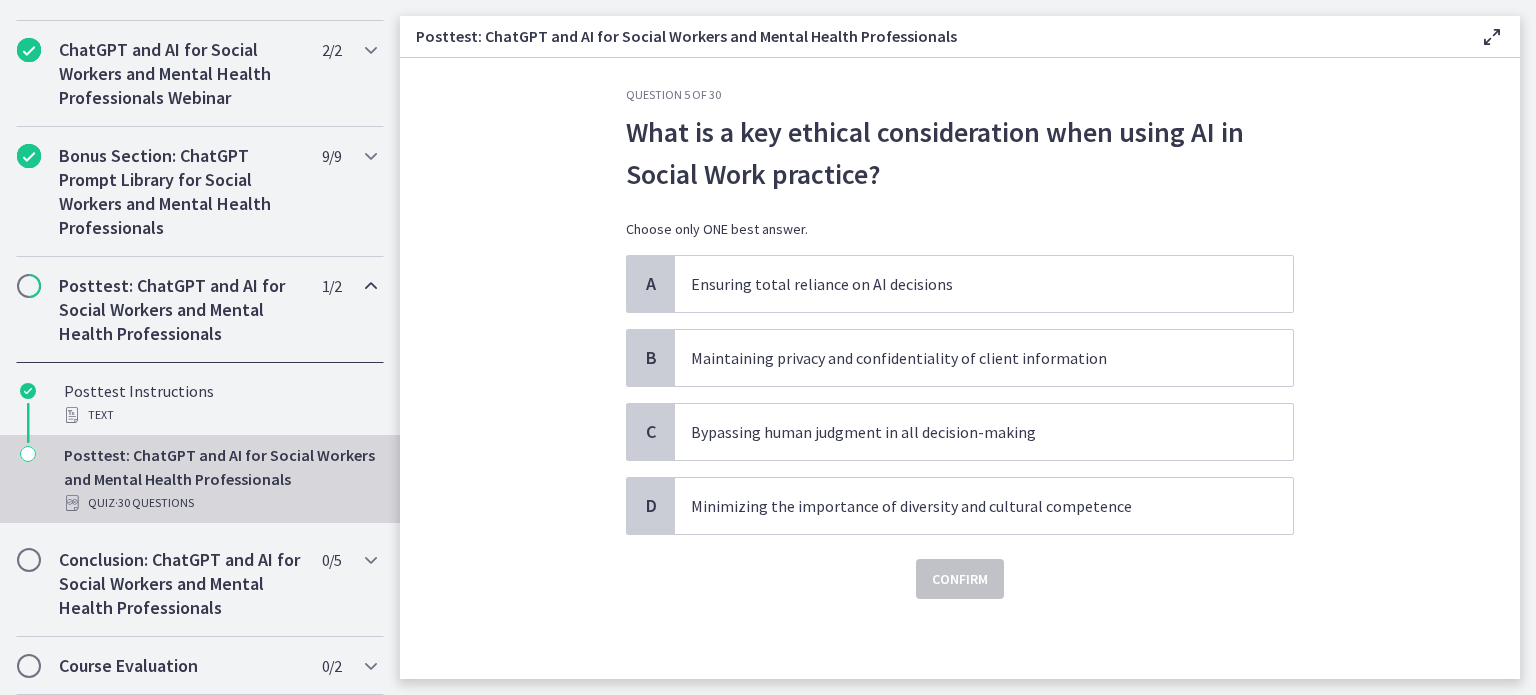 scroll, scrollTop: 0, scrollLeft: 0, axis: both 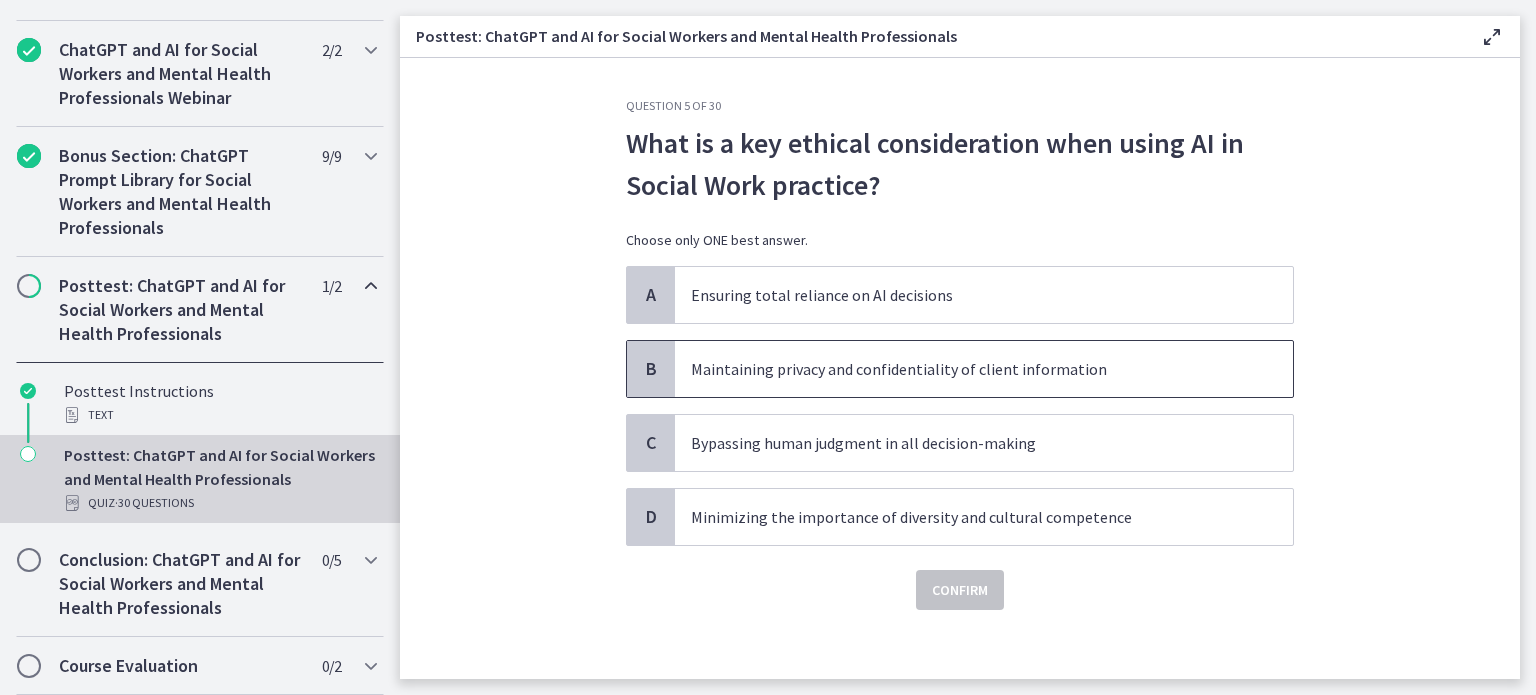 click on "Maintaining privacy and confidentiality of client information" at bounding box center [964, 369] 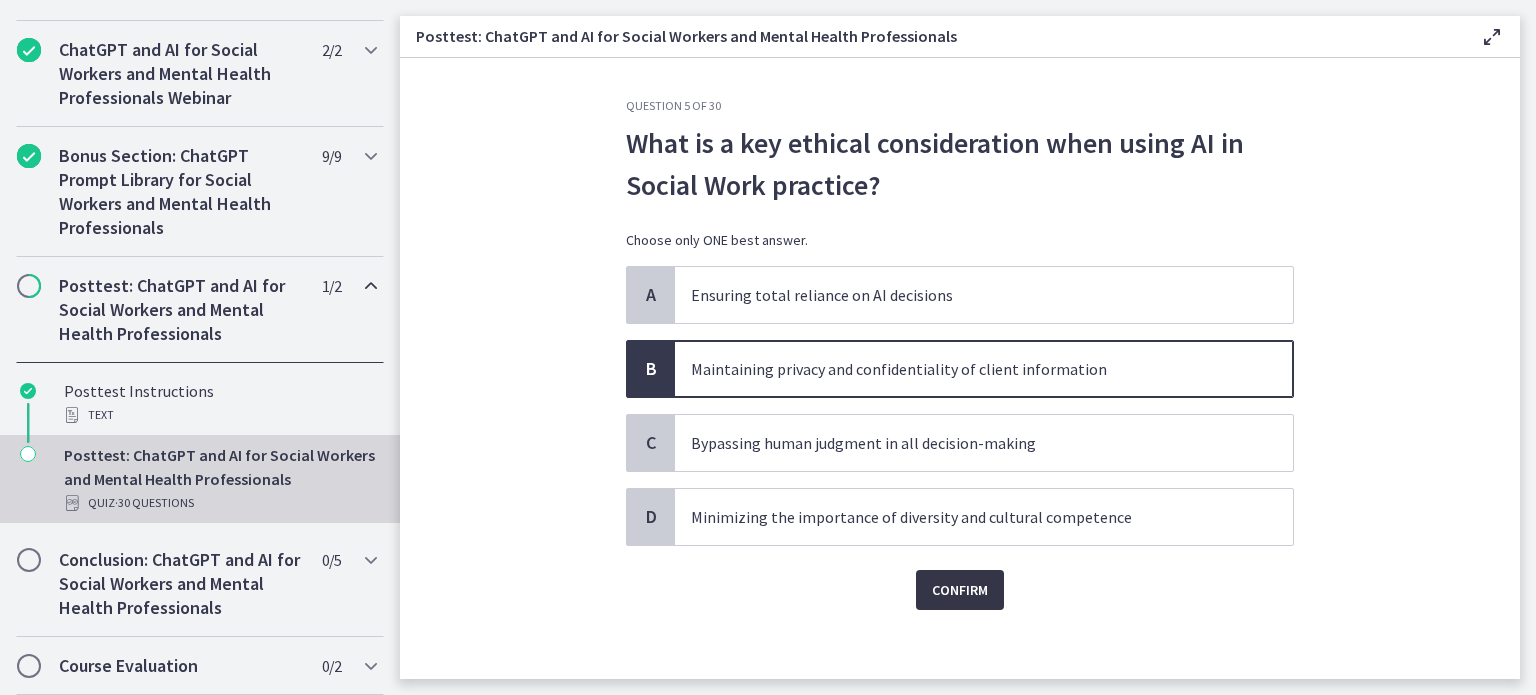 click on "Confirm" at bounding box center (960, 590) 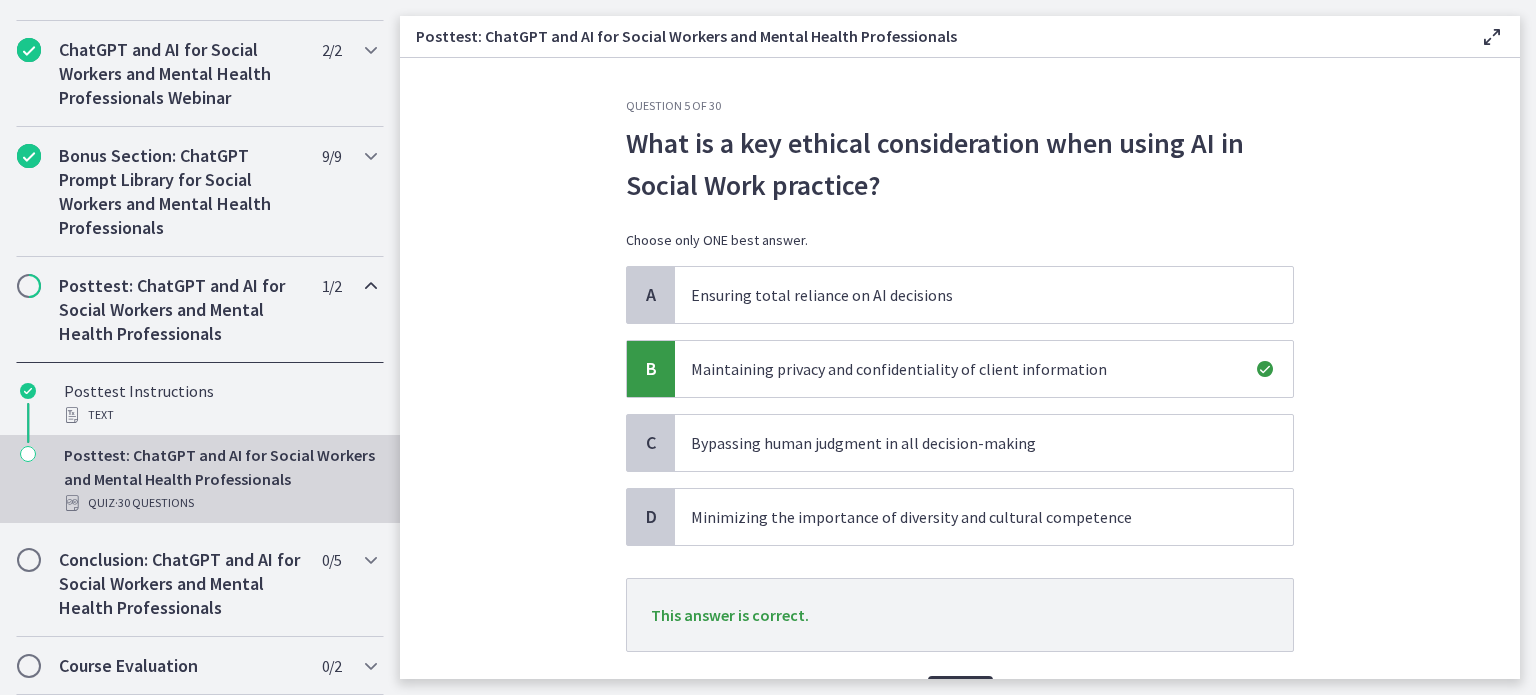 scroll, scrollTop: 114, scrollLeft: 0, axis: vertical 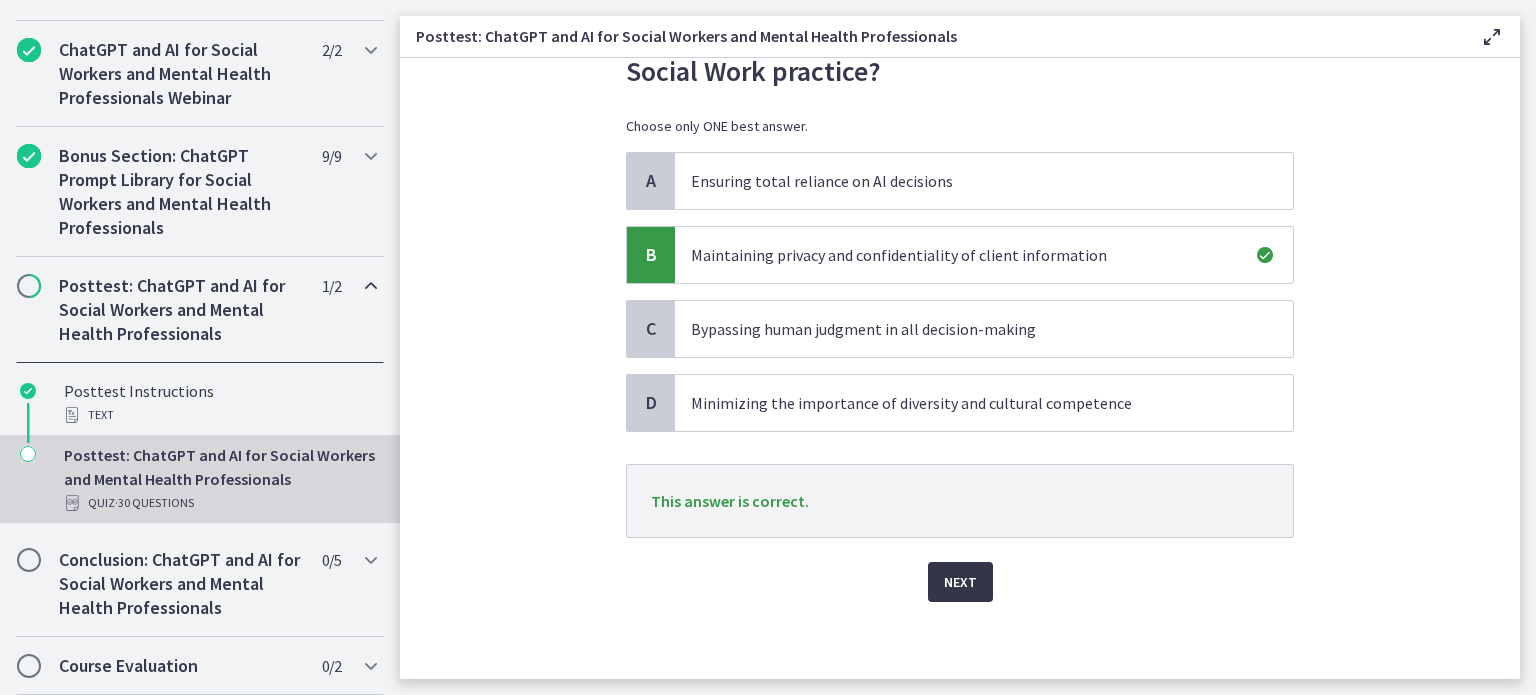 click on "Next" at bounding box center [960, 582] 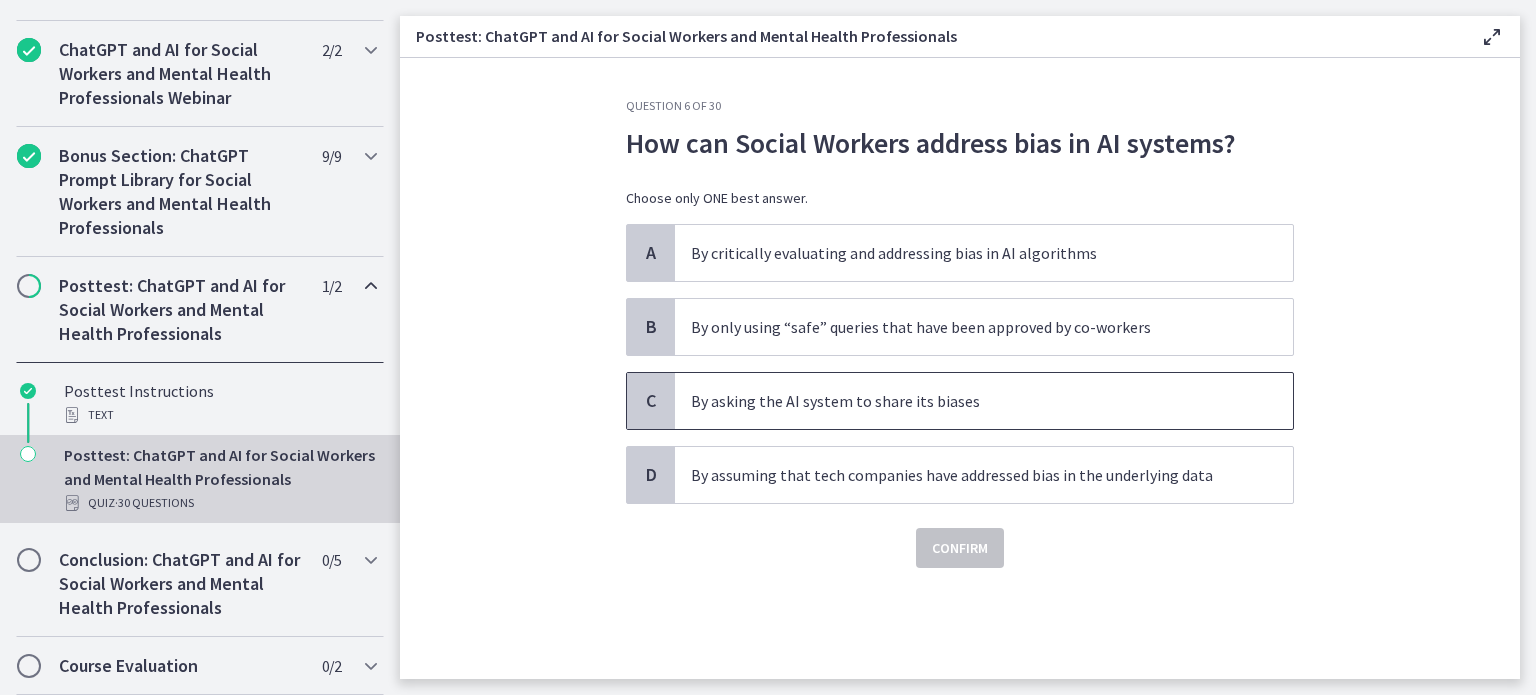 click on "By asking the AI system to share its biases" at bounding box center (964, 401) 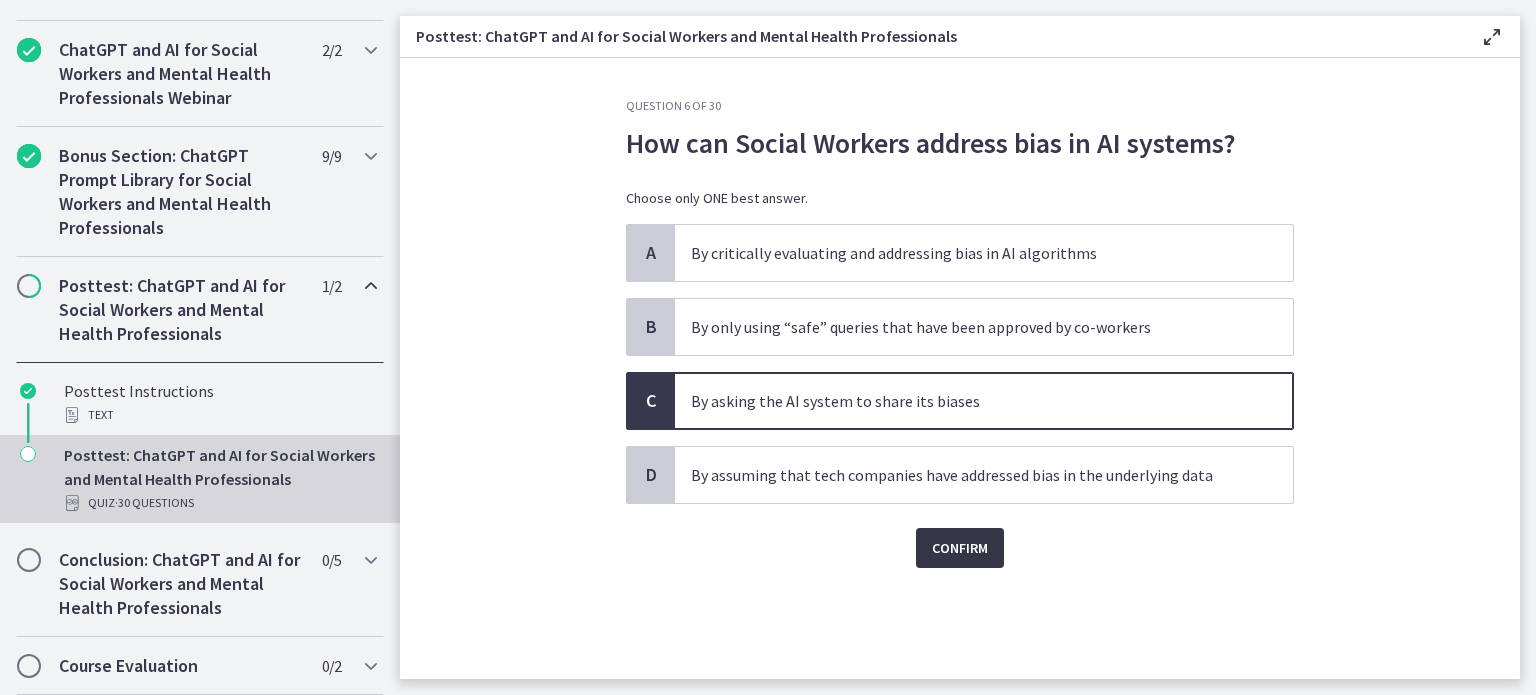 click on "Confirm" at bounding box center (960, 548) 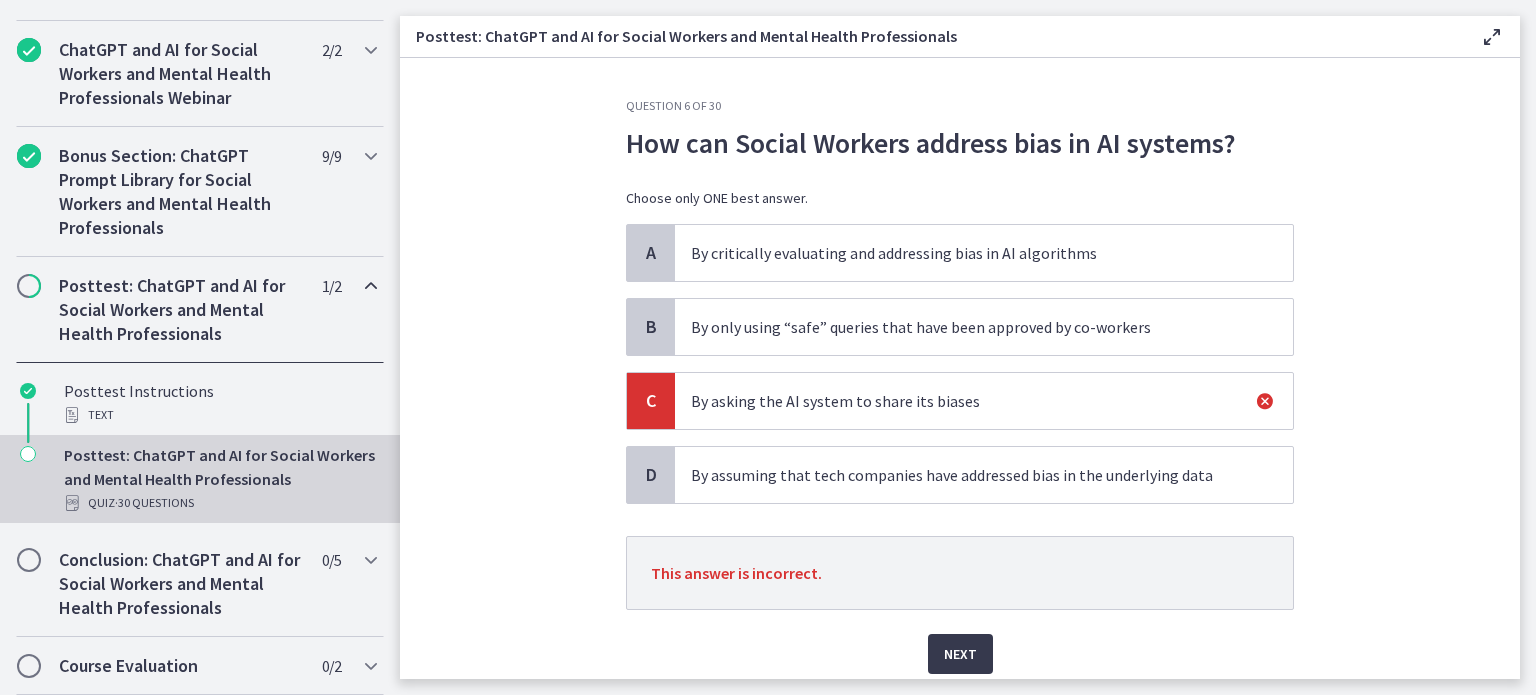 click on "By critically evaluating and addressing bias in AI algorithms" at bounding box center (964, 253) 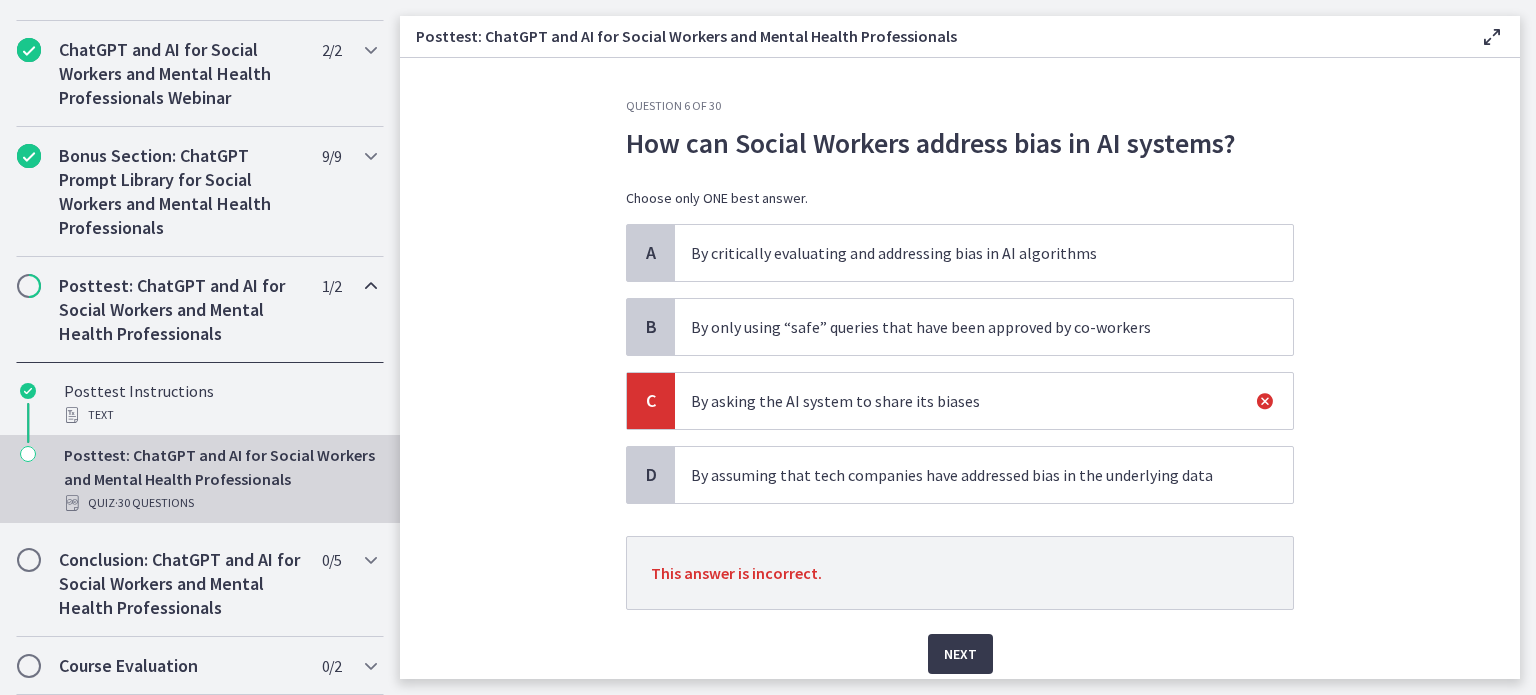 click on "A" at bounding box center [651, 253] 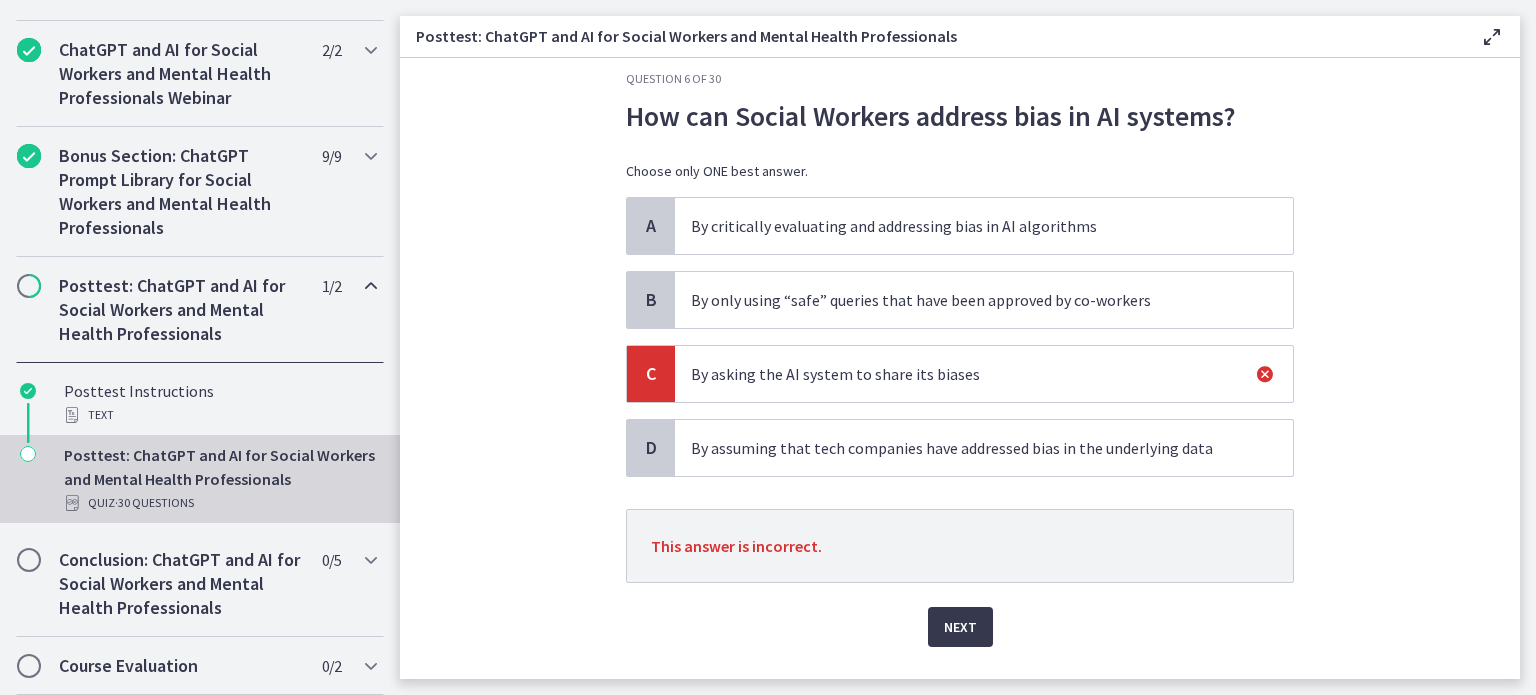 scroll, scrollTop: 72, scrollLeft: 0, axis: vertical 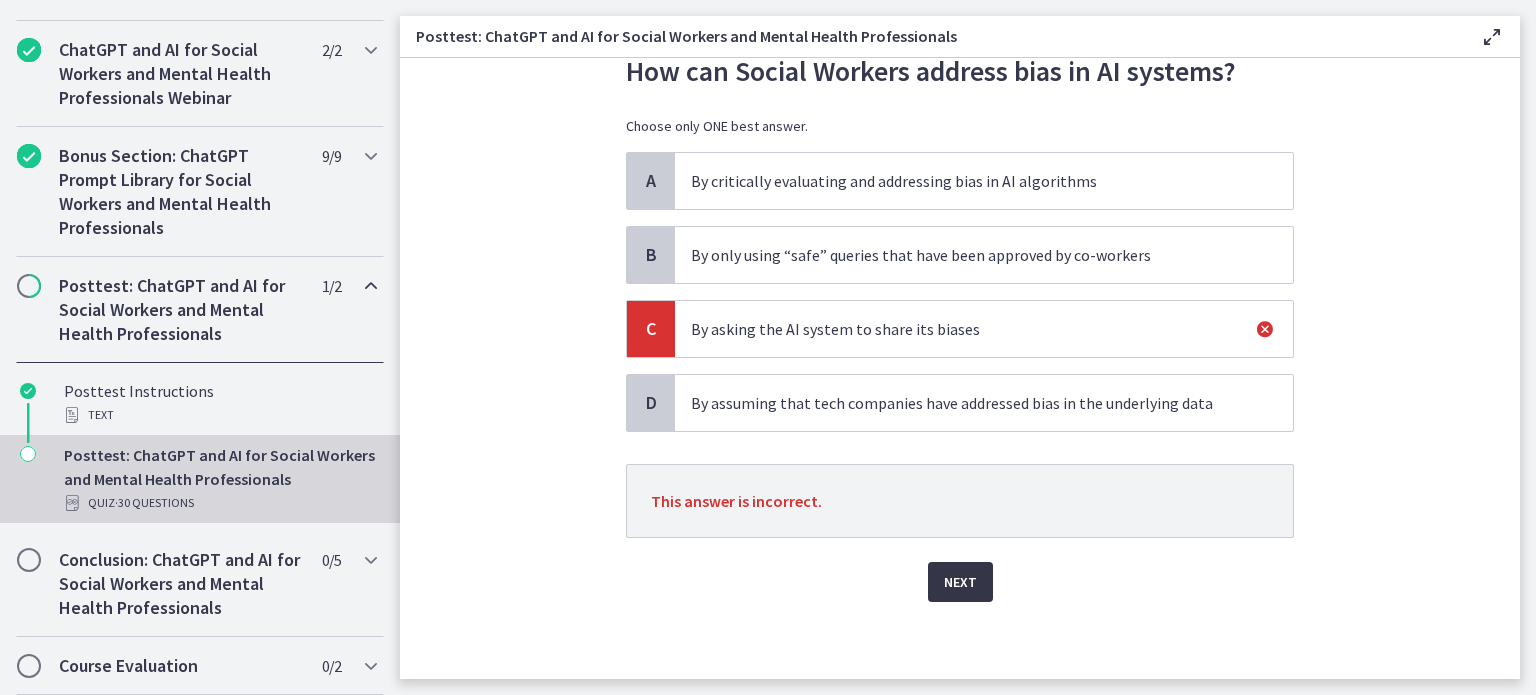 click on "Next" at bounding box center (960, 582) 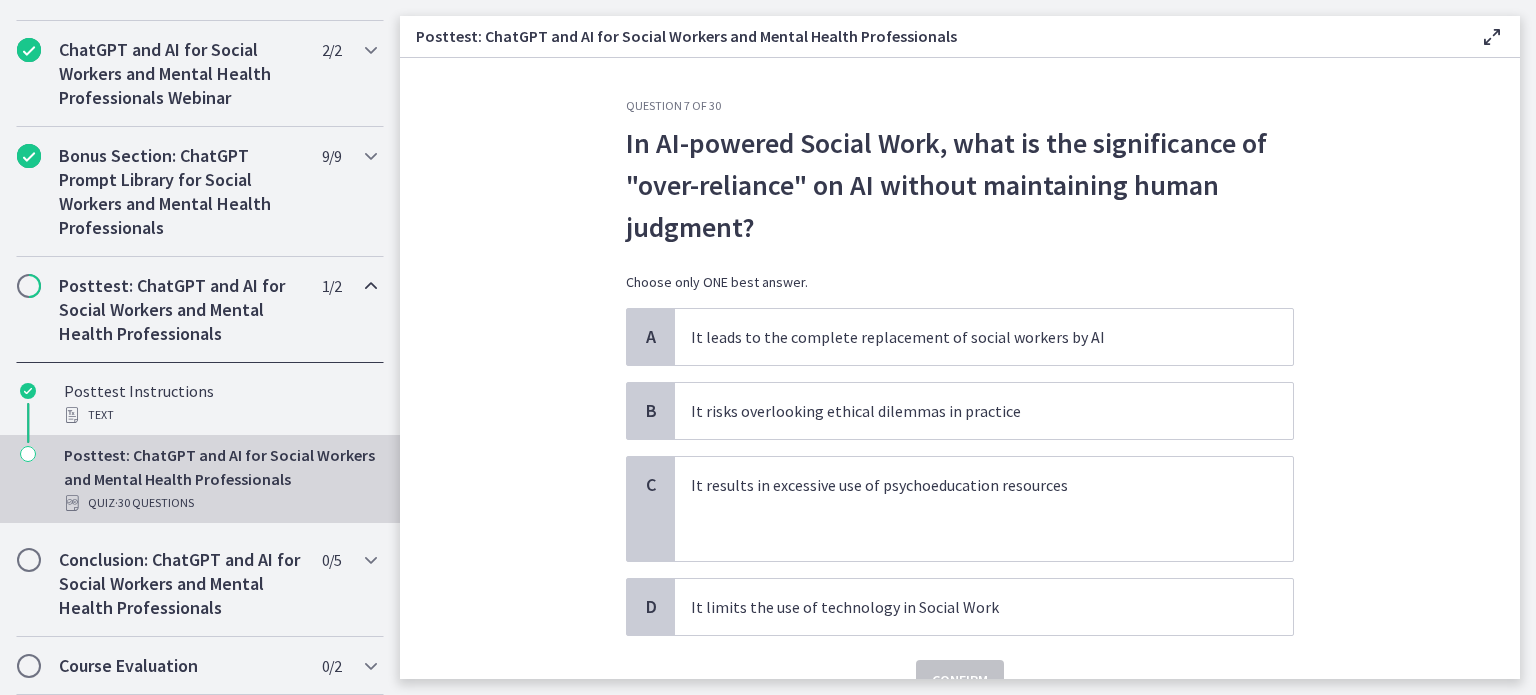 scroll, scrollTop: 99, scrollLeft: 0, axis: vertical 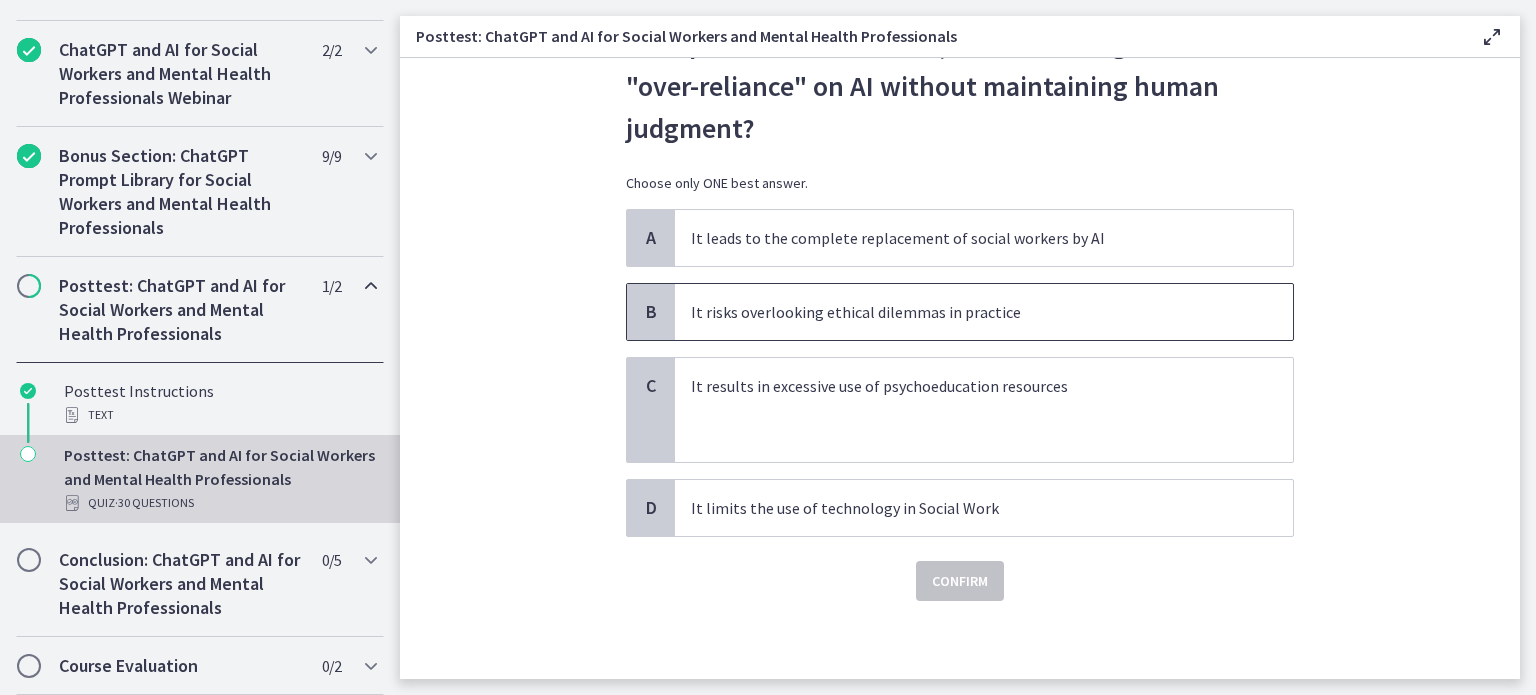 click on "It risks overlooking ethical dilemmas in practice" at bounding box center [984, 312] 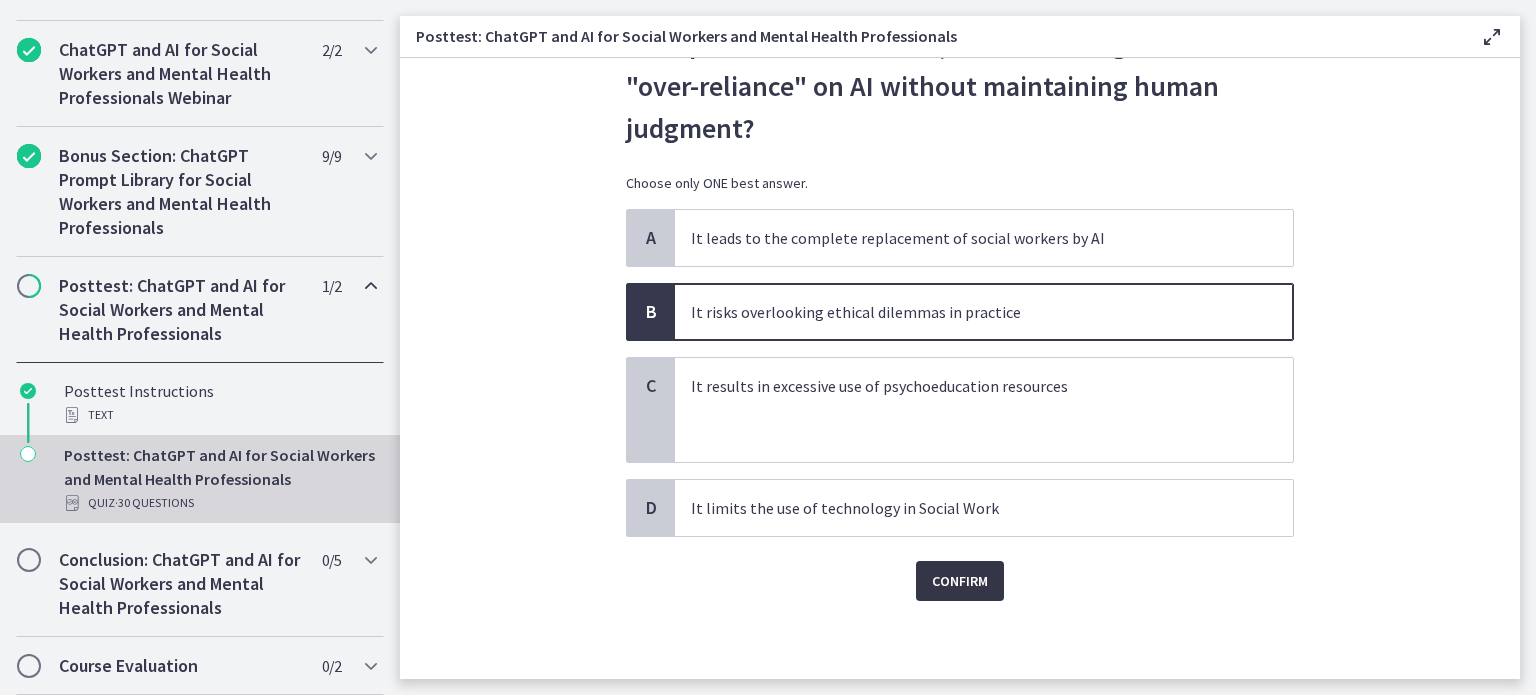 click on "Confirm" at bounding box center [960, 581] 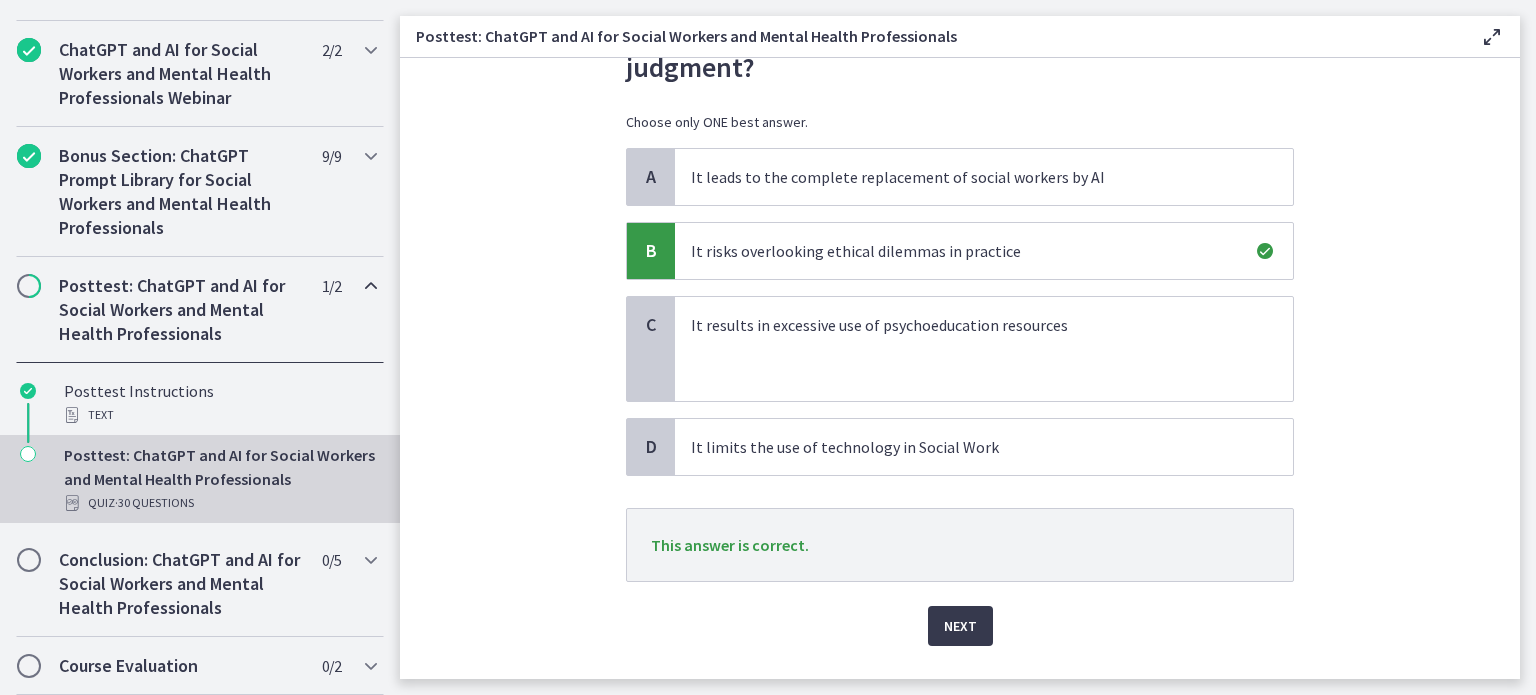 scroll, scrollTop: 204, scrollLeft: 0, axis: vertical 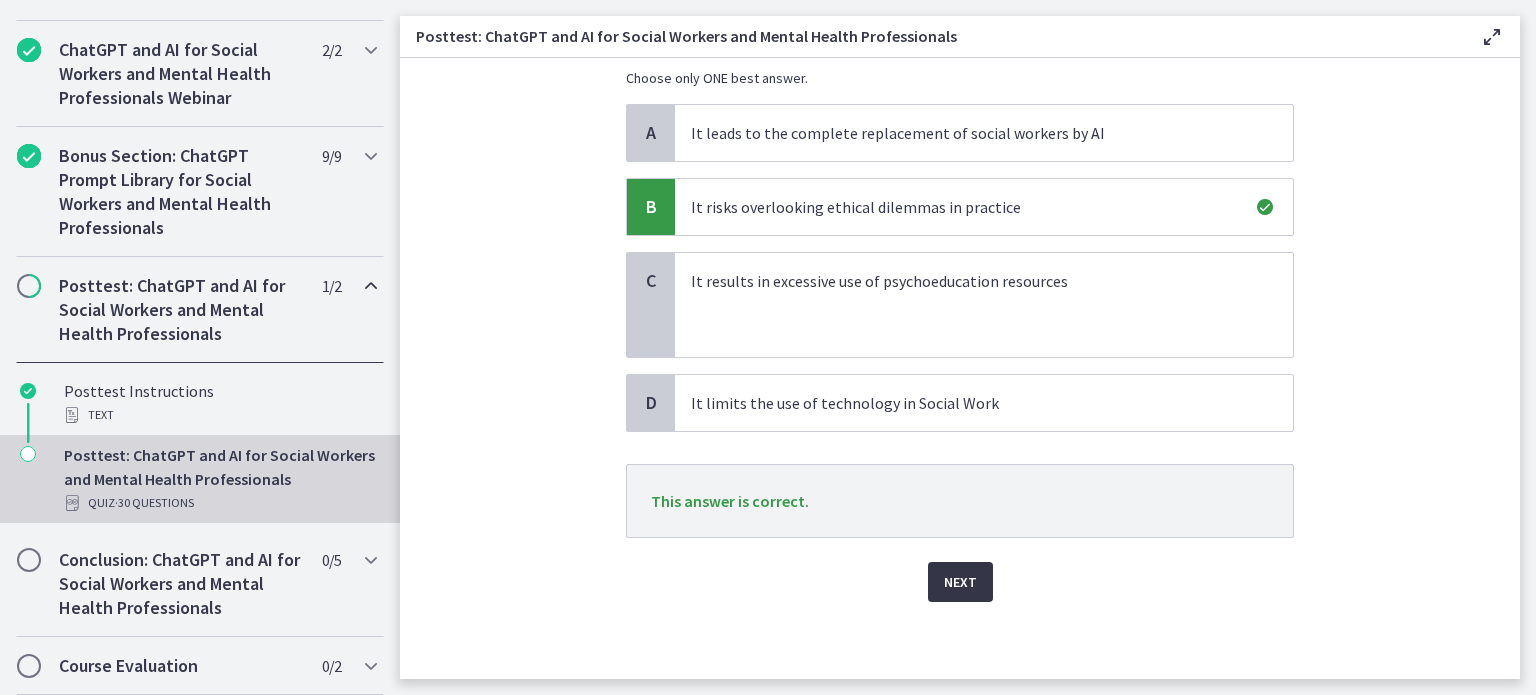 click on "Next" at bounding box center [960, 582] 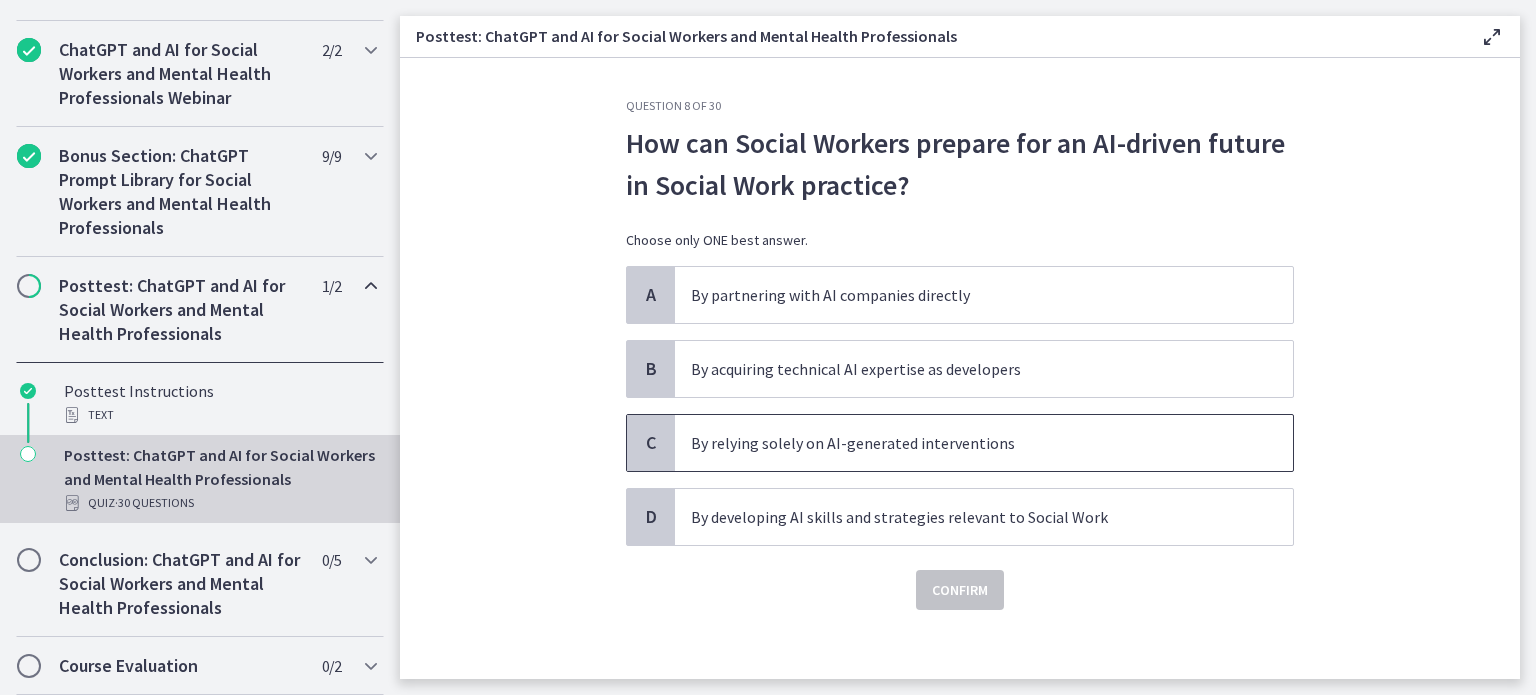 scroll, scrollTop: 8, scrollLeft: 0, axis: vertical 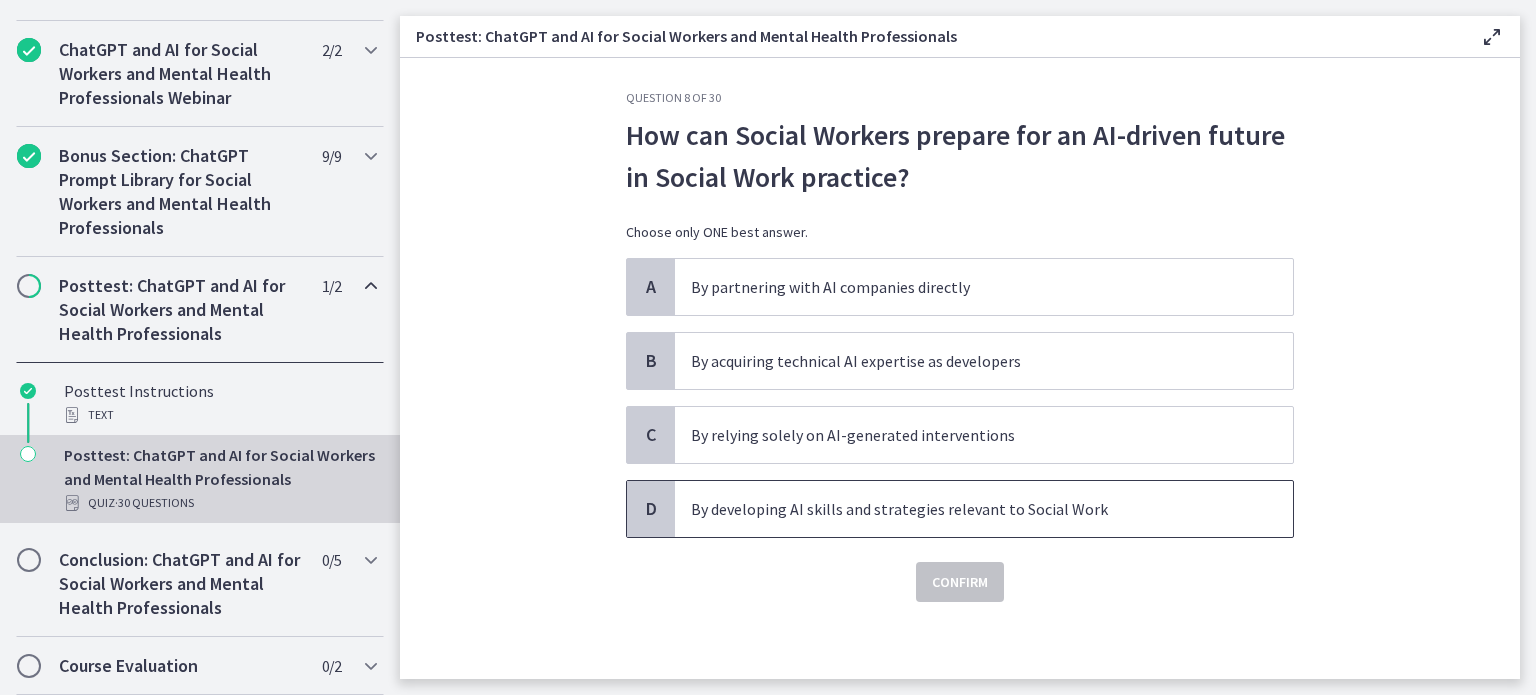 click on "D" at bounding box center (651, 509) 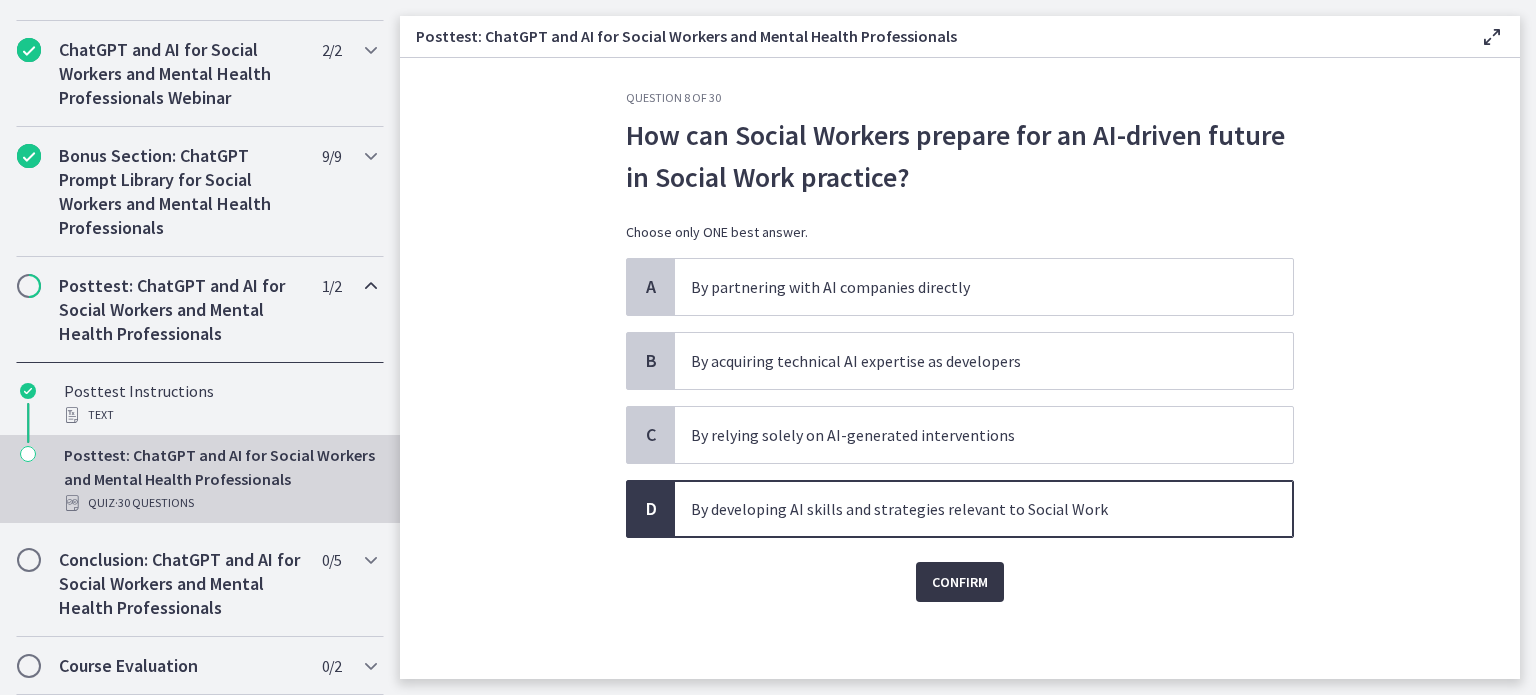 click on "Confirm" at bounding box center (960, 582) 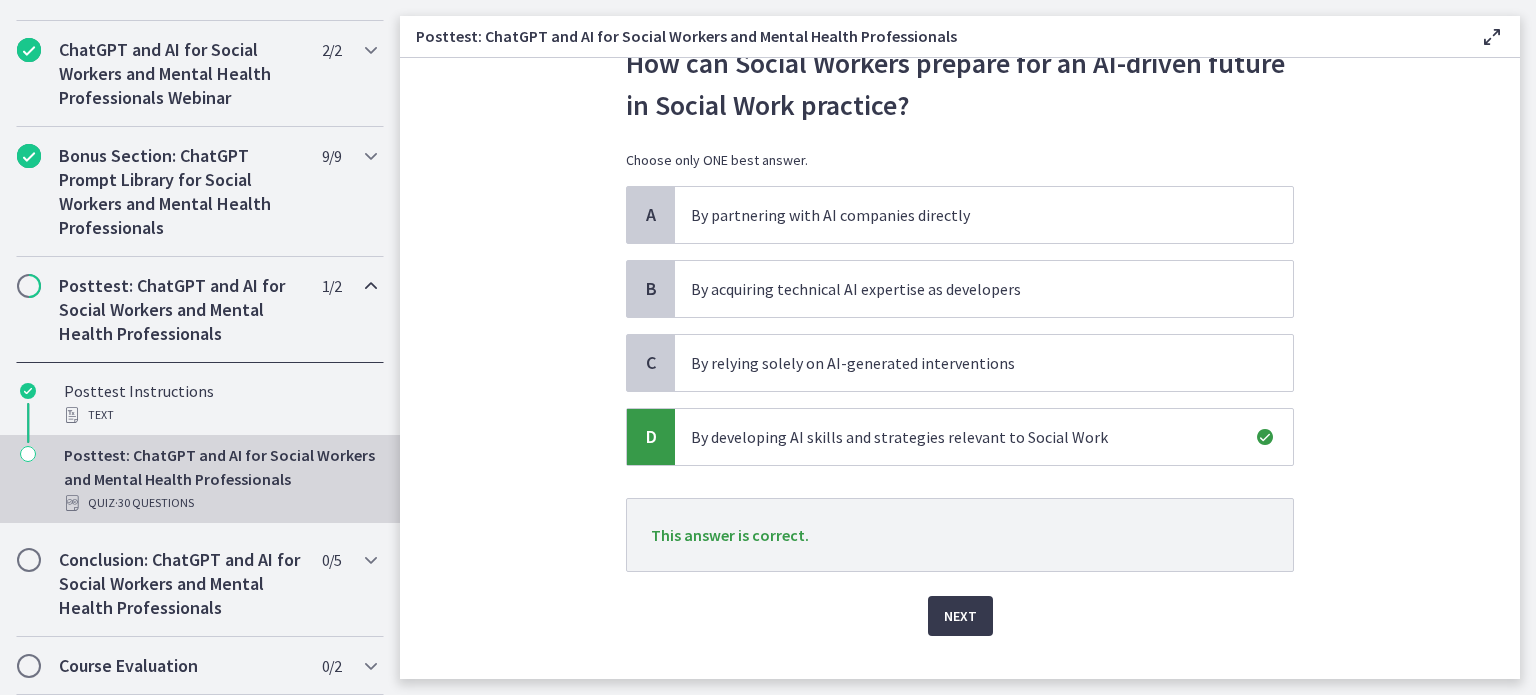 scroll, scrollTop: 114, scrollLeft: 0, axis: vertical 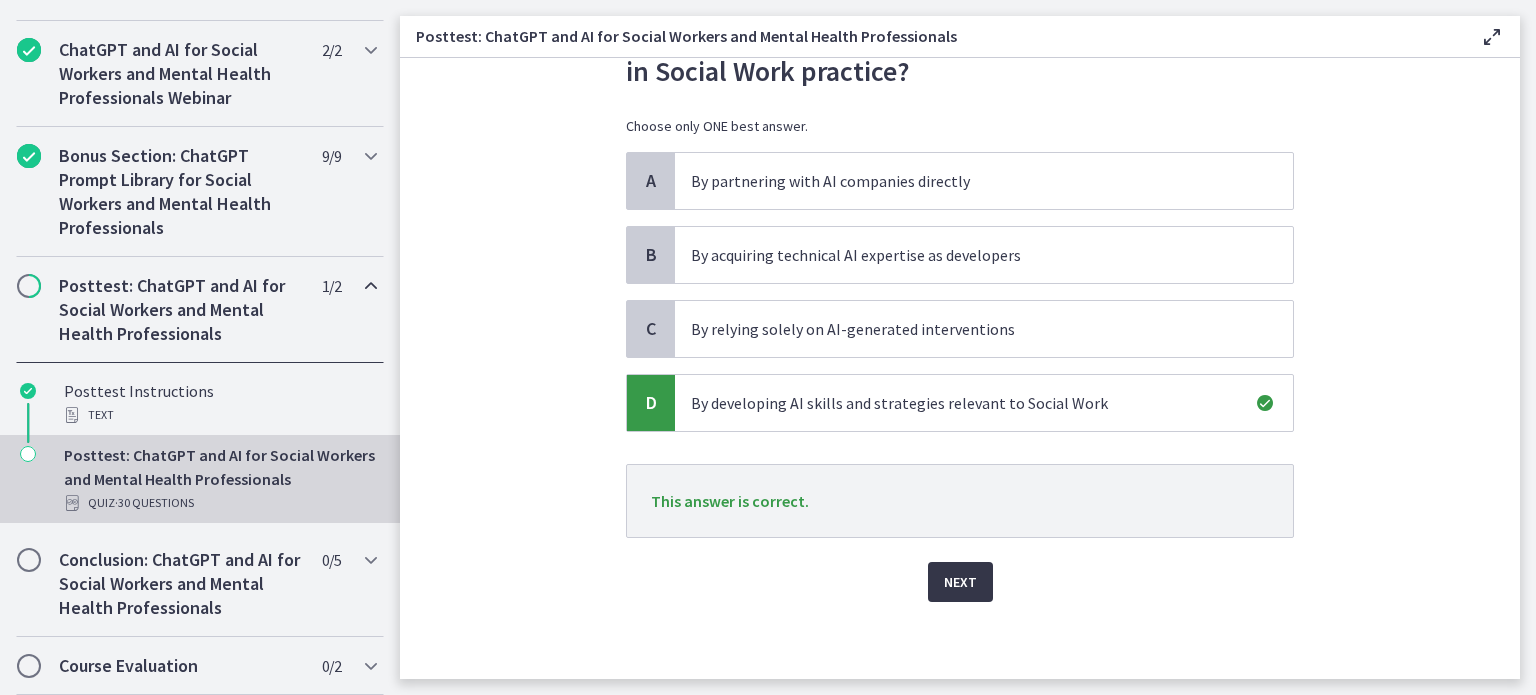 click on "Next" at bounding box center (960, 582) 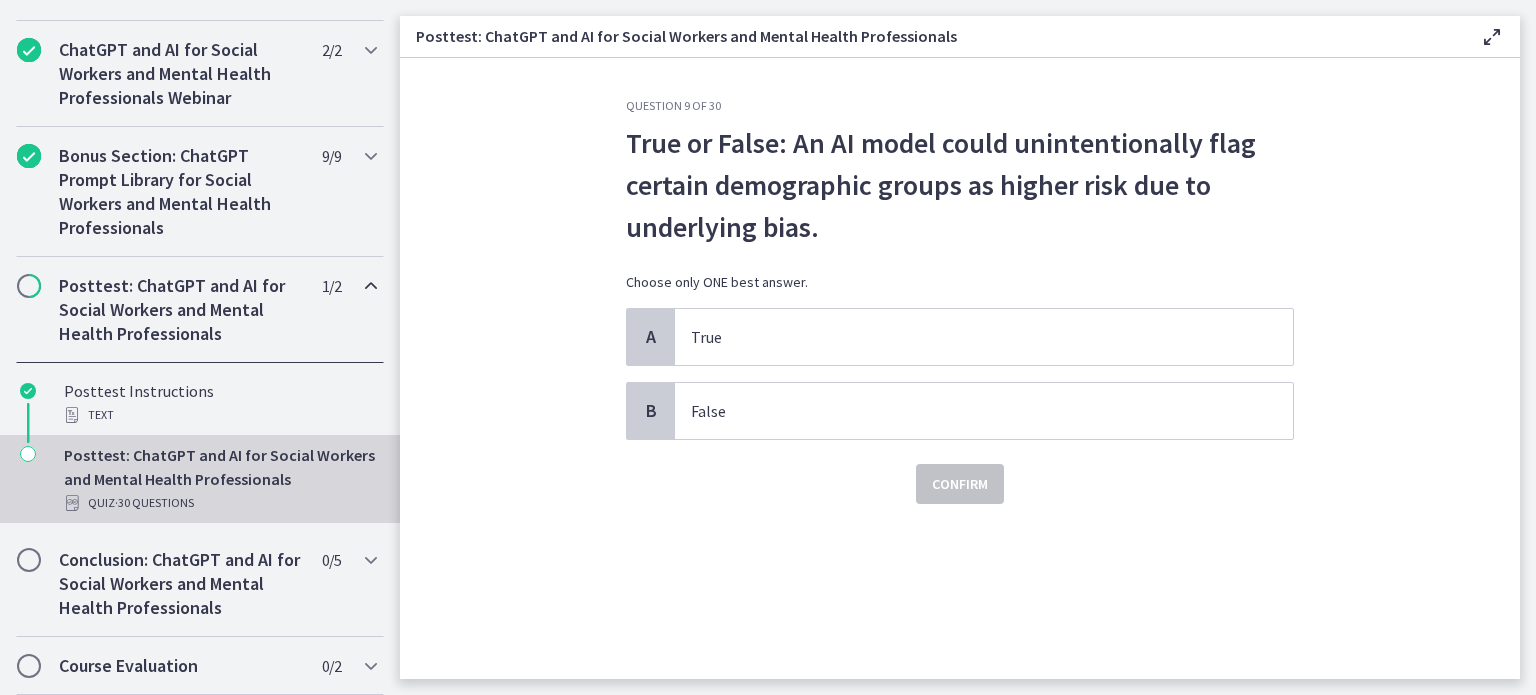 scroll, scrollTop: 0, scrollLeft: 0, axis: both 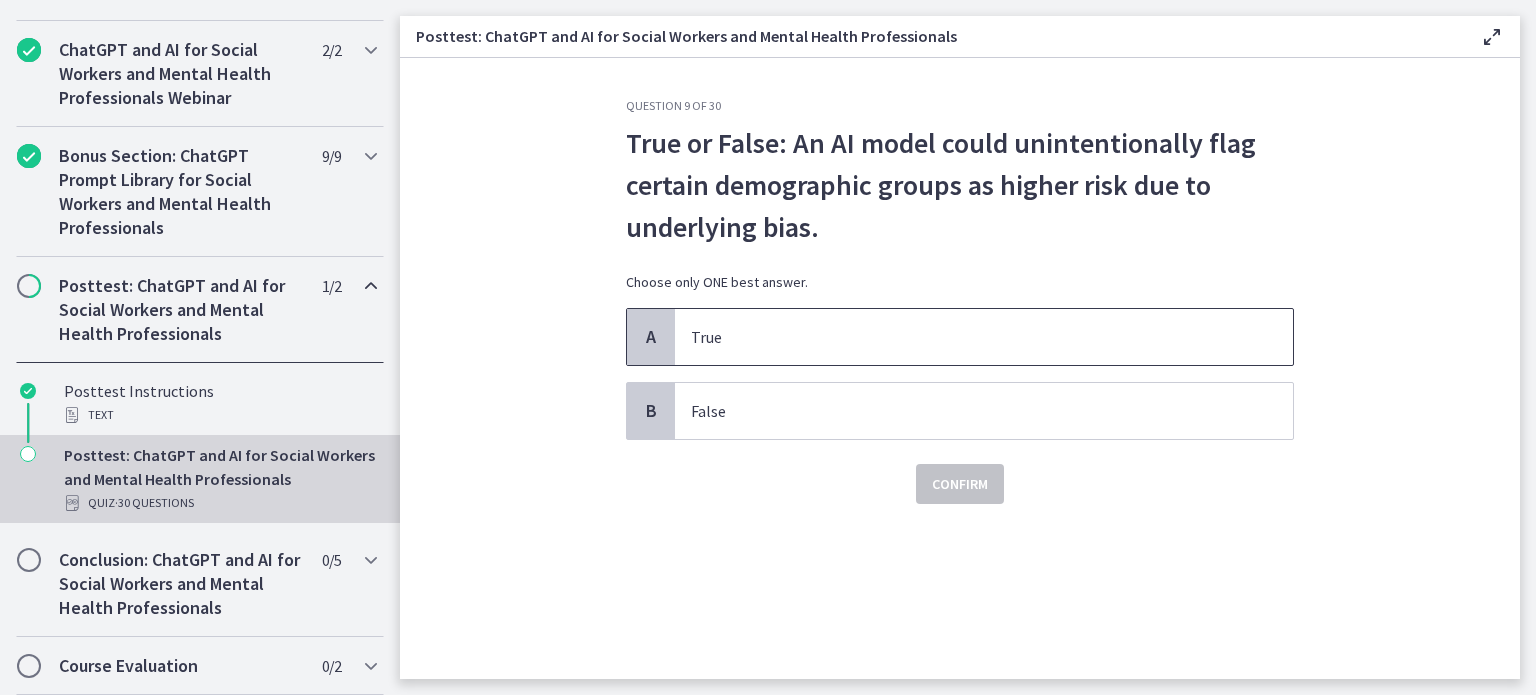 click on "A" at bounding box center (651, 337) 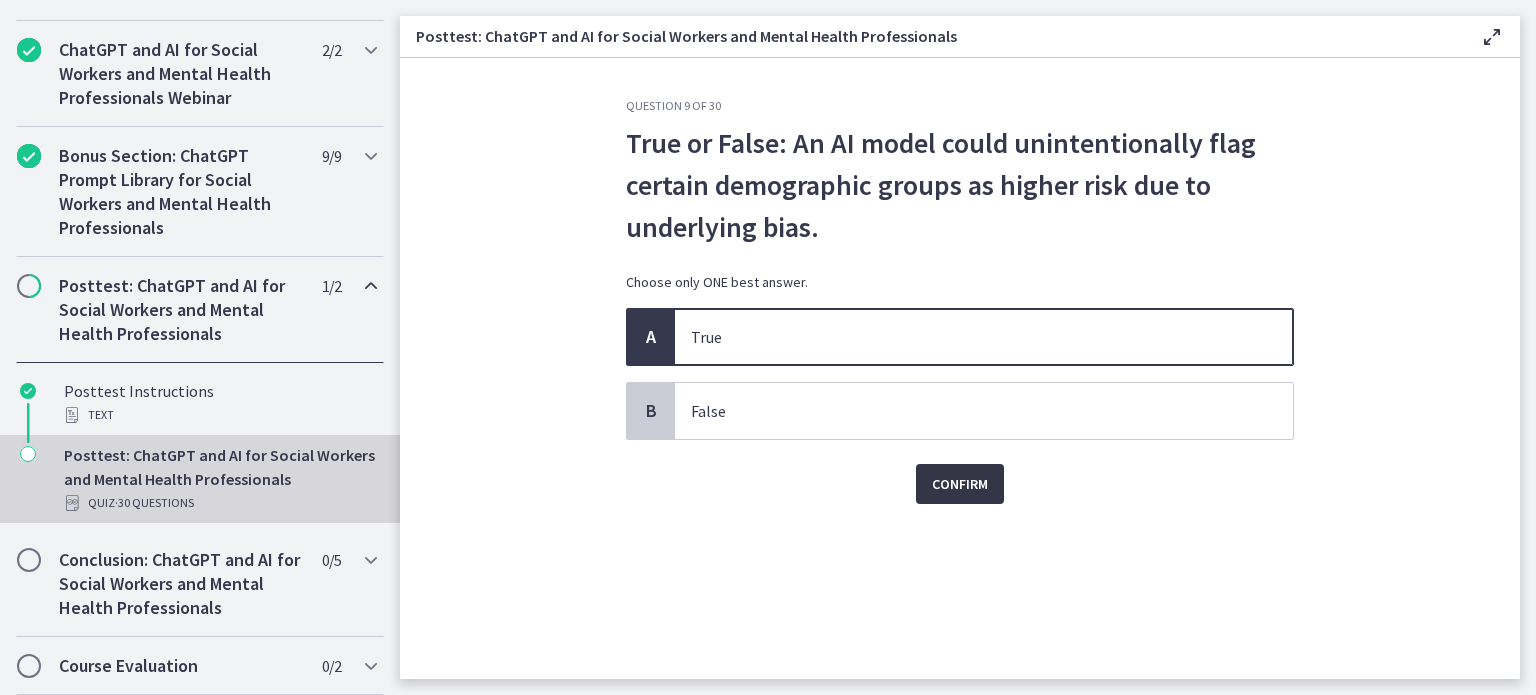 click on "Confirm" at bounding box center (960, 484) 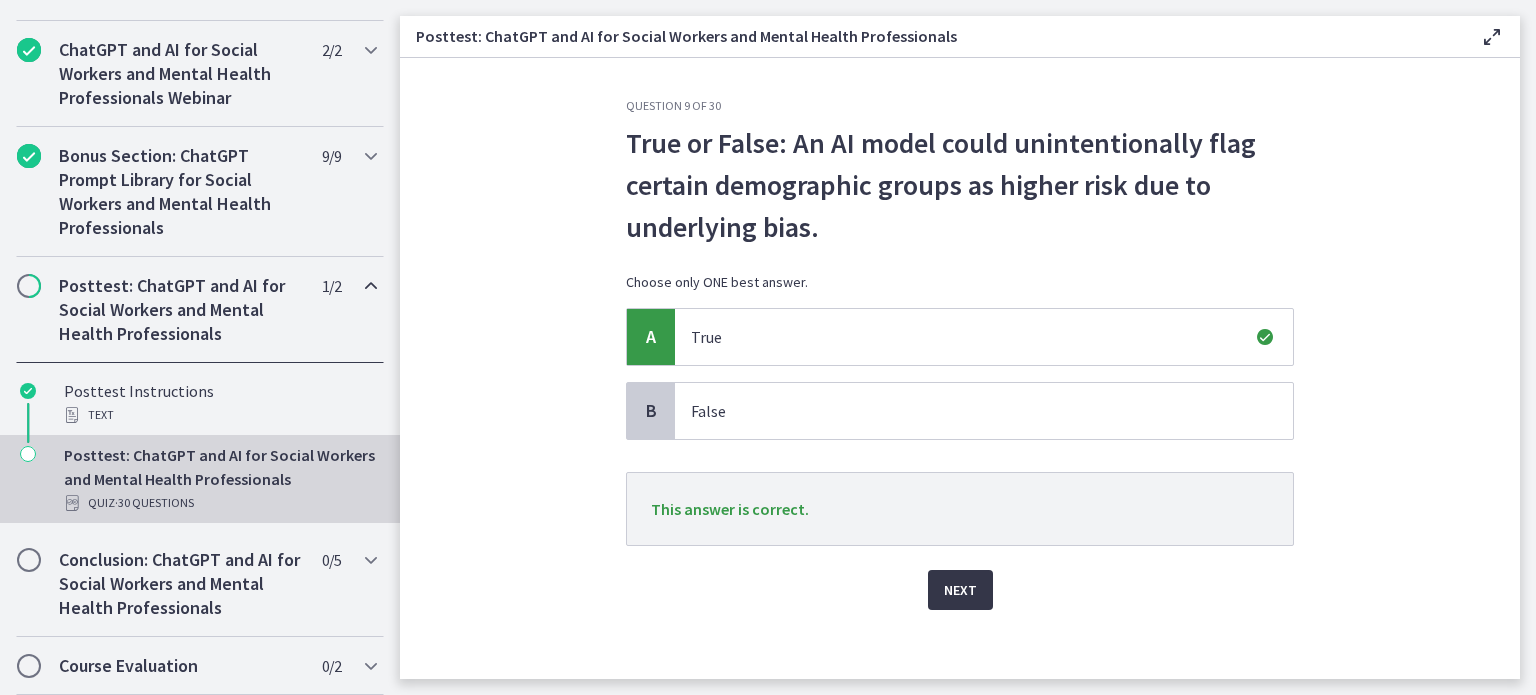 click on "Next" at bounding box center (960, 590) 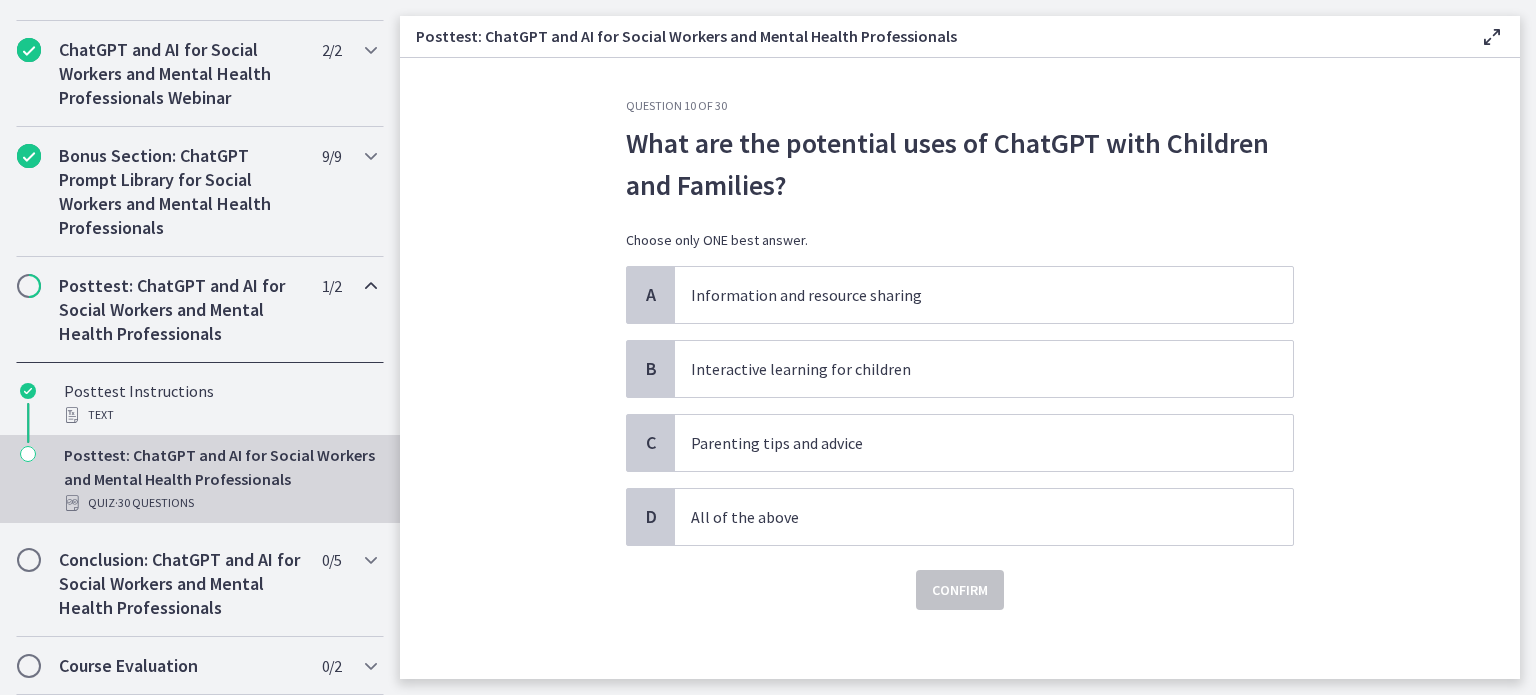 scroll, scrollTop: 8, scrollLeft: 0, axis: vertical 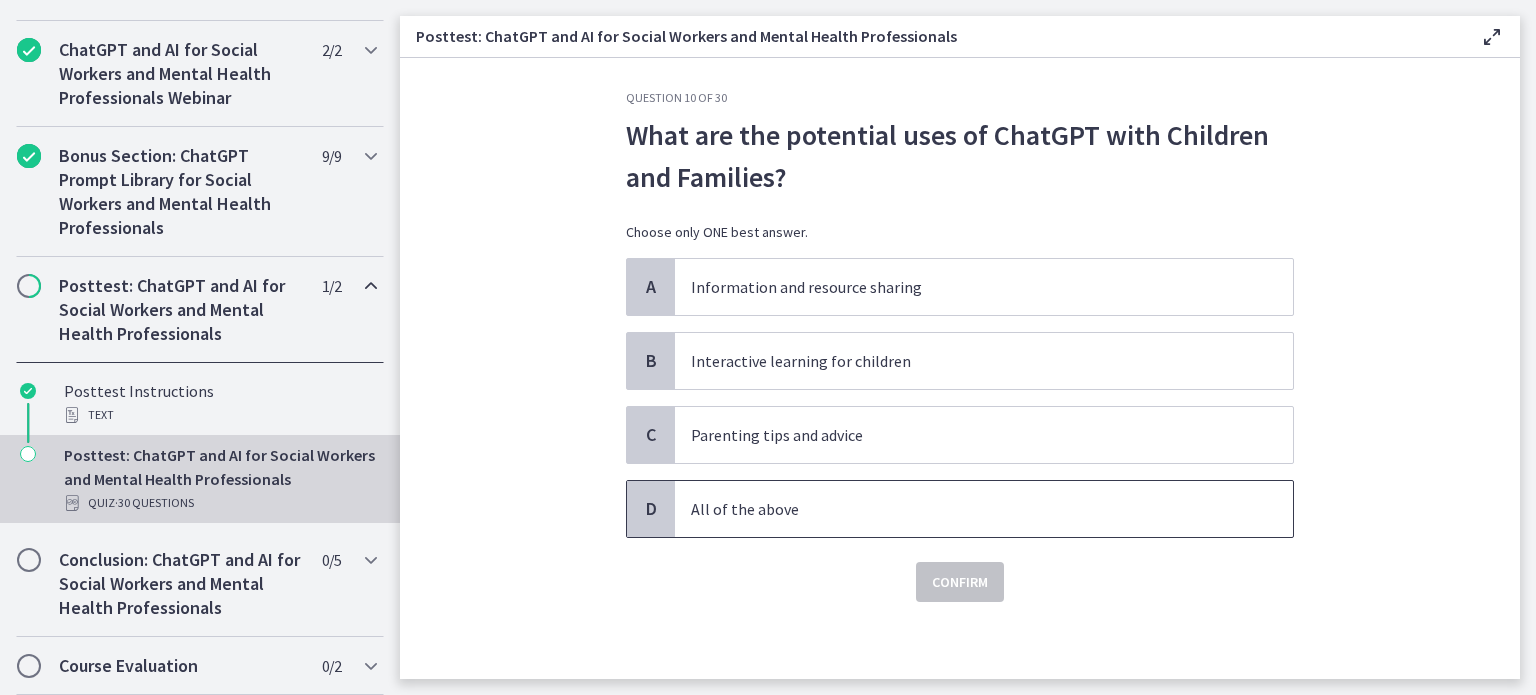 click on "D" at bounding box center [651, 509] 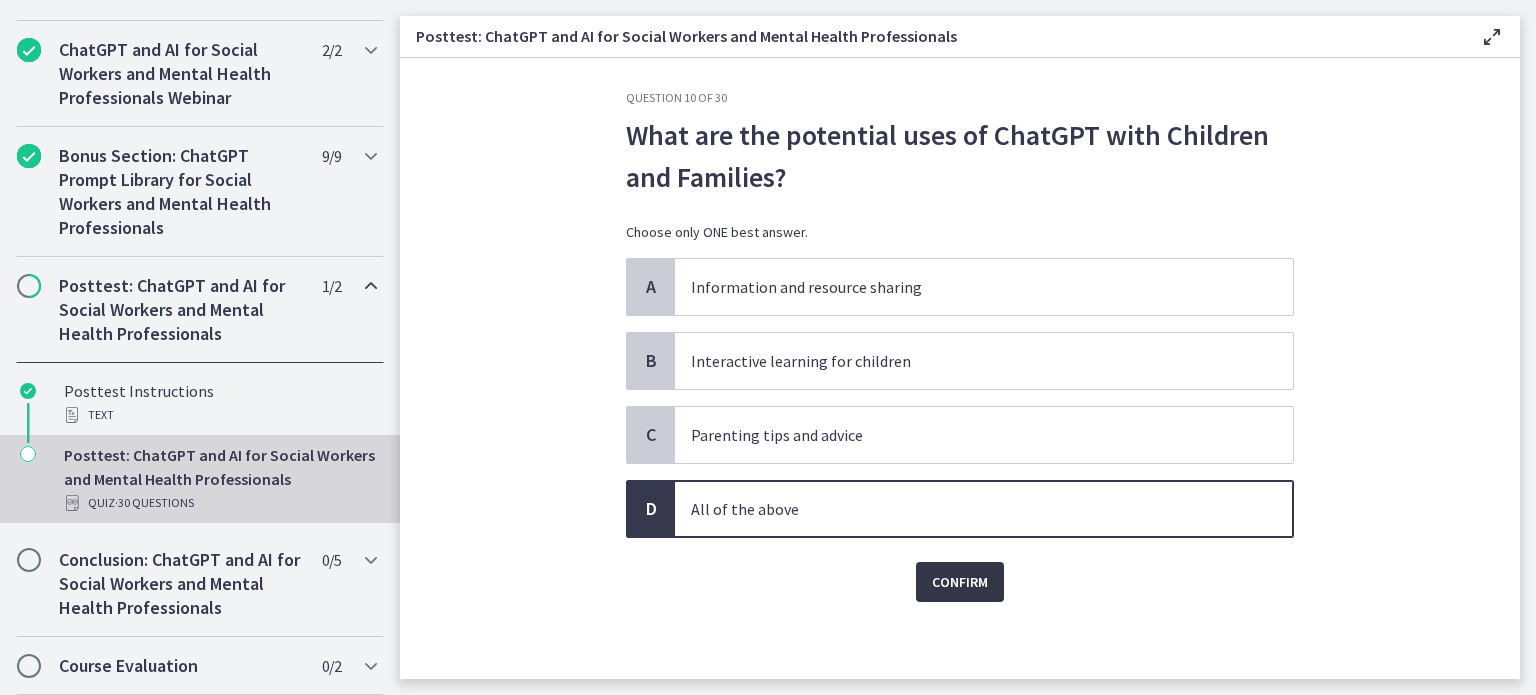 click on "Confirm" at bounding box center [960, 582] 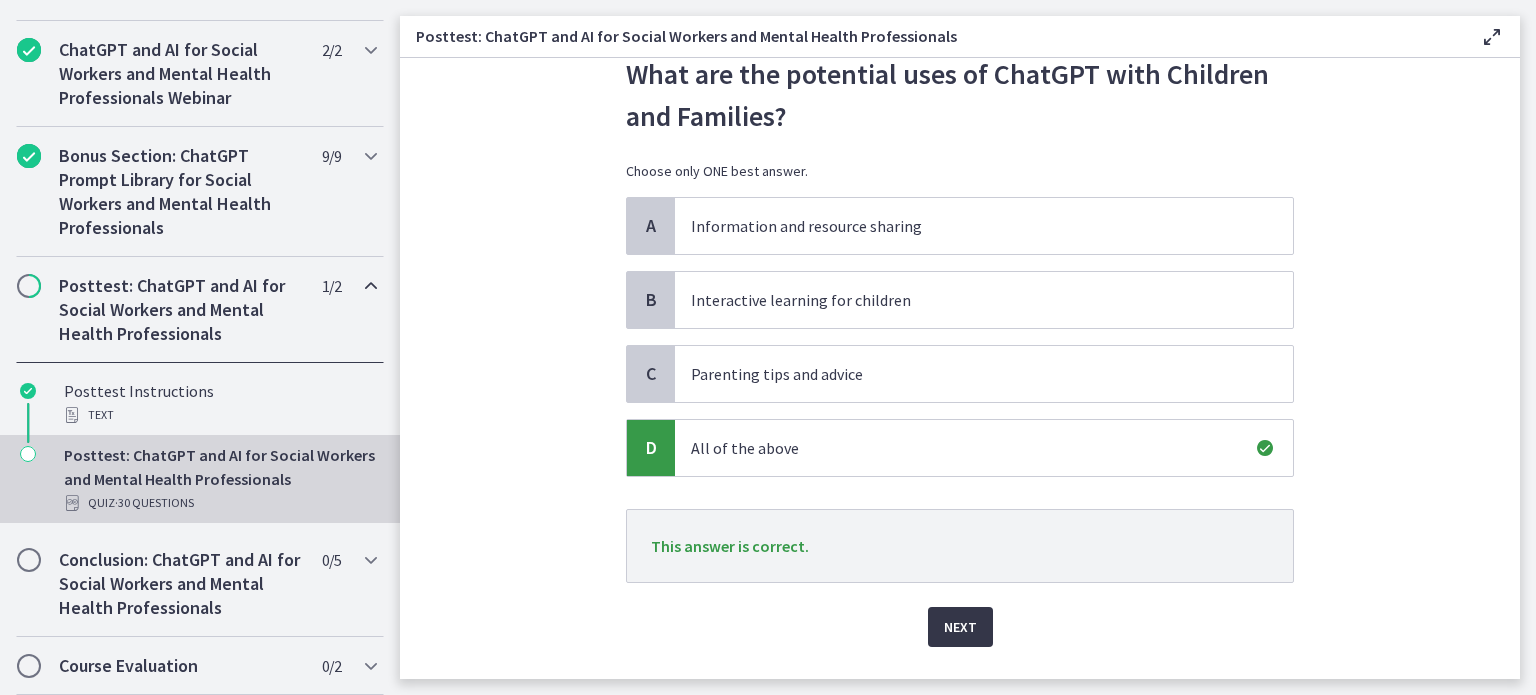 scroll, scrollTop: 114, scrollLeft: 0, axis: vertical 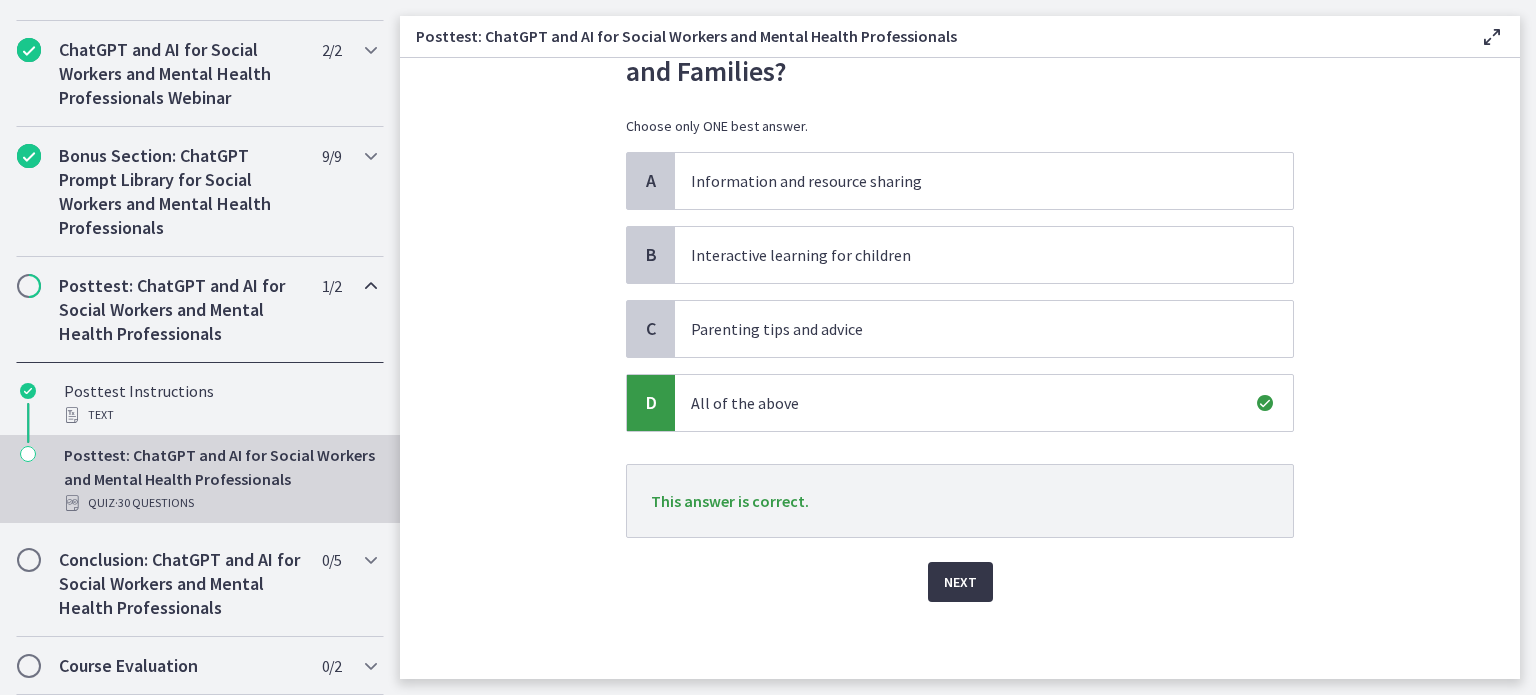 click on "Next" at bounding box center [960, 582] 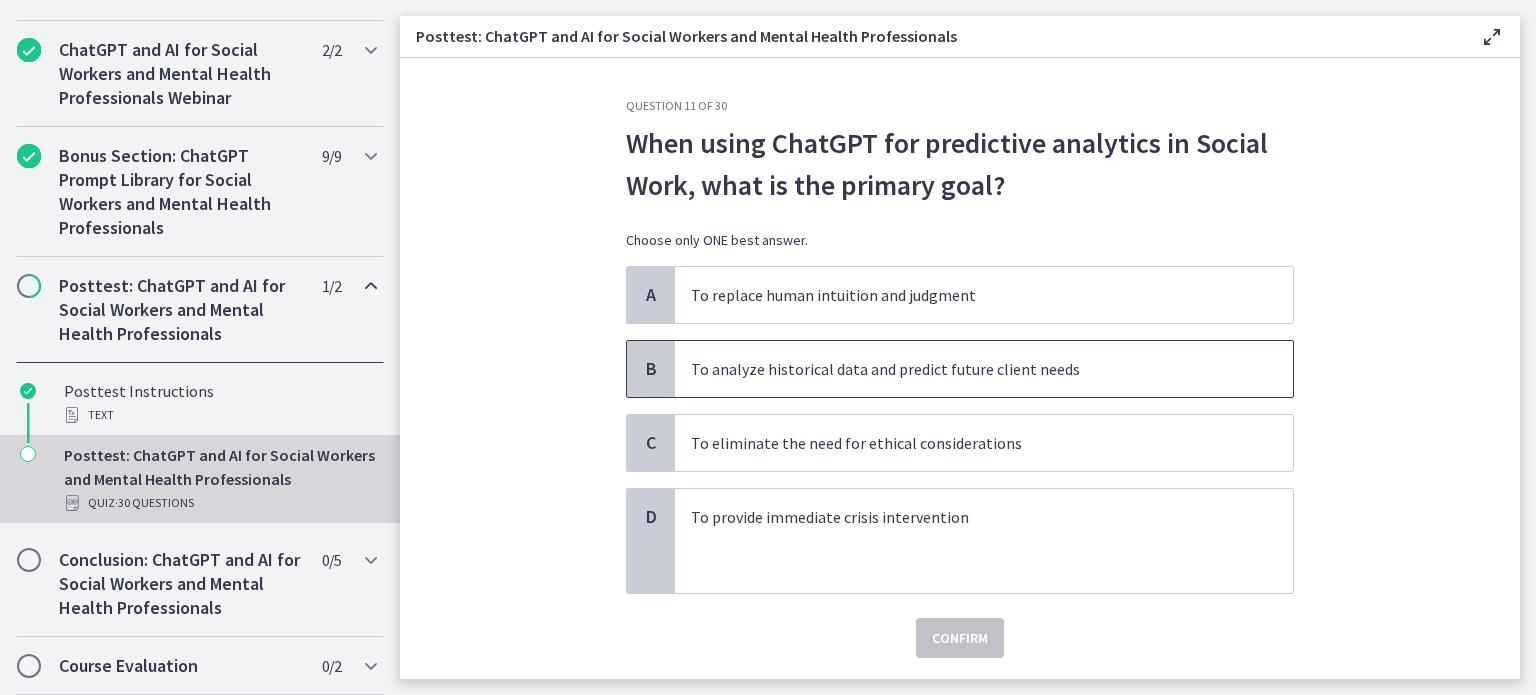click on "B" at bounding box center (651, 369) 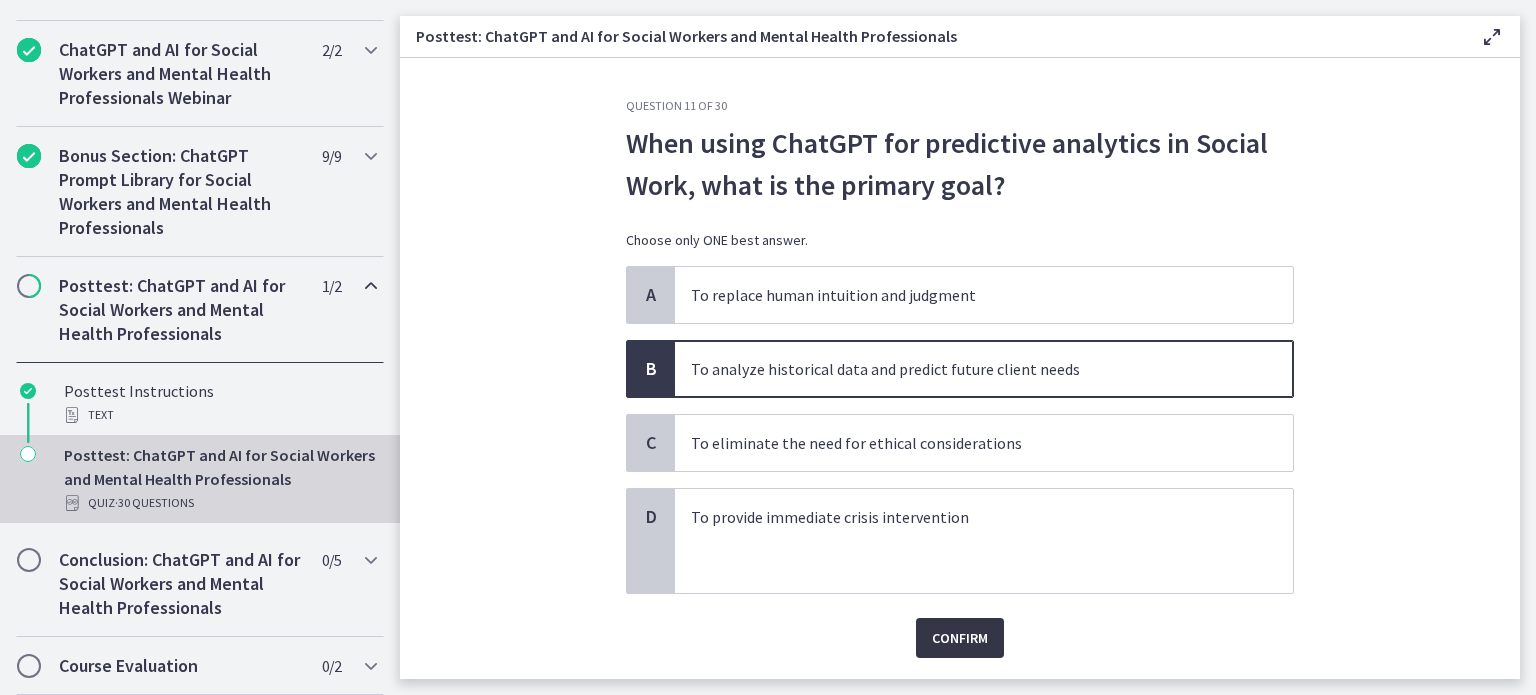 click on "Confirm" at bounding box center (960, 638) 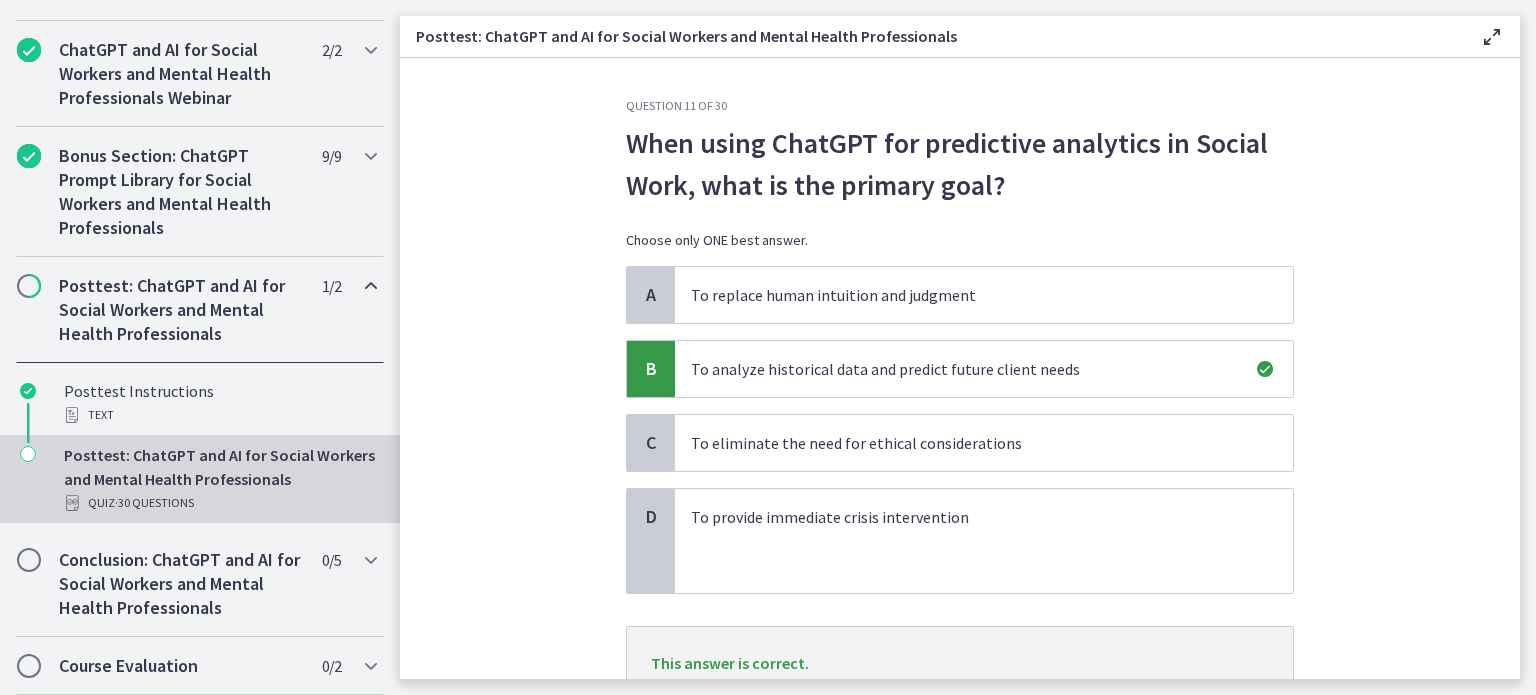 scroll, scrollTop: 162, scrollLeft: 0, axis: vertical 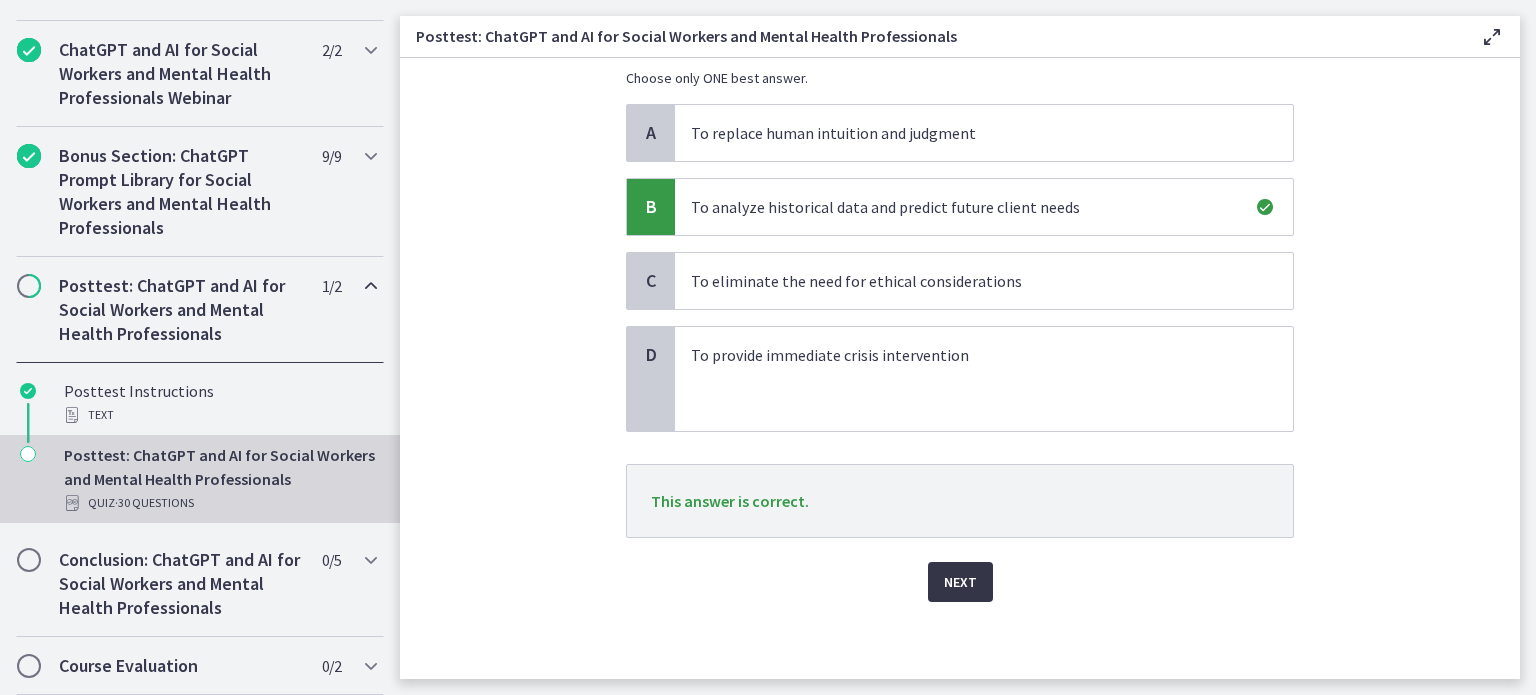 click on "Next" at bounding box center [960, 582] 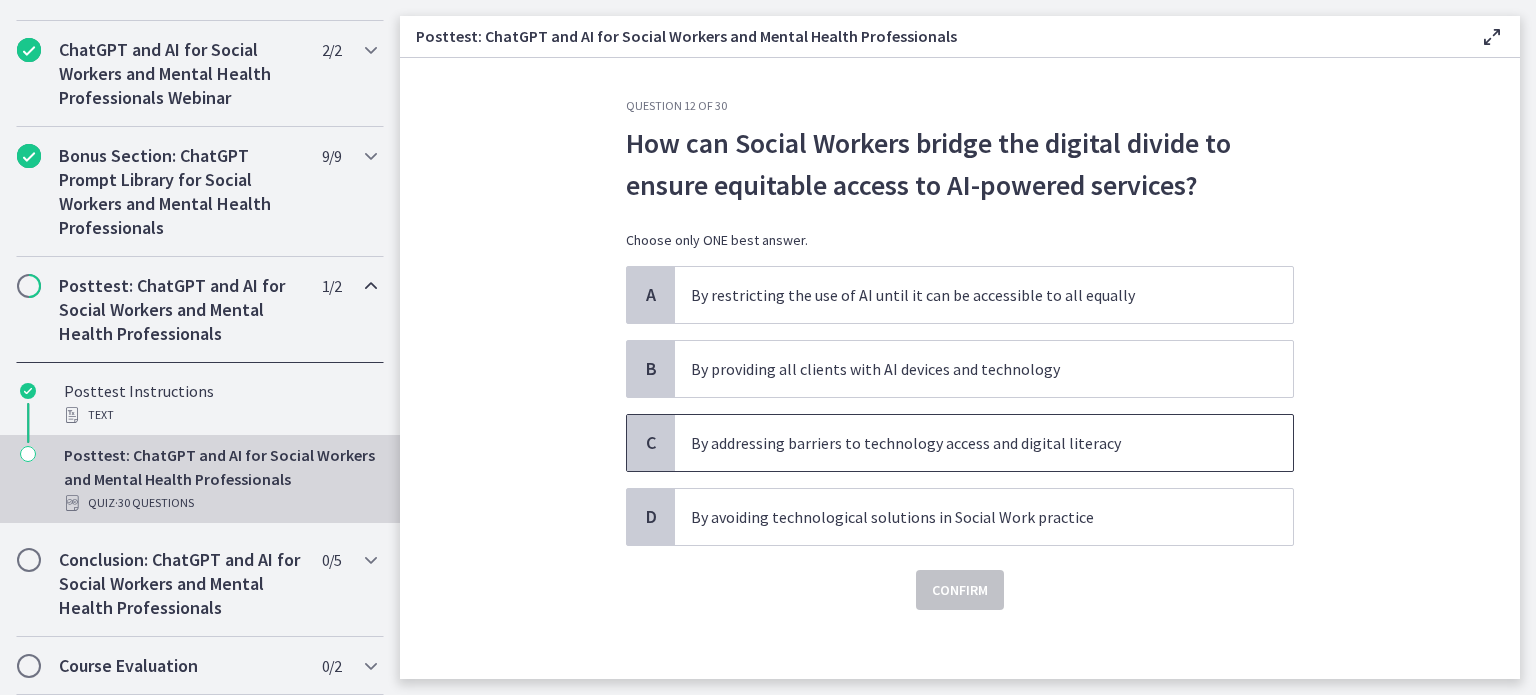 click on "C" at bounding box center (651, 443) 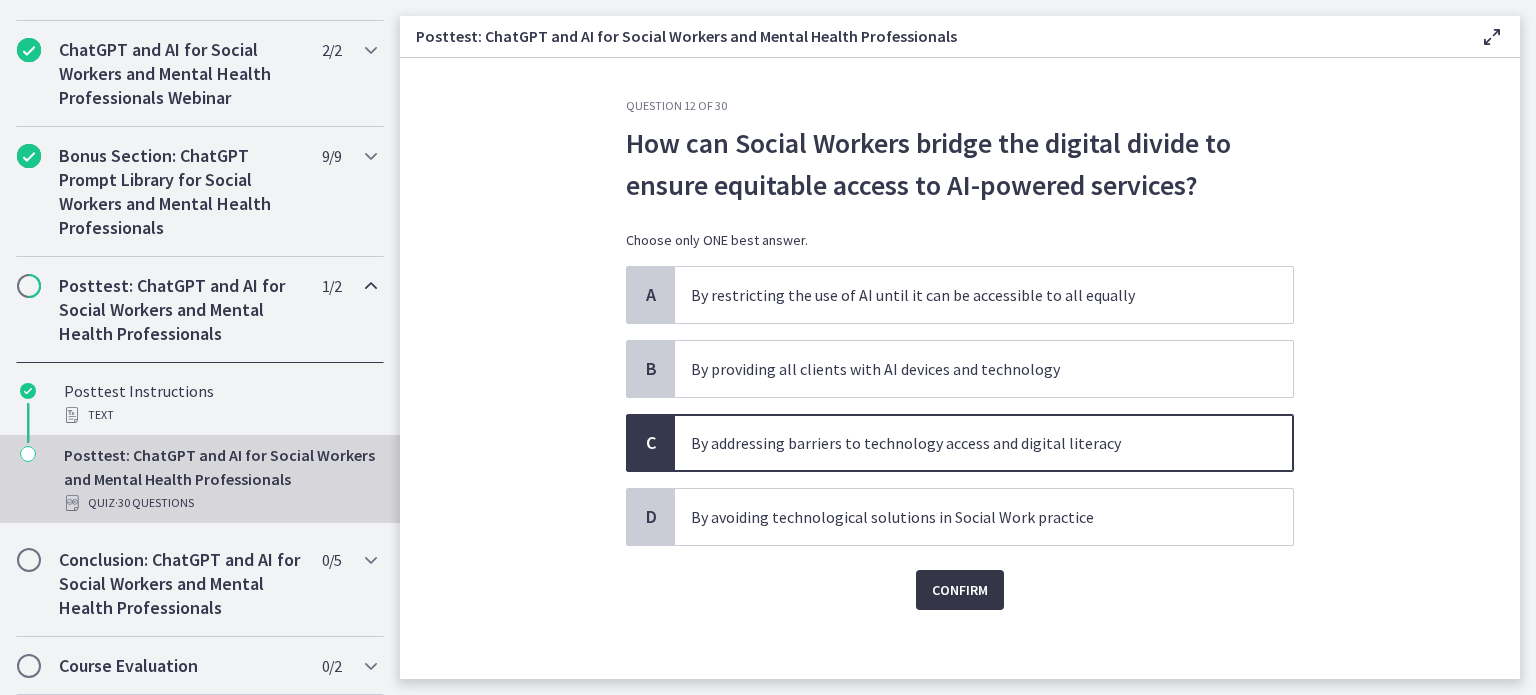 click on "Confirm" at bounding box center (960, 590) 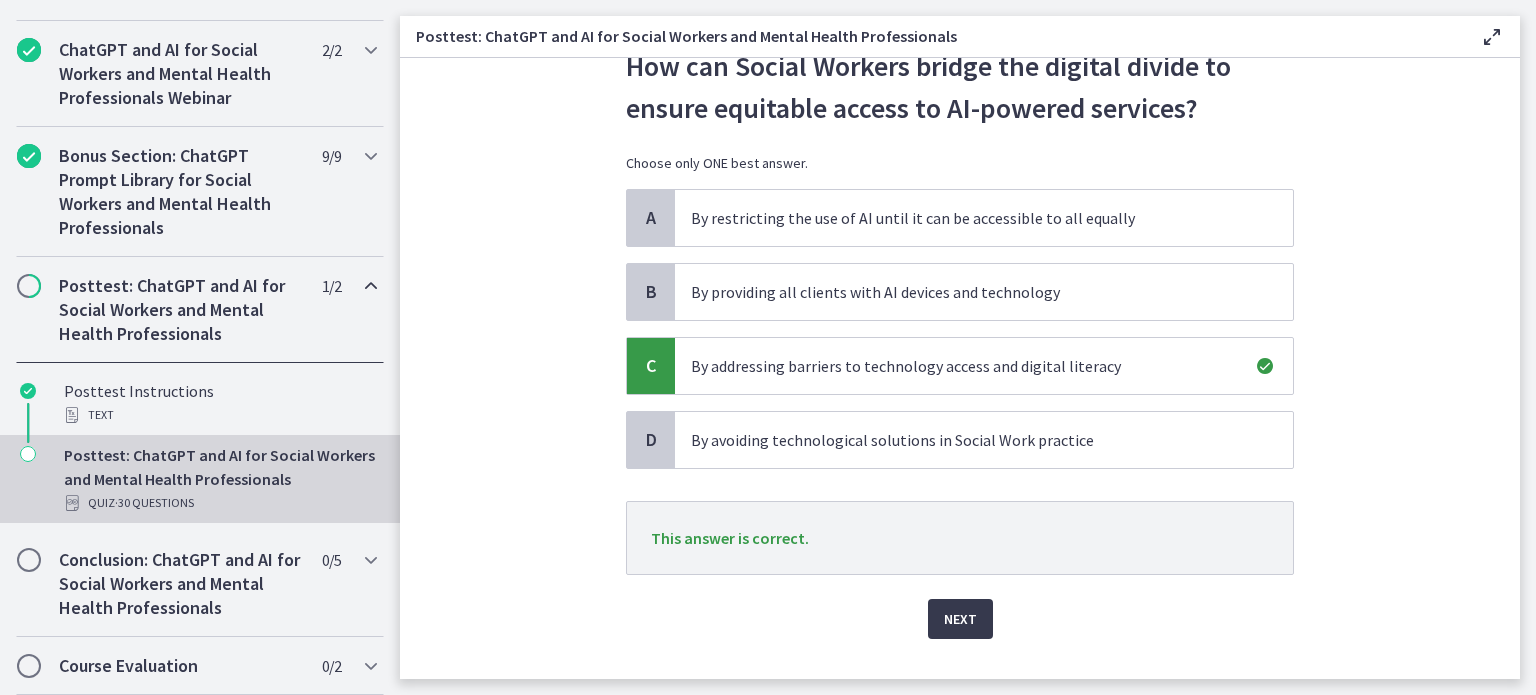 scroll, scrollTop: 114, scrollLeft: 0, axis: vertical 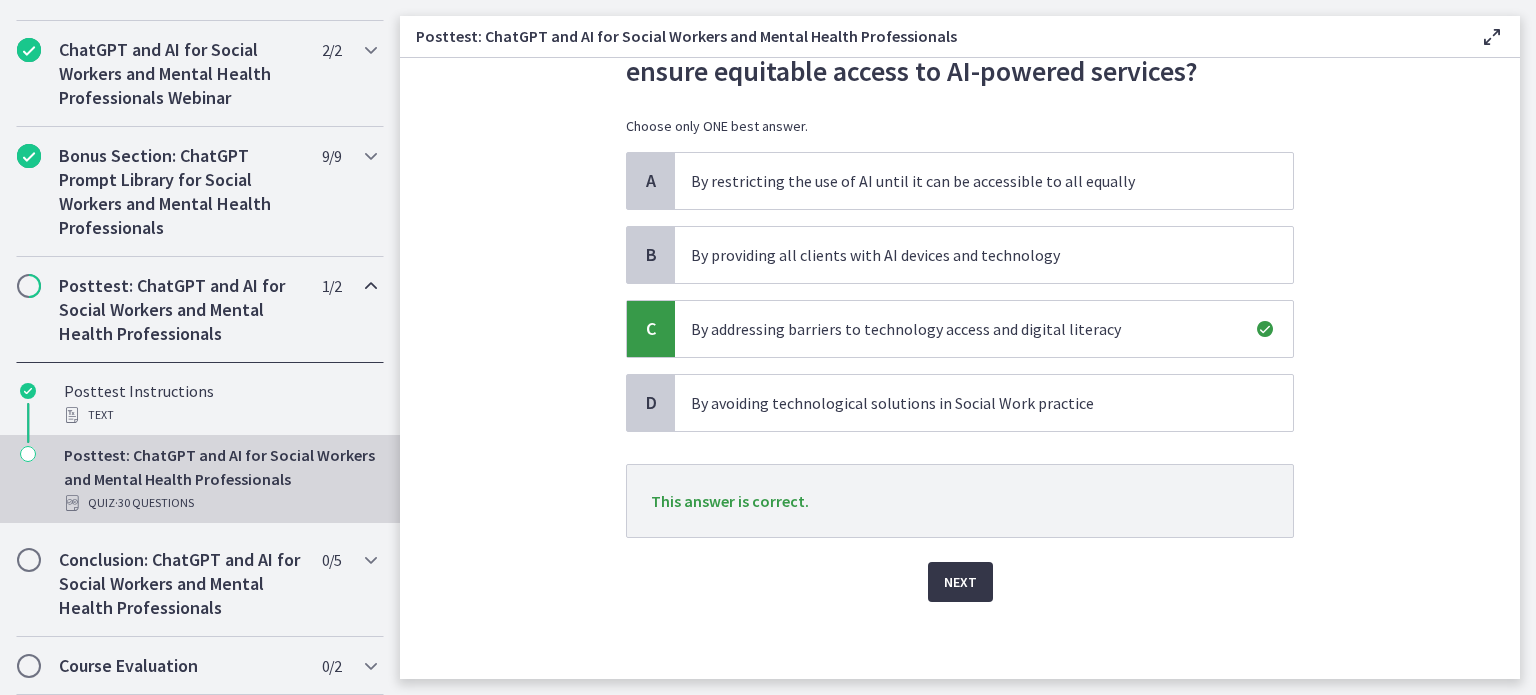click on "Next" at bounding box center [960, 582] 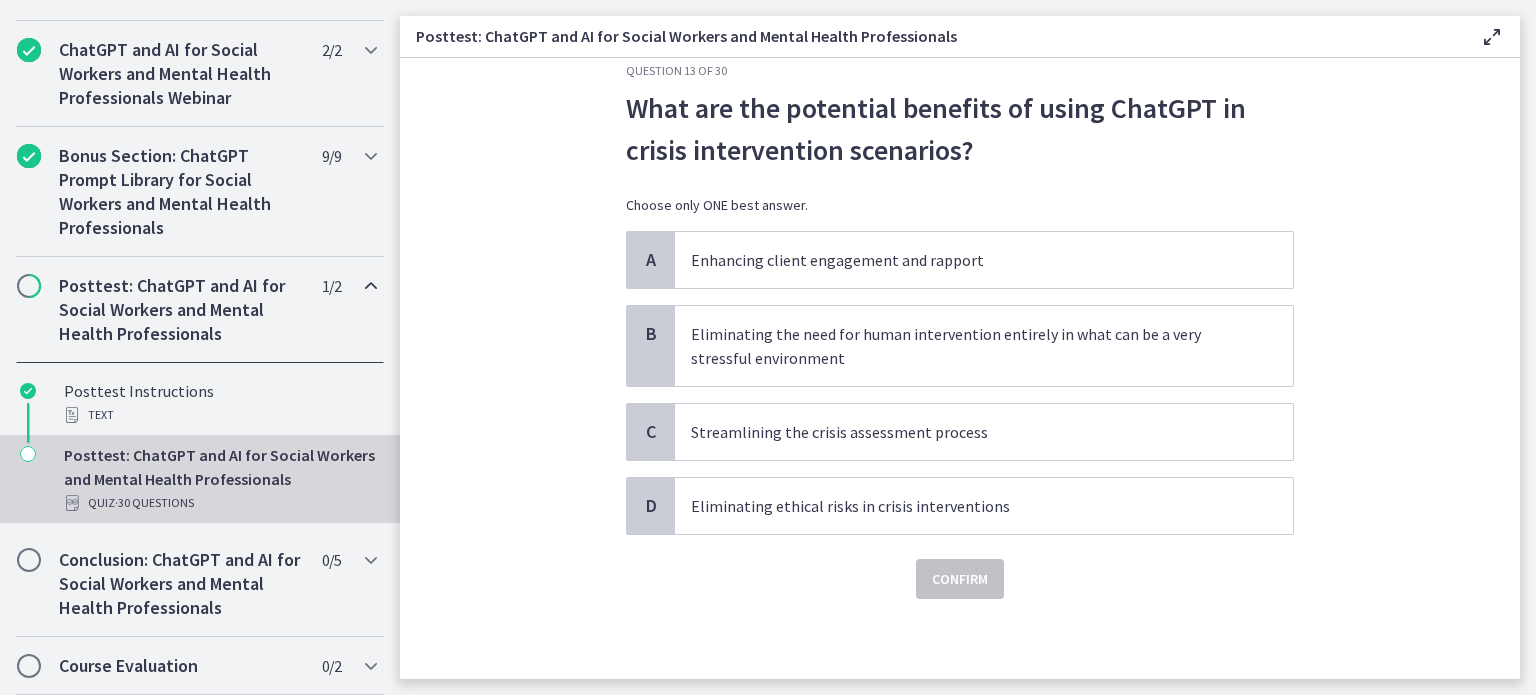 scroll, scrollTop: 0, scrollLeft: 0, axis: both 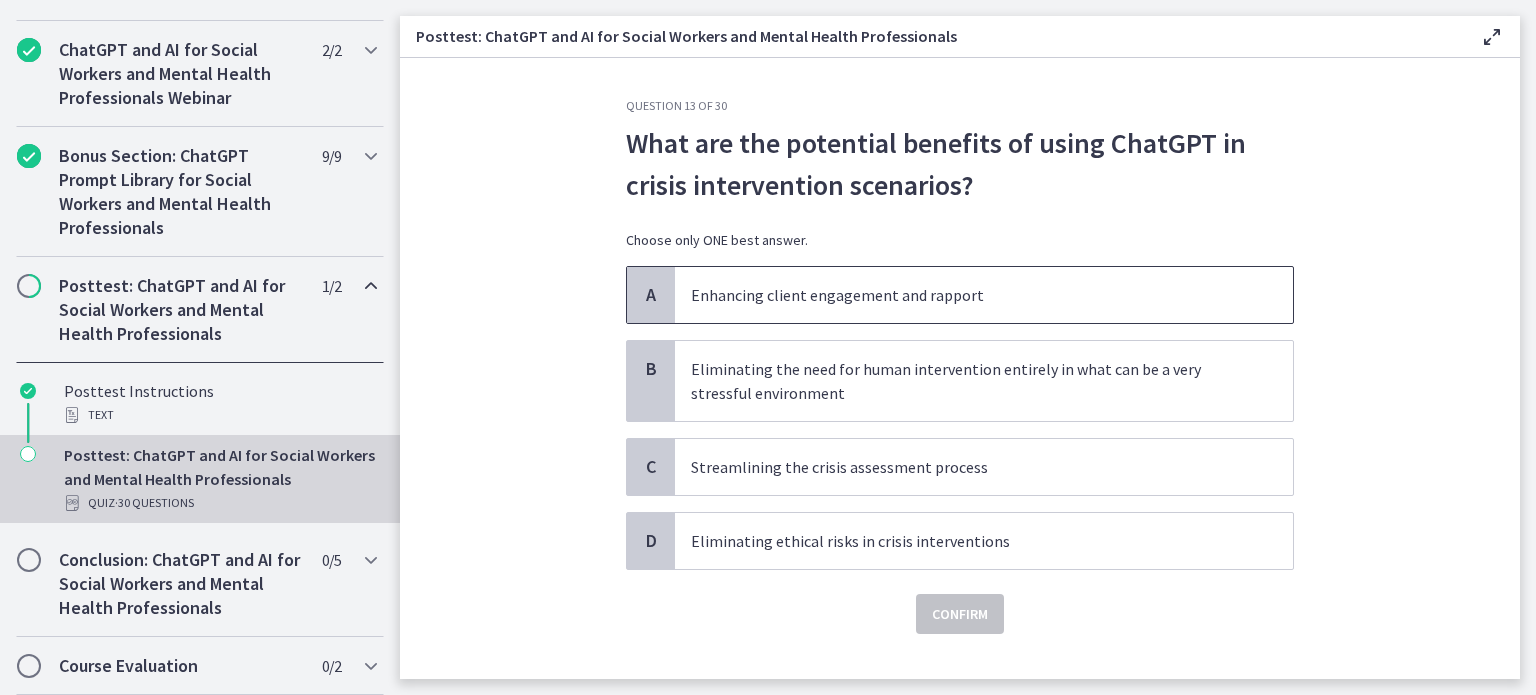 click on "A" at bounding box center [651, 295] 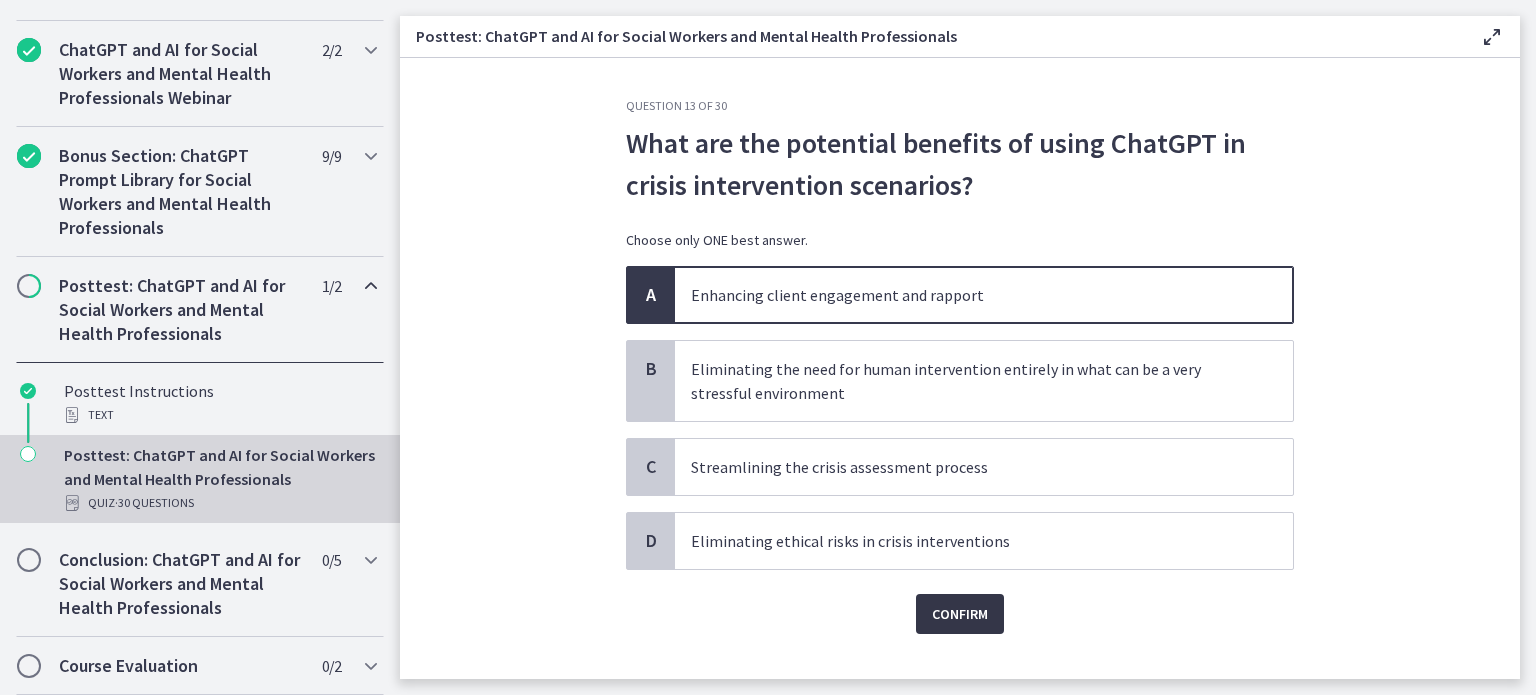 click on "Confirm" at bounding box center [960, 614] 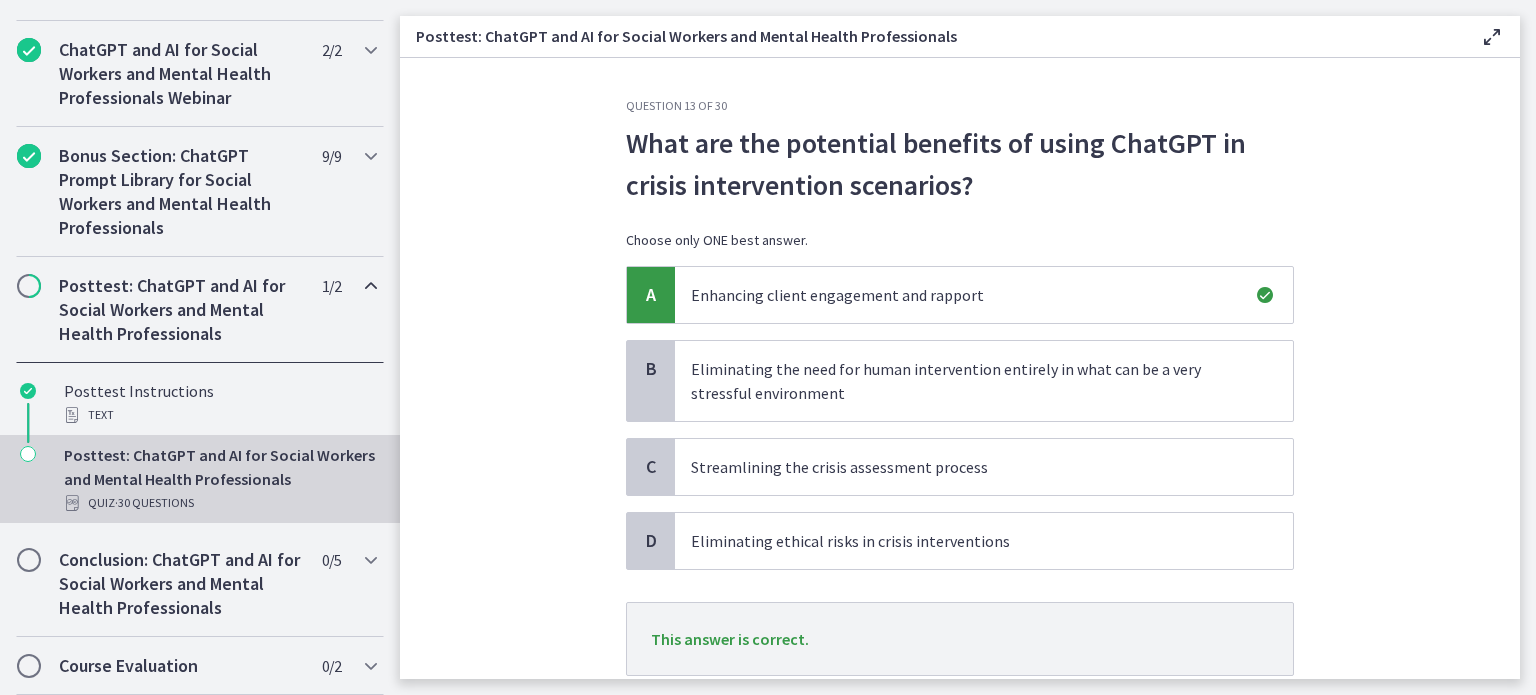 scroll, scrollTop: 138, scrollLeft: 0, axis: vertical 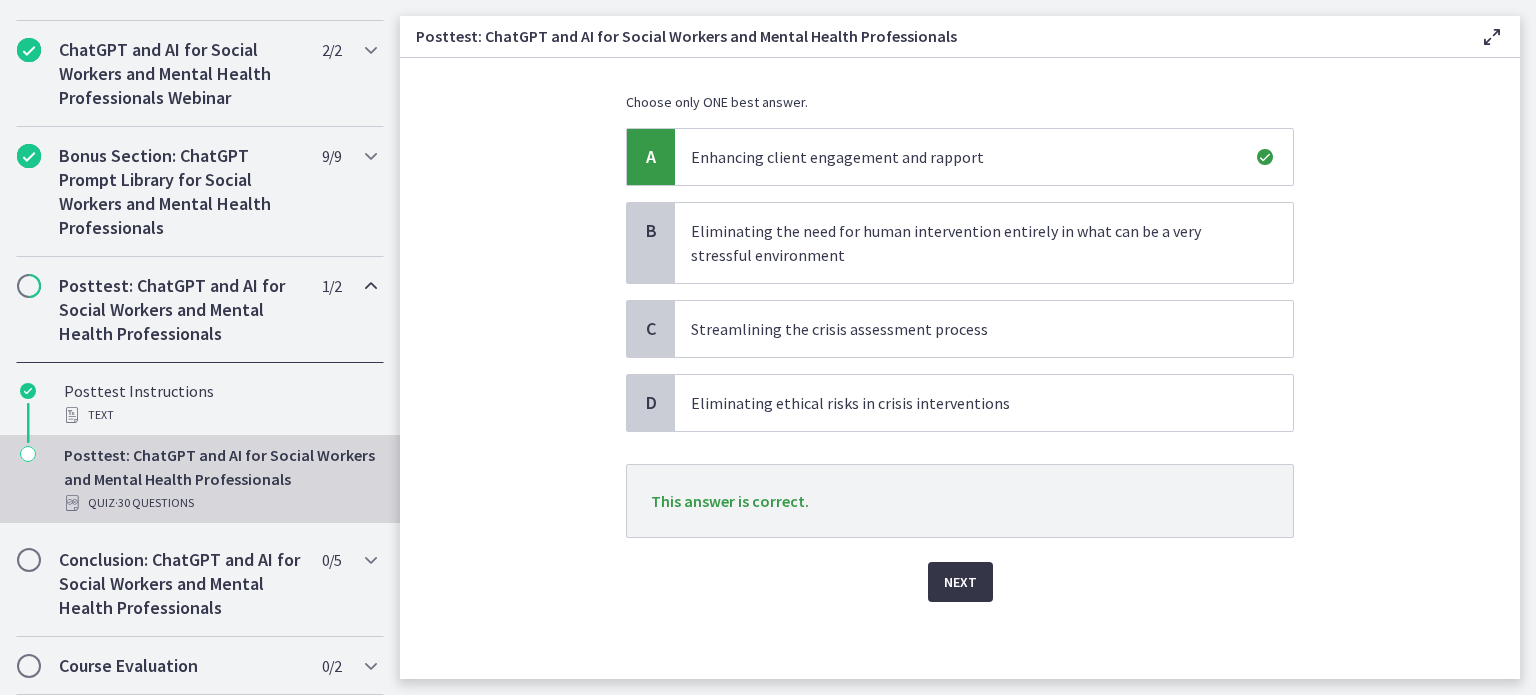 click on "Next" at bounding box center (960, 582) 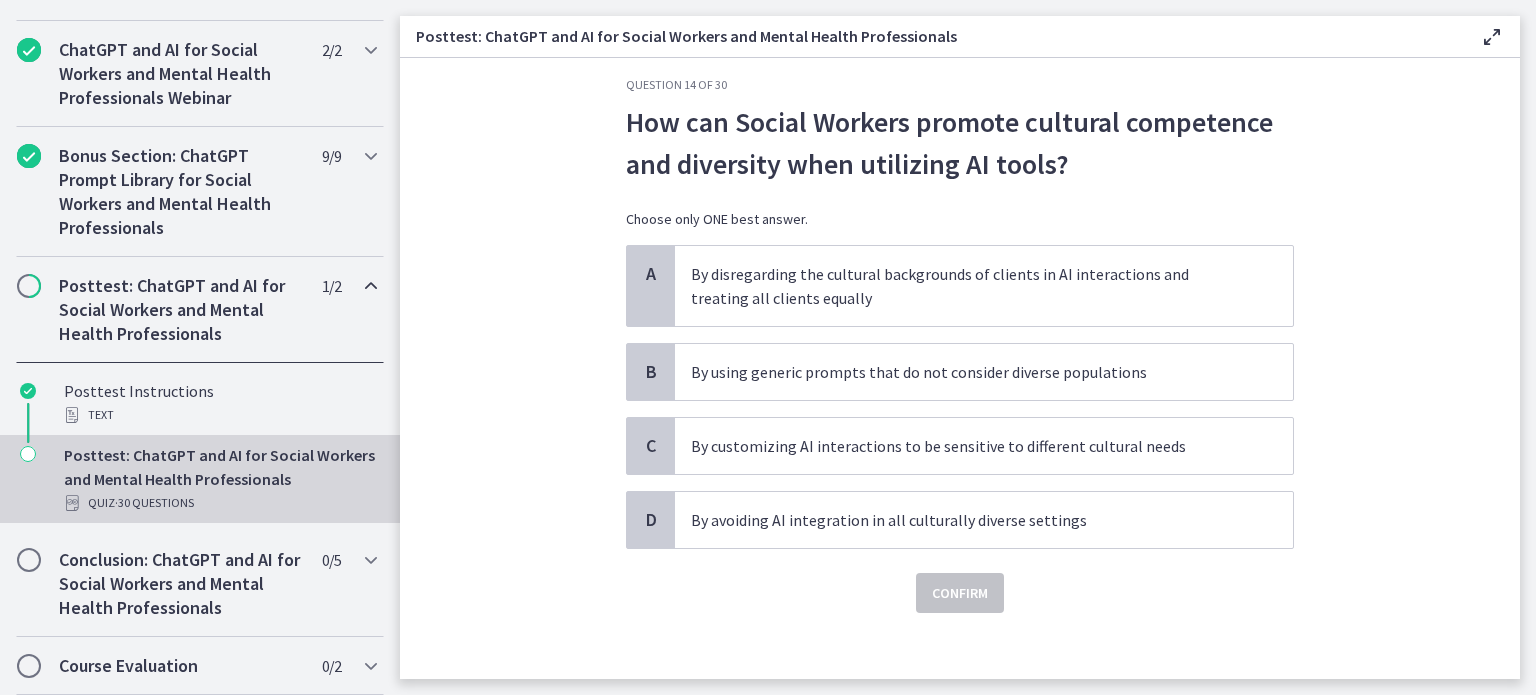 scroll, scrollTop: 32, scrollLeft: 0, axis: vertical 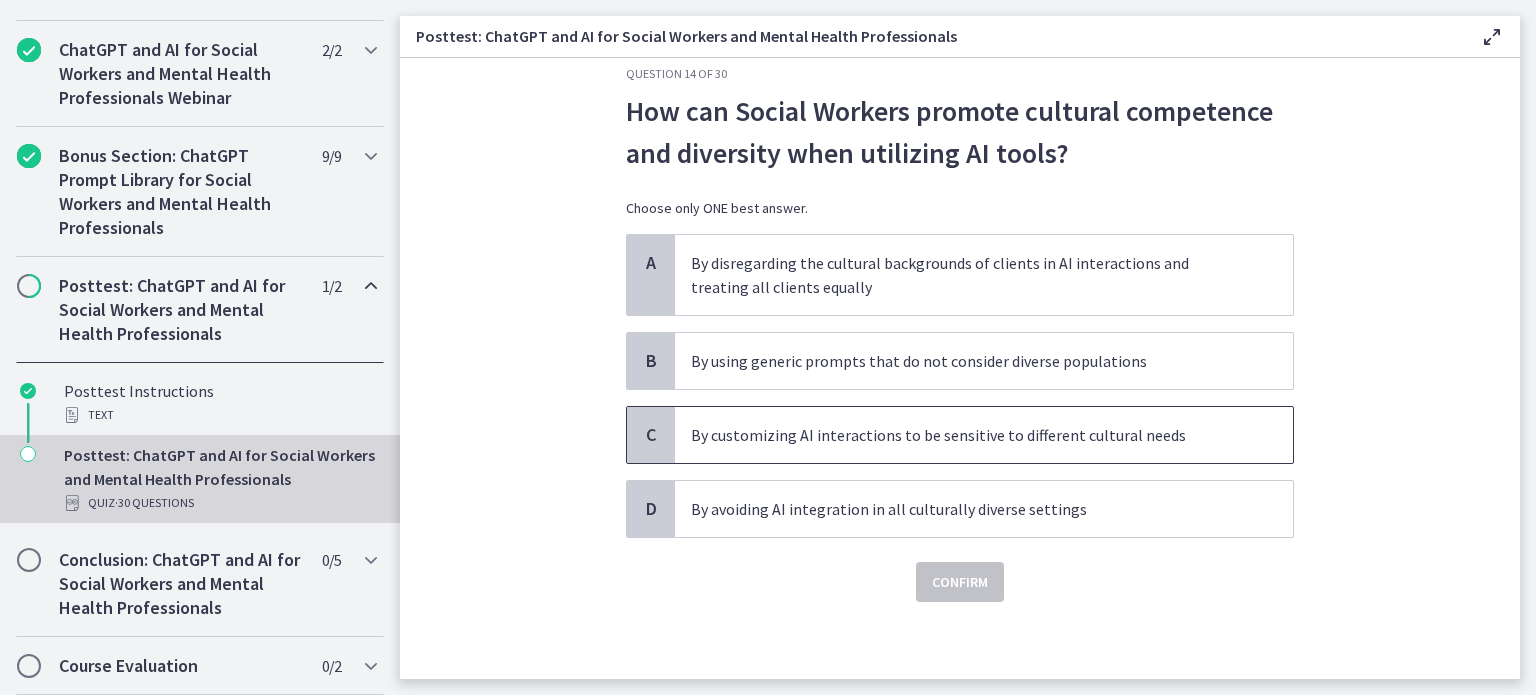 click on "C" at bounding box center [651, 435] 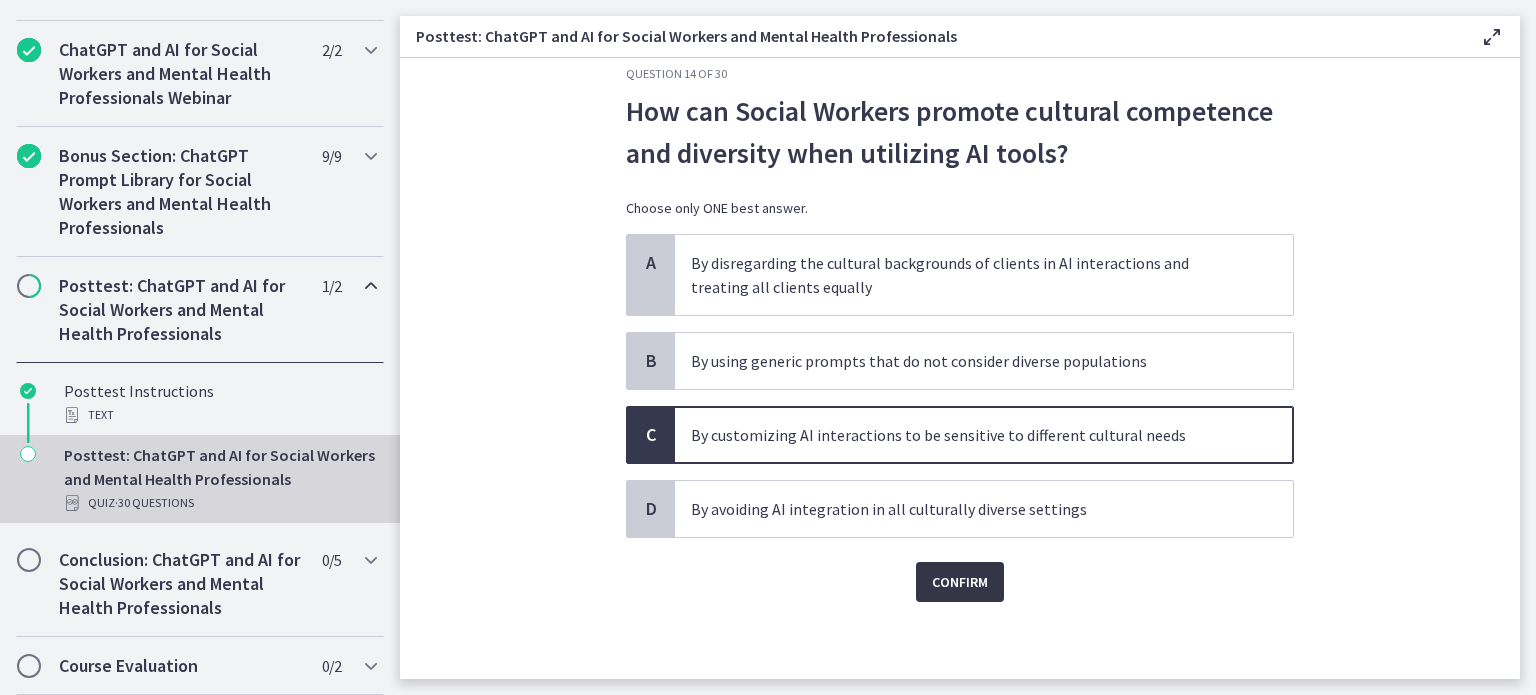 click on "Confirm" at bounding box center [960, 582] 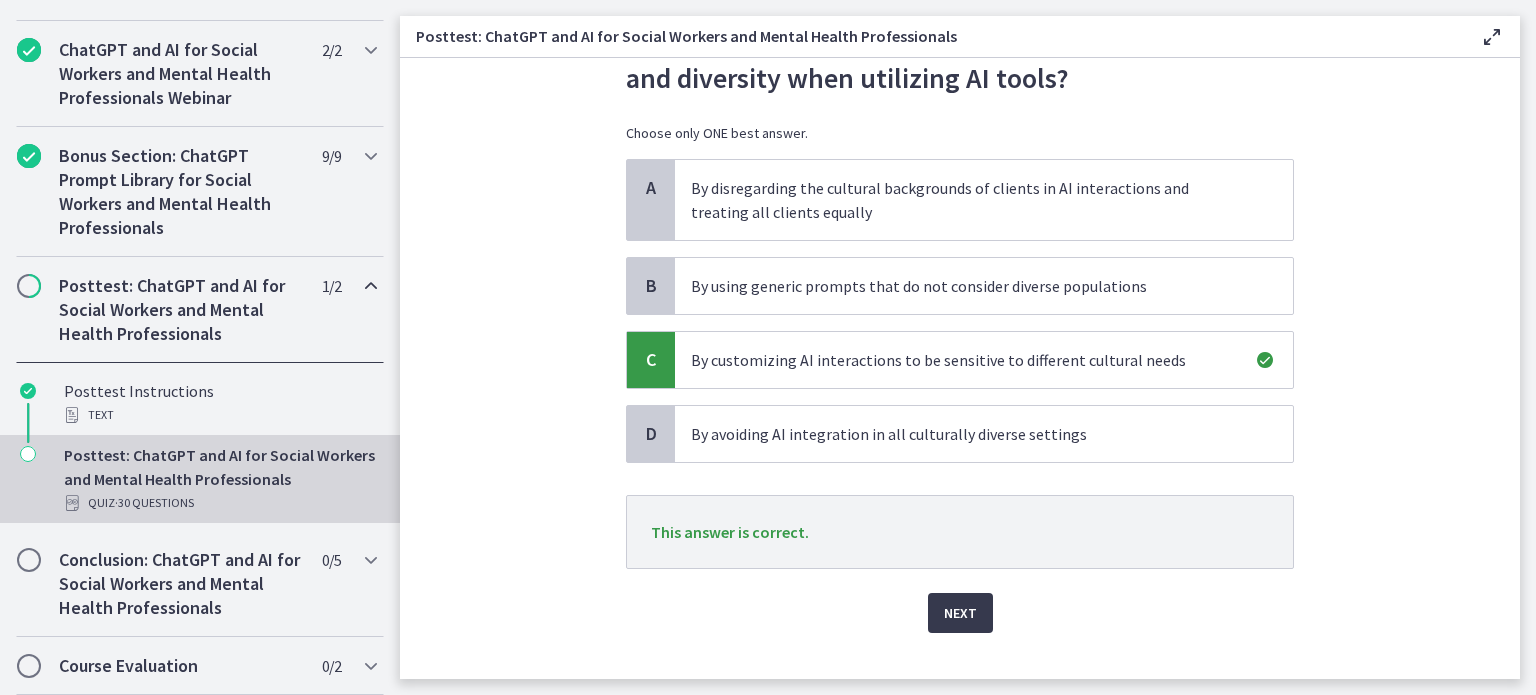 scroll, scrollTop: 138, scrollLeft: 0, axis: vertical 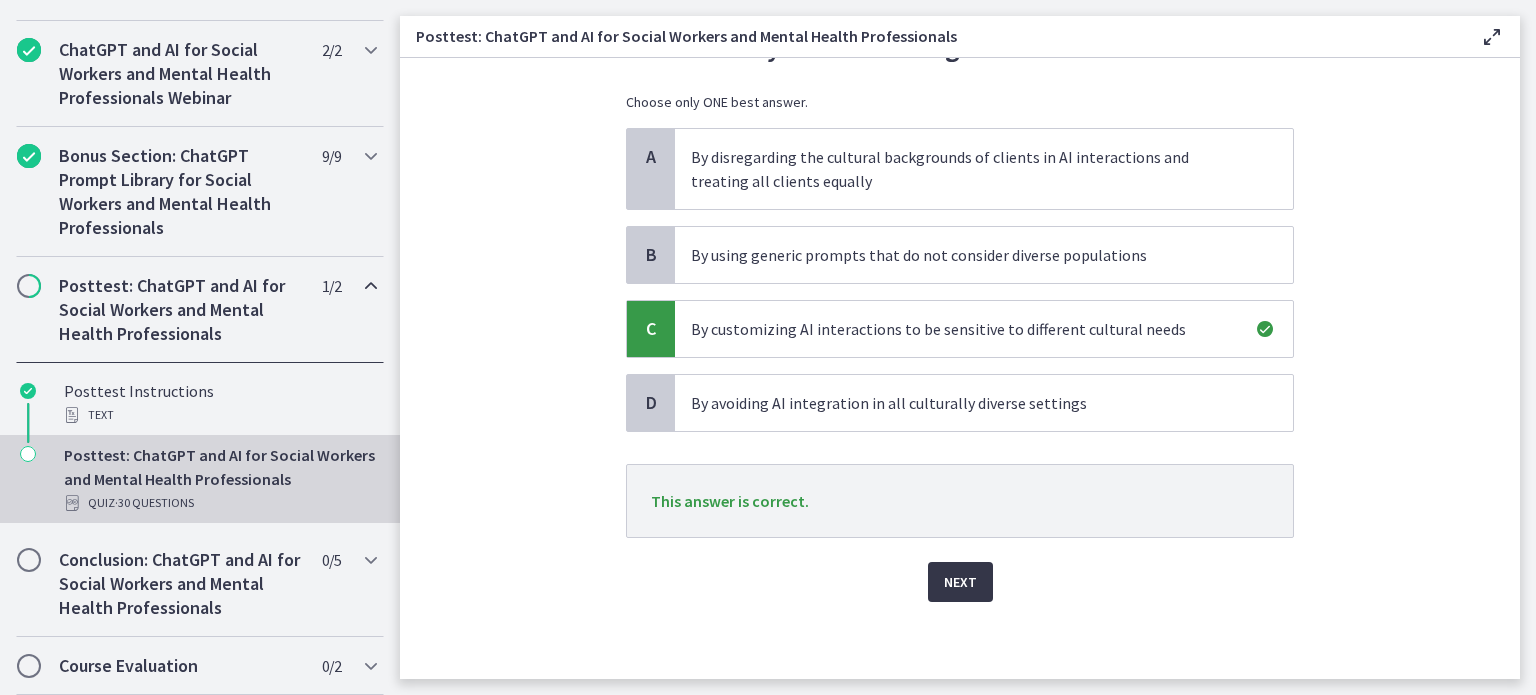 click on "Next" at bounding box center [960, 582] 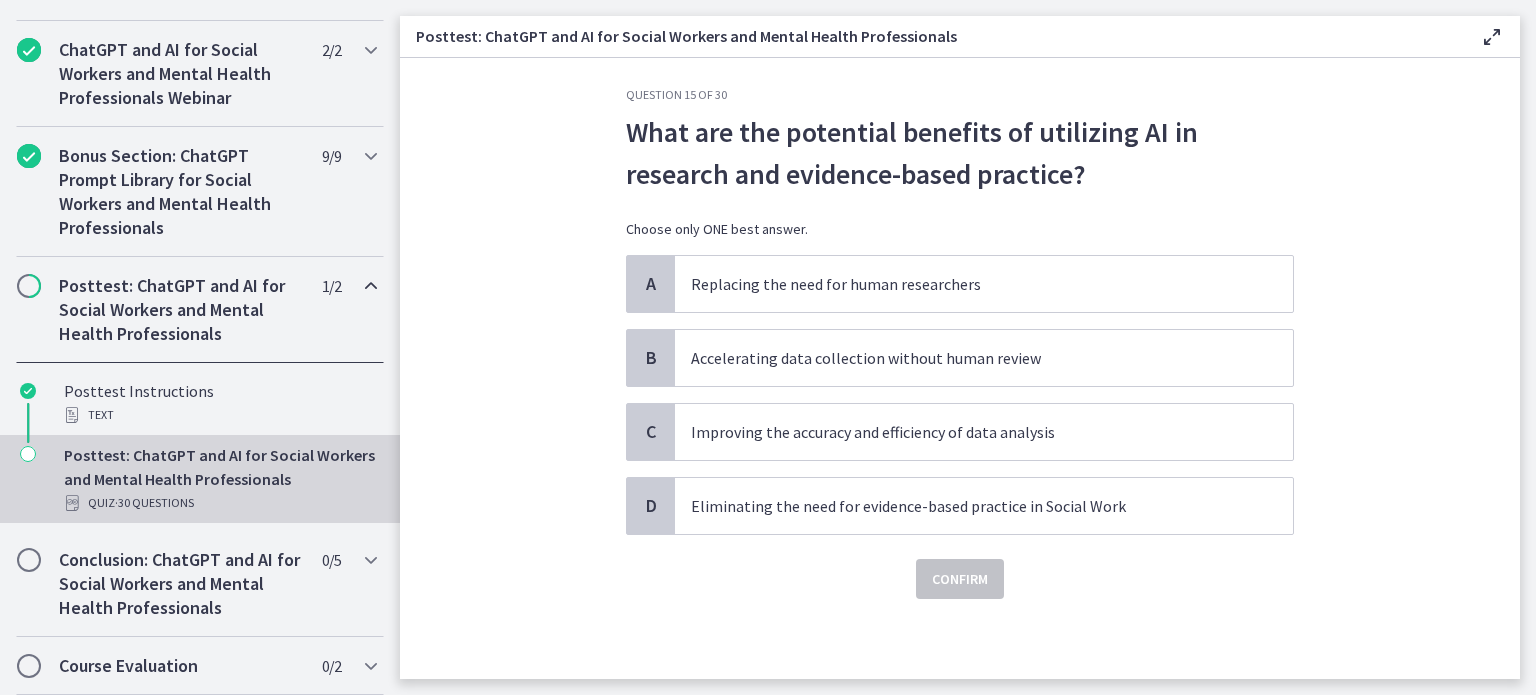 scroll, scrollTop: 0, scrollLeft: 0, axis: both 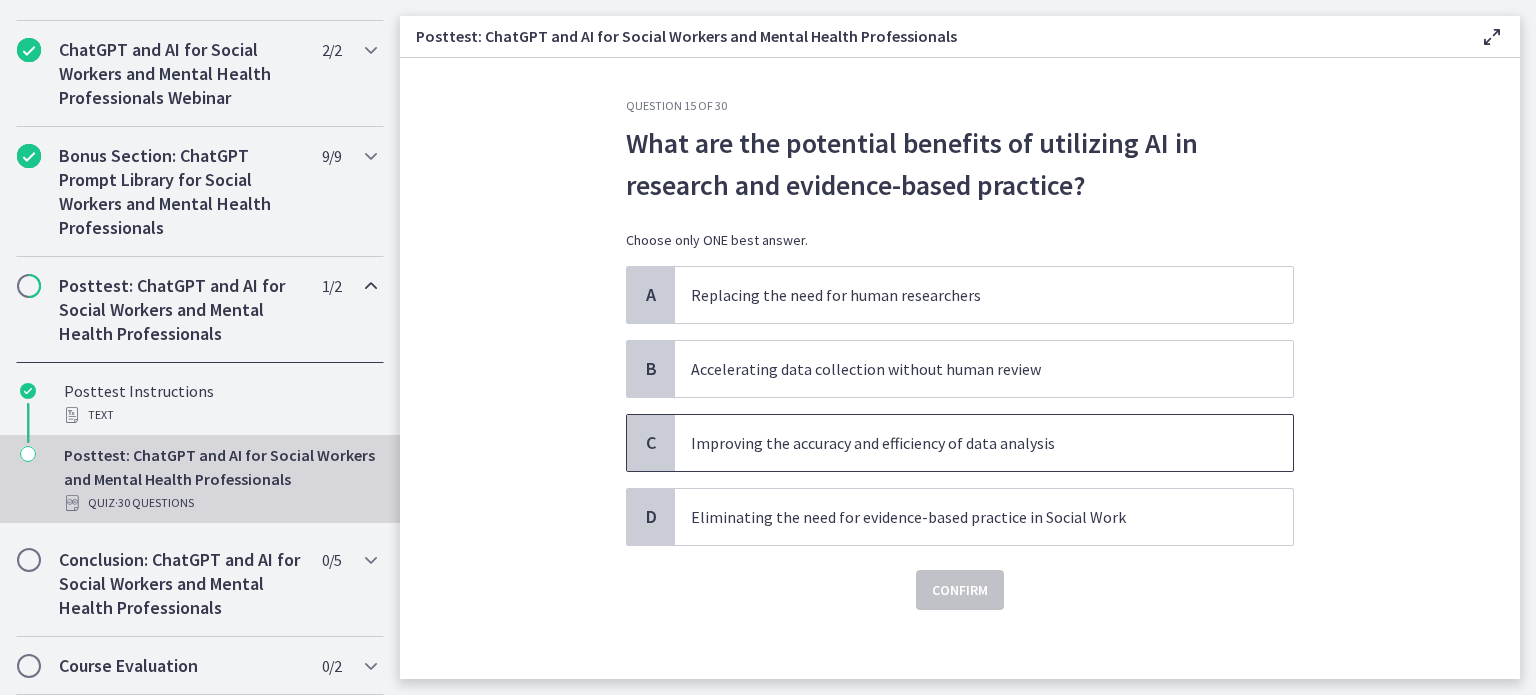 drag, startPoint x: 640, startPoint y: 432, endPoint x: 650, endPoint y: 435, distance: 10.440307 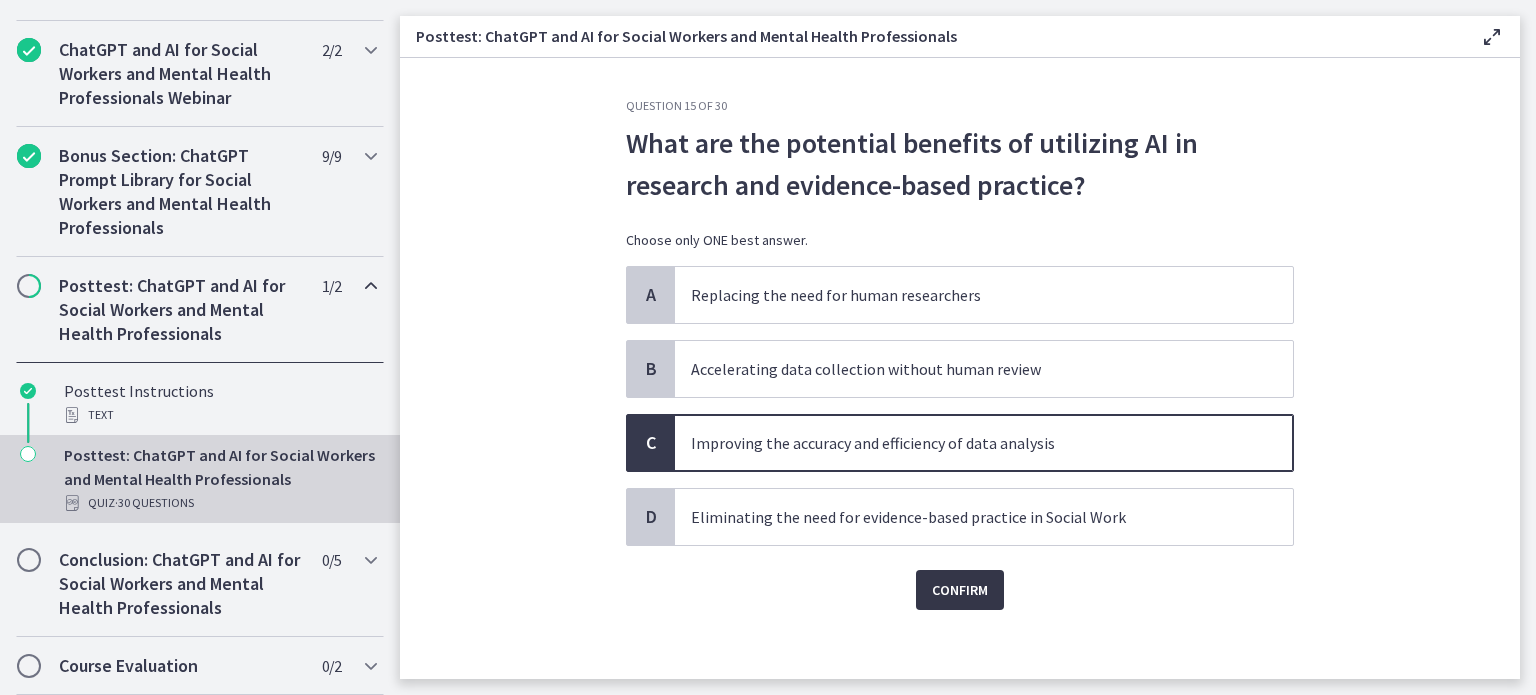 click on "Confirm" at bounding box center [960, 590] 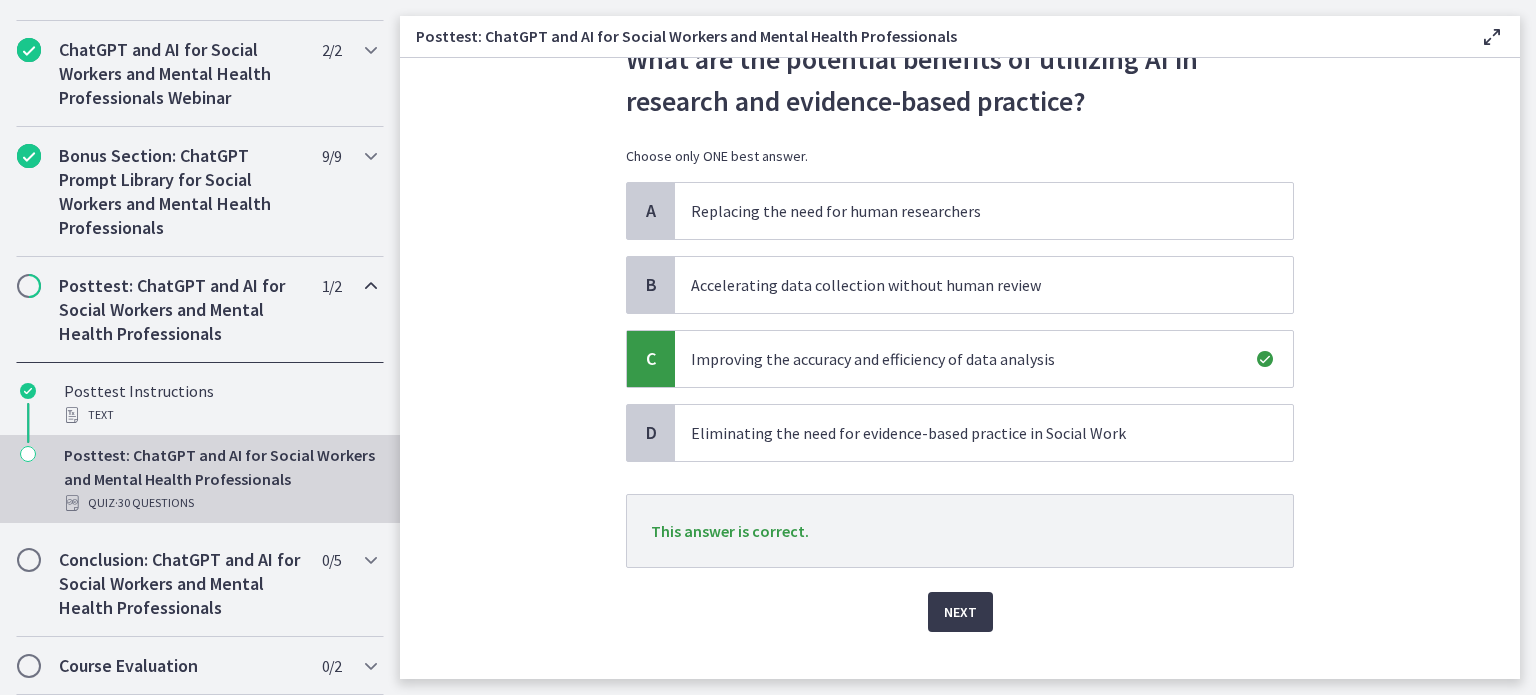 scroll, scrollTop: 114, scrollLeft: 0, axis: vertical 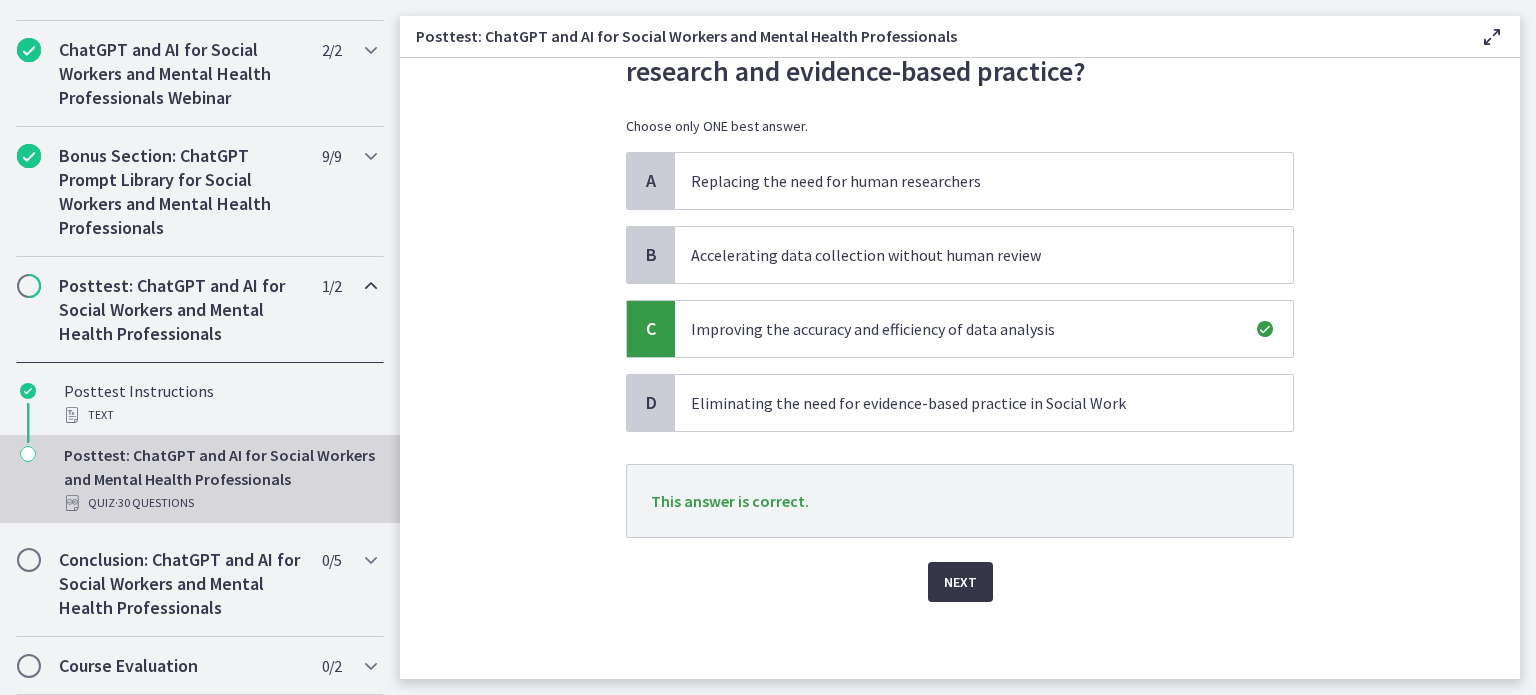 click on "Next" at bounding box center (960, 582) 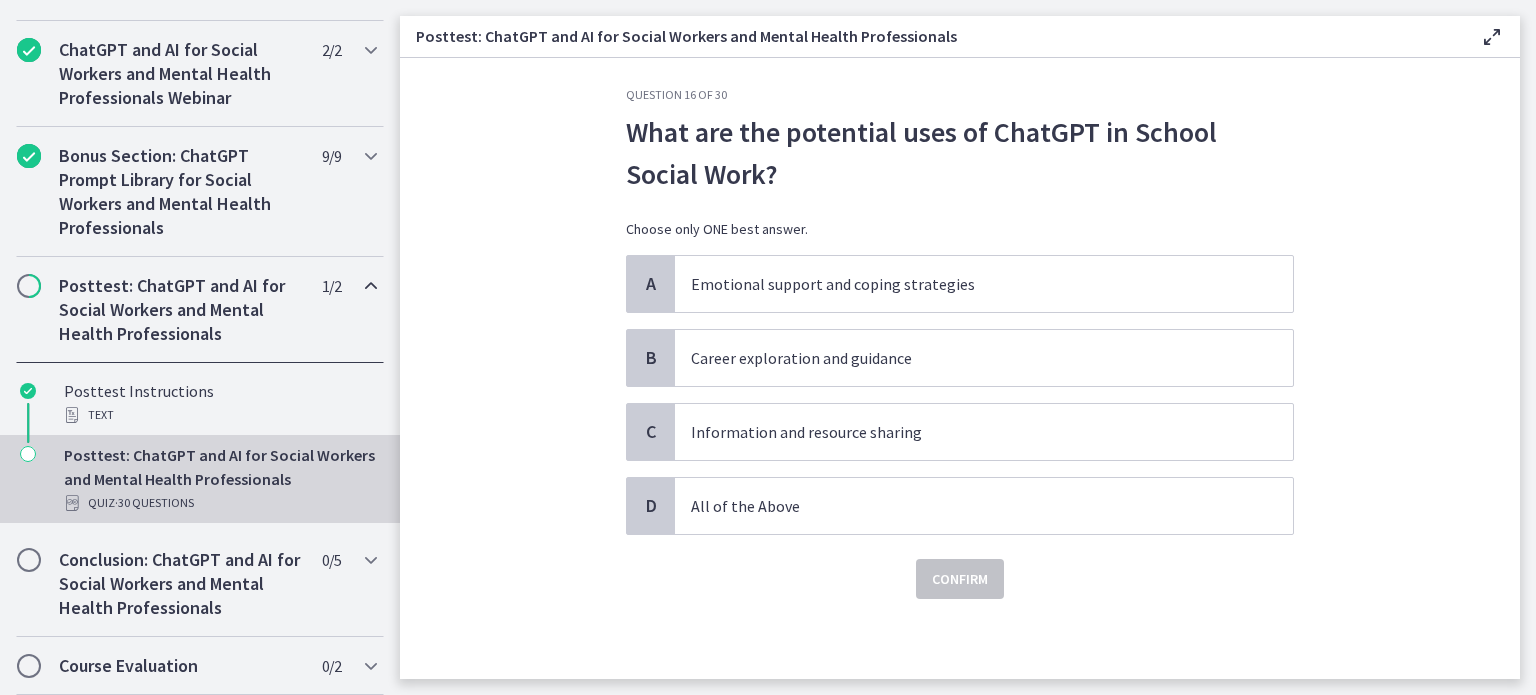 scroll, scrollTop: 0, scrollLeft: 0, axis: both 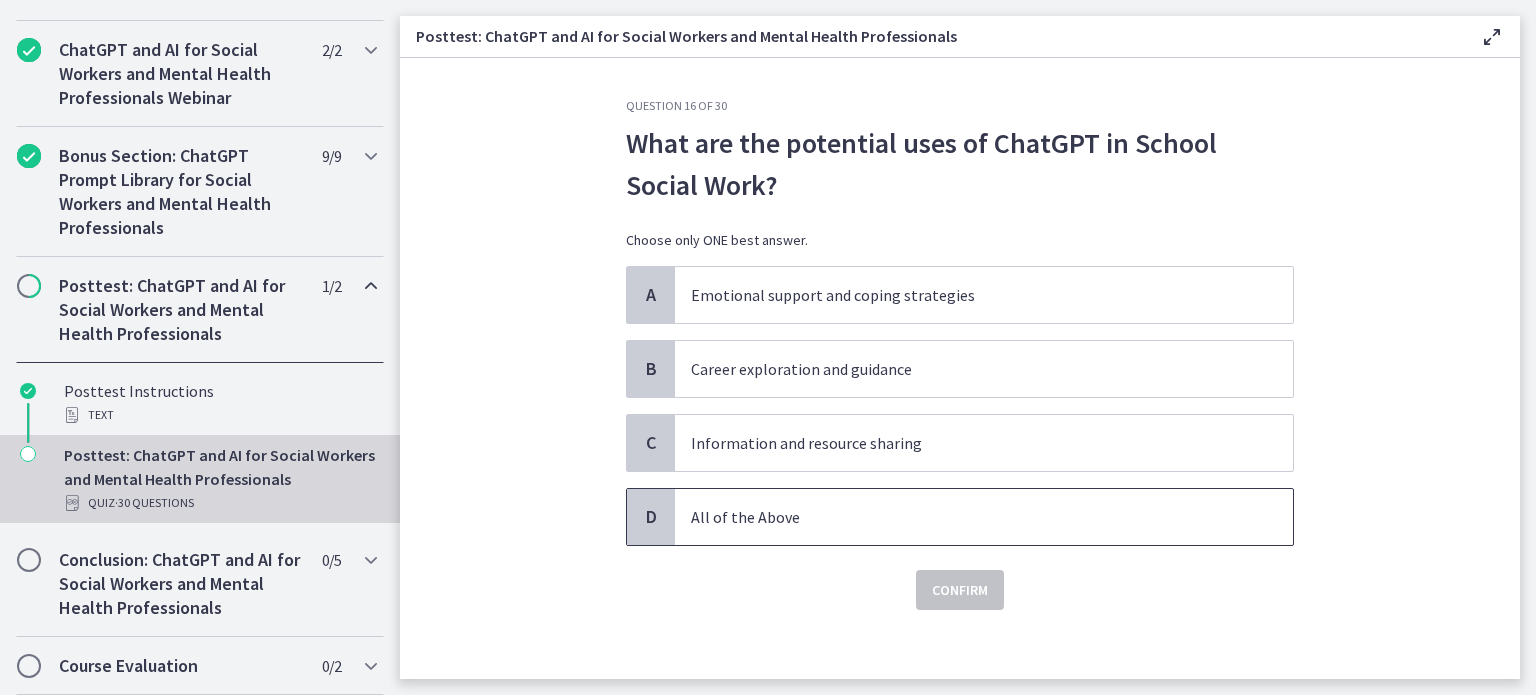 click on "D" at bounding box center [651, 517] 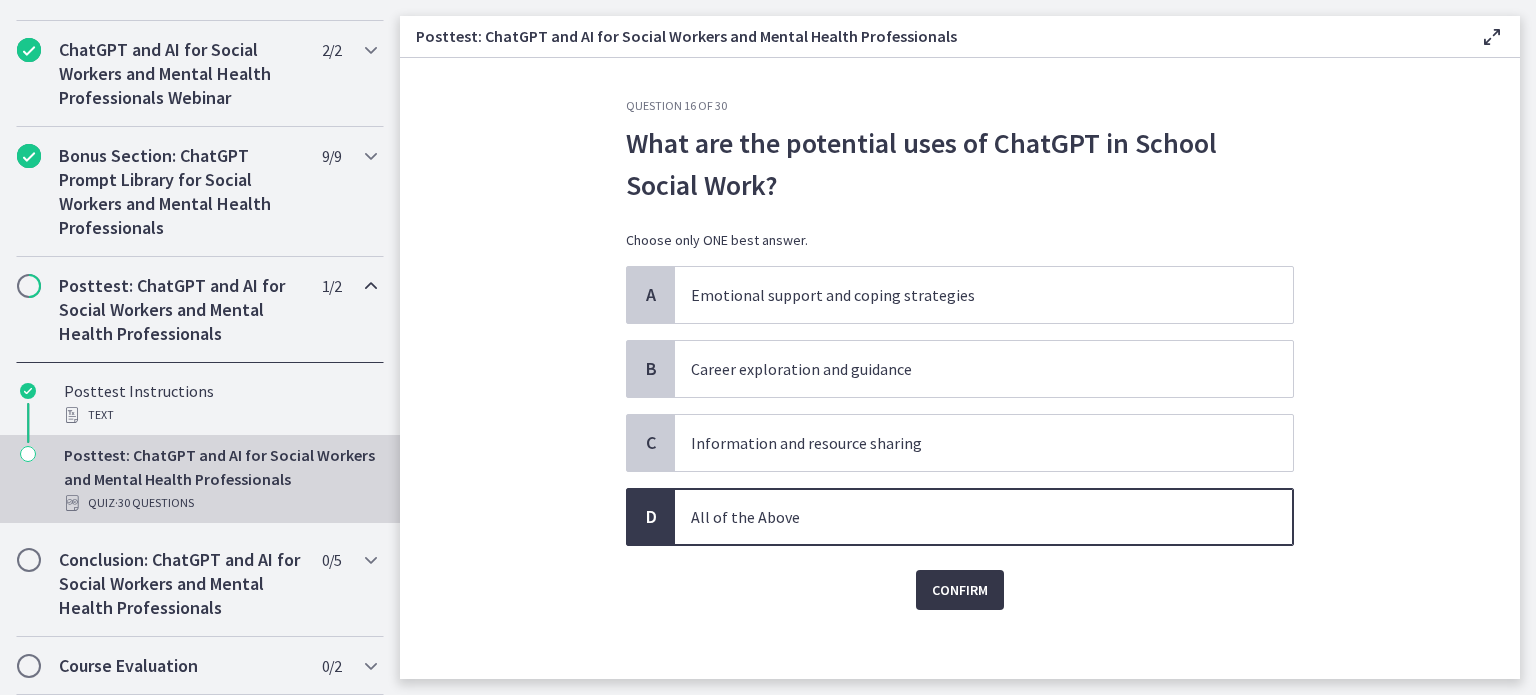 click on "Confirm" at bounding box center [960, 590] 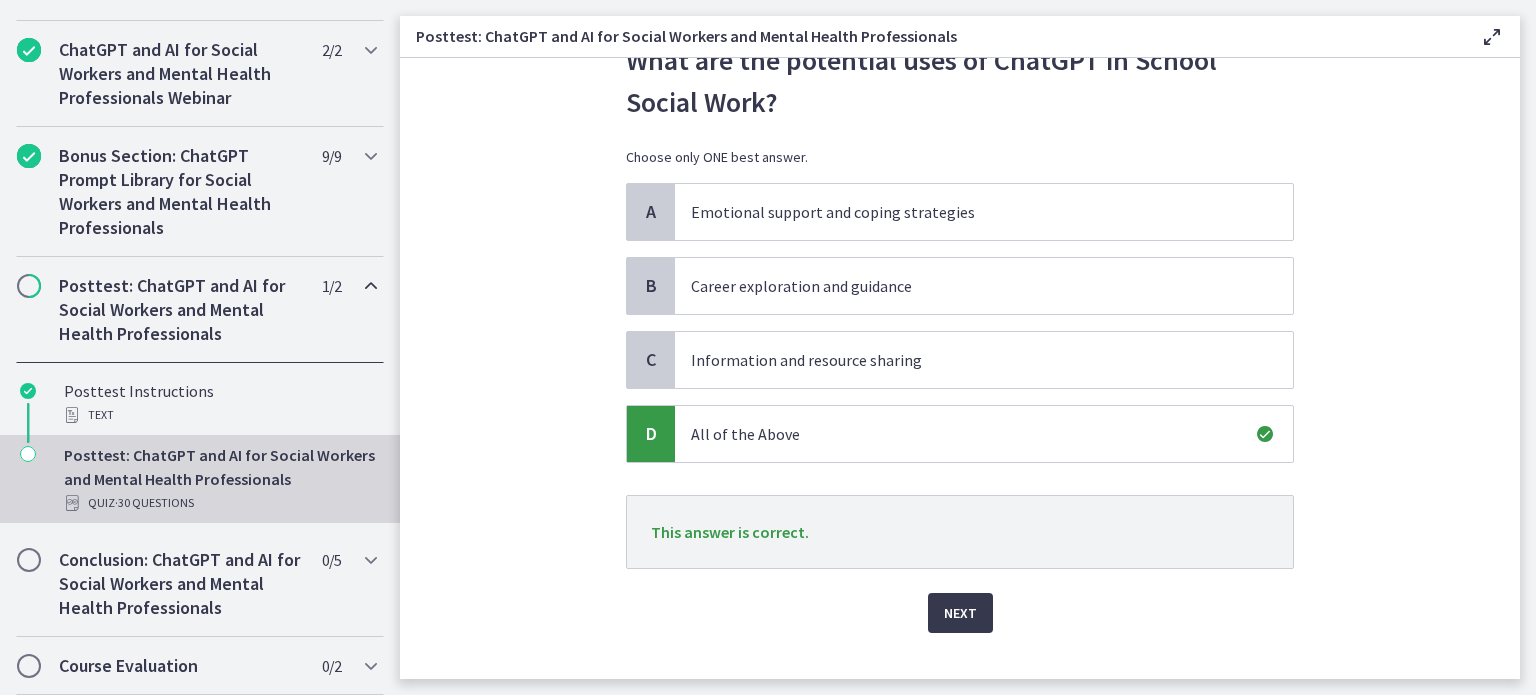scroll, scrollTop: 114, scrollLeft: 0, axis: vertical 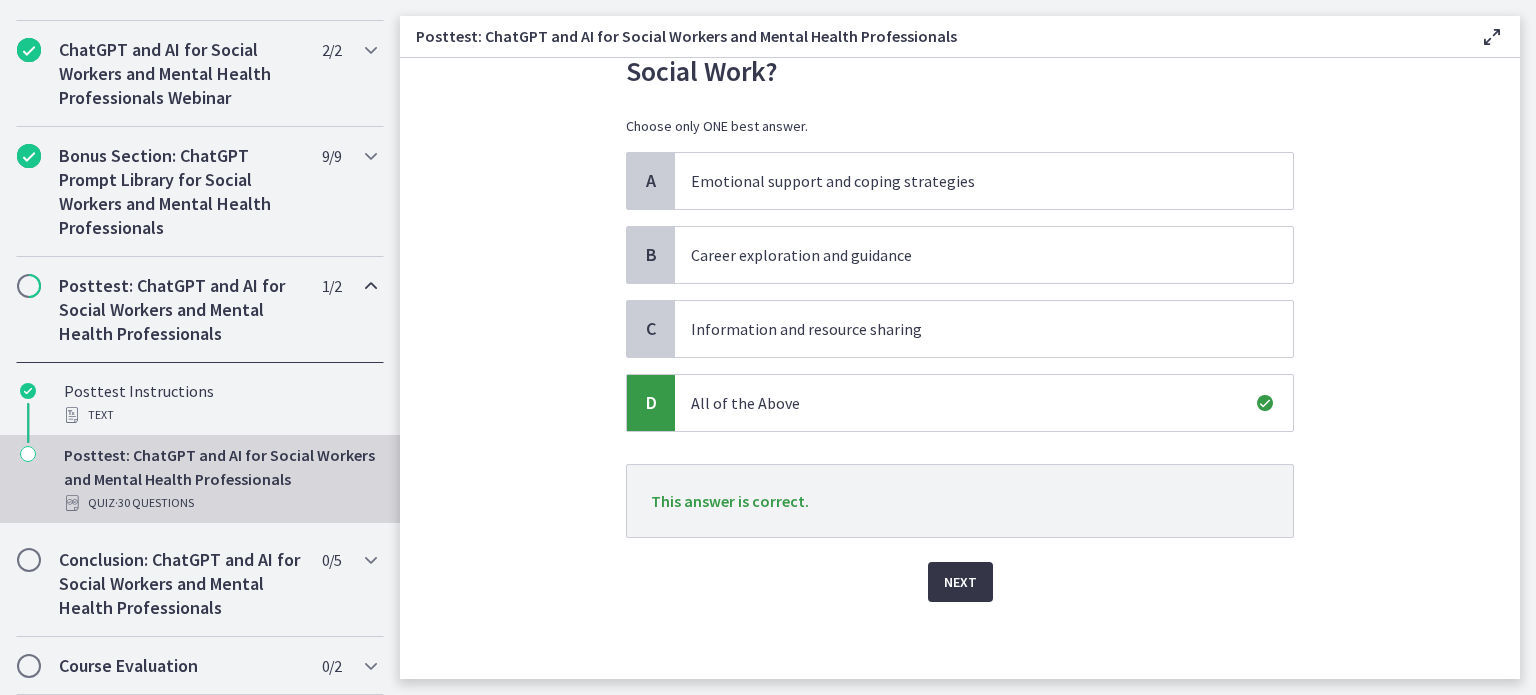 click on "Next" at bounding box center (960, 582) 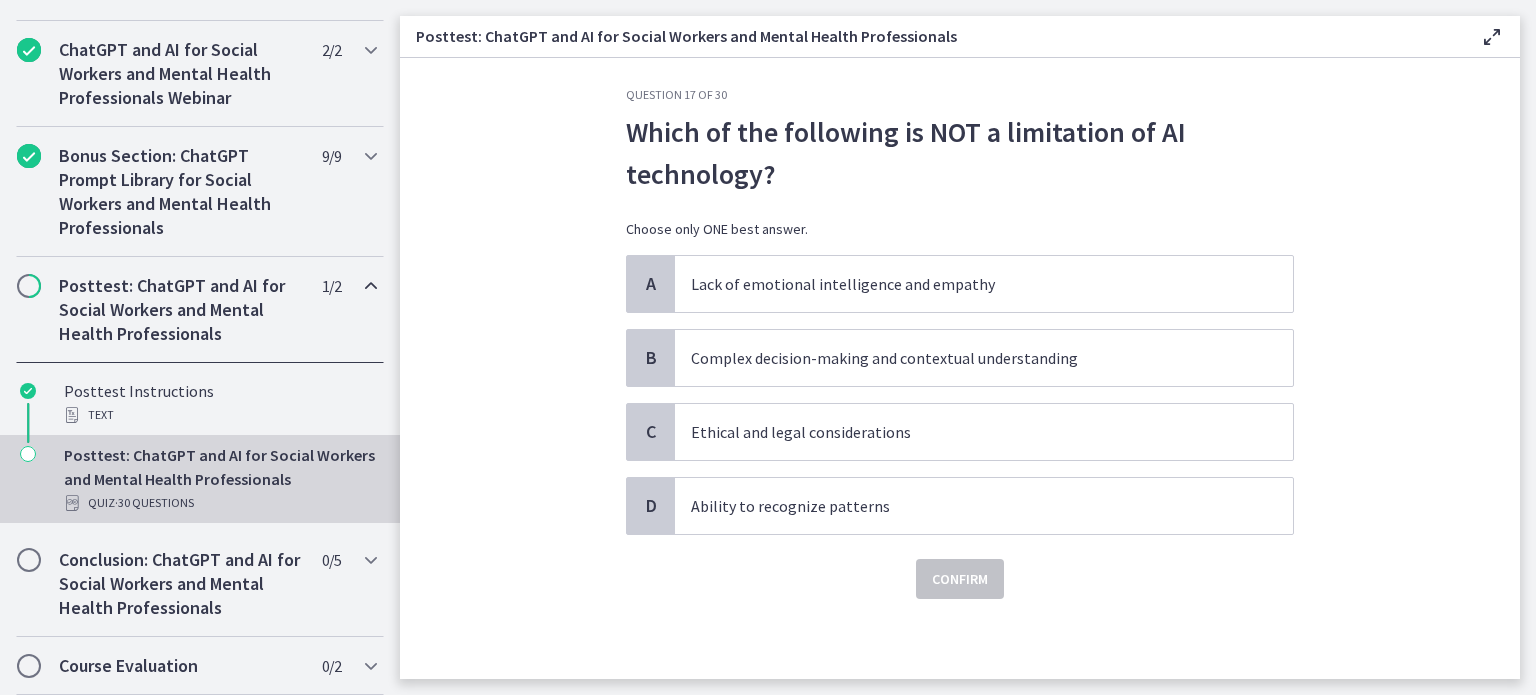 scroll, scrollTop: 0, scrollLeft: 0, axis: both 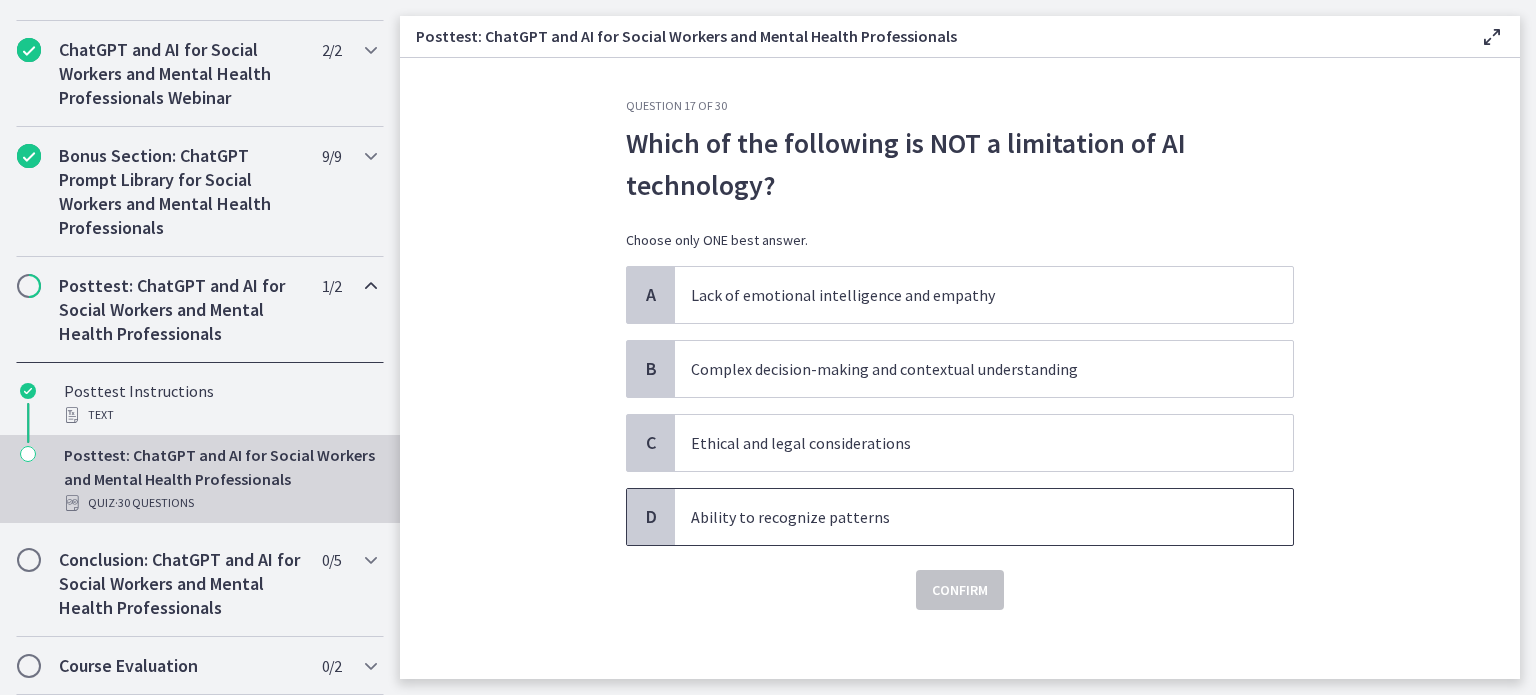 click on "D" at bounding box center [651, 517] 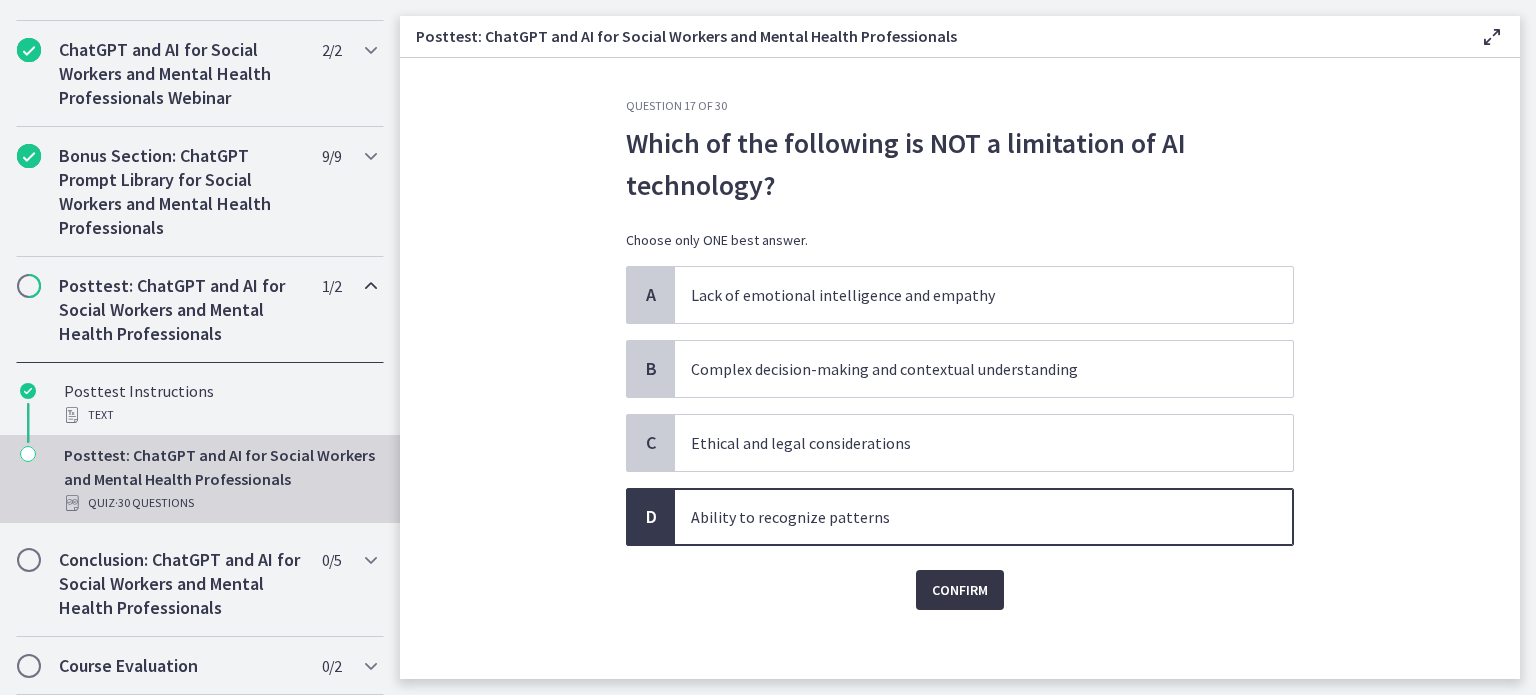 click on "Confirm" at bounding box center [960, 590] 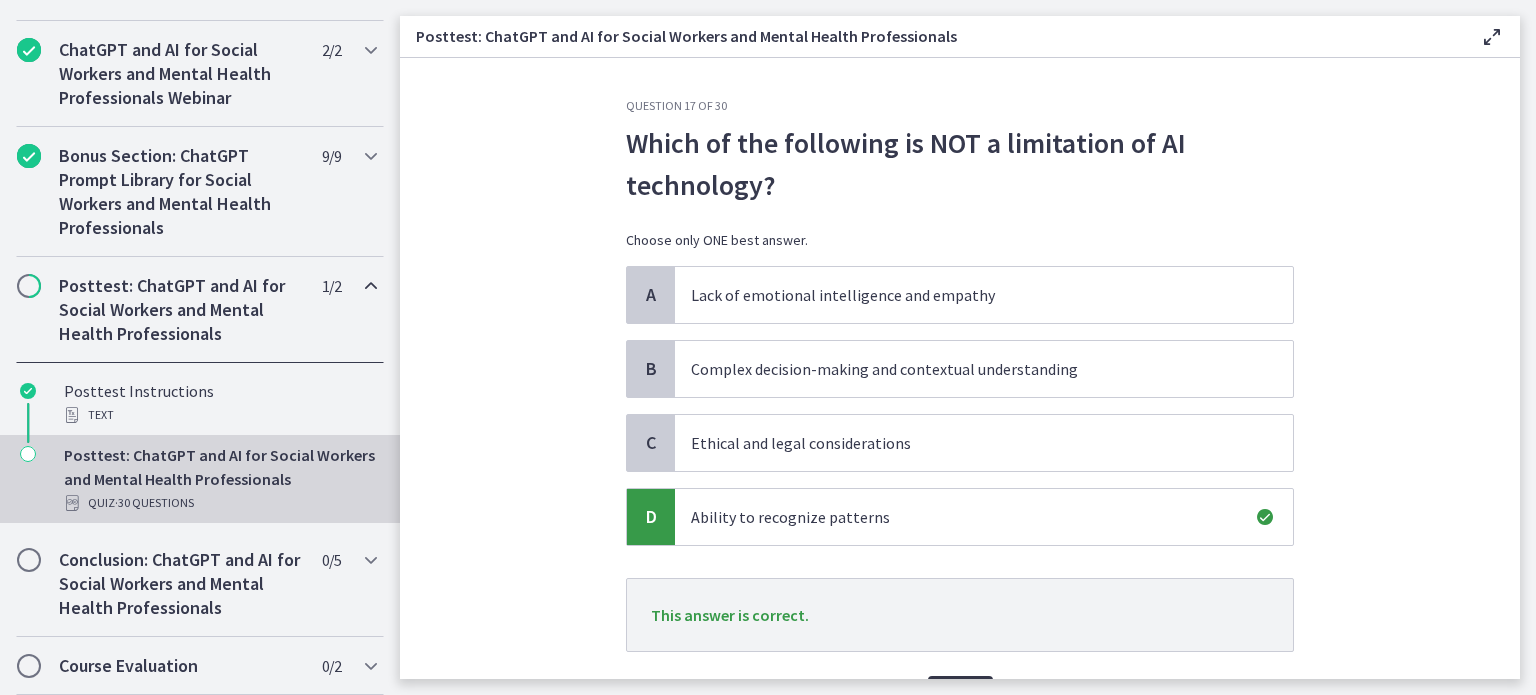 scroll, scrollTop: 114, scrollLeft: 0, axis: vertical 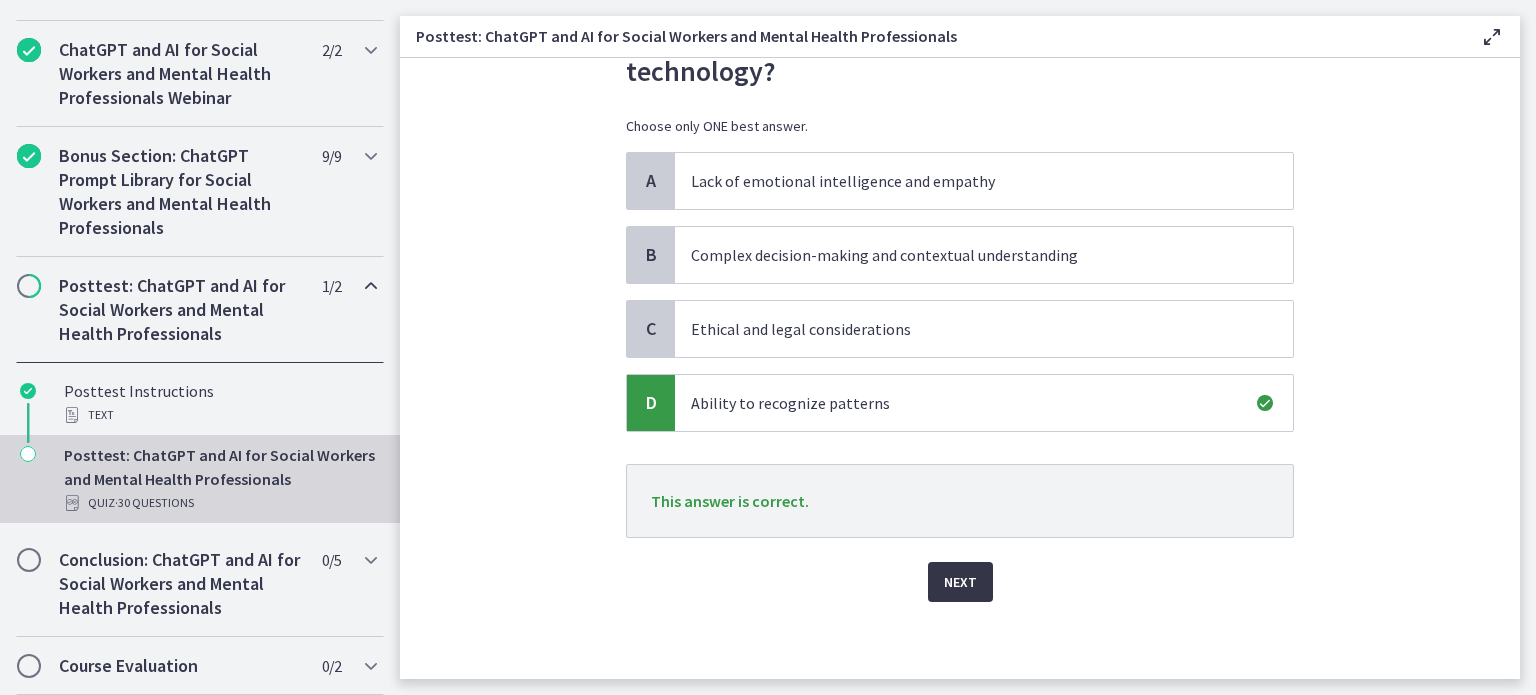 click on "Next" at bounding box center [960, 582] 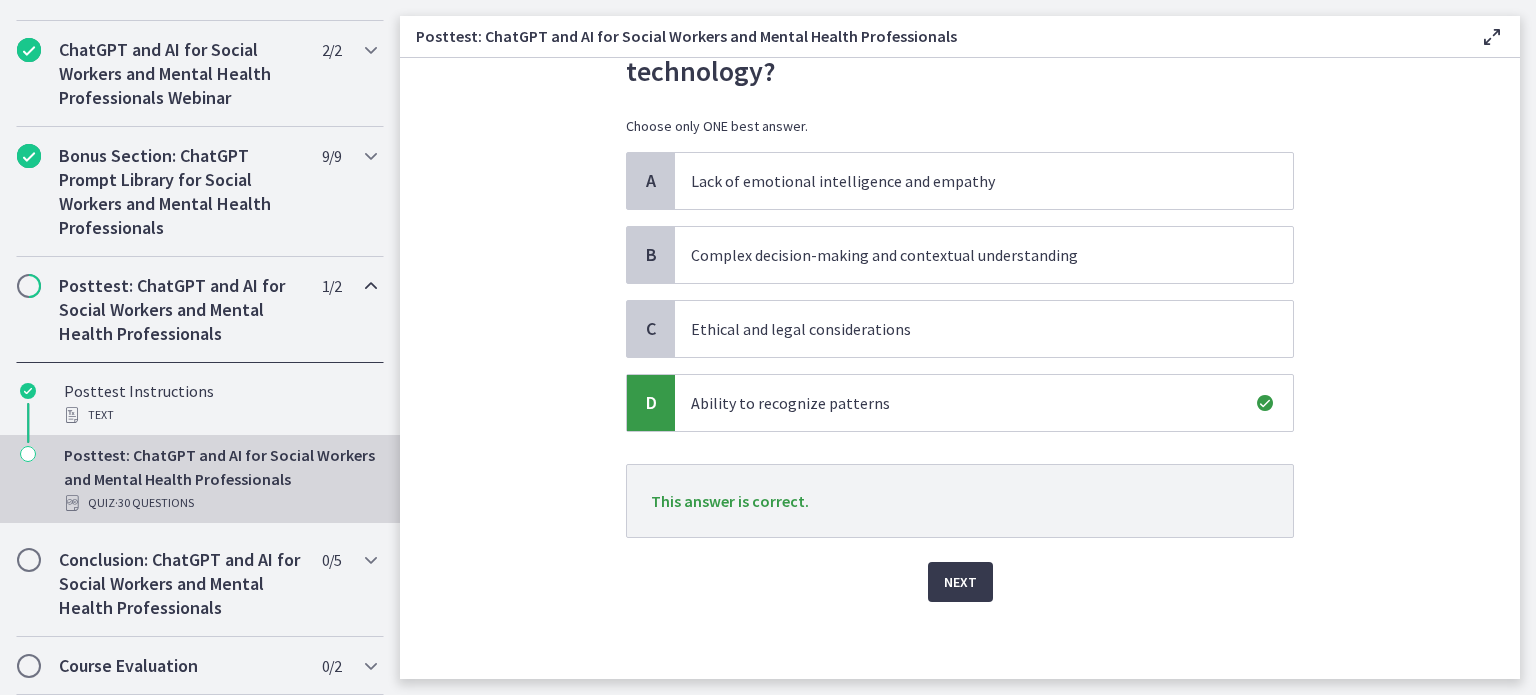 scroll, scrollTop: 0, scrollLeft: 0, axis: both 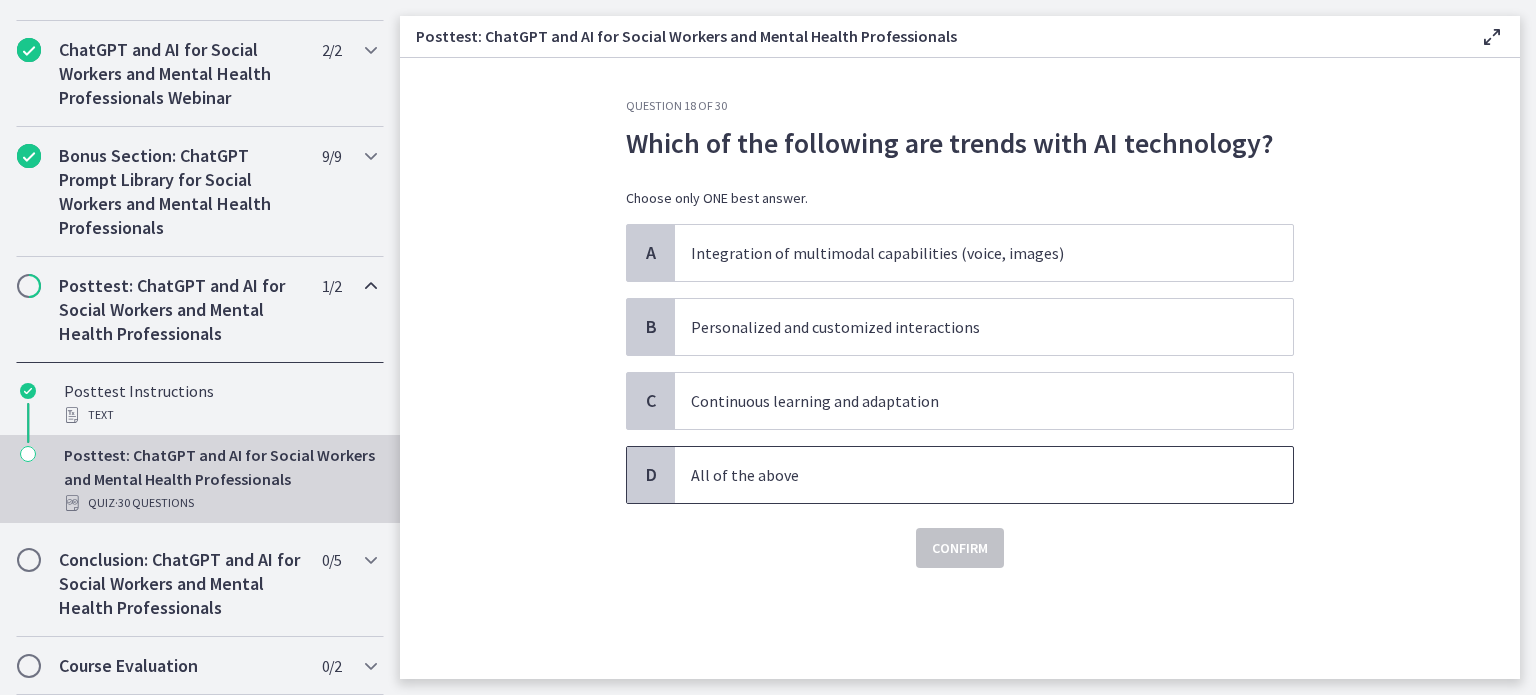 click on "D" at bounding box center (651, 475) 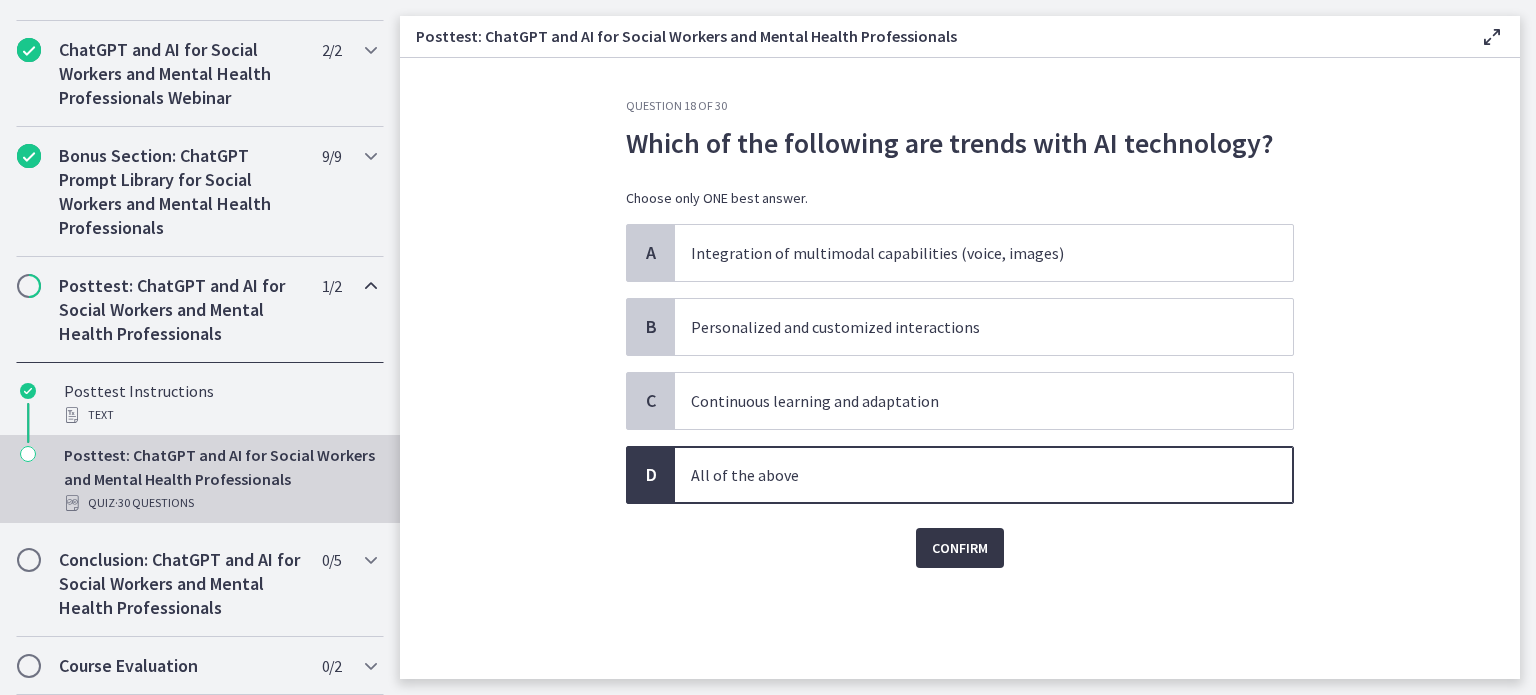click on "Confirm" at bounding box center (960, 548) 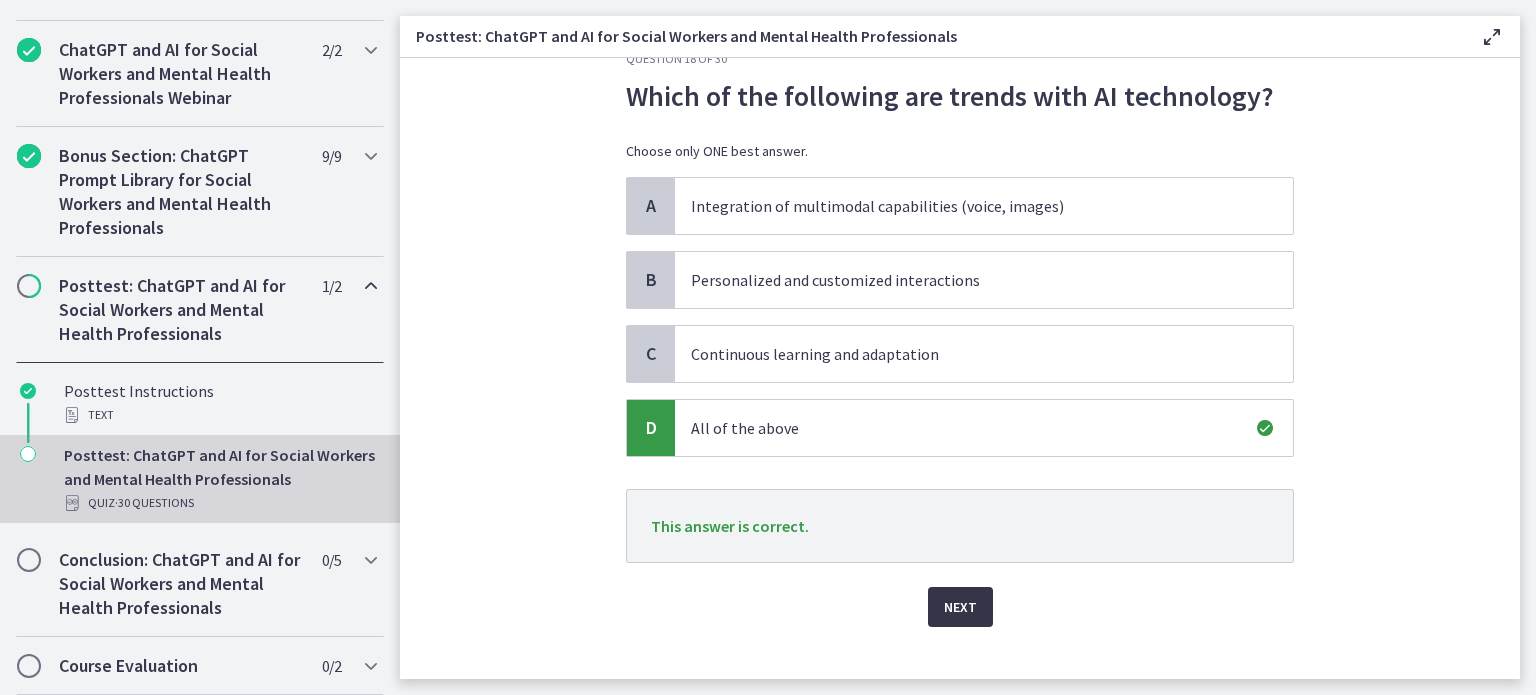 scroll, scrollTop: 72, scrollLeft: 0, axis: vertical 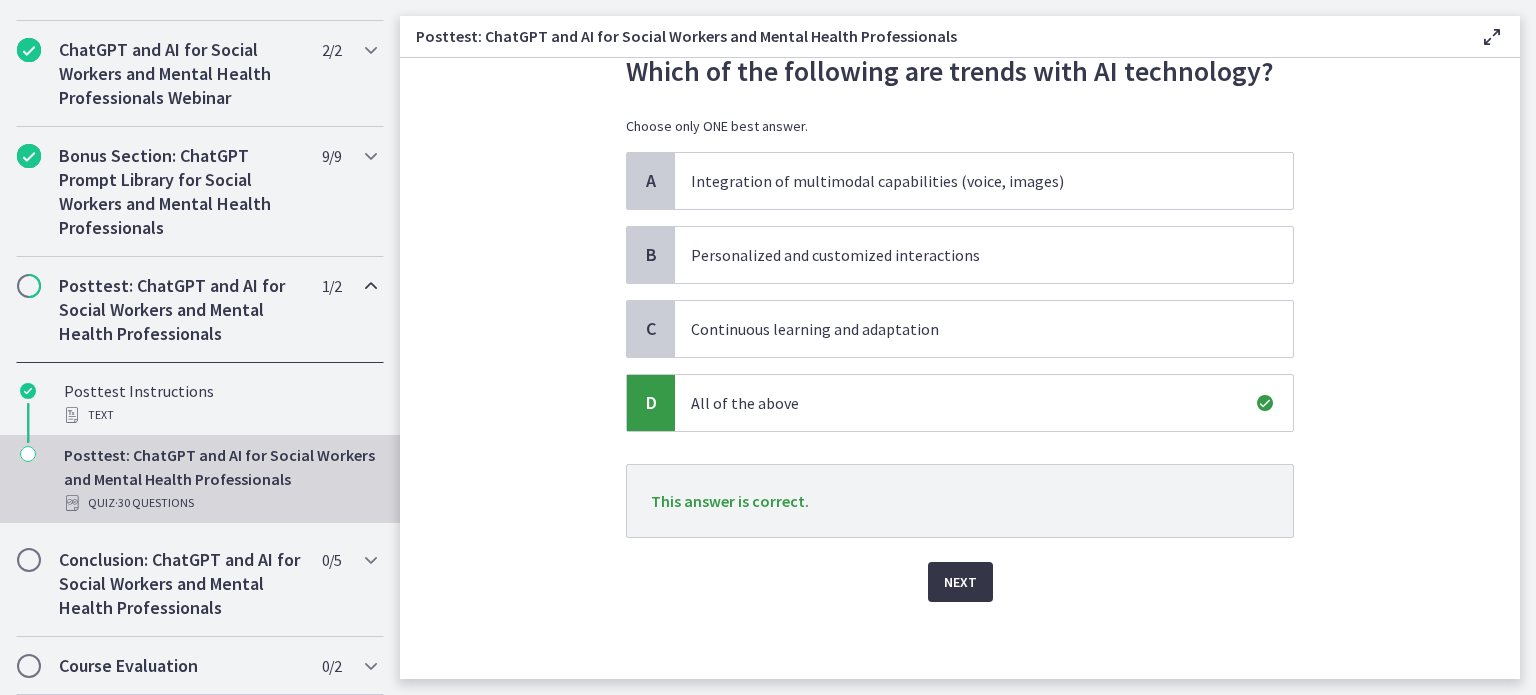 click on "Next" at bounding box center (960, 582) 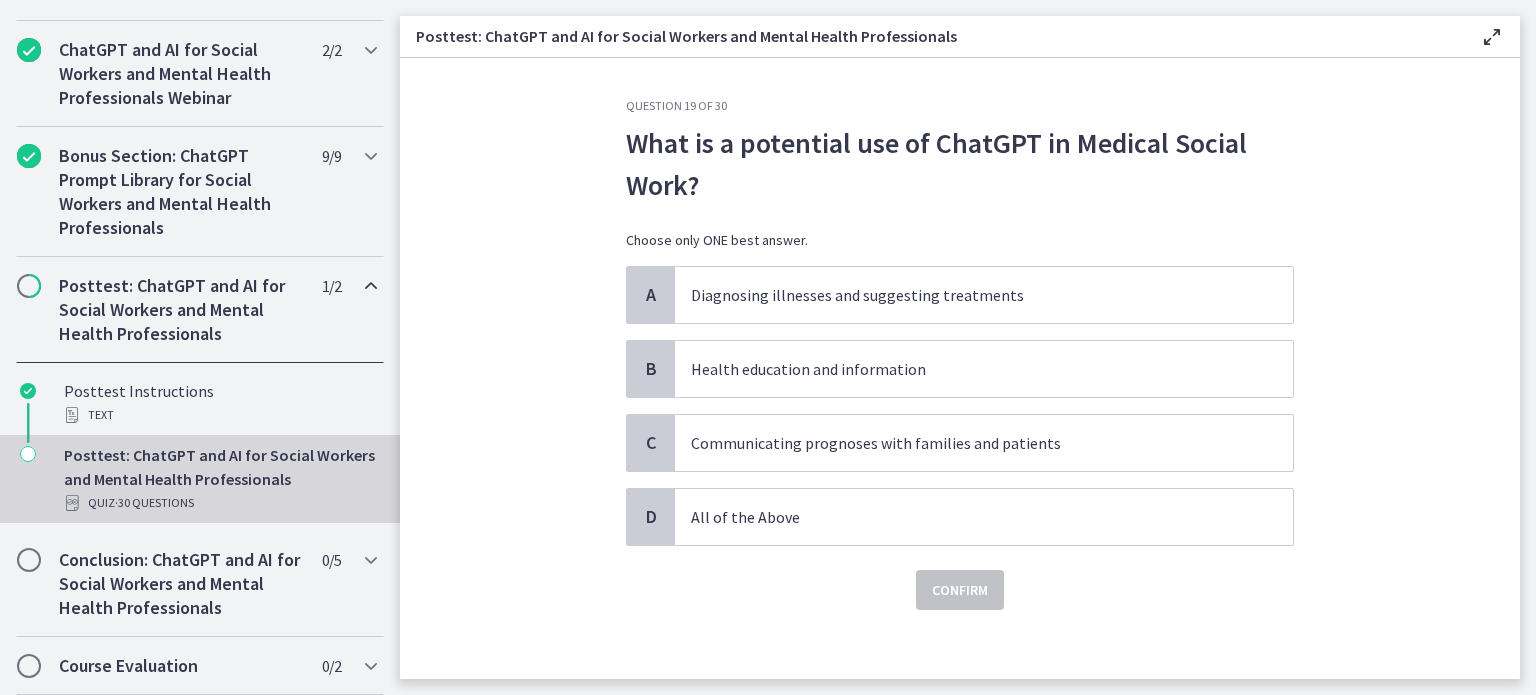 scroll, scrollTop: 8, scrollLeft: 0, axis: vertical 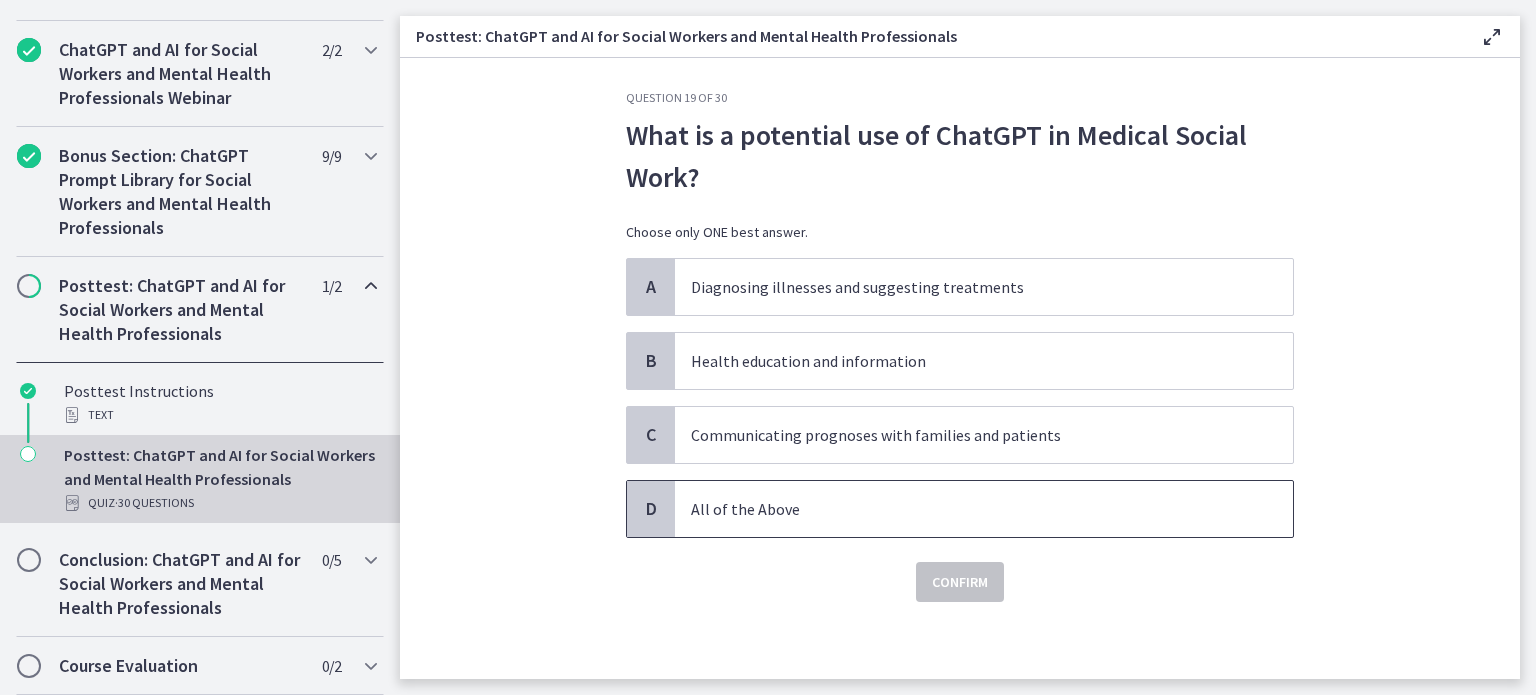 click on "D" at bounding box center [651, 509] 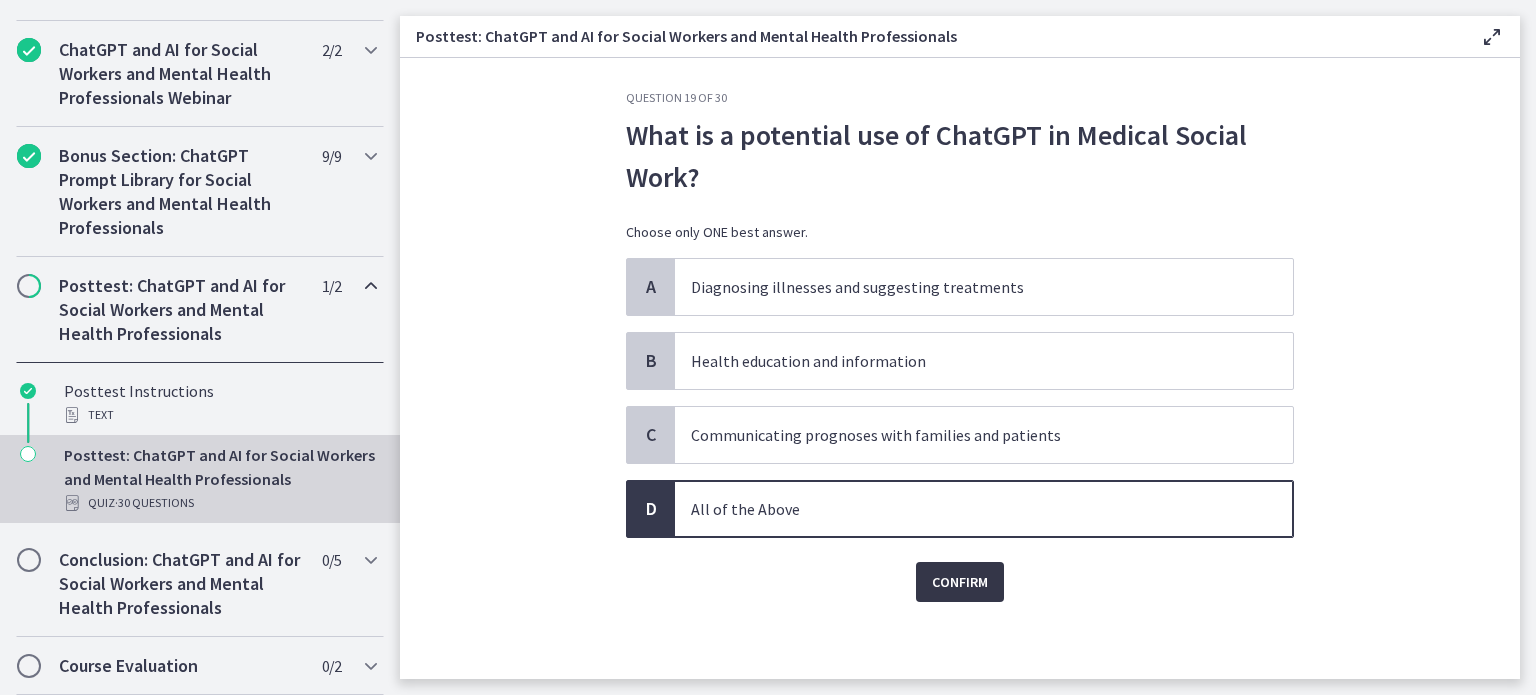 click on "Confirm" at bounding box center (960, 582) 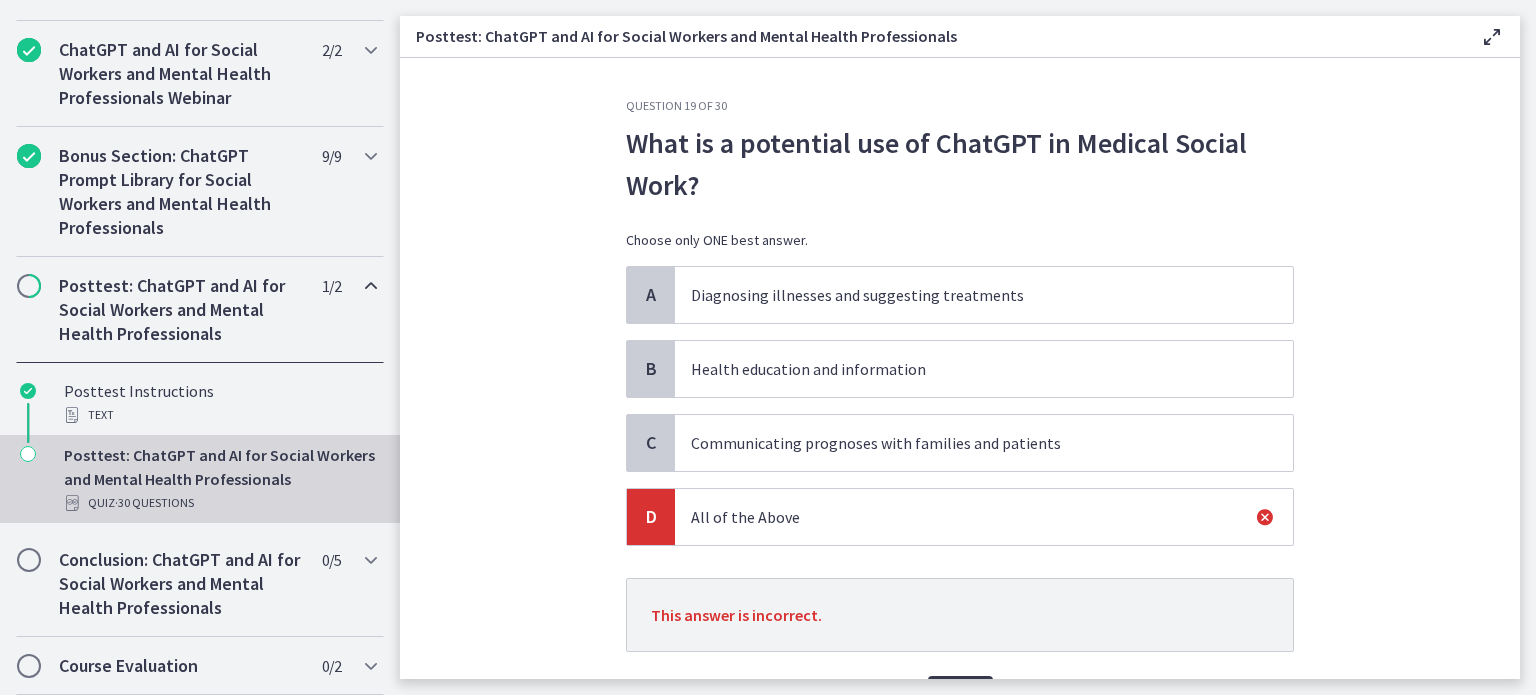 scroll, scrollTop: 114, scrollLeft: 0, axis: vertical 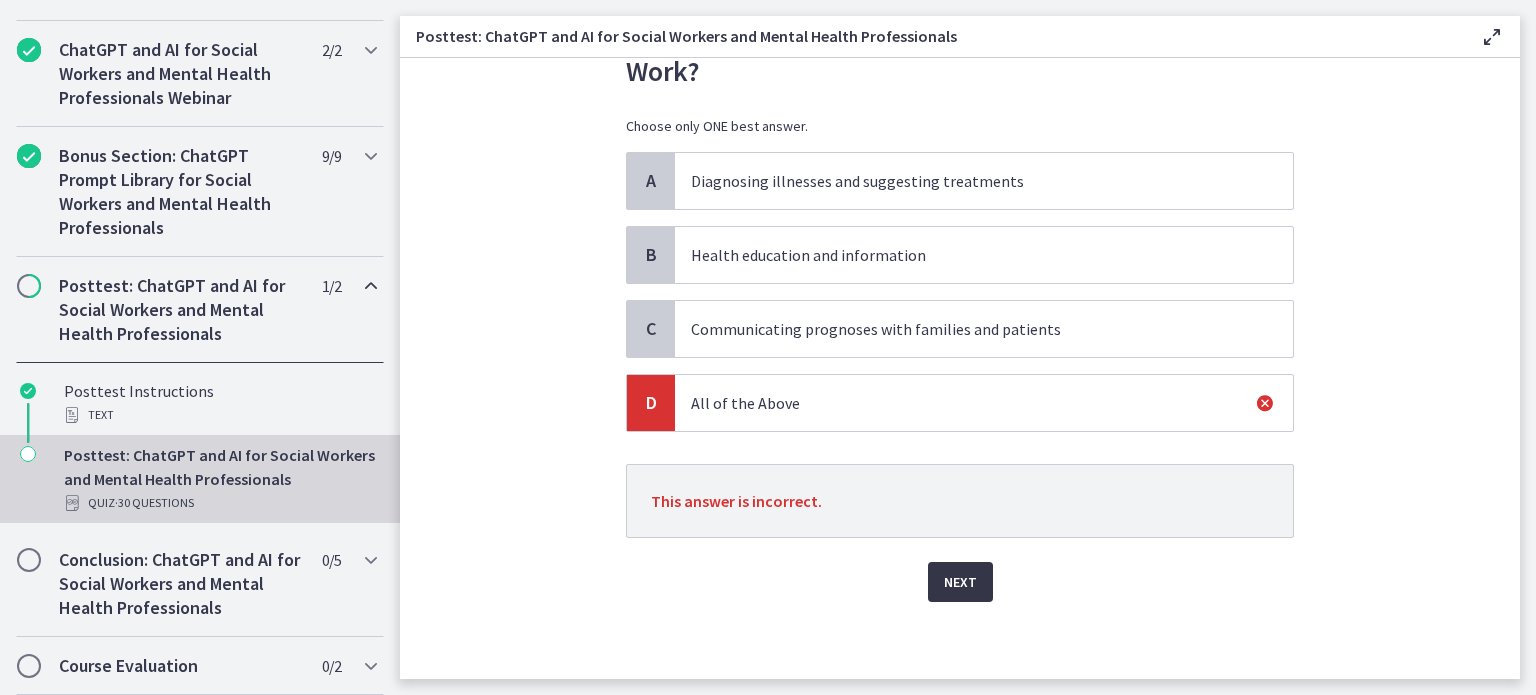 click on "Next" at bounding box center (960, 582) 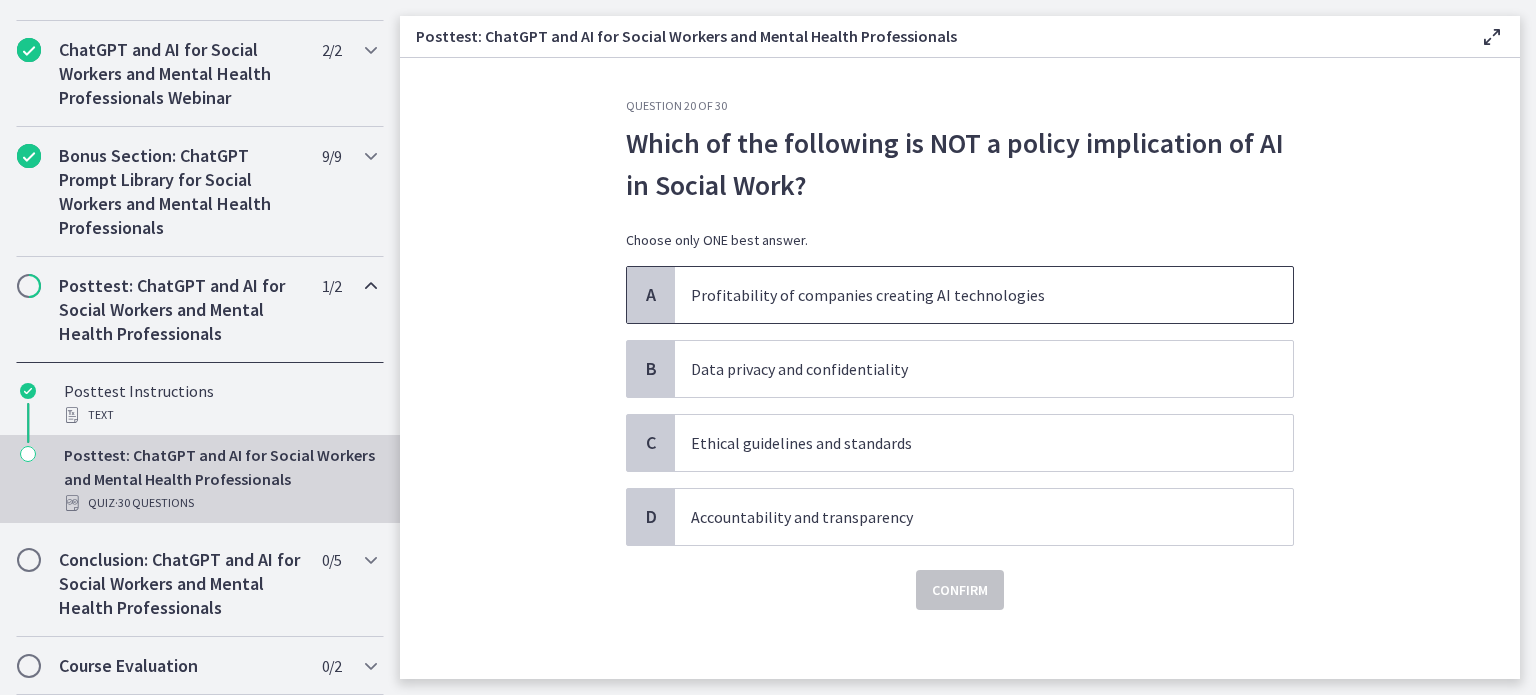 click on "A" at bounding box center (651, 295) 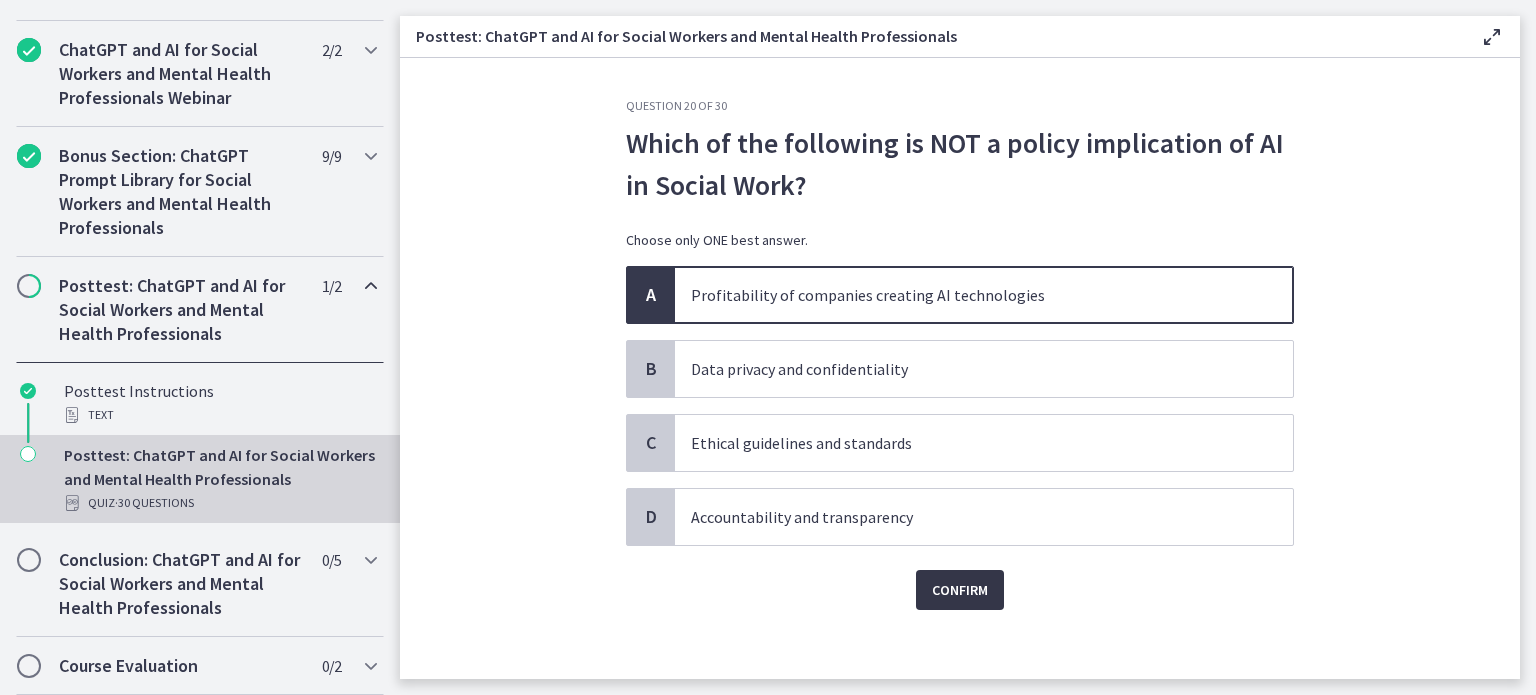 click on "Confirm" at bounding box center [960, 590] 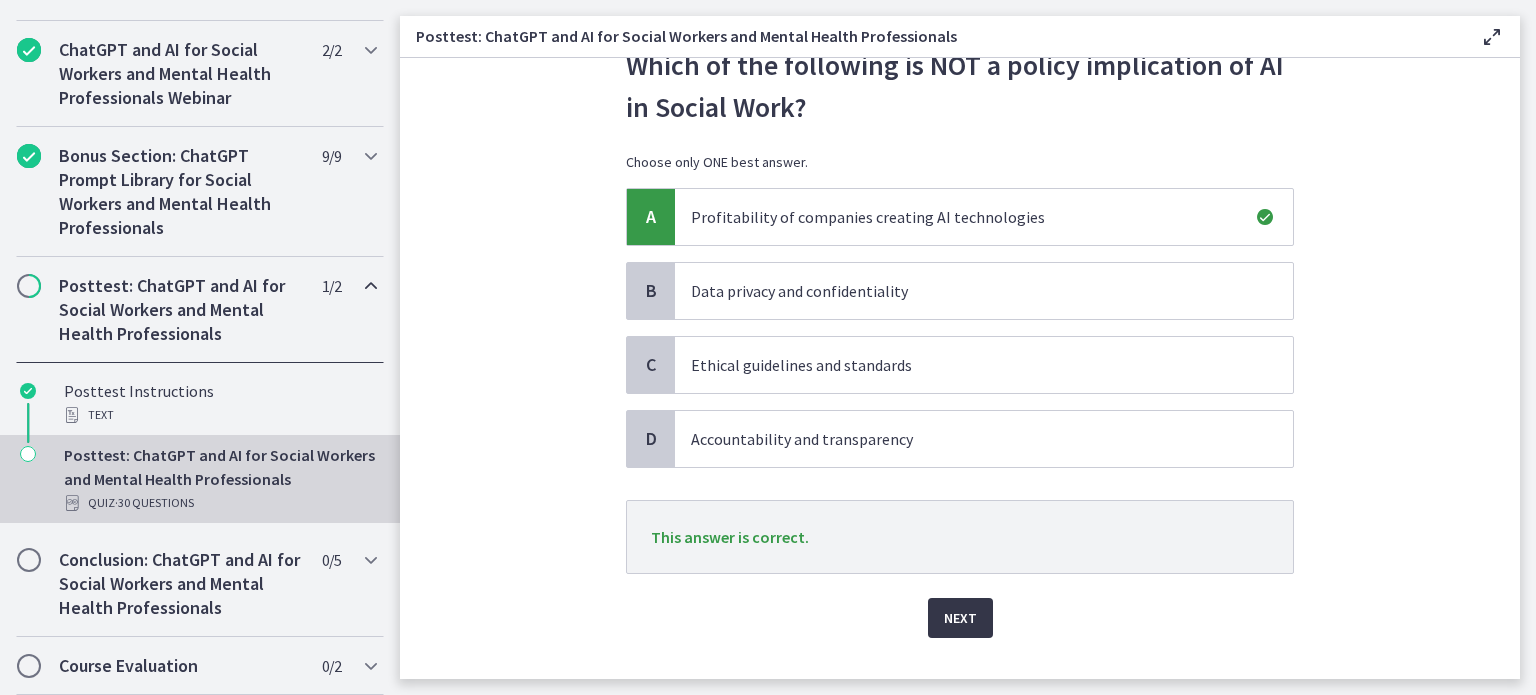 scroll, scrollTop: 114, scrollLeft: 0, axis: vertical 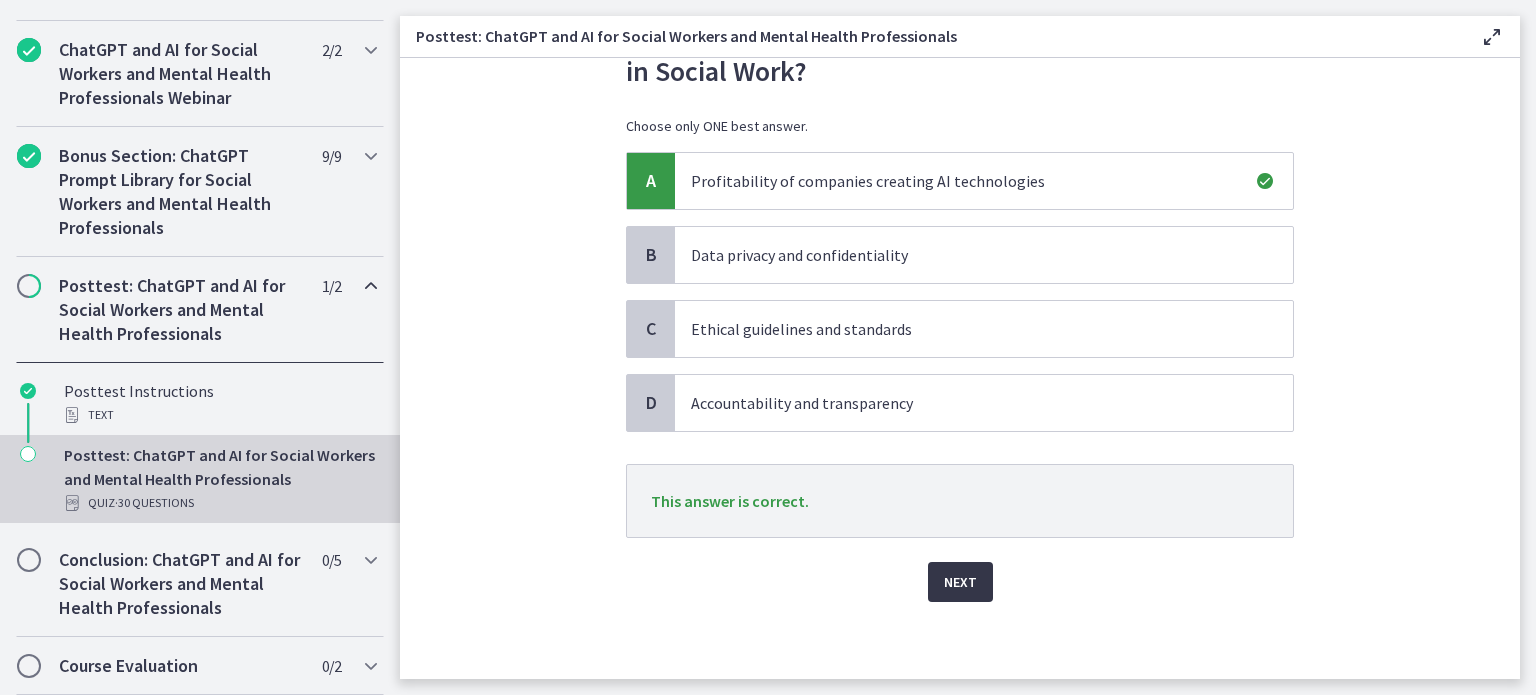 click on "Next" at bounding box center (960, 582) 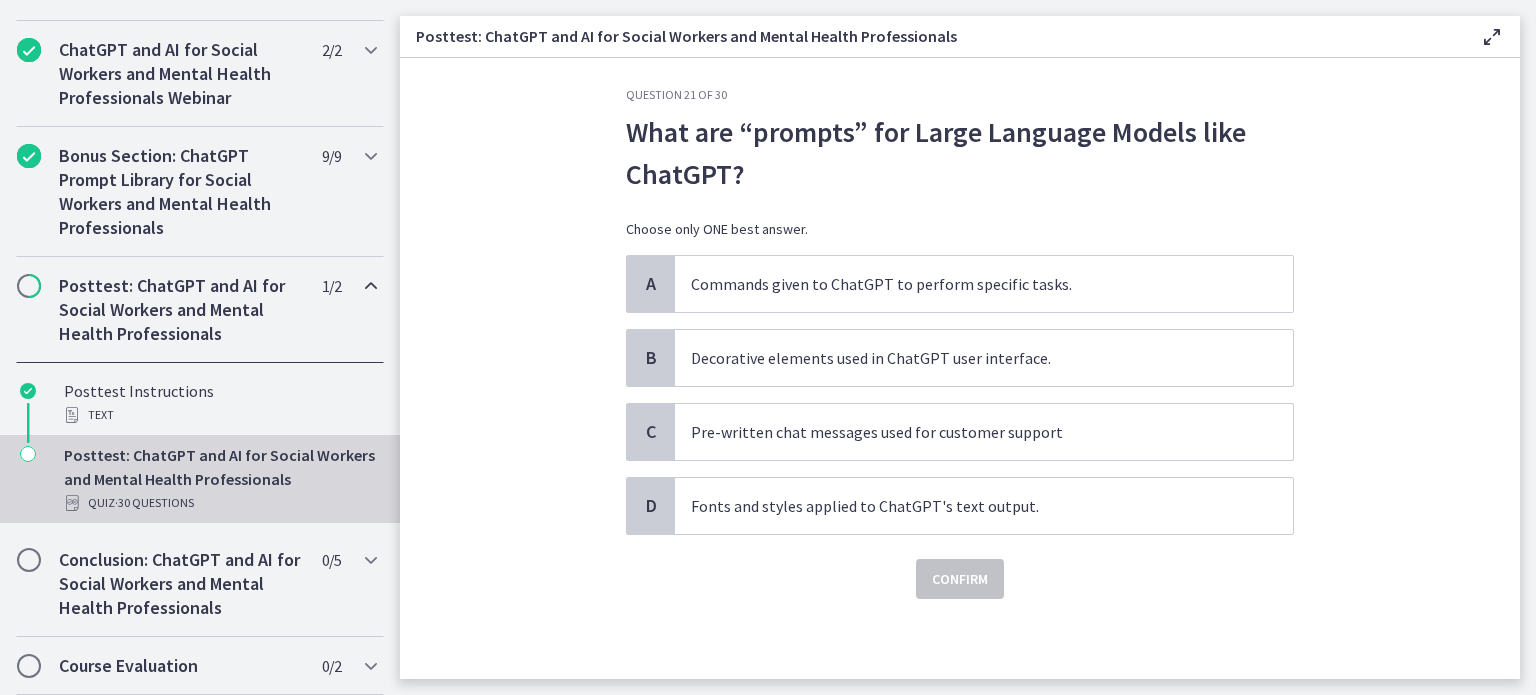 scroll, scrollTop: 0, scrollLeft: 0, axis: both 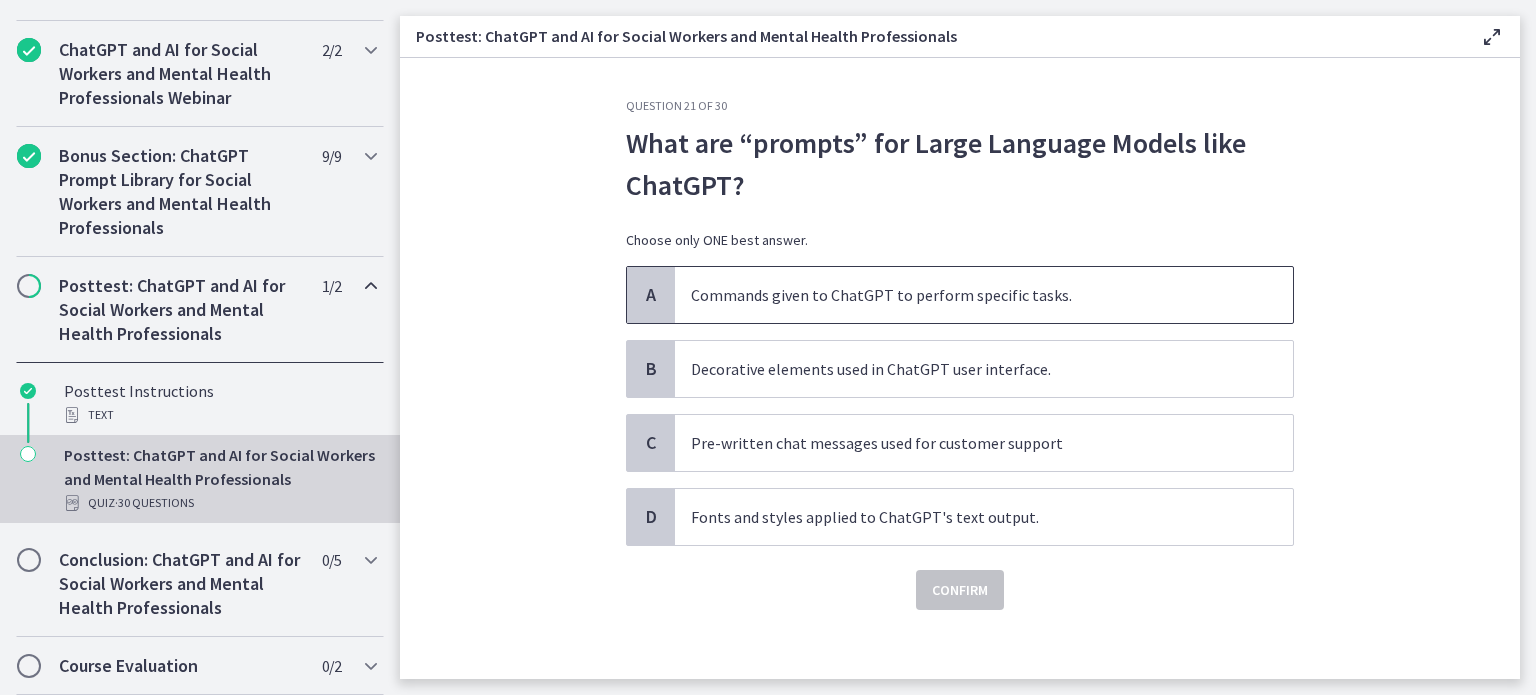 click on "A" at bounding box center [651, 295] 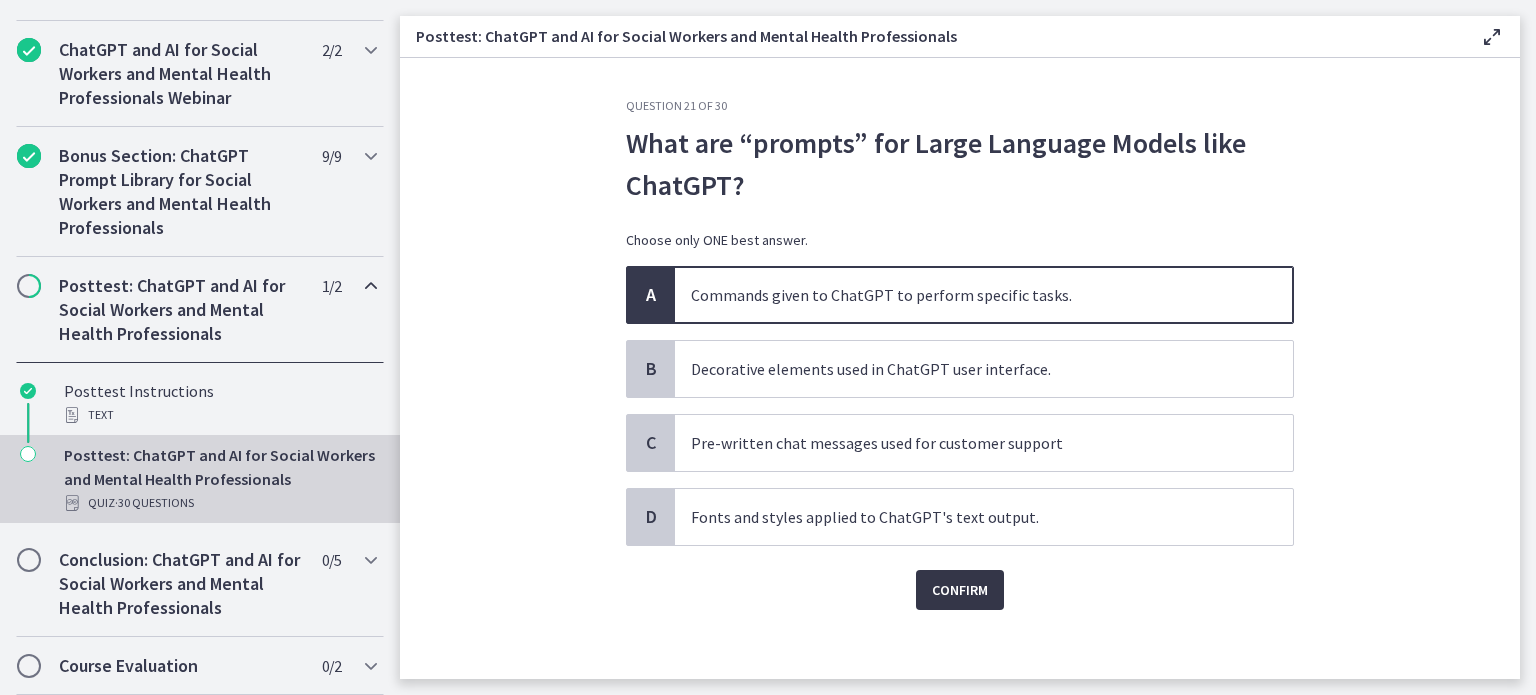 click on "Confirm" at bounding box center (960, 590) 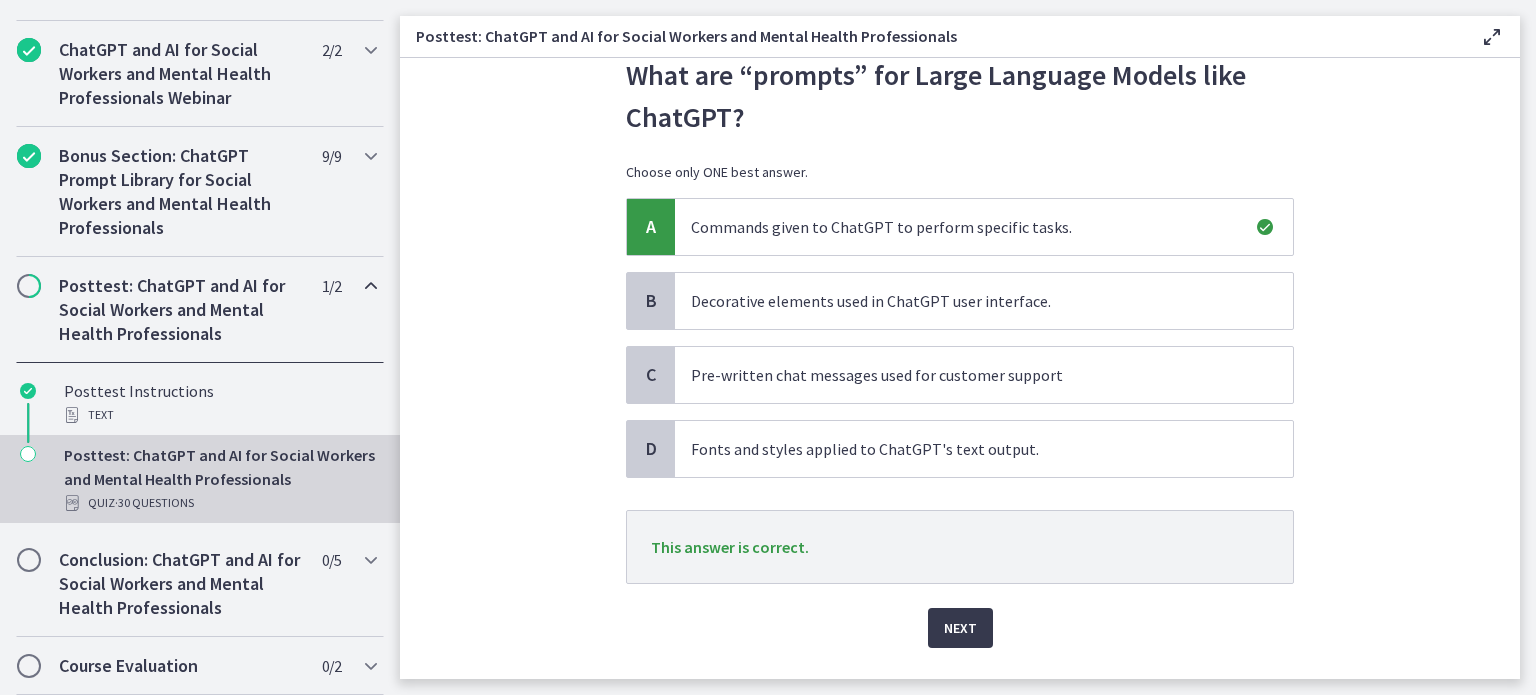 scroll, scrollTop: 114, scrollLeft: 0, axis: vertical 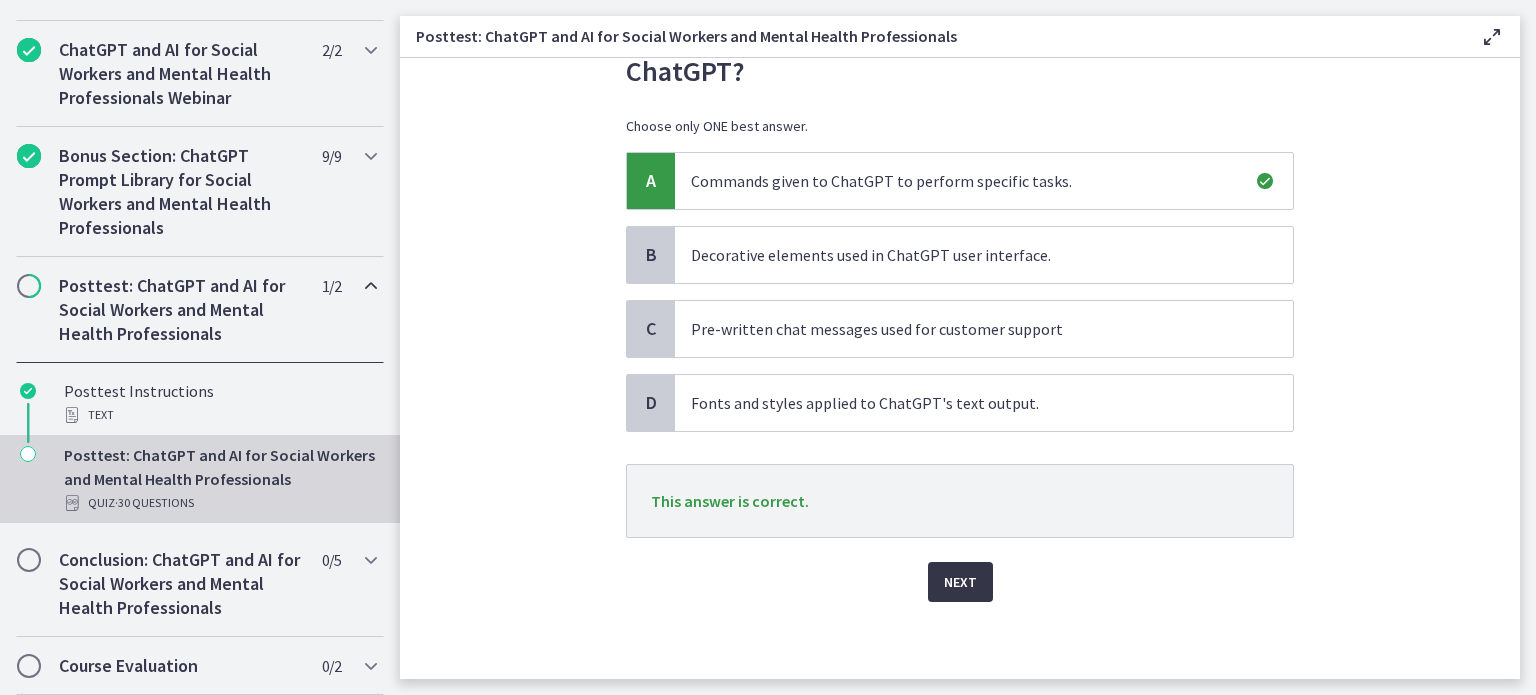 click on "Next" at bounding box center [960, 582] 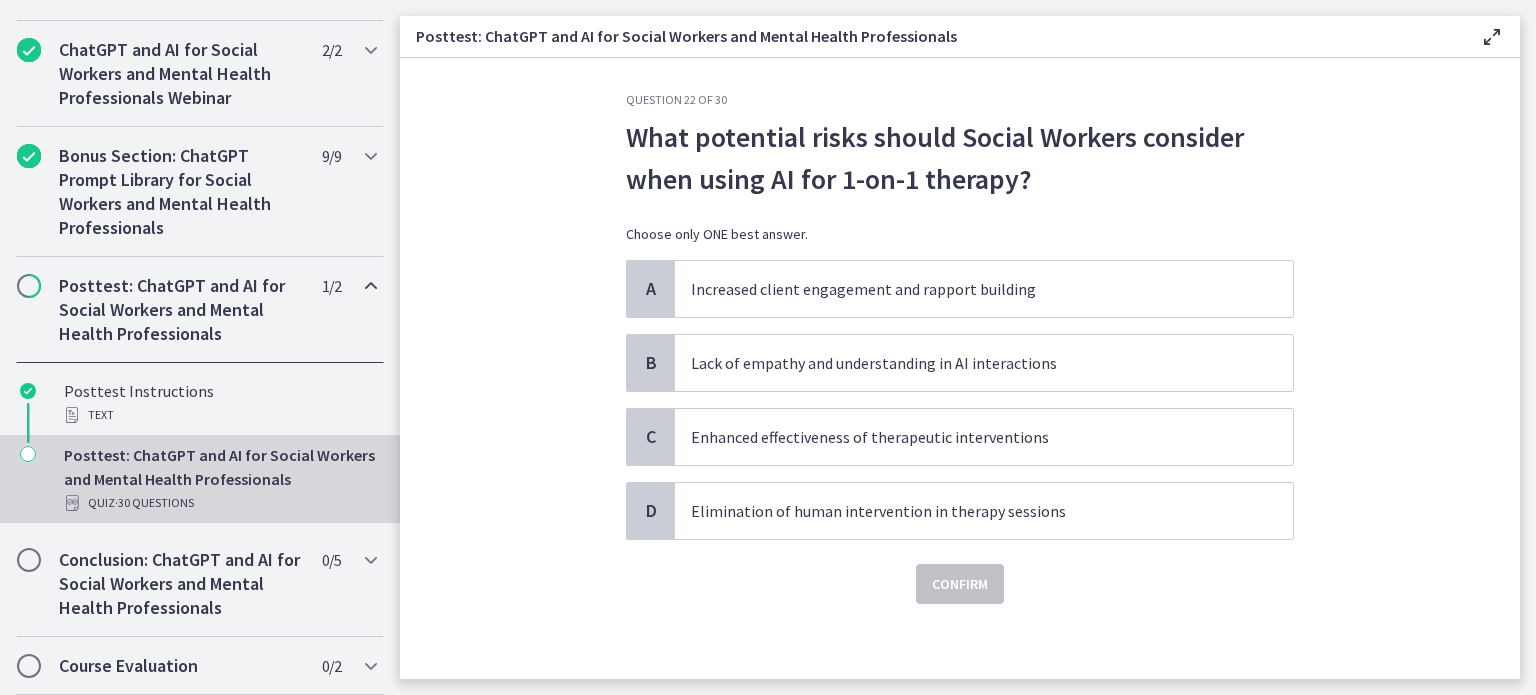 scroll, scrollTop: 8, scrollLeft: 0, axis: vertical 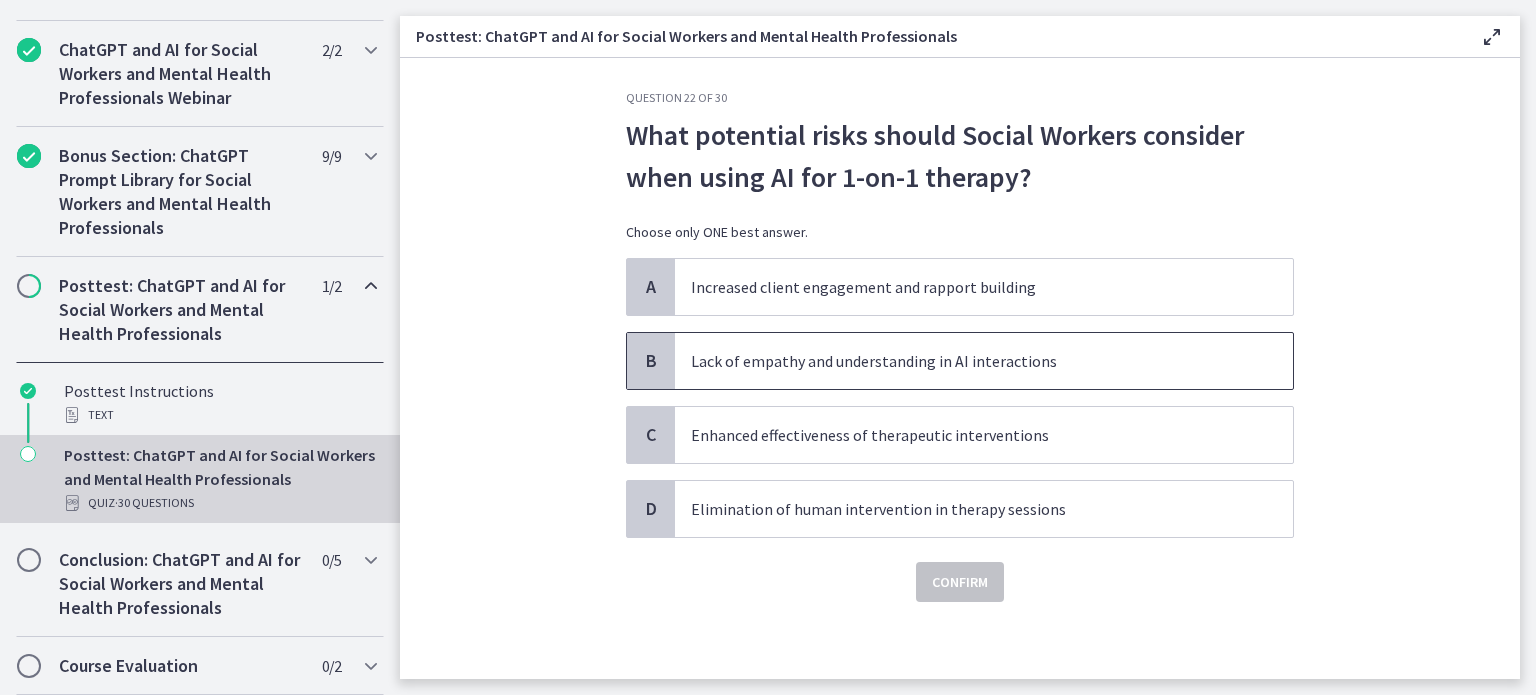 click on "B" at bounding box center (651, 361) 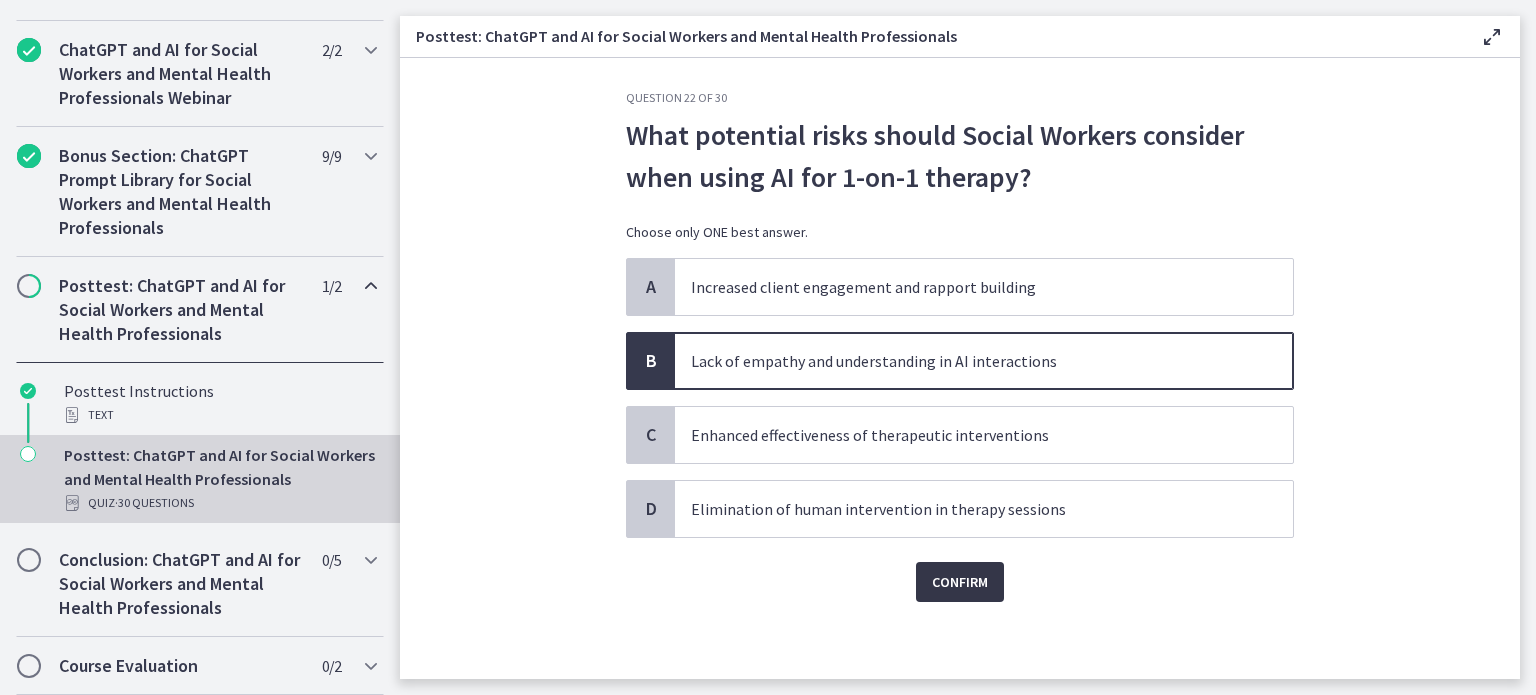 click on "Confirm" at bounding box center (960, 582) 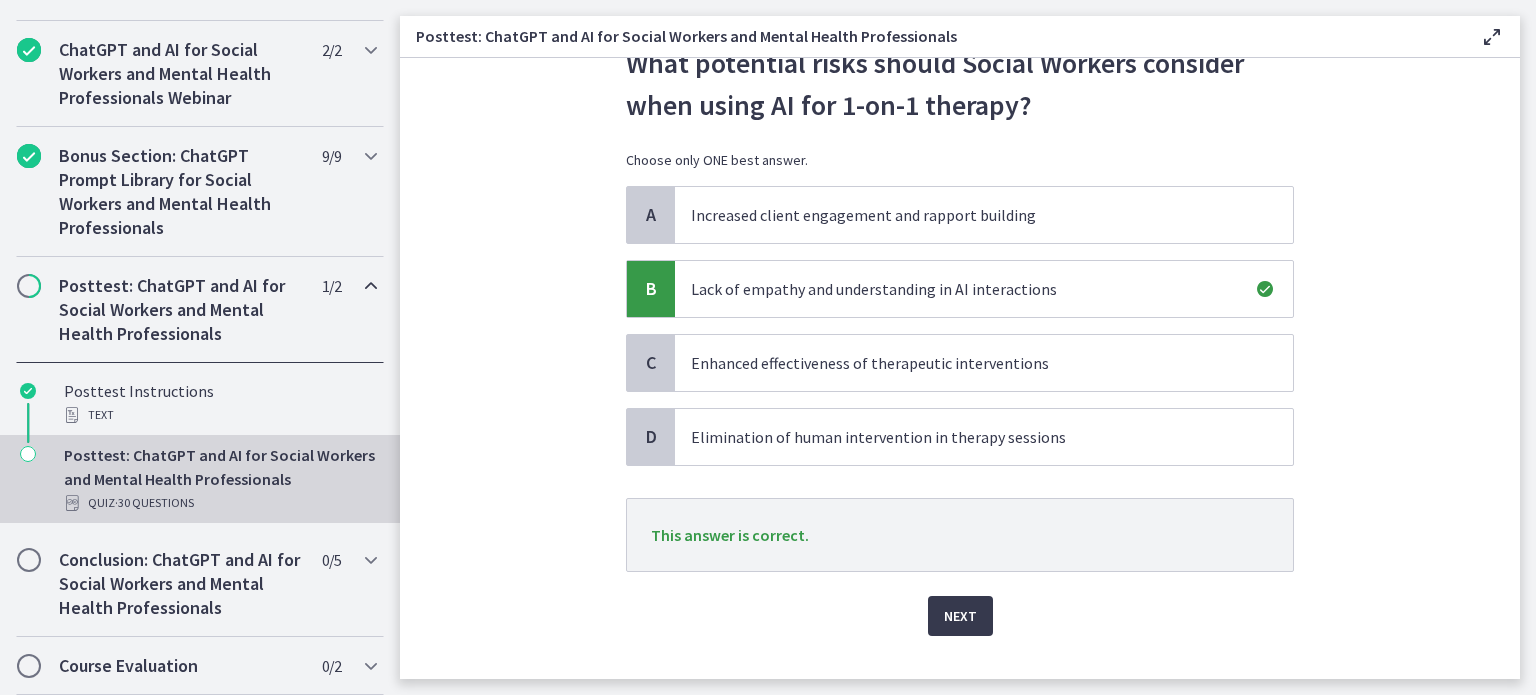 scroll, scrollTop: 114, scrollLeft: 0, axis: vertical 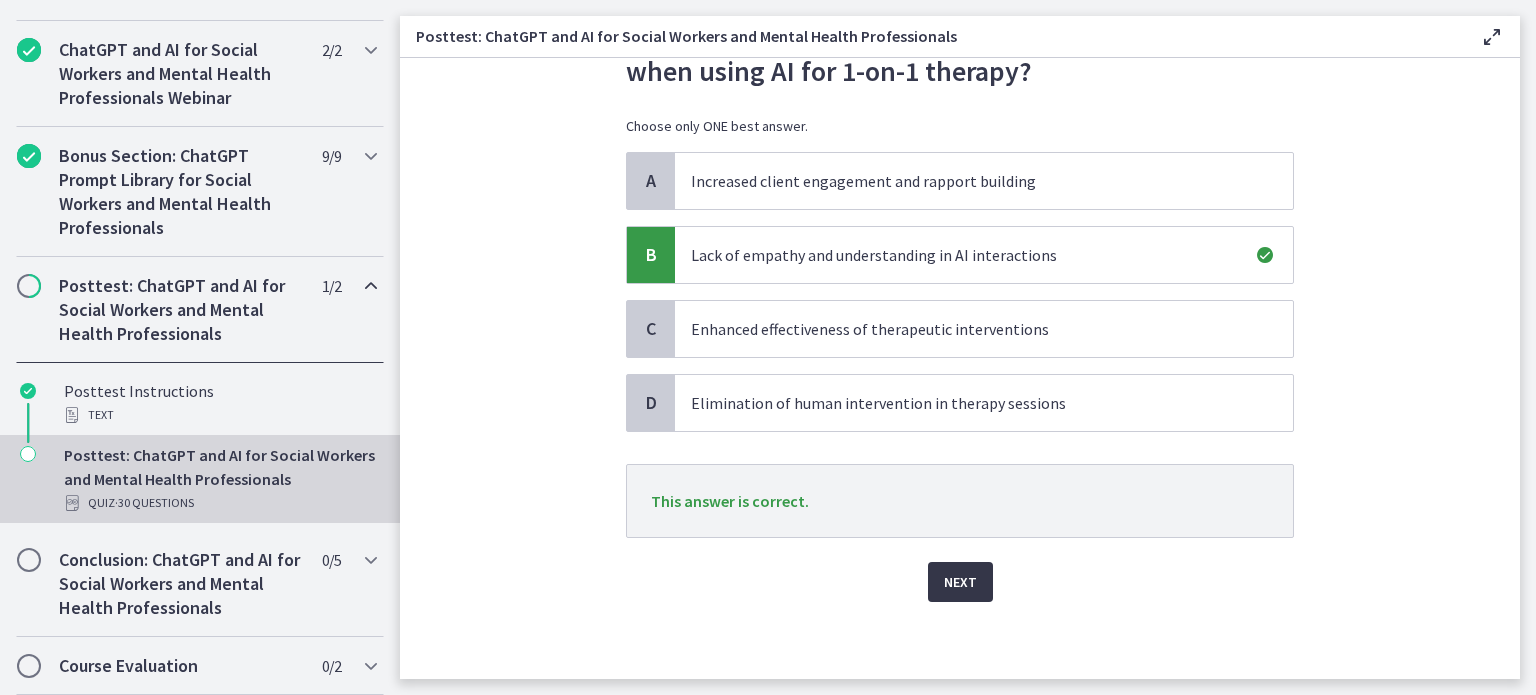 click on "Next" at bounding box center (960, 582) 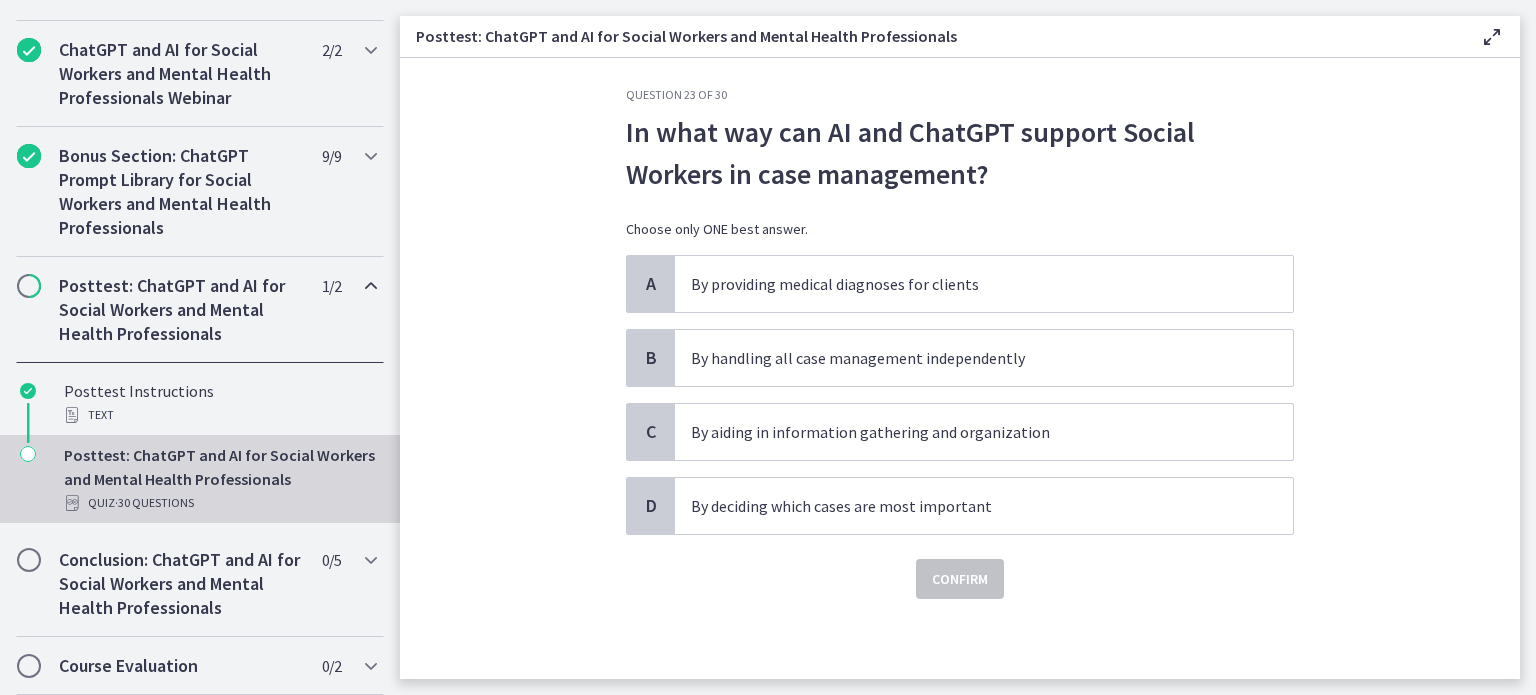 scroll, scrollTop: 0, scrollLeft: 0, axis: both 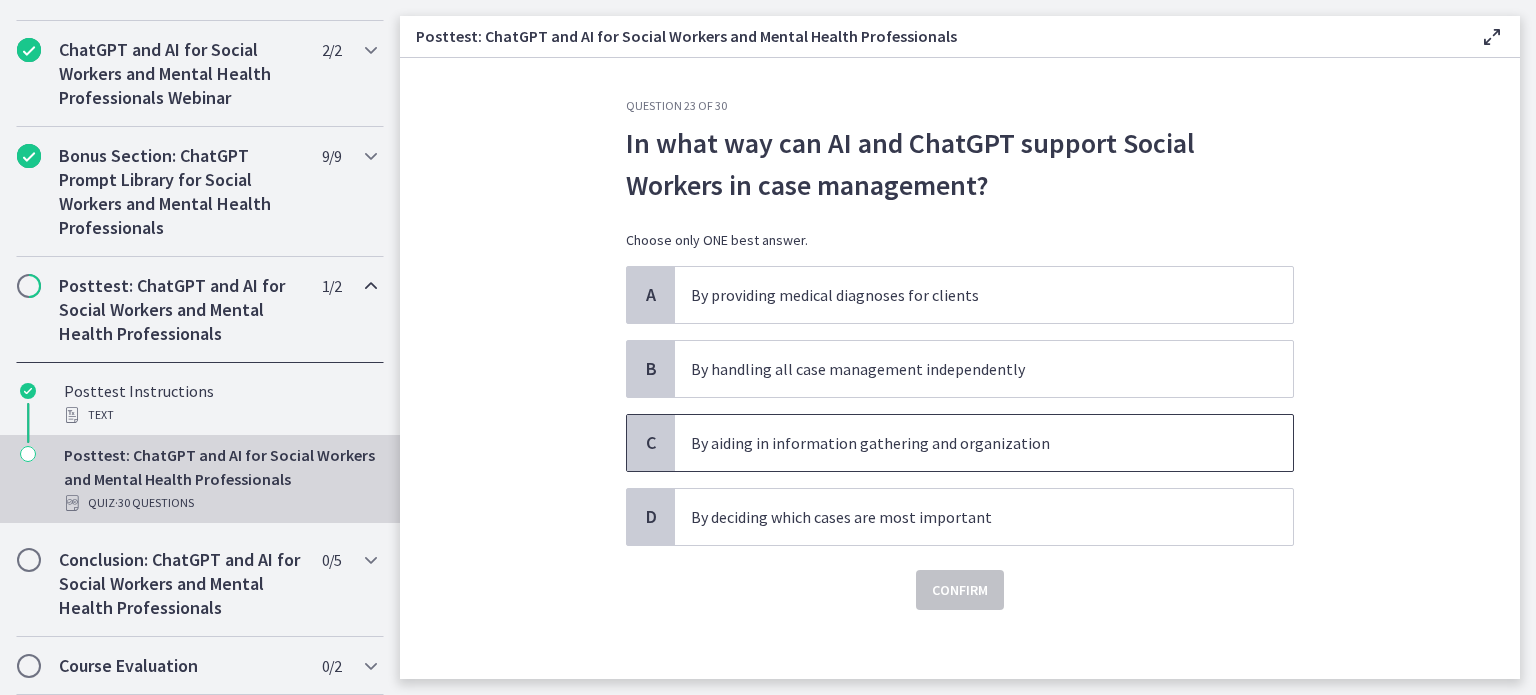 click on "C" at bounding box center [651, 443] 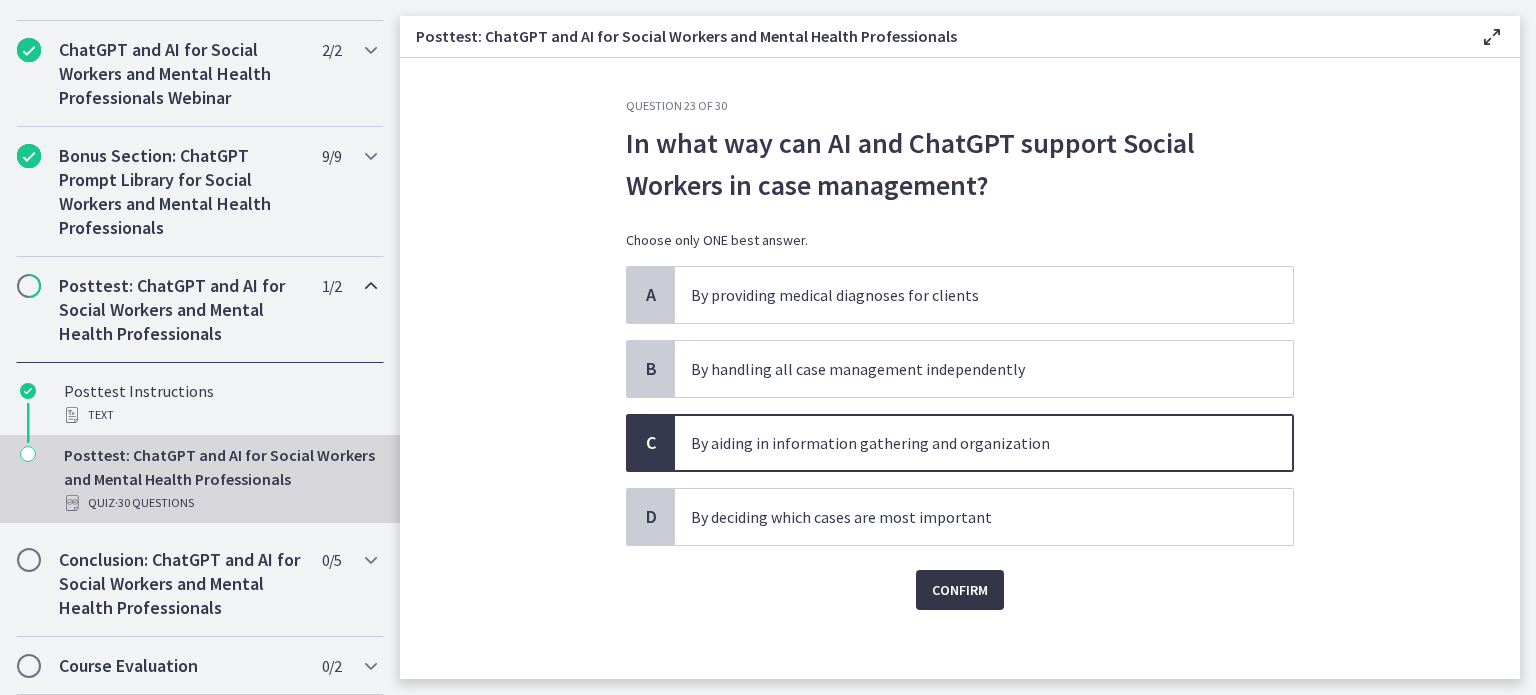 click on "Confirm" at bounding box center (960, 590) 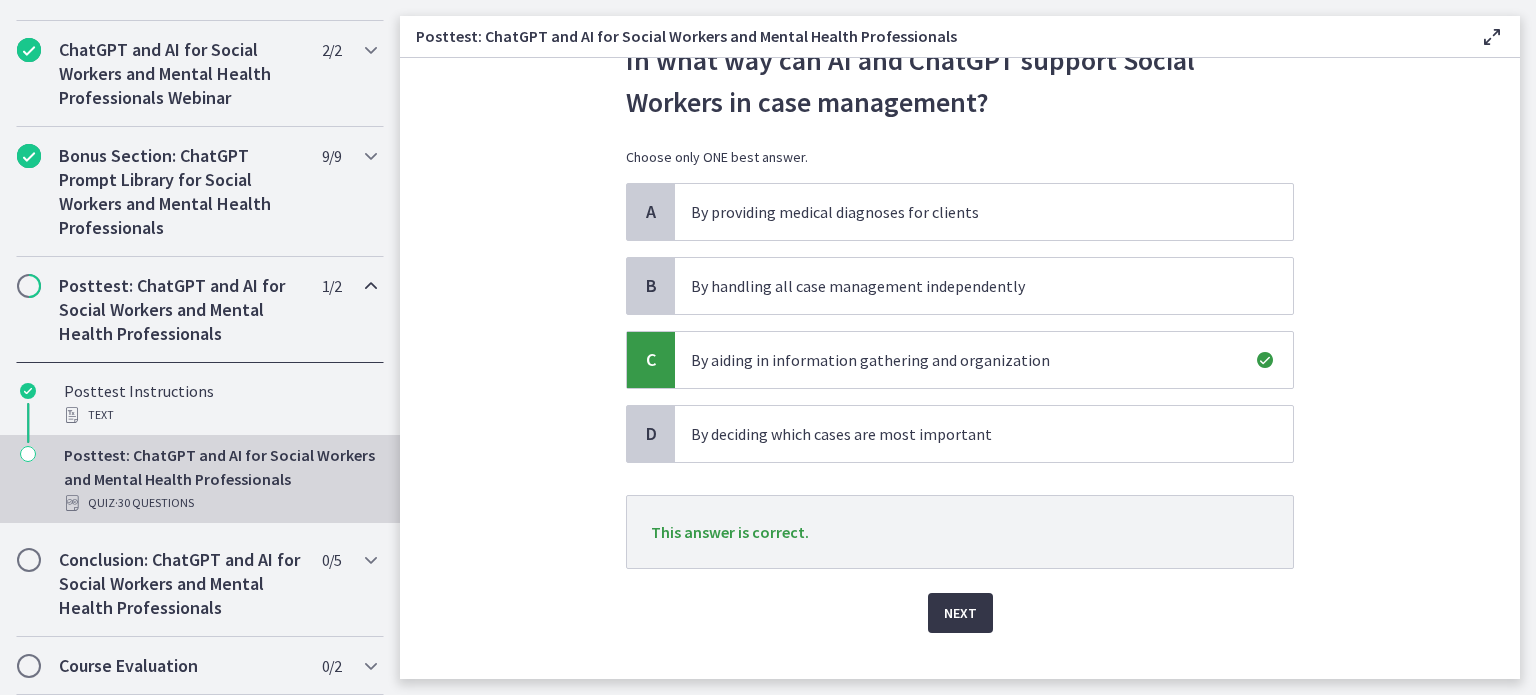 scroll, scrollTop: 114, scrollLeft: 0, axis: vertical 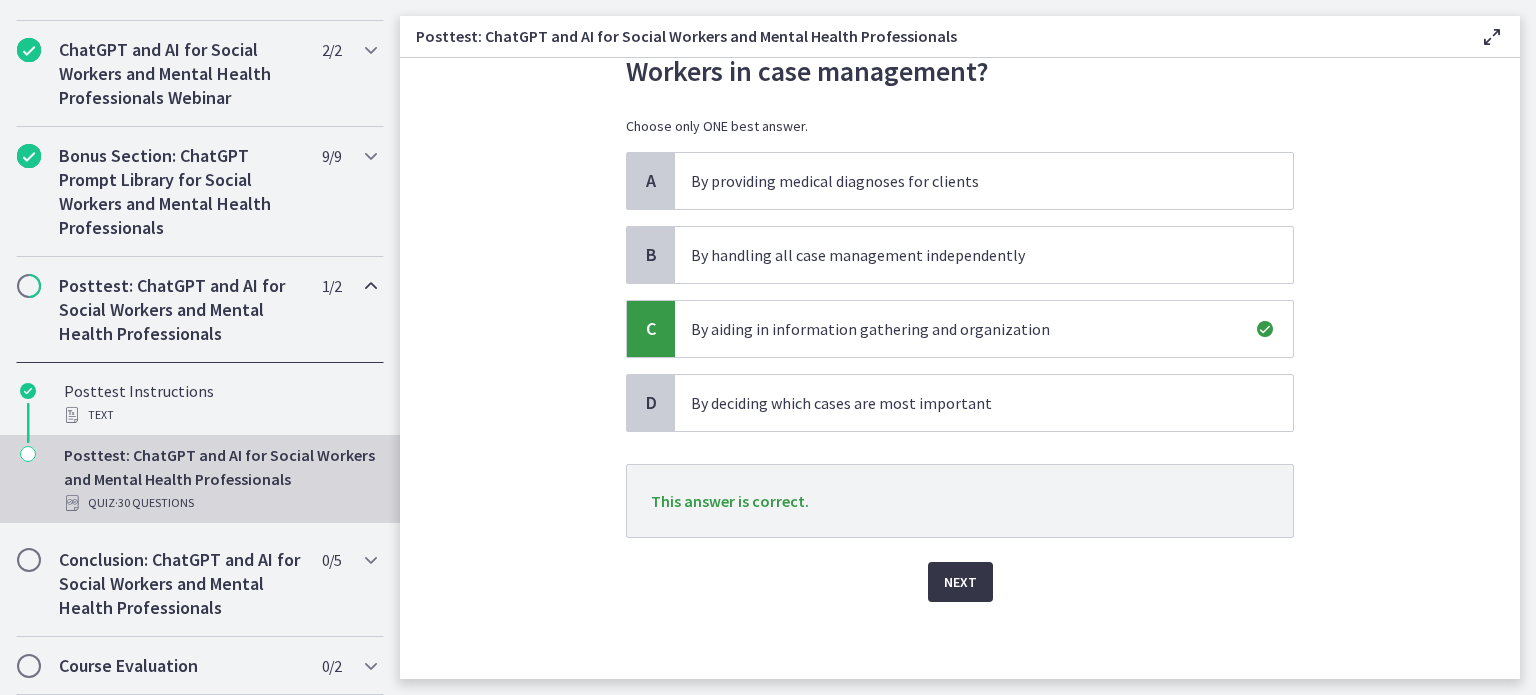 click on "Next" at bounding box center (960, 582) 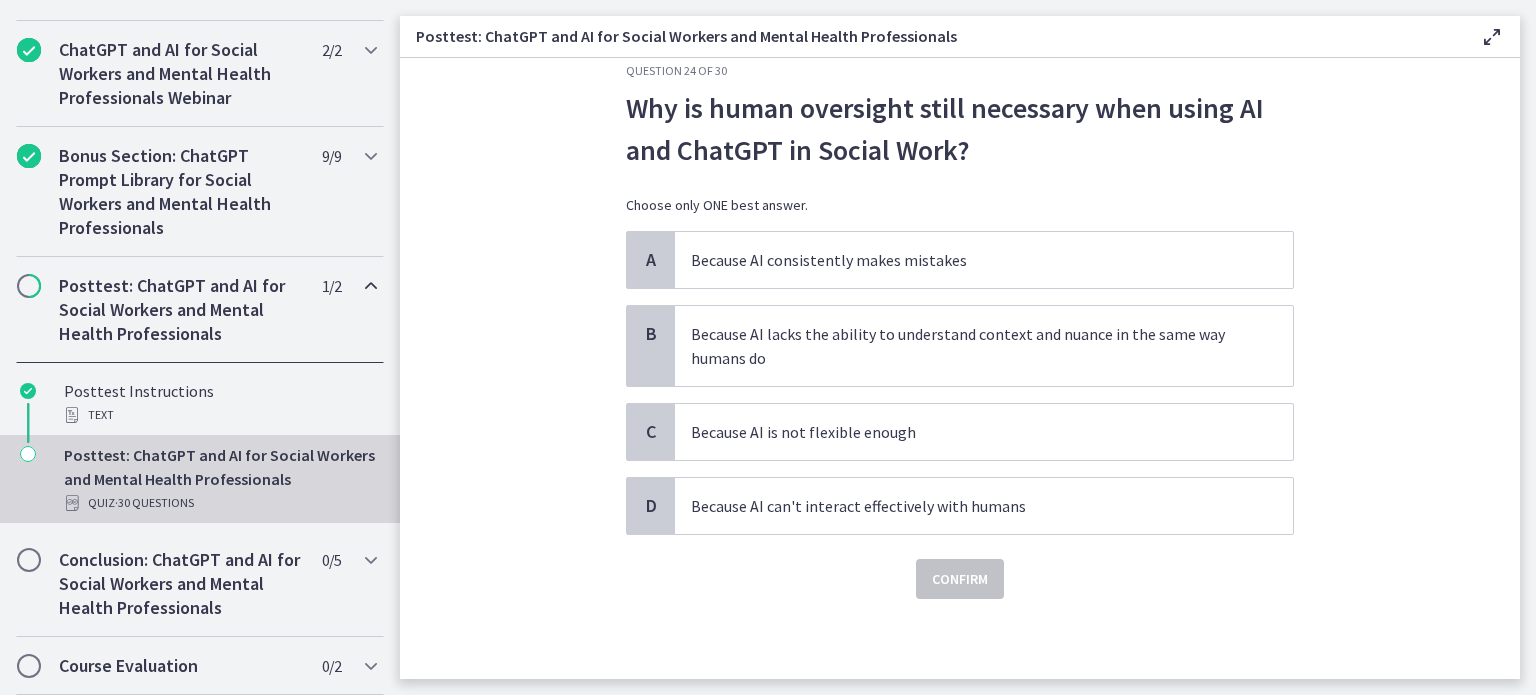scroll, scrollTop: 0, scrollLeft: 0, axis: both 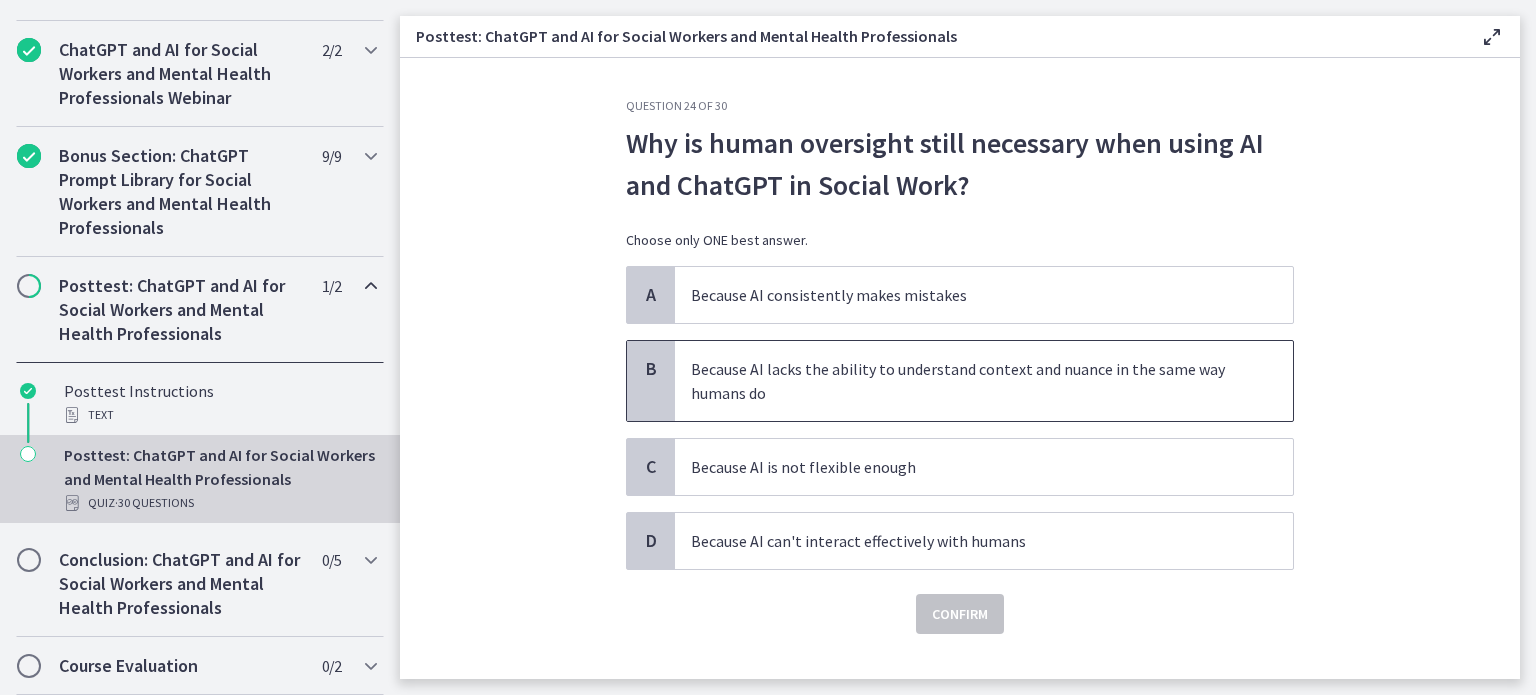click on "B" at bounding box center (651, 369) 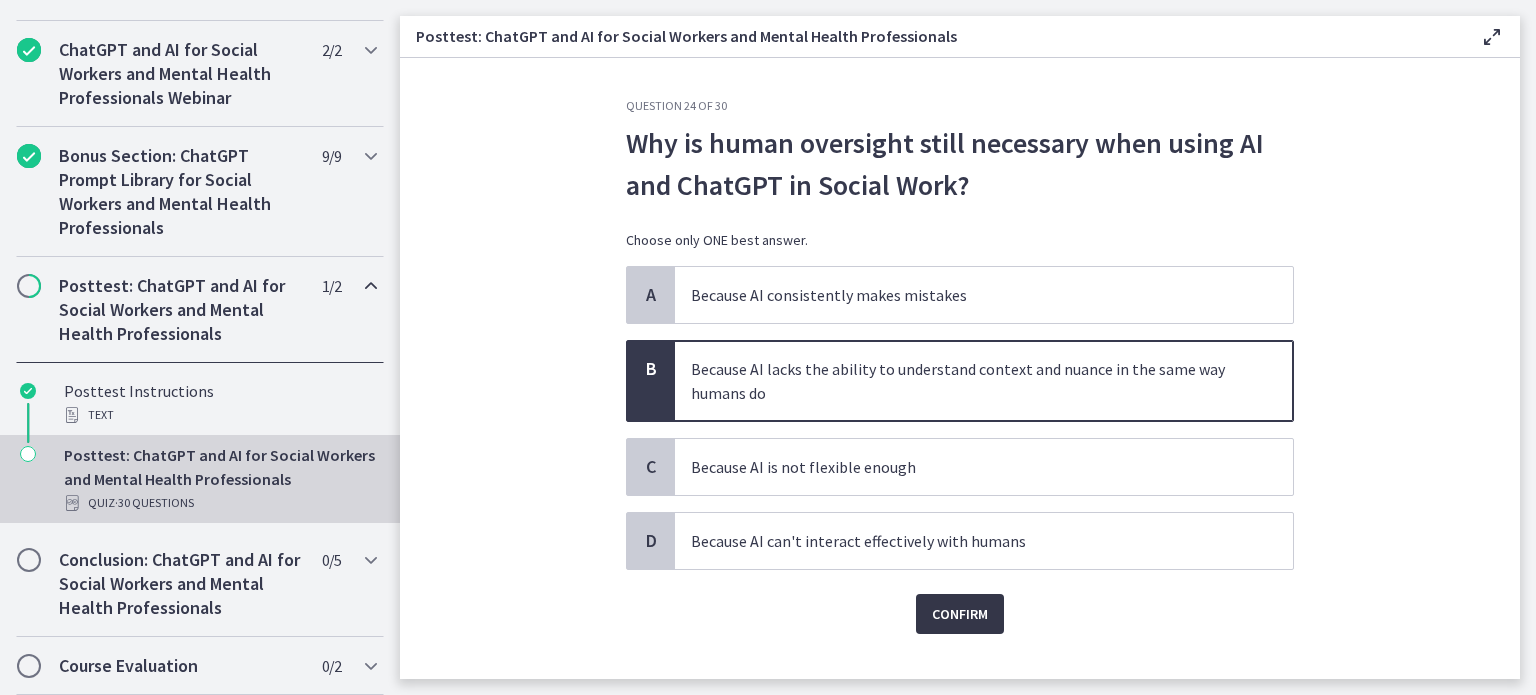 click on "Confirm" at bounding box center (960, 614) 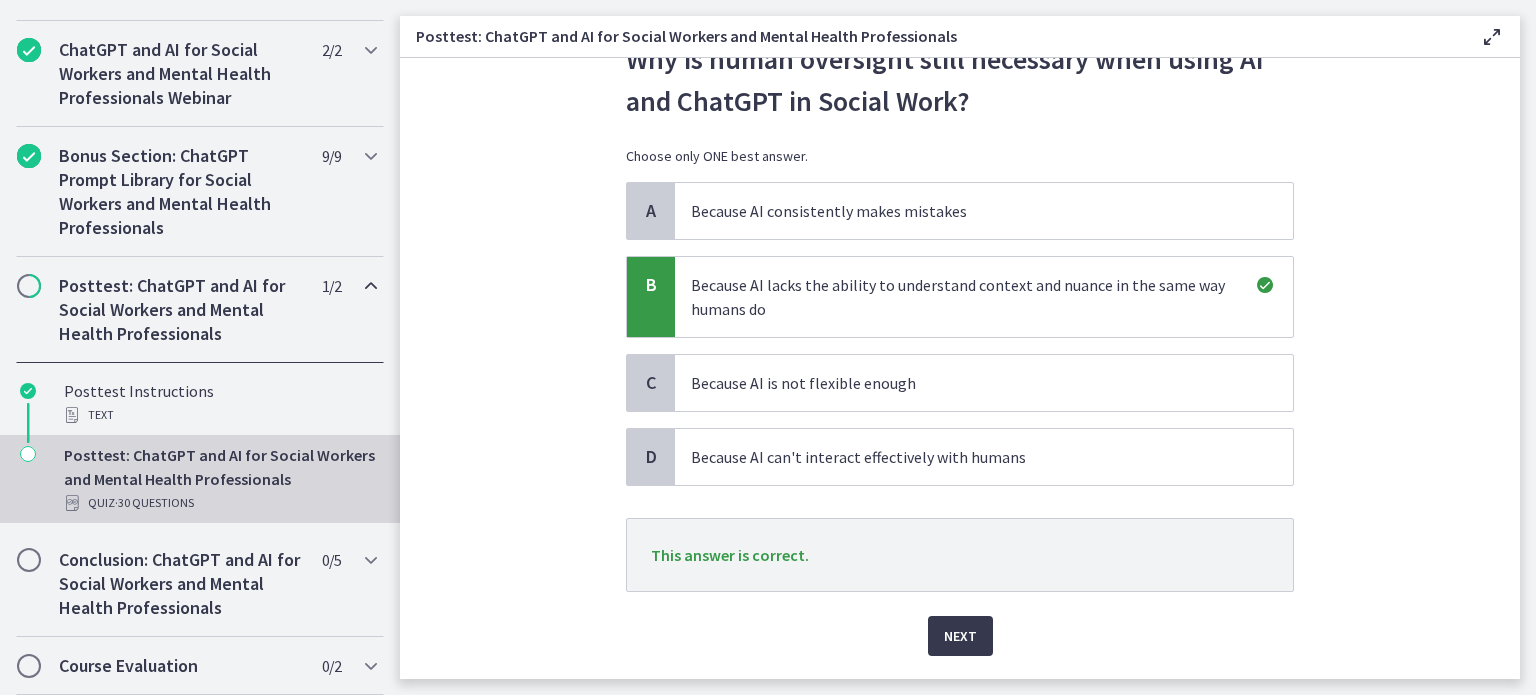scroll, scrollTop: 138, scrollLeft: 0, axis: vertical 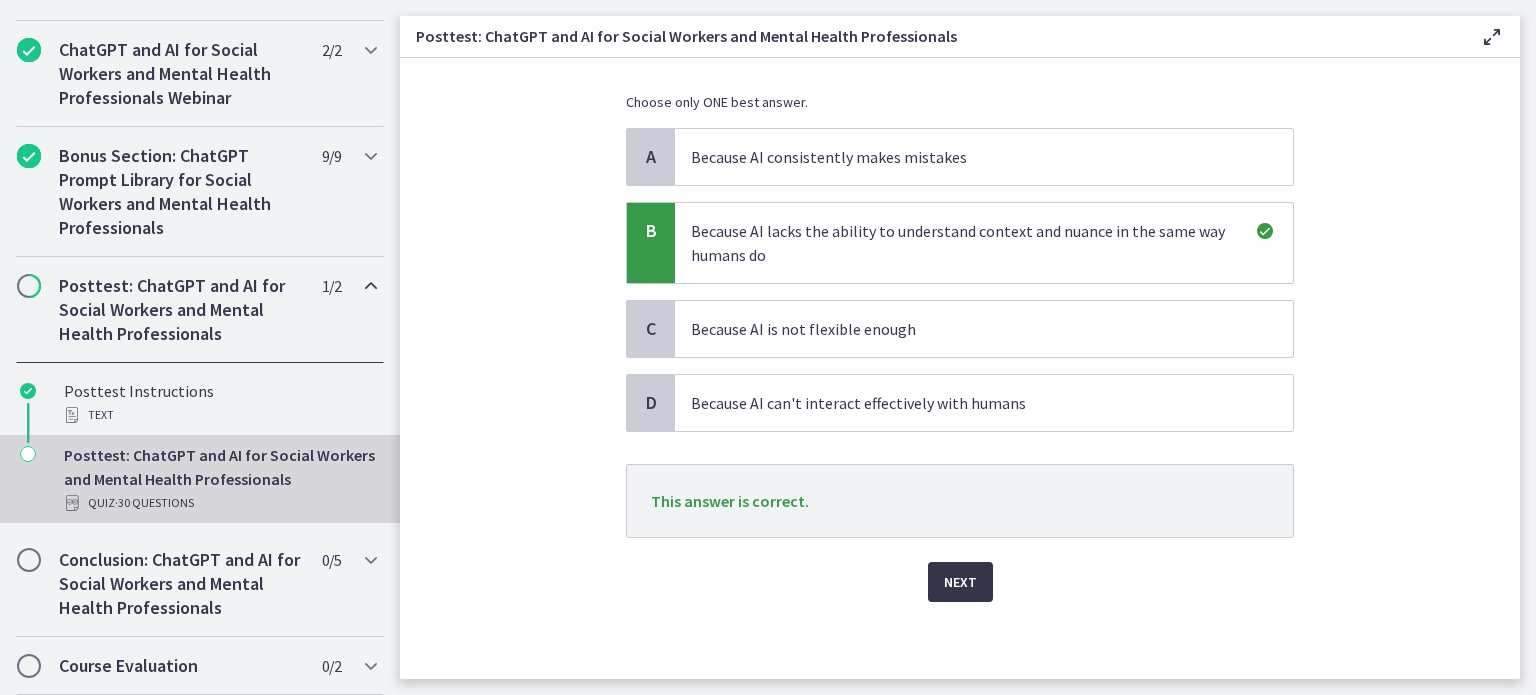 click on "Next" at bounding box center [960, 582] 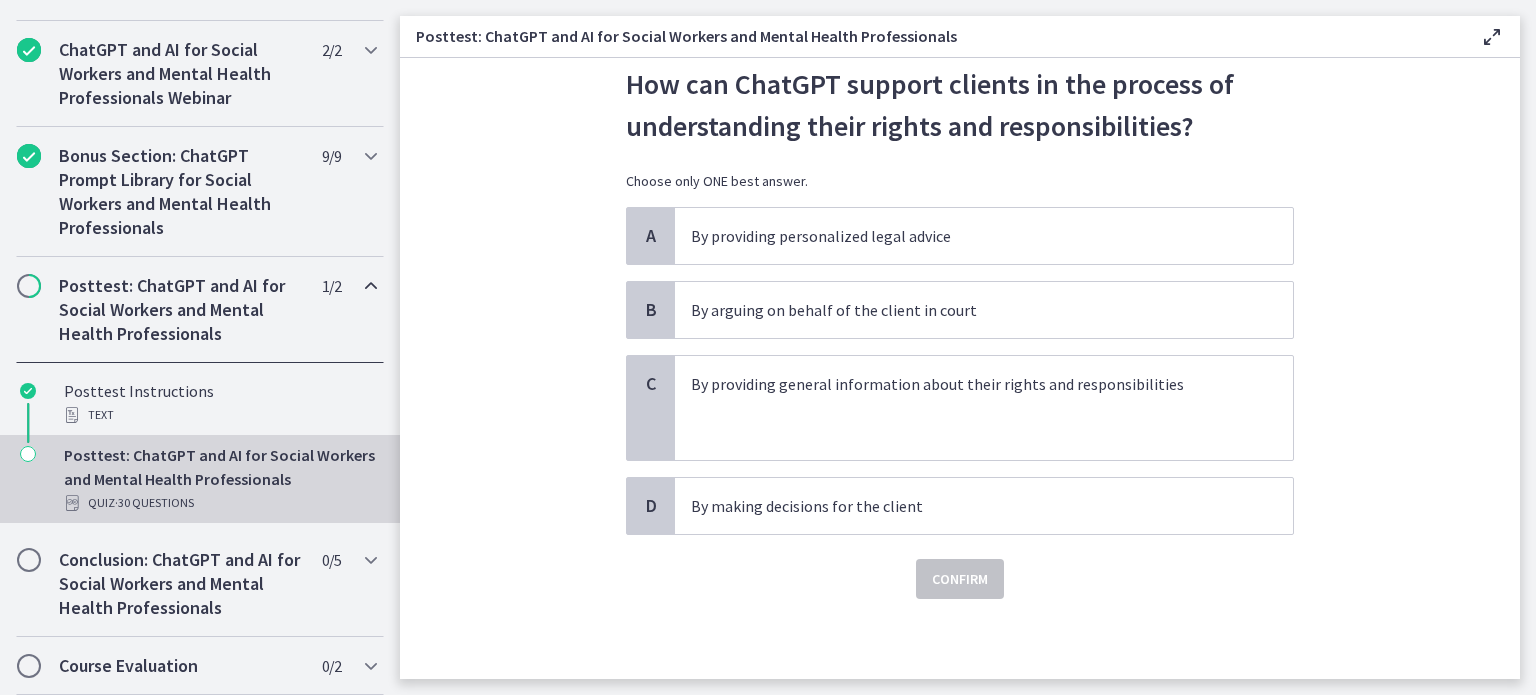 scroll, scrollTop: 0, scrollLeft: 0, axis: both 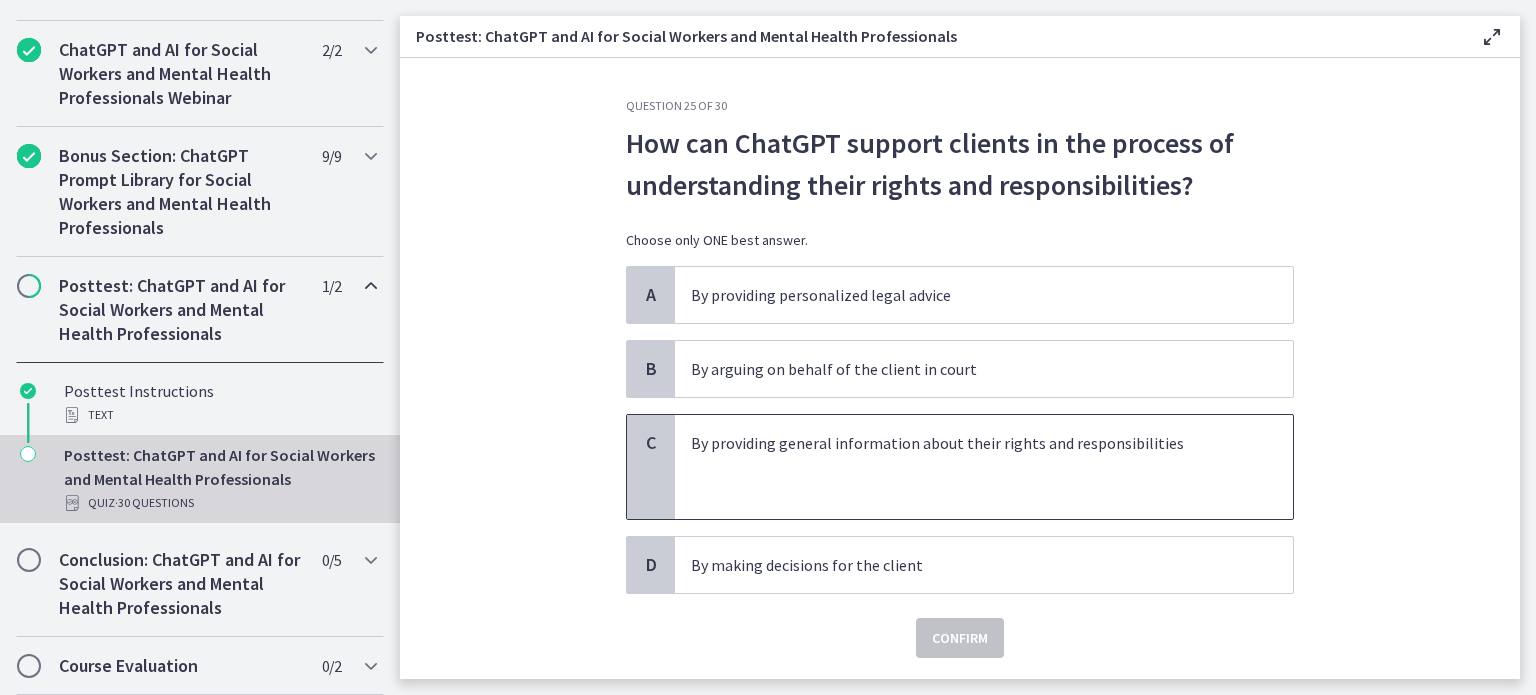 click on "C" at bounding box center (651, 443) 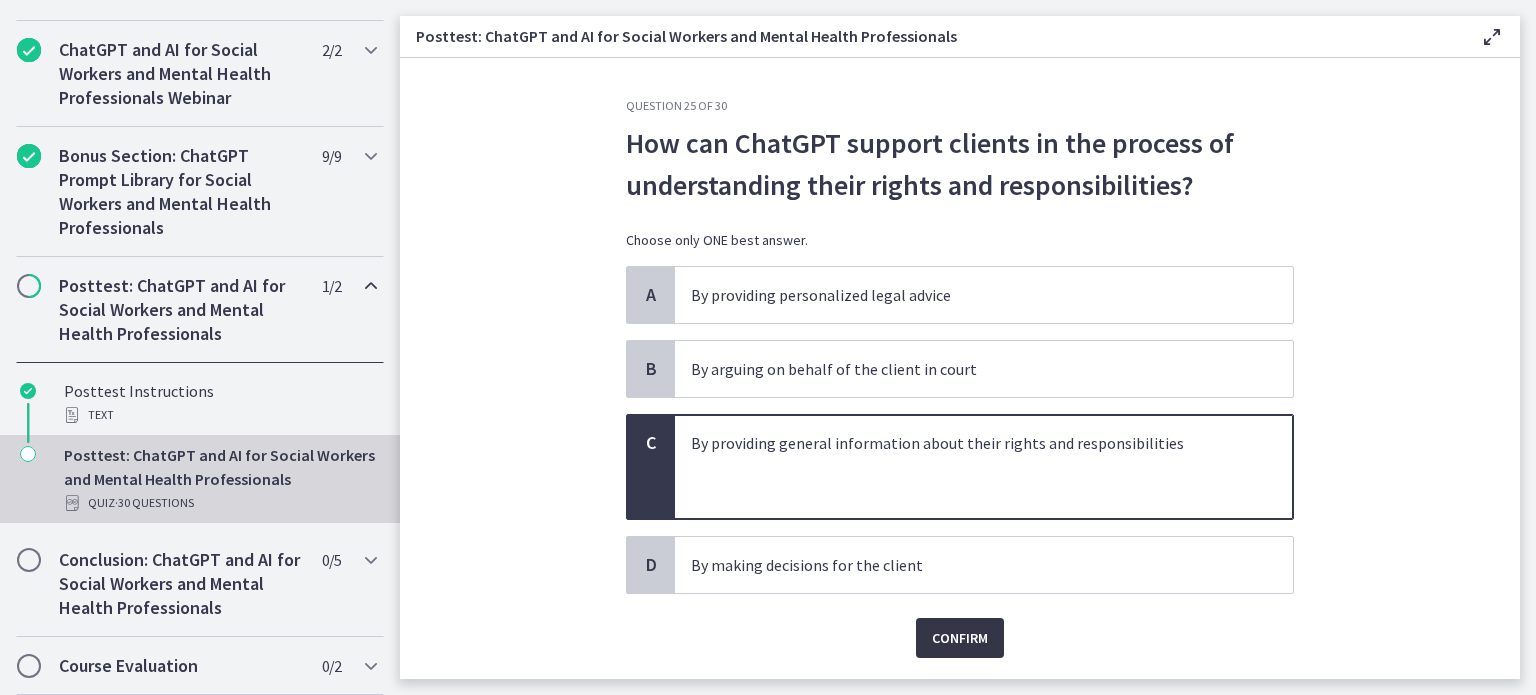 click on "Confirm" at bounding box center [960, 638] 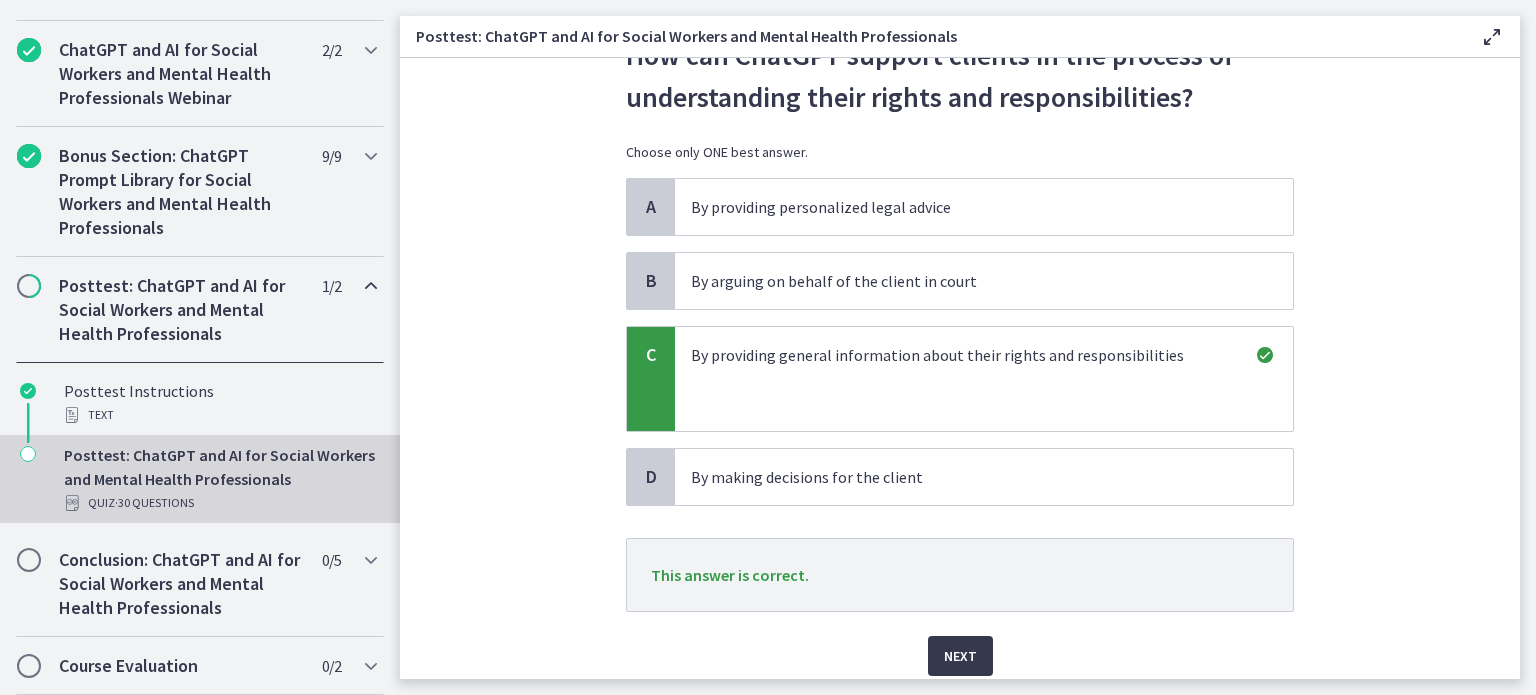 scroll, scrollTop: 162, scrollLeft: 0, axis: vertical 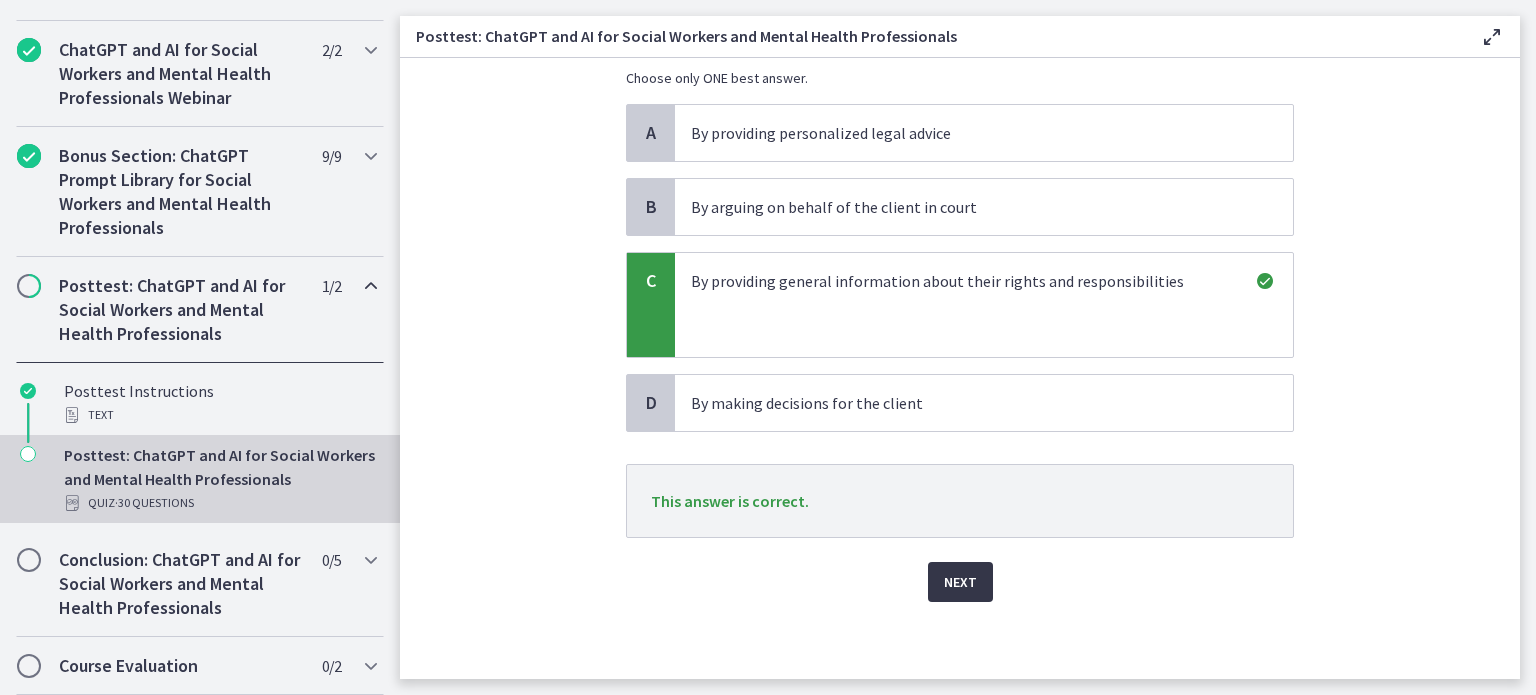 click on "Next" at bounding box center (960, 582) 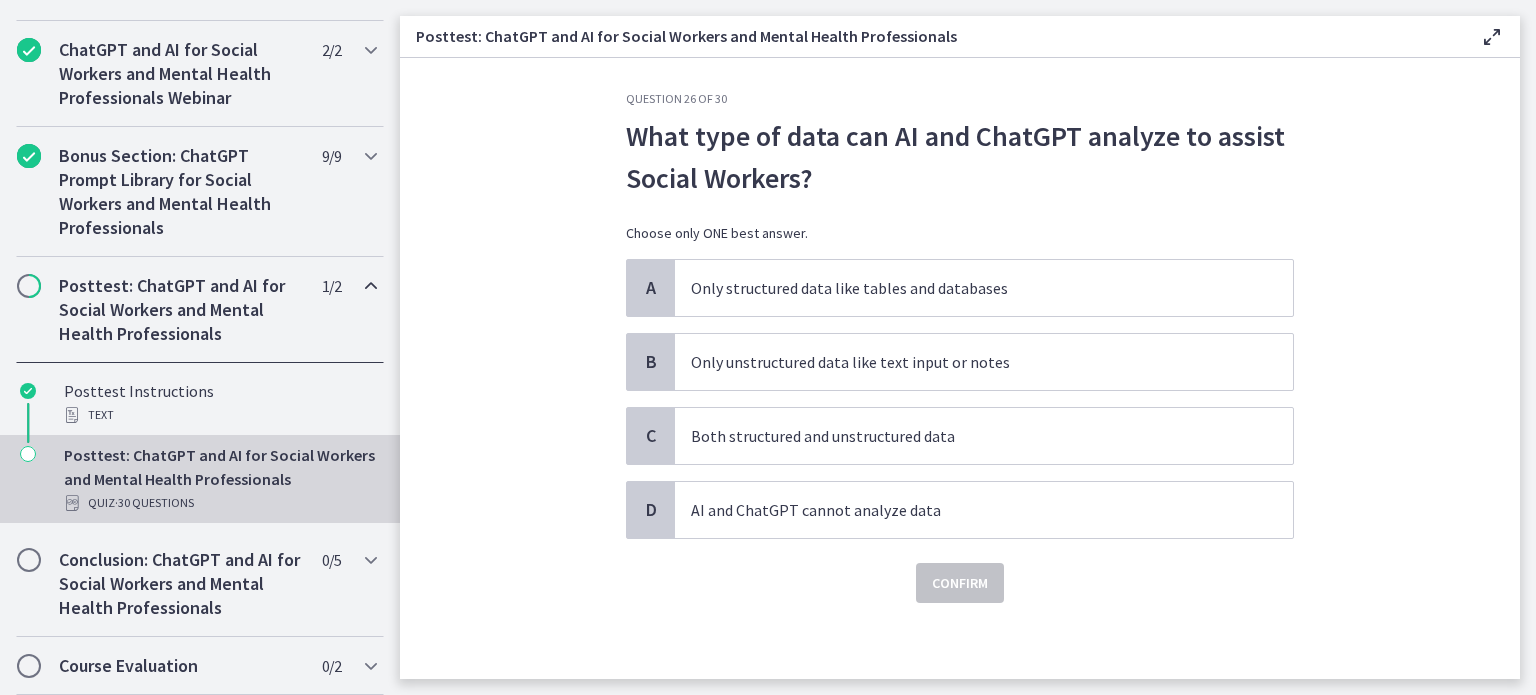 scroll, scrollTop: 8, scrollLeft: 0, axis: vertical 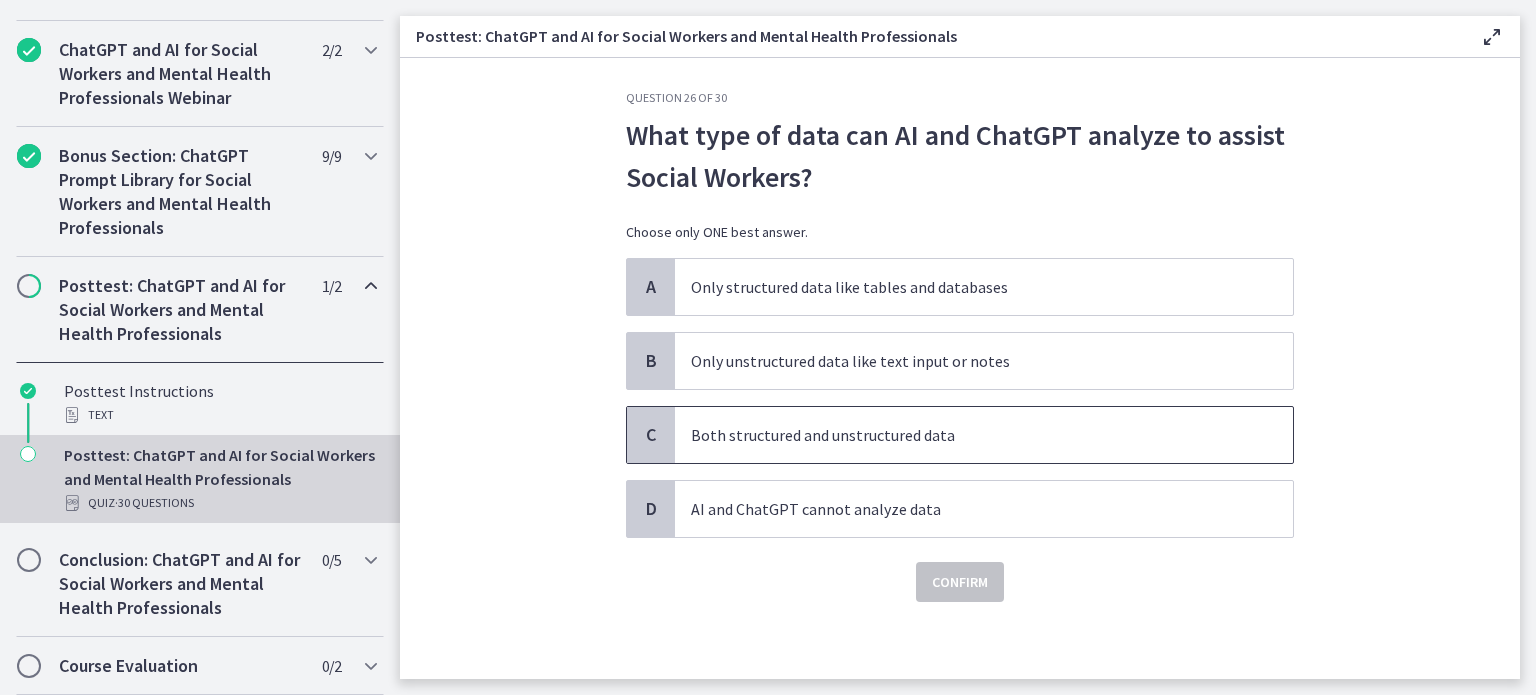 click on "C" at bounding box center (651, 435) 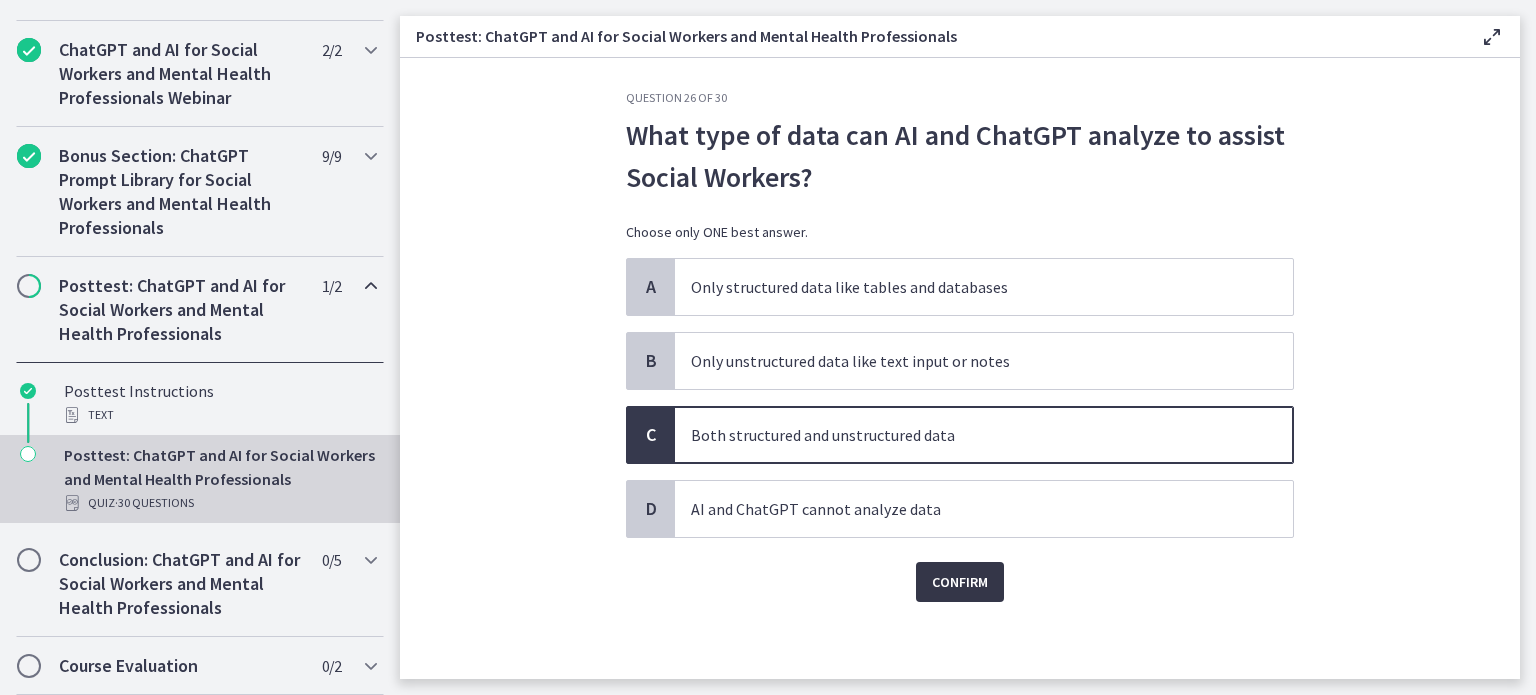 click on "Confirm" at bounding box center (960, 582) 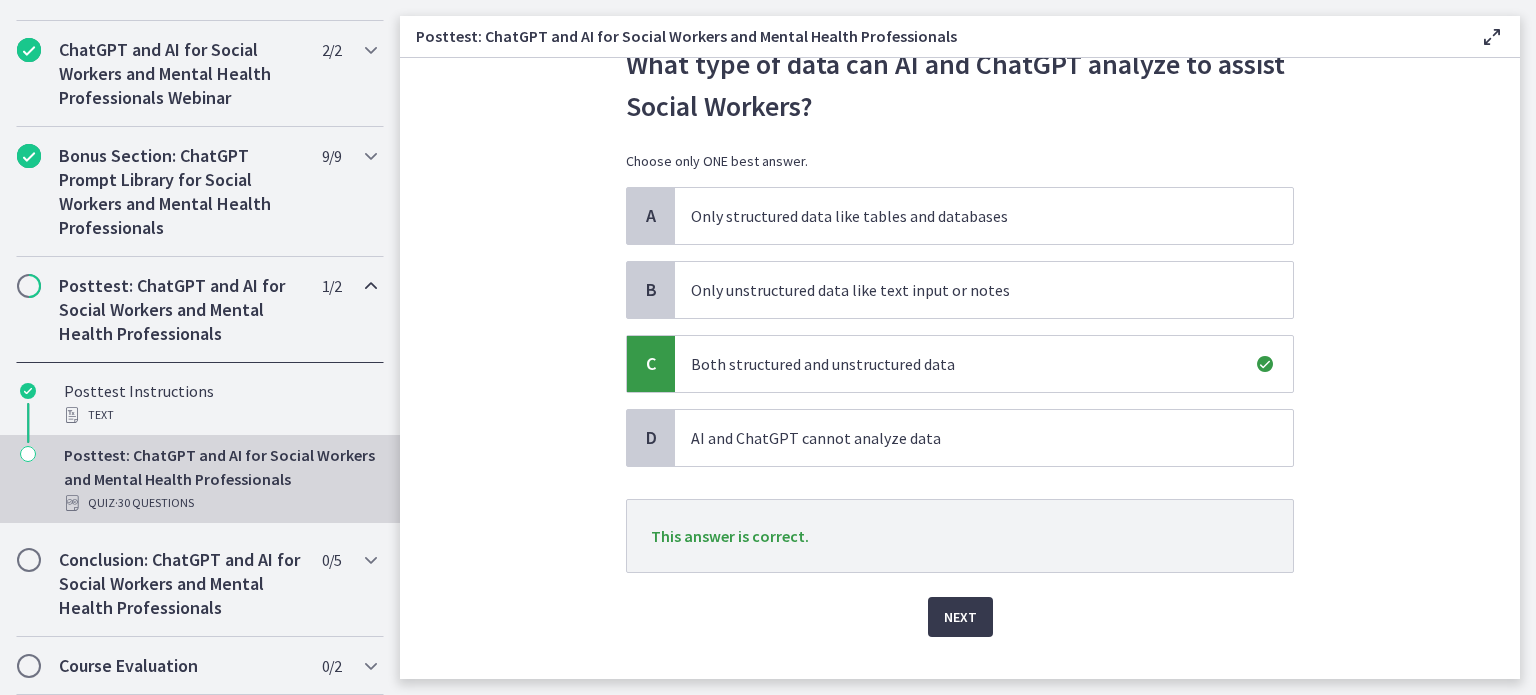 scroll, scrollTop: 114, scrollLeft: 0, axis: vertical 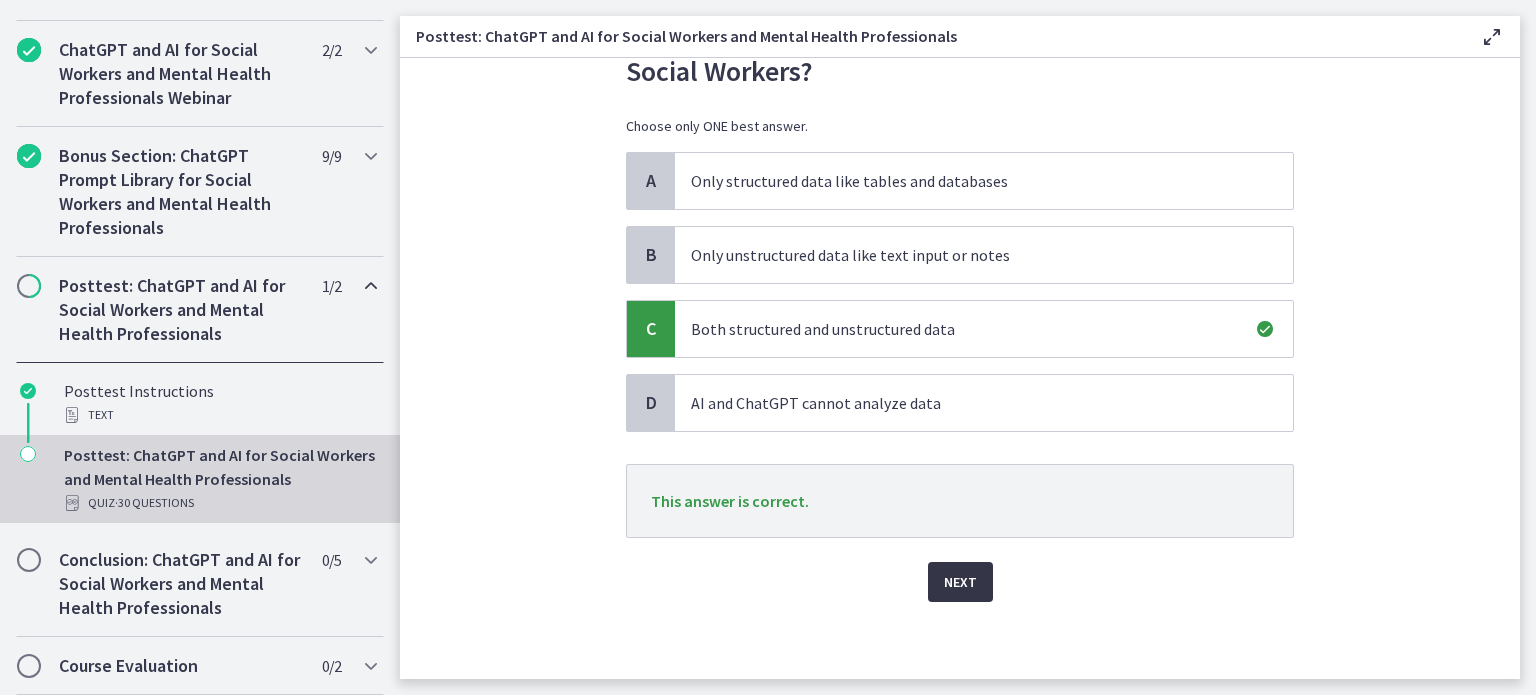 click on "Next" at bounding box center [960, 582] 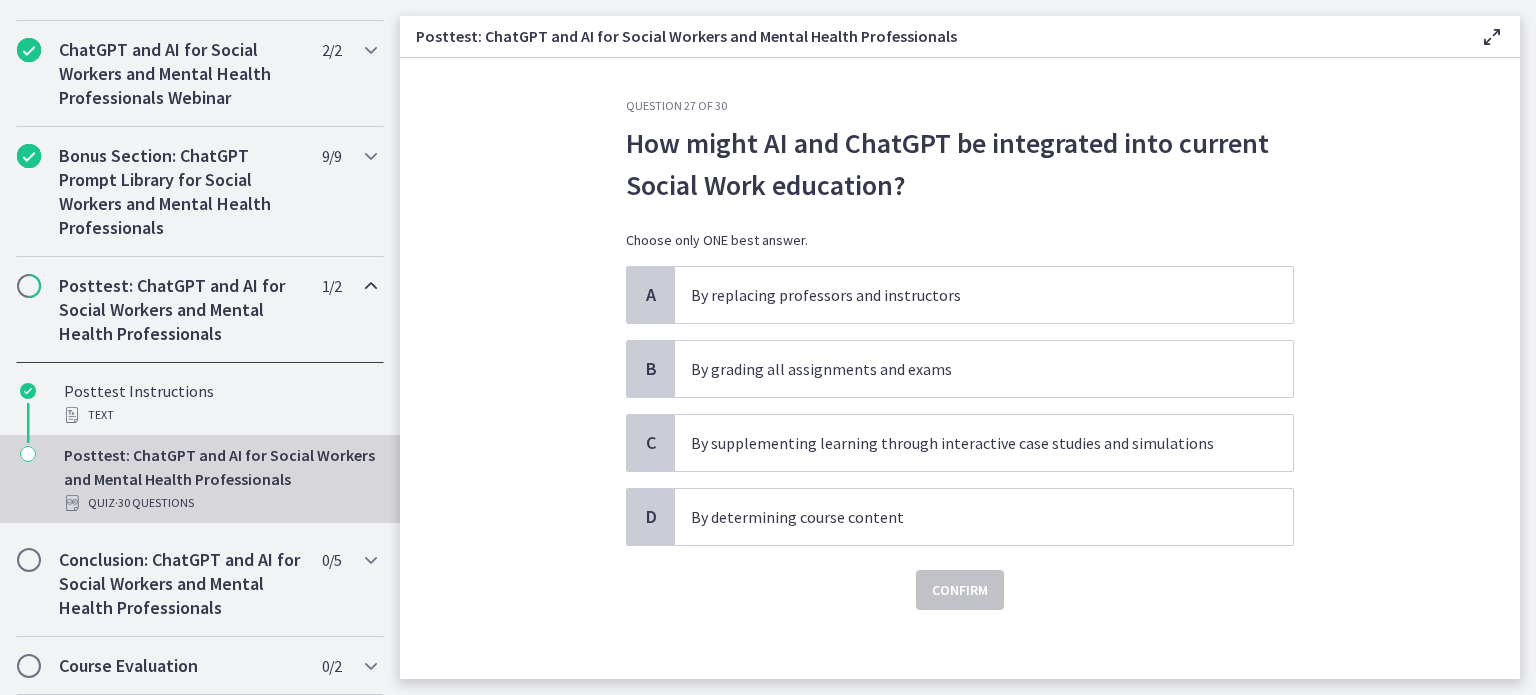 scroll, scrollTop: 8, scrollLeft: 0, axis: vertical 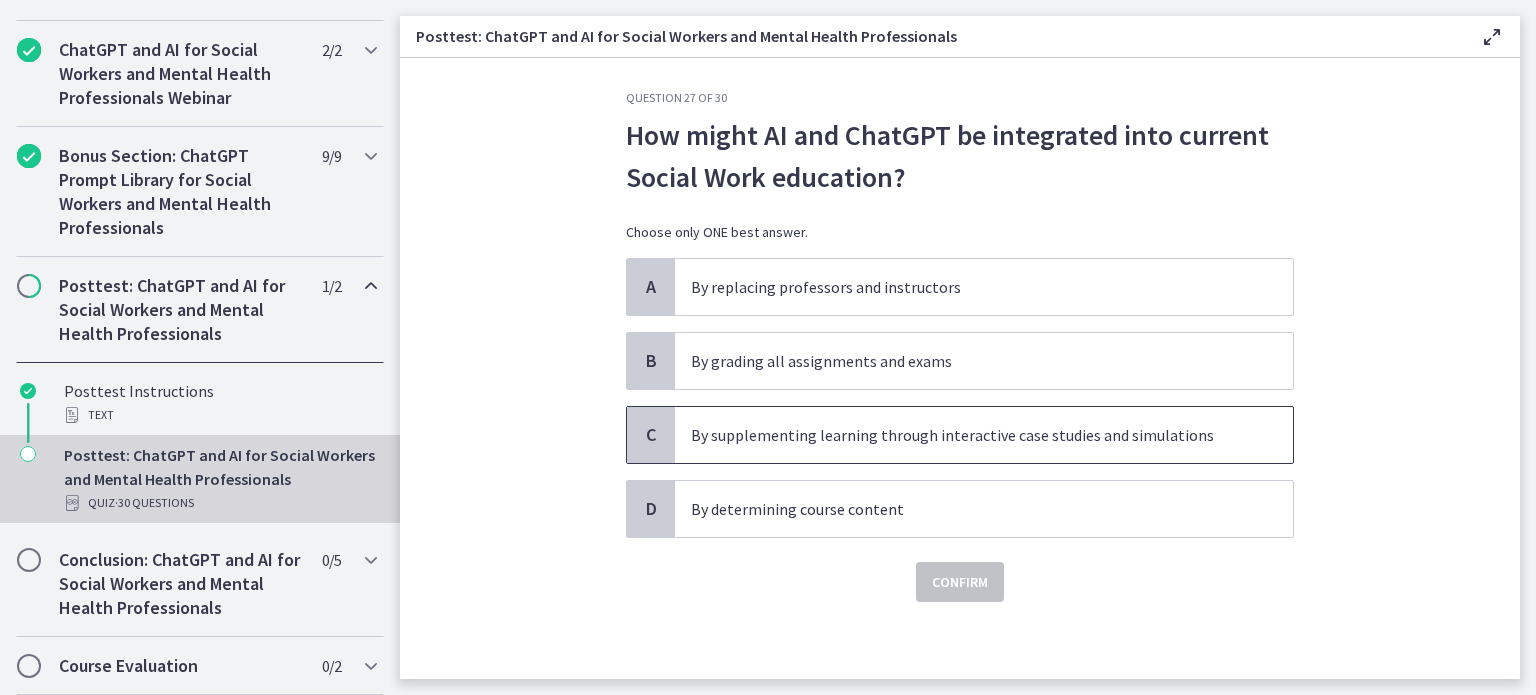 click on "C" at bounding box center (651, 435) 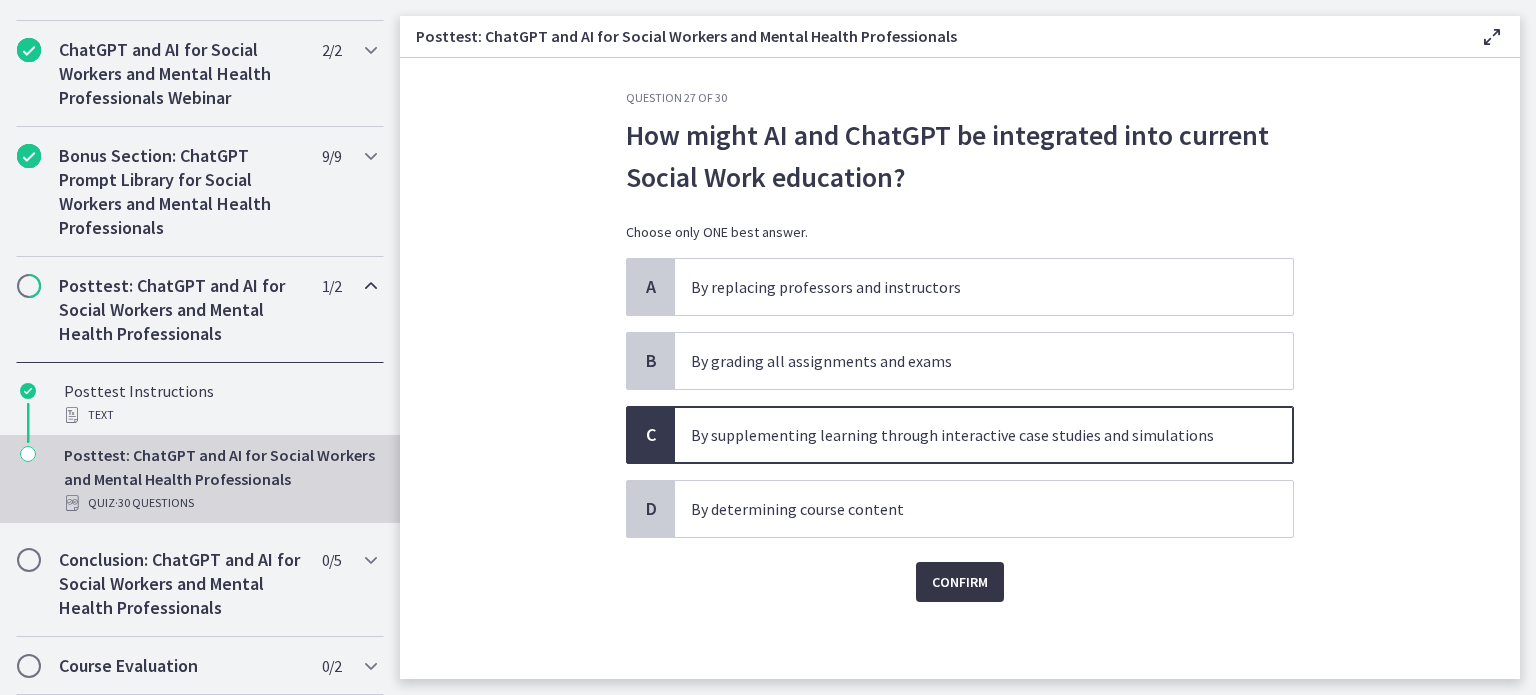 click on "Confirm" at bounding box center (960, 582) 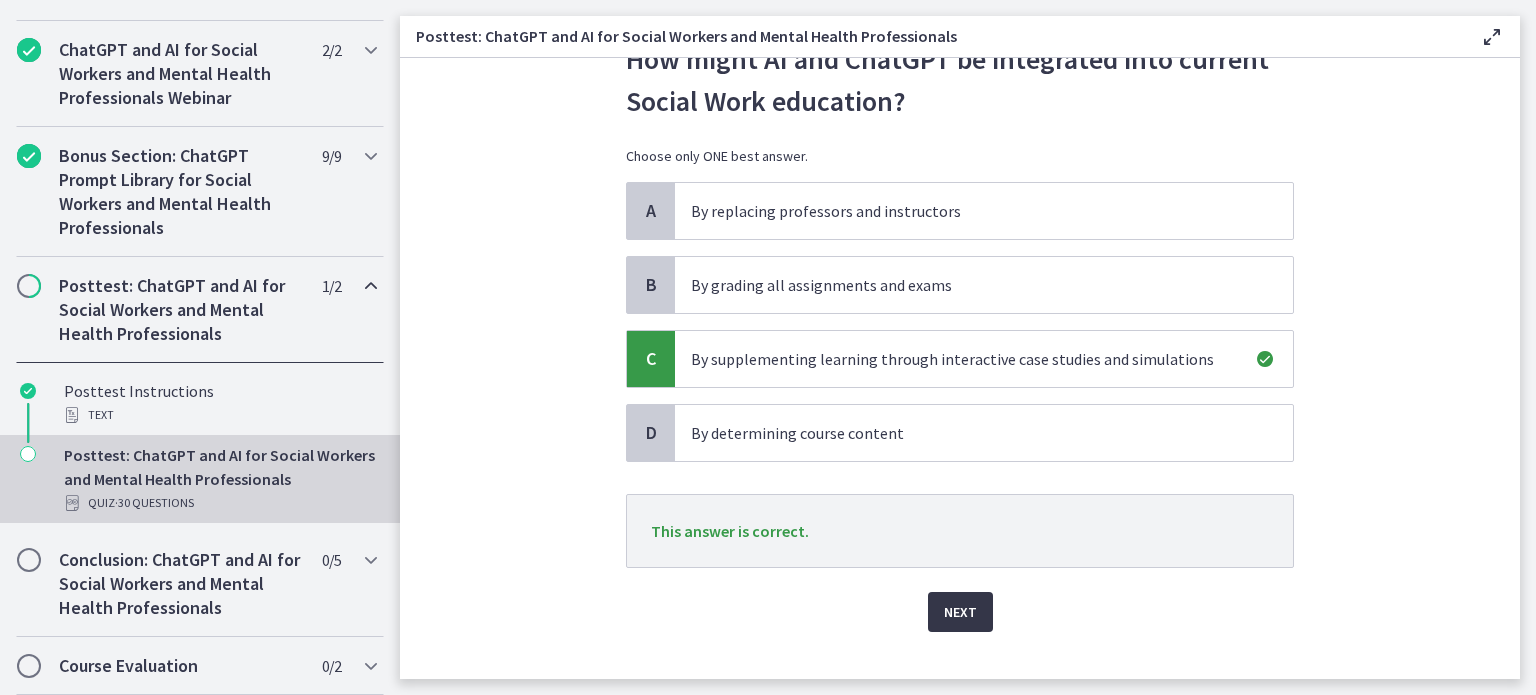 scroll, scrollTop: 114, scrollLeft: 0, axis: vertical 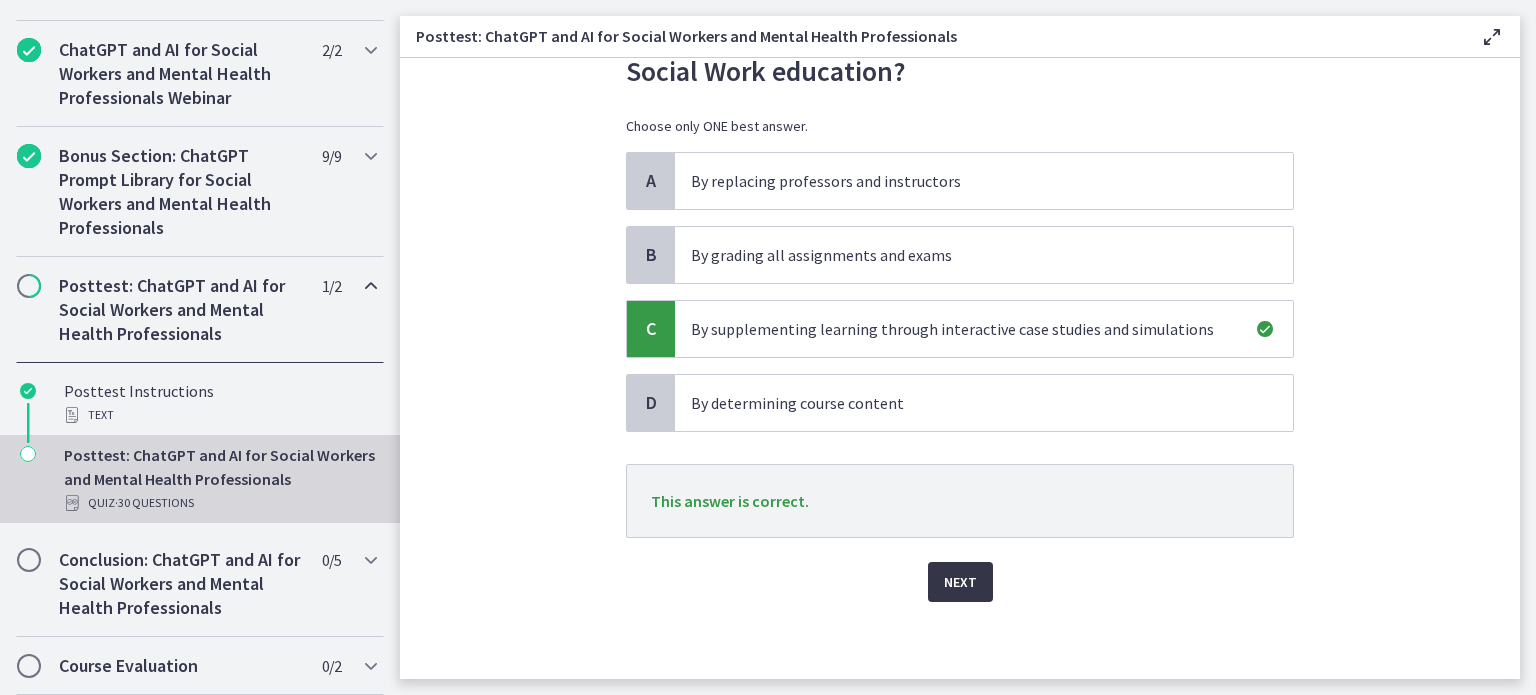 click on "Next" at bounding box center (960, 582) 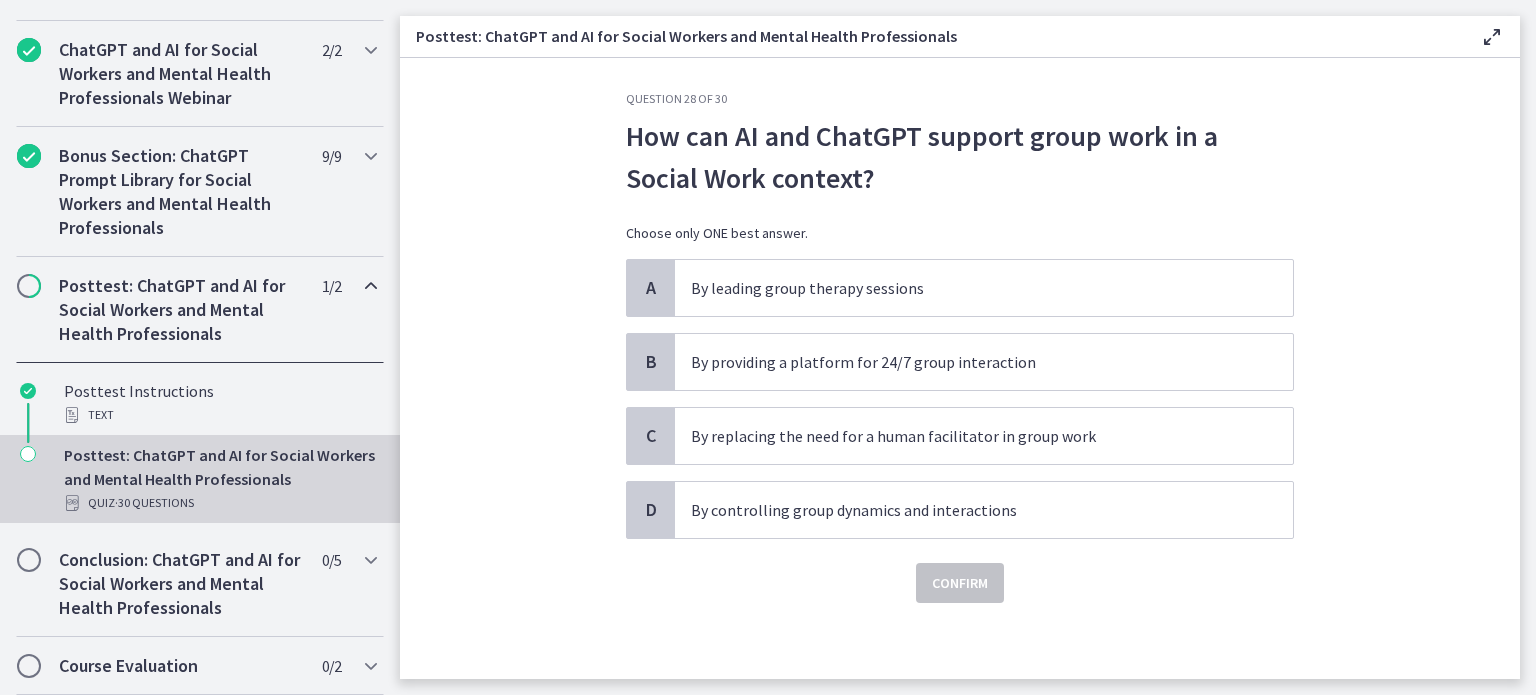 scroll, scrollTop: 8, scrollLeft: 0, axis: vertical 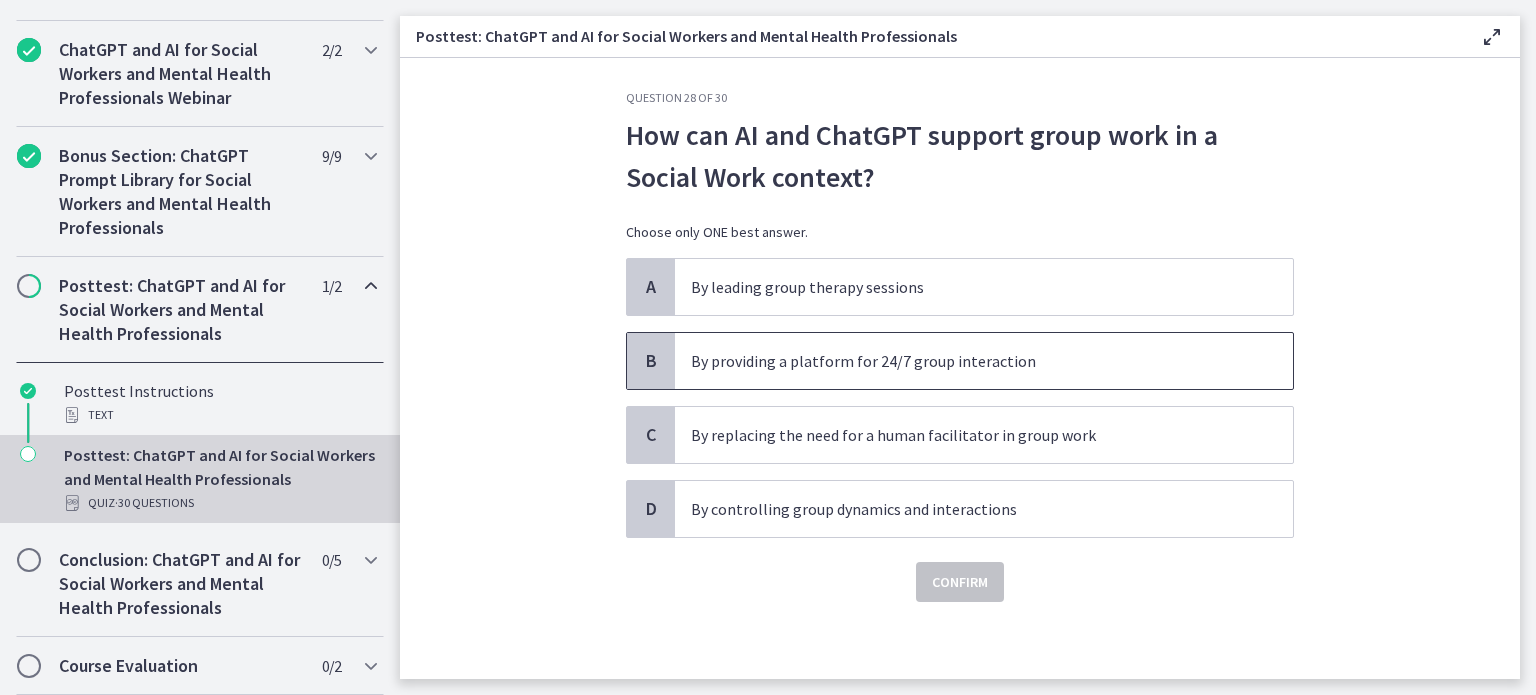 click on "B" at bounding box center (651, 361) 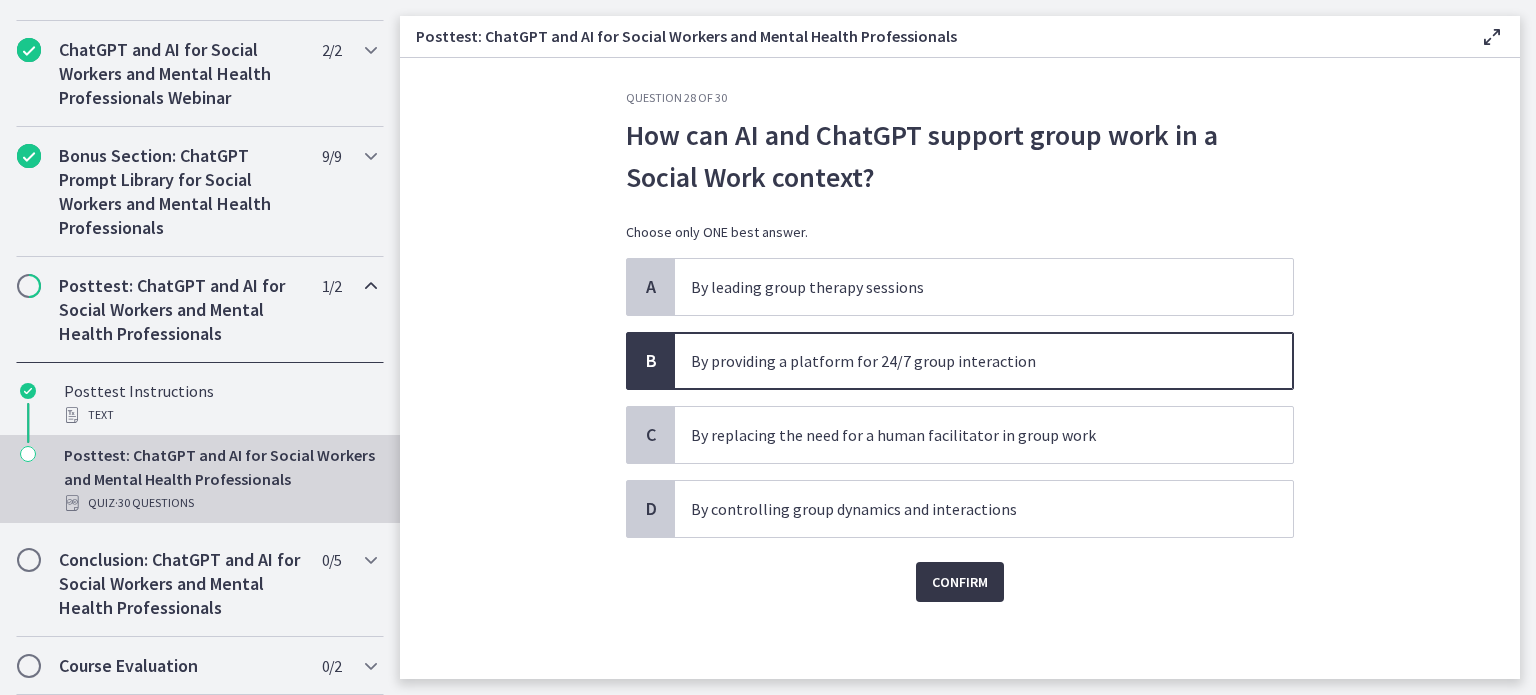 click on "Confirm" at bounding box center [960, 582] 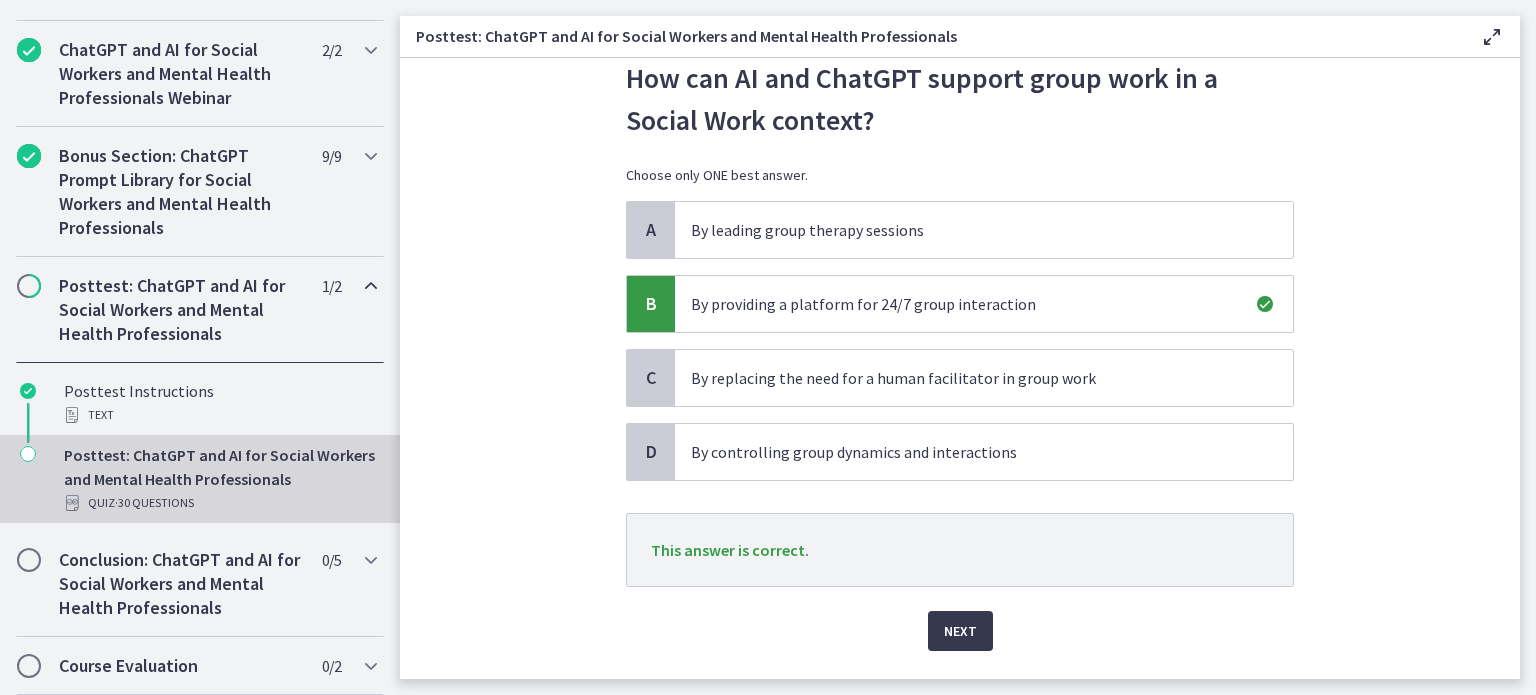 scroll, scrollTop: 114, scrollLeft: 0, axis: vertical 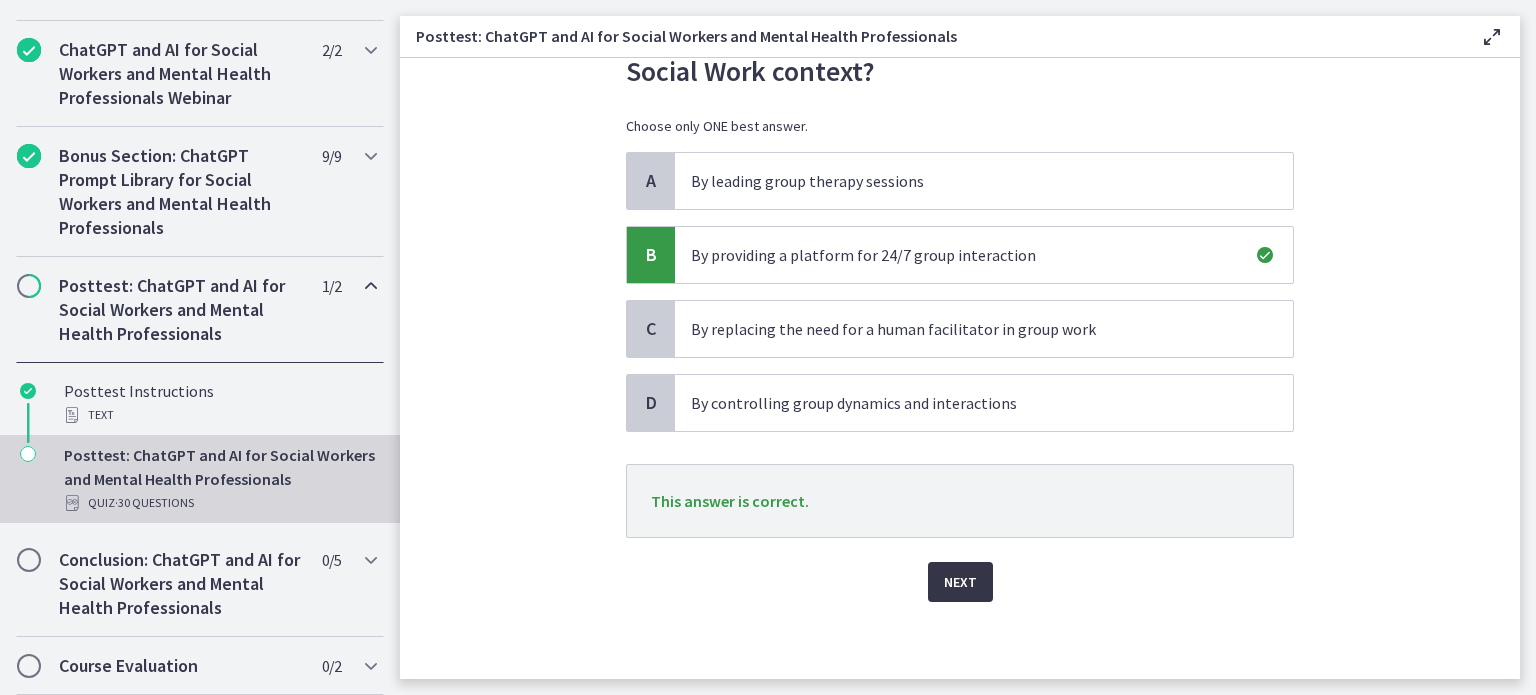 click on "Next" at bounding box center [960, 582] 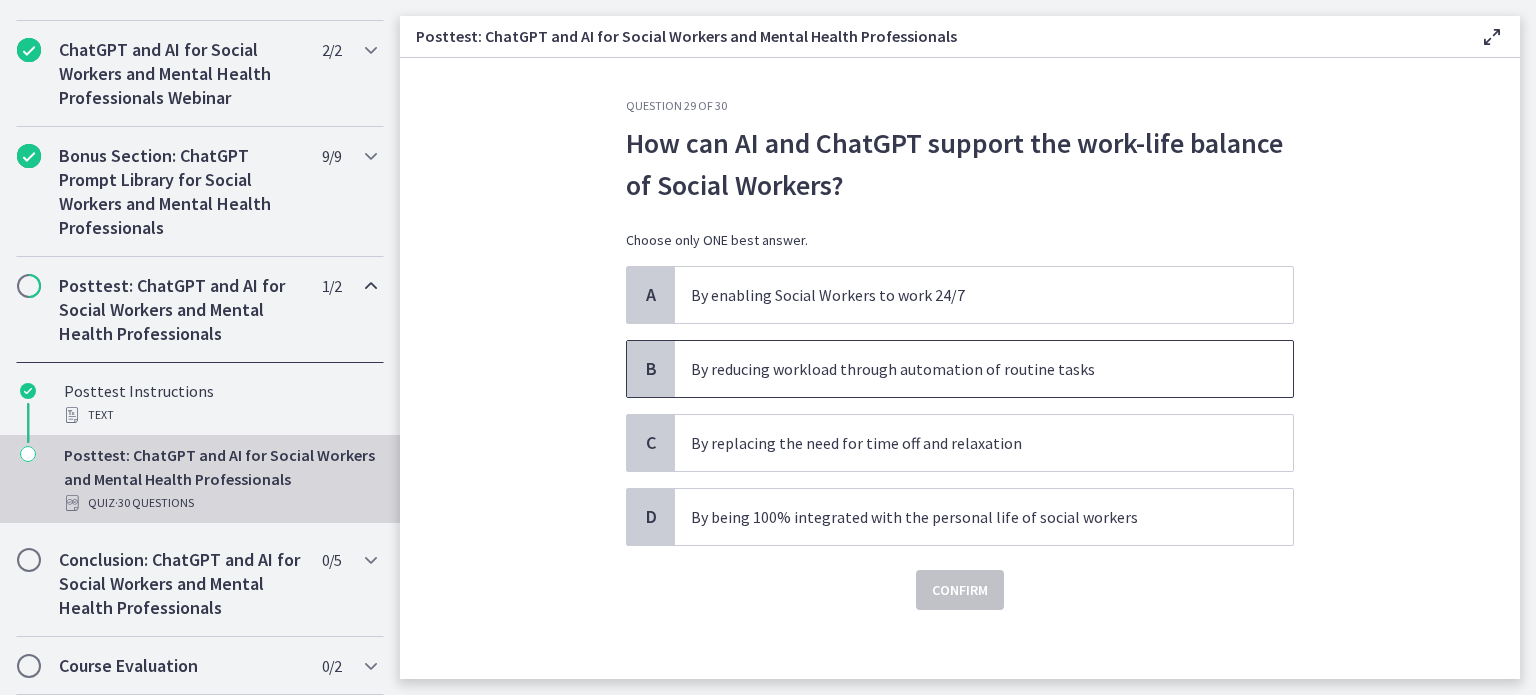 click on "B" at bounding box center (651, 369) 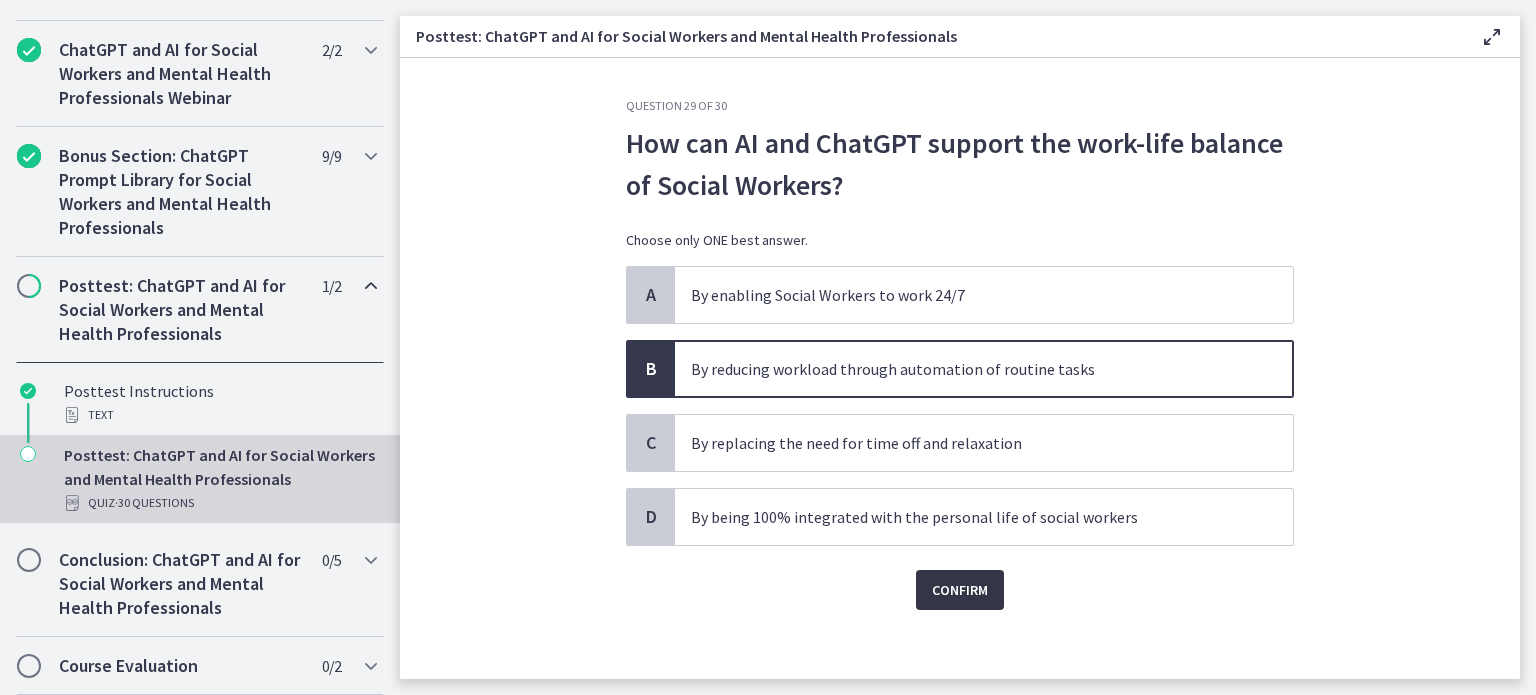 click on "Confirm" at bounding box center [960, 590] 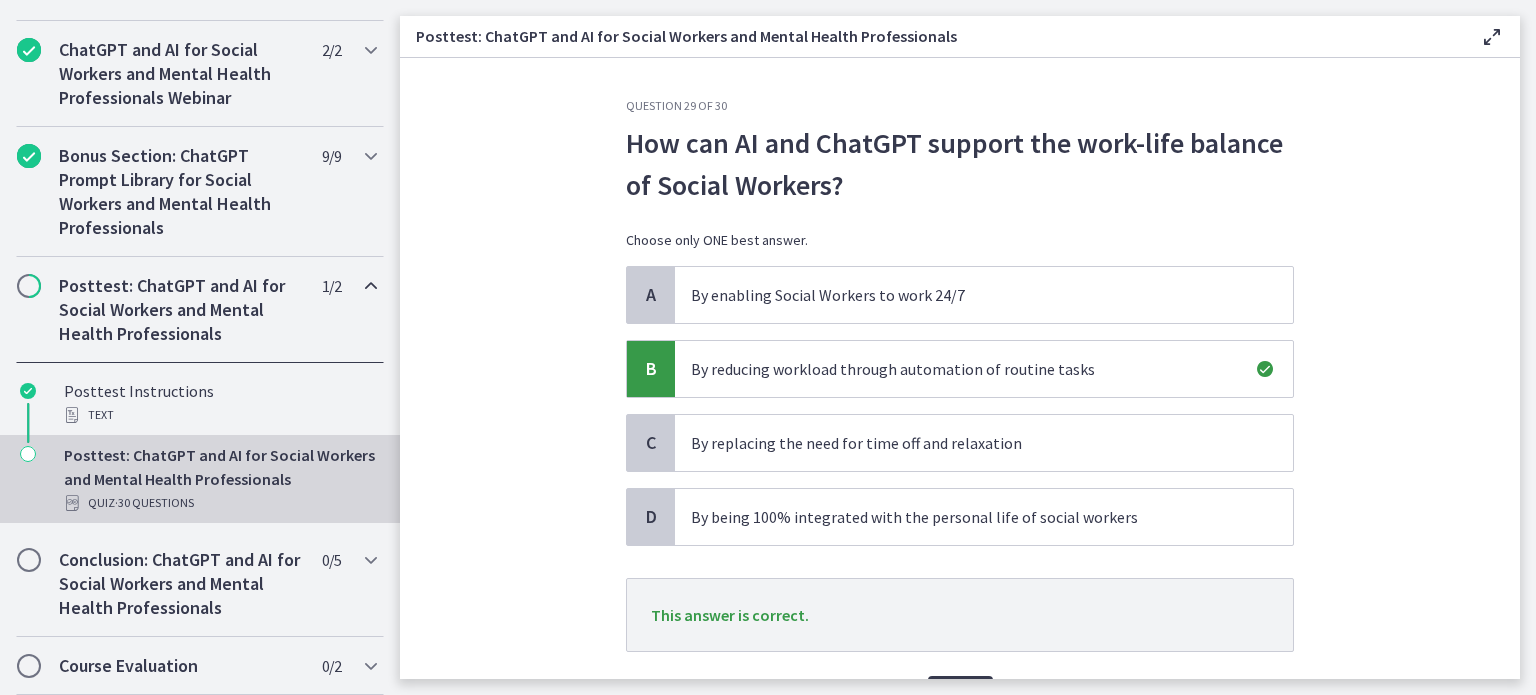 scroll, scrollTop: 114, scrollLeft: 0, axis: vertical 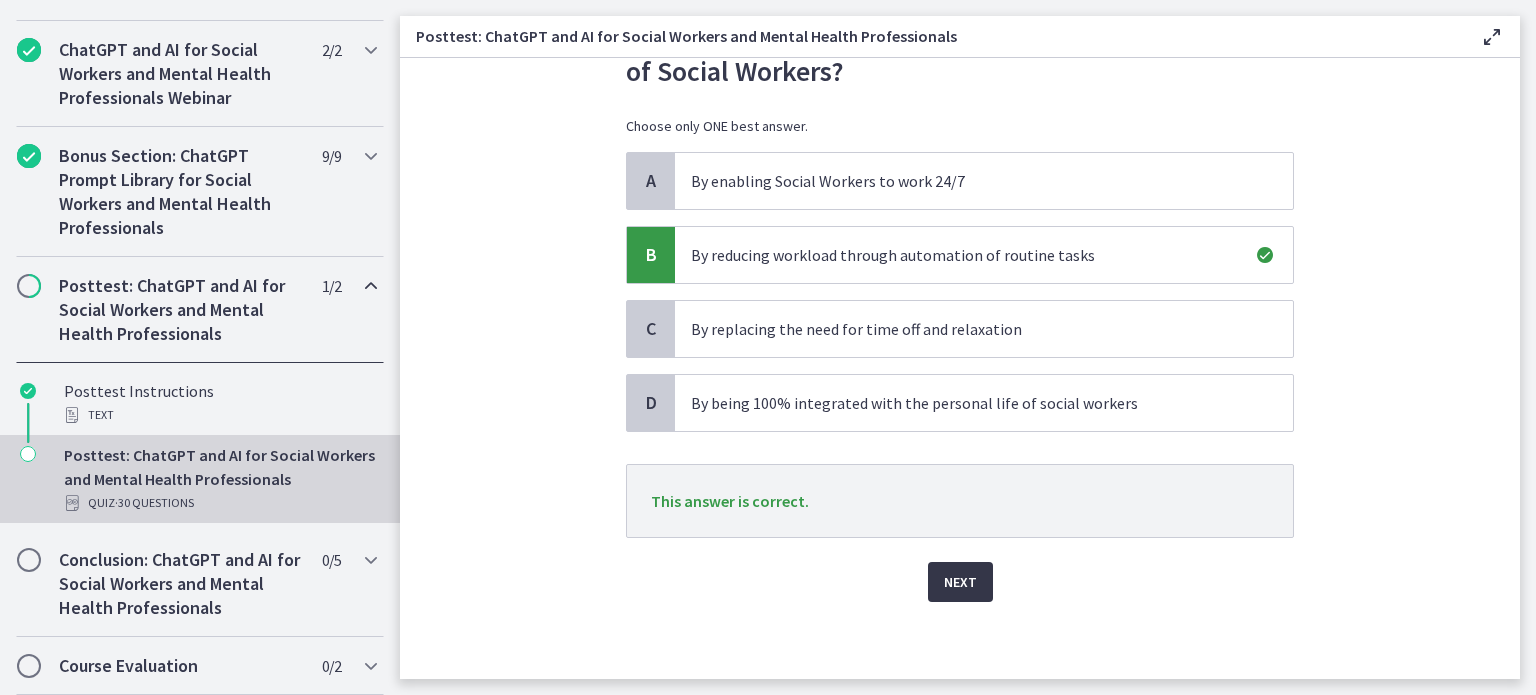 click on "Next" at bounding box center (960, 582) 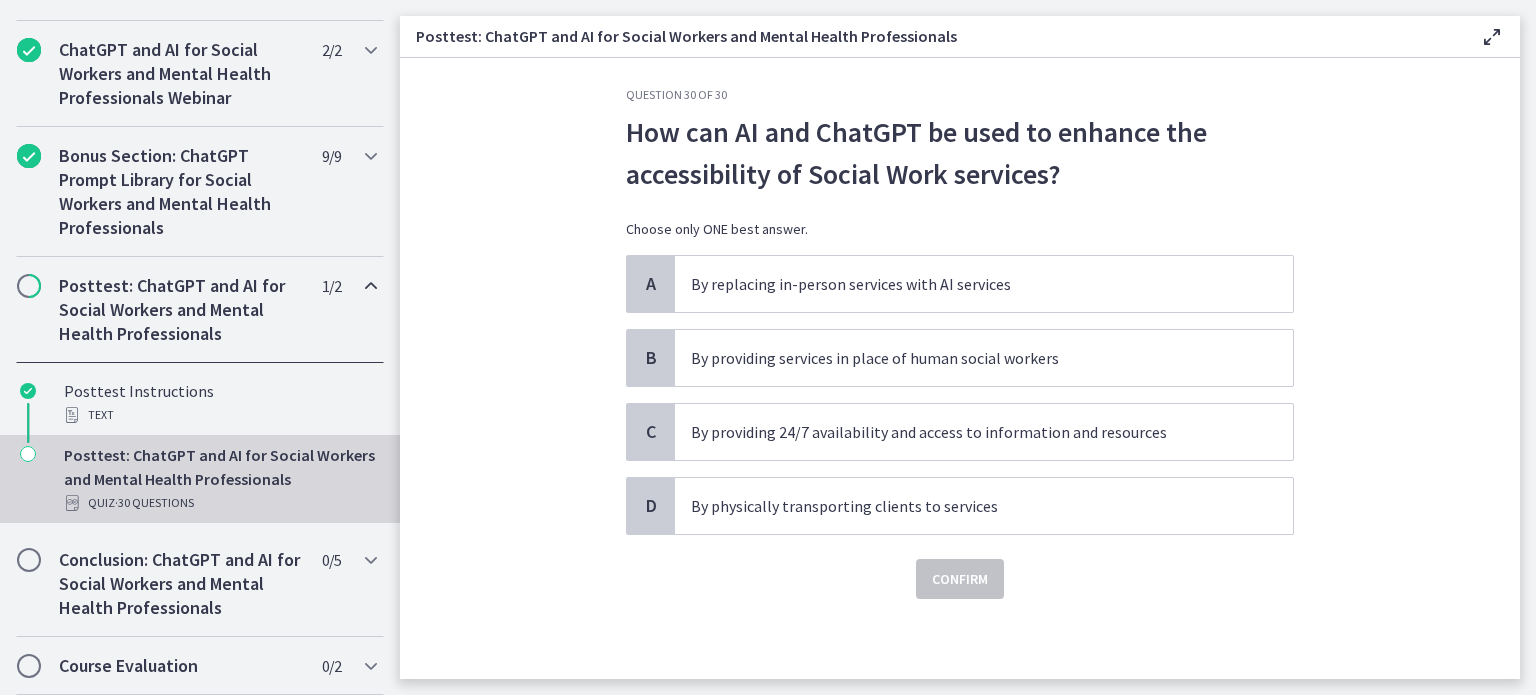 scroll, scrollTop: 0, scrollLeft: 0, axis: both 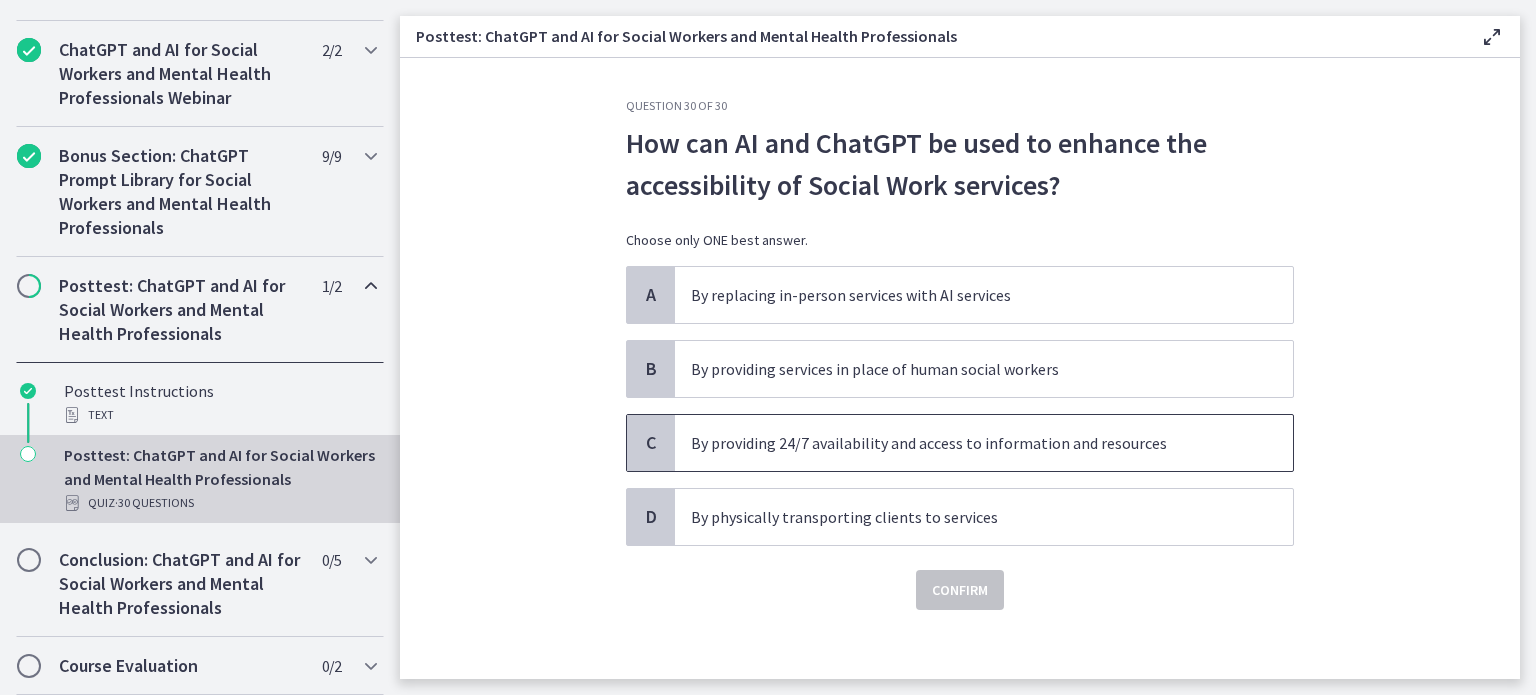 click on "C" at bounding box center [651, 443] 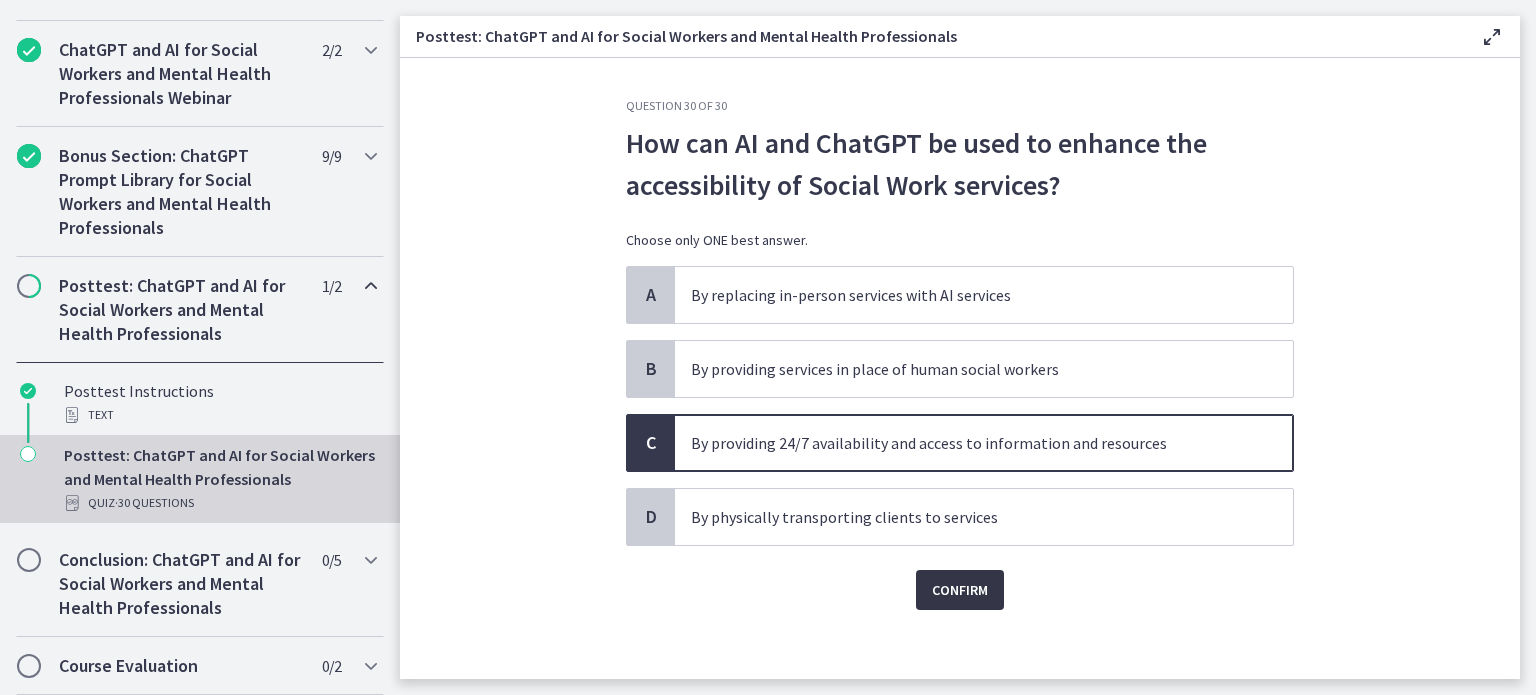 click on "Confirm" at bounding box center [960, 590] 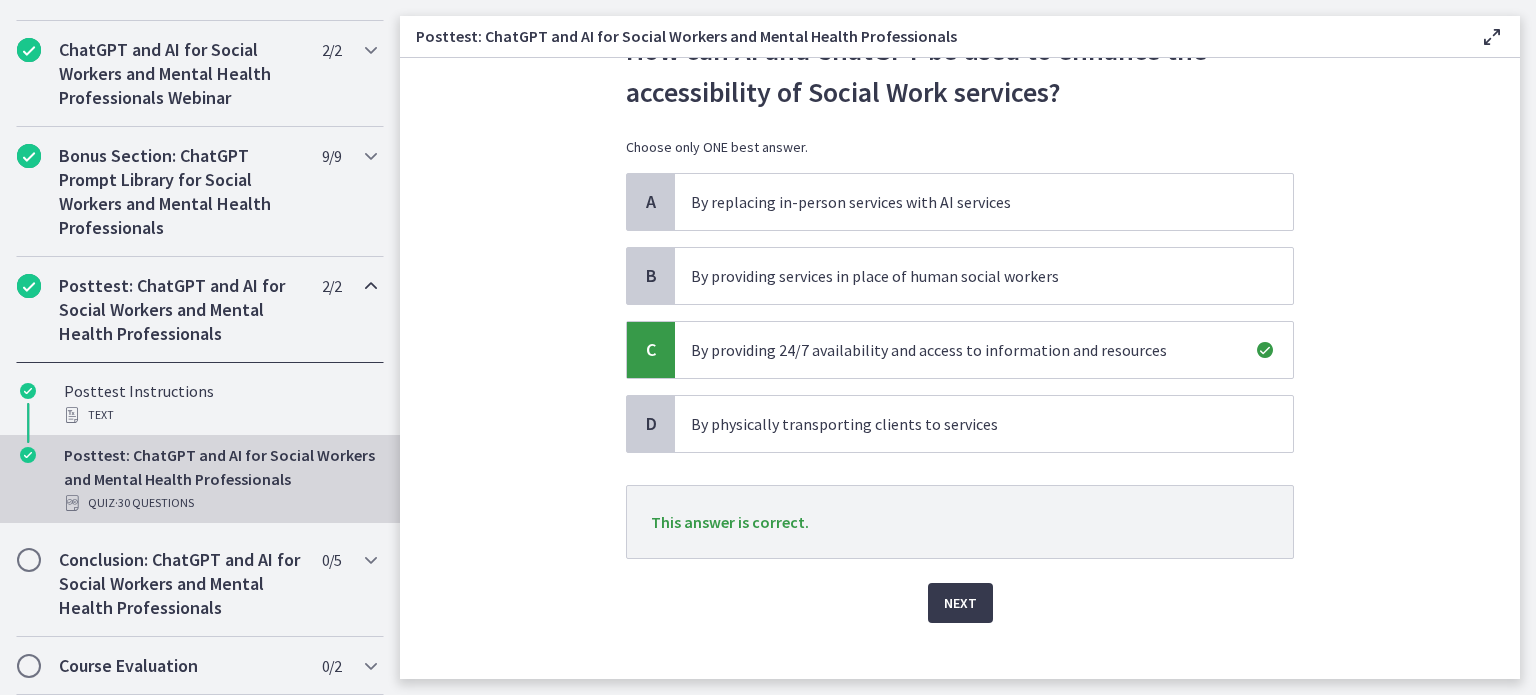 scroll, scrollTop: 114, scrollLeft: 0, axis: vertical 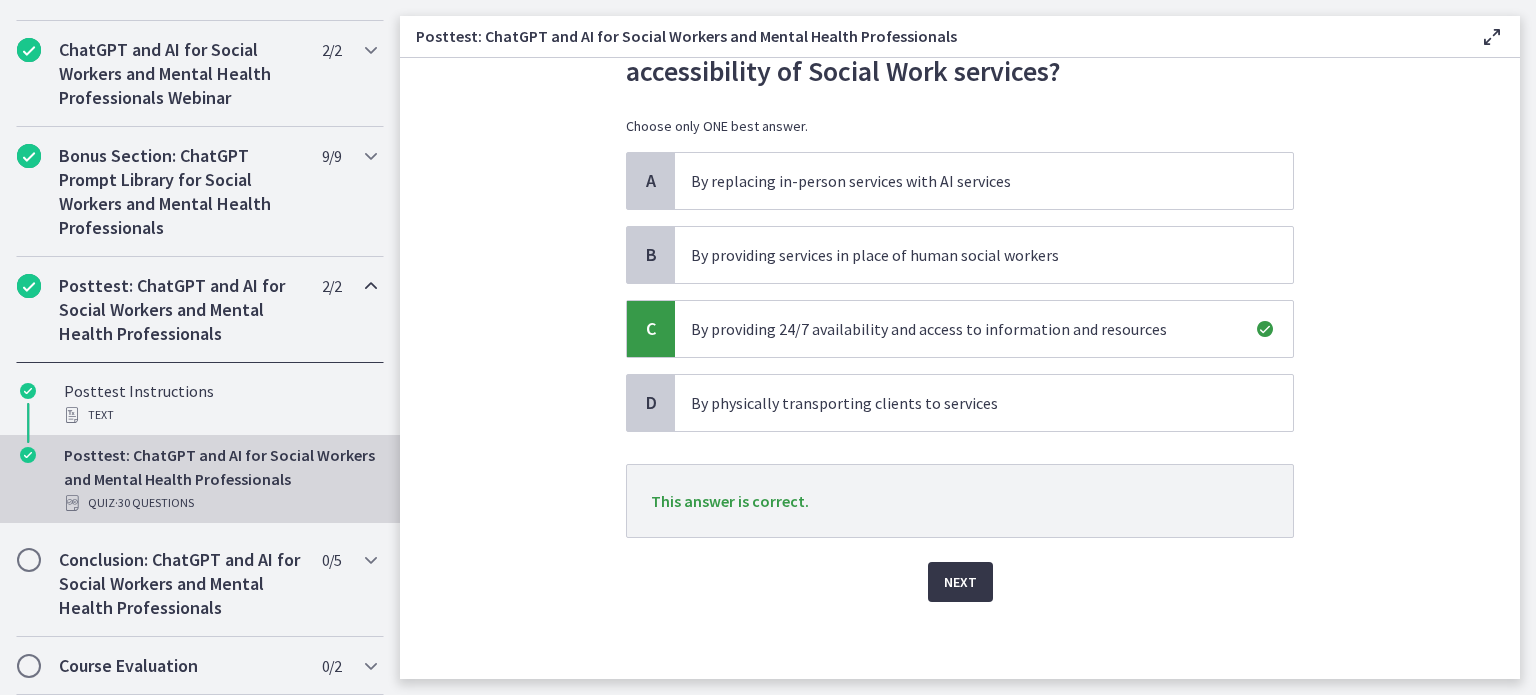 click on "Next" at bounding box center (960, 582) 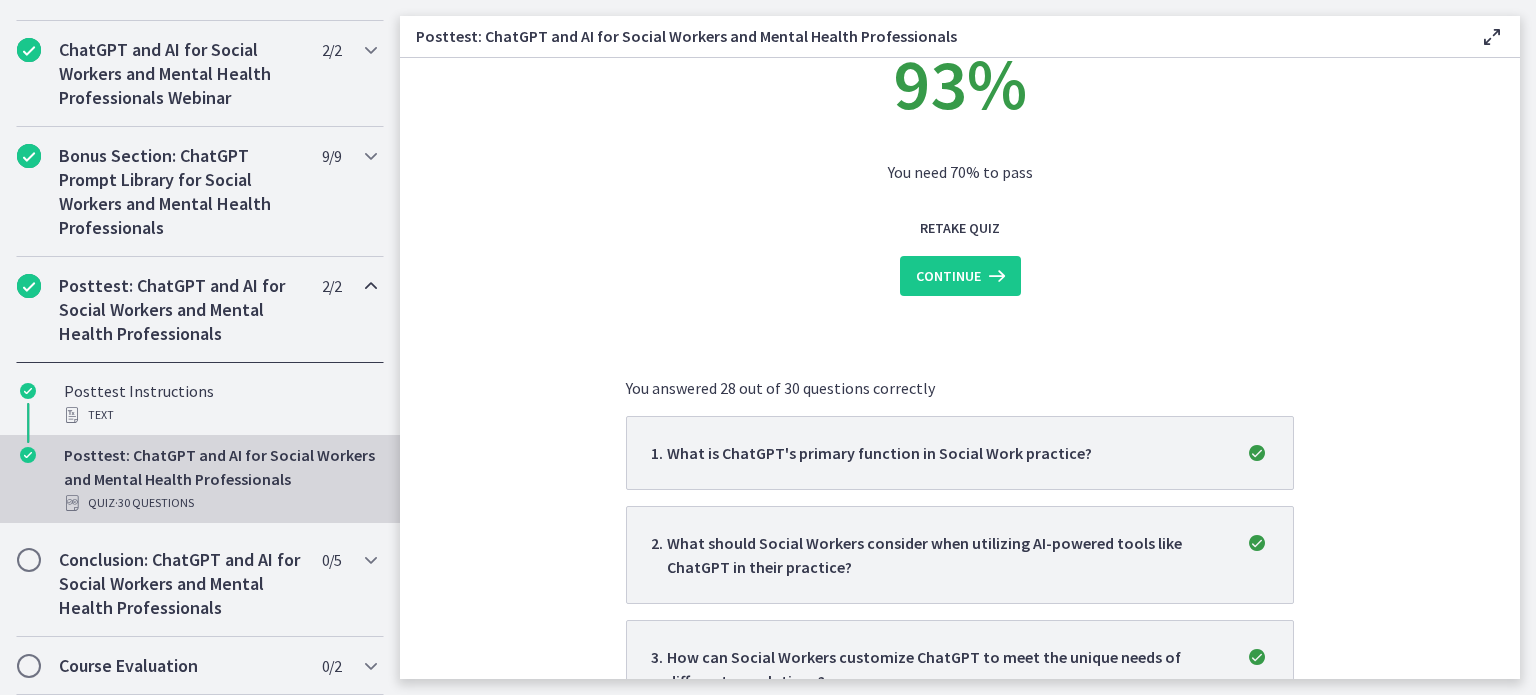 scroll, scrollTop: 0, scrollLeft: 0, axis: both 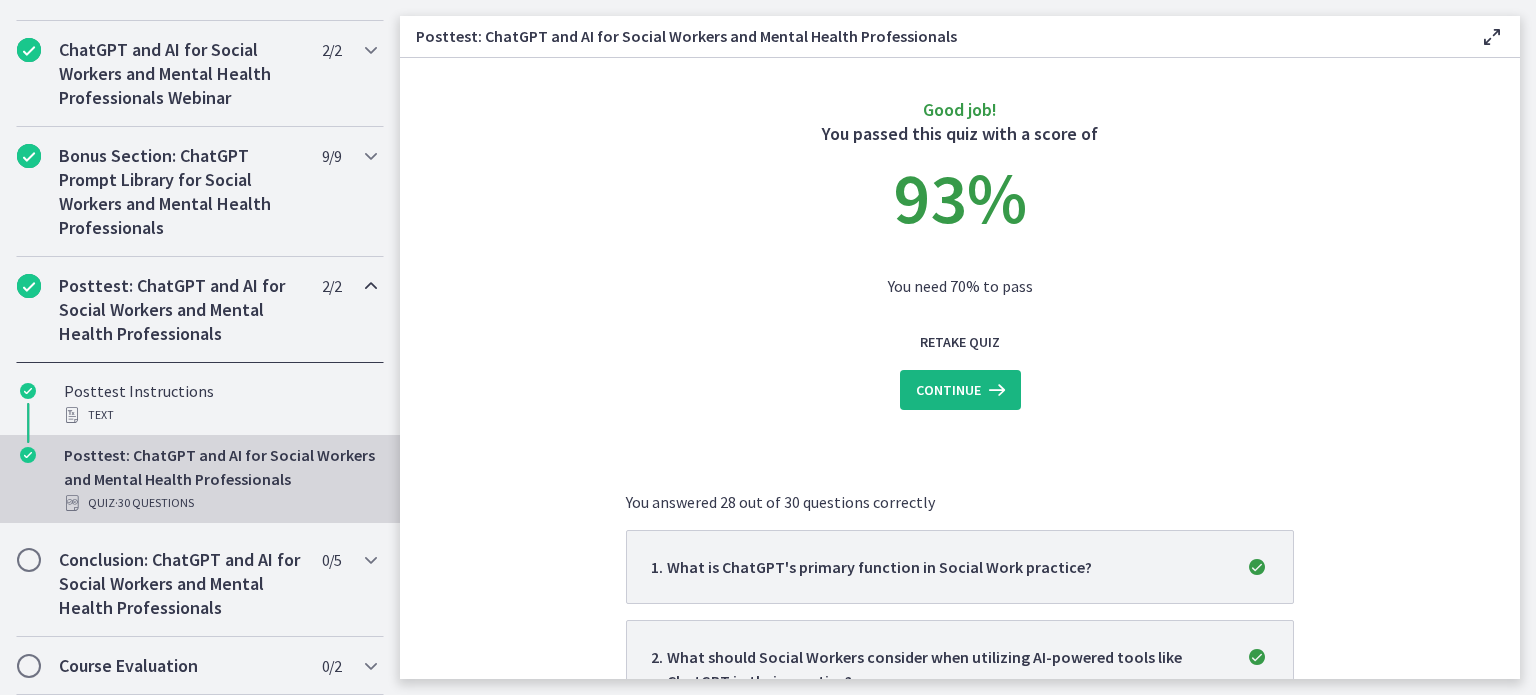 click on "Continue" at bounding box center [948, 390] 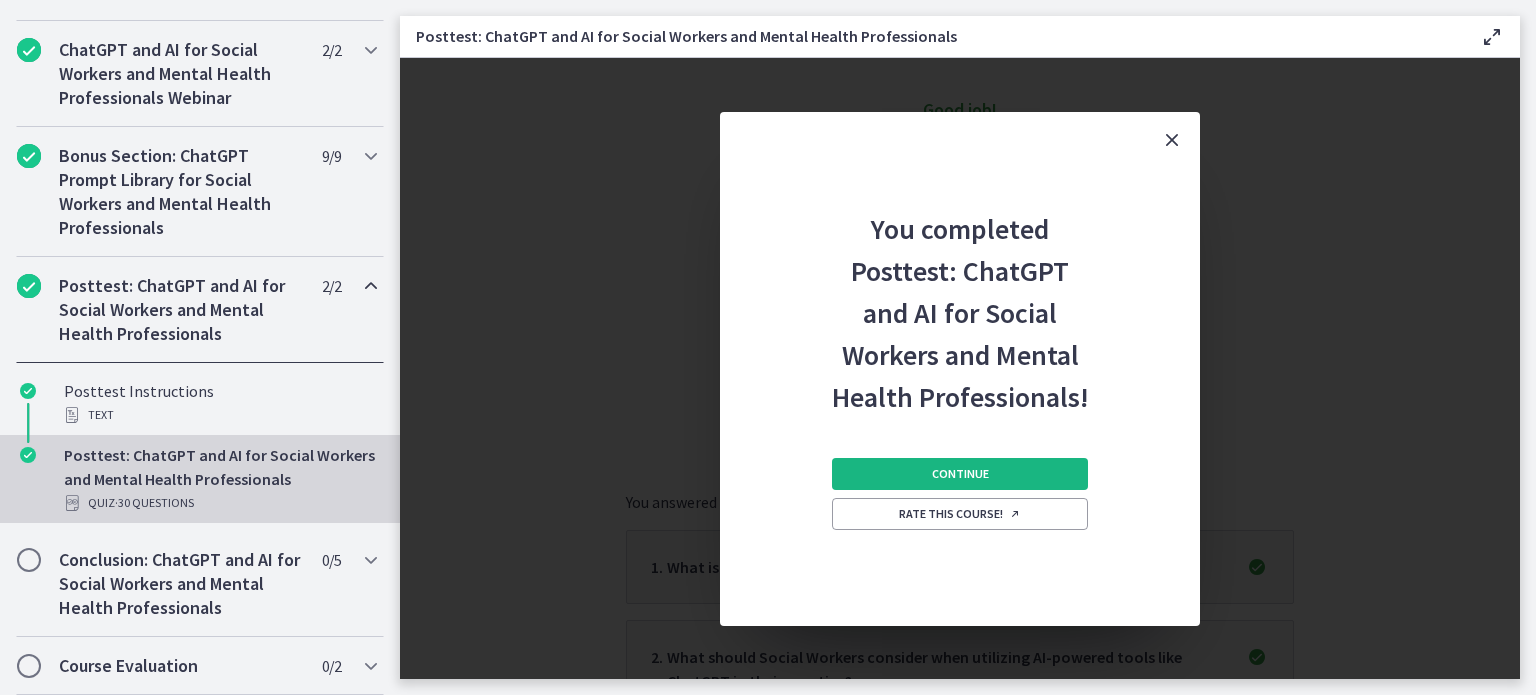 click on "Continue" at bounding box center [960, 474] 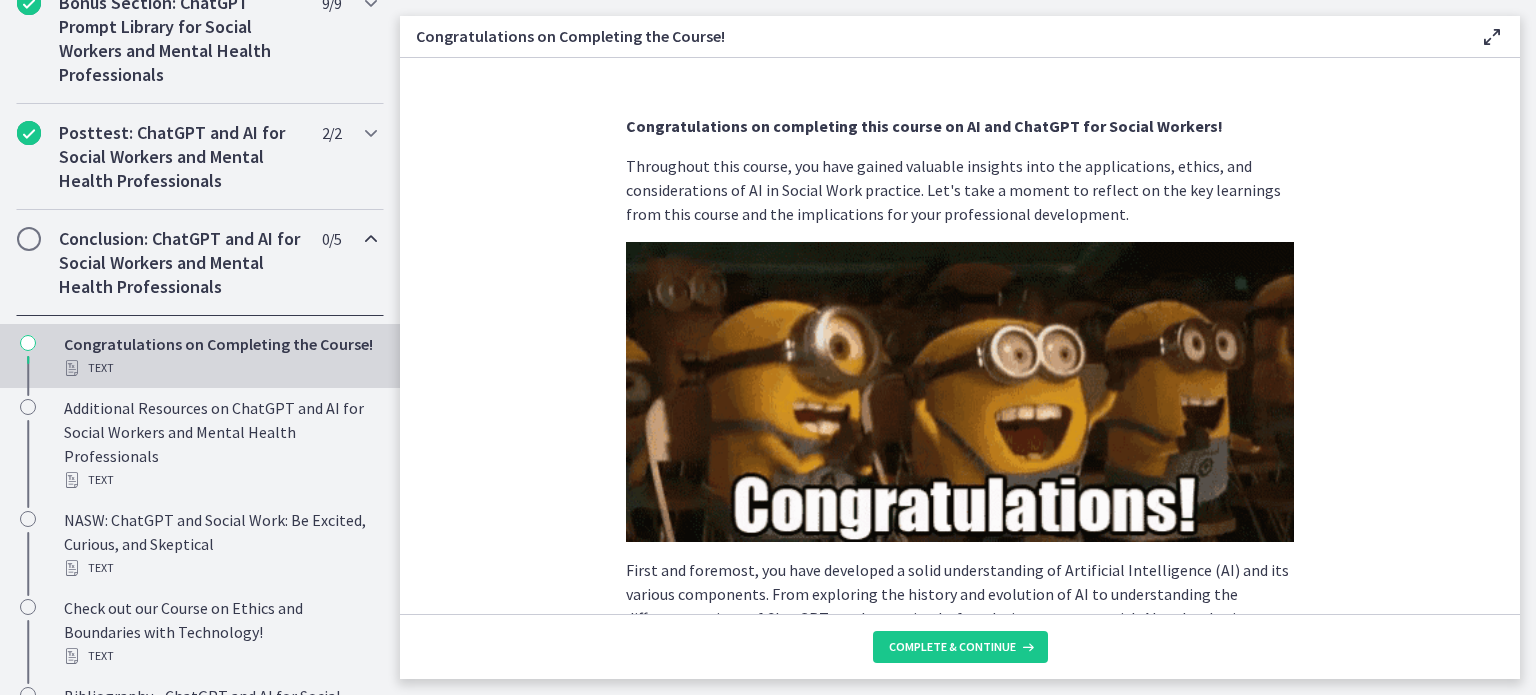 scroll, scrollTop: 1226, scrollLeft: 0, axis: vertical 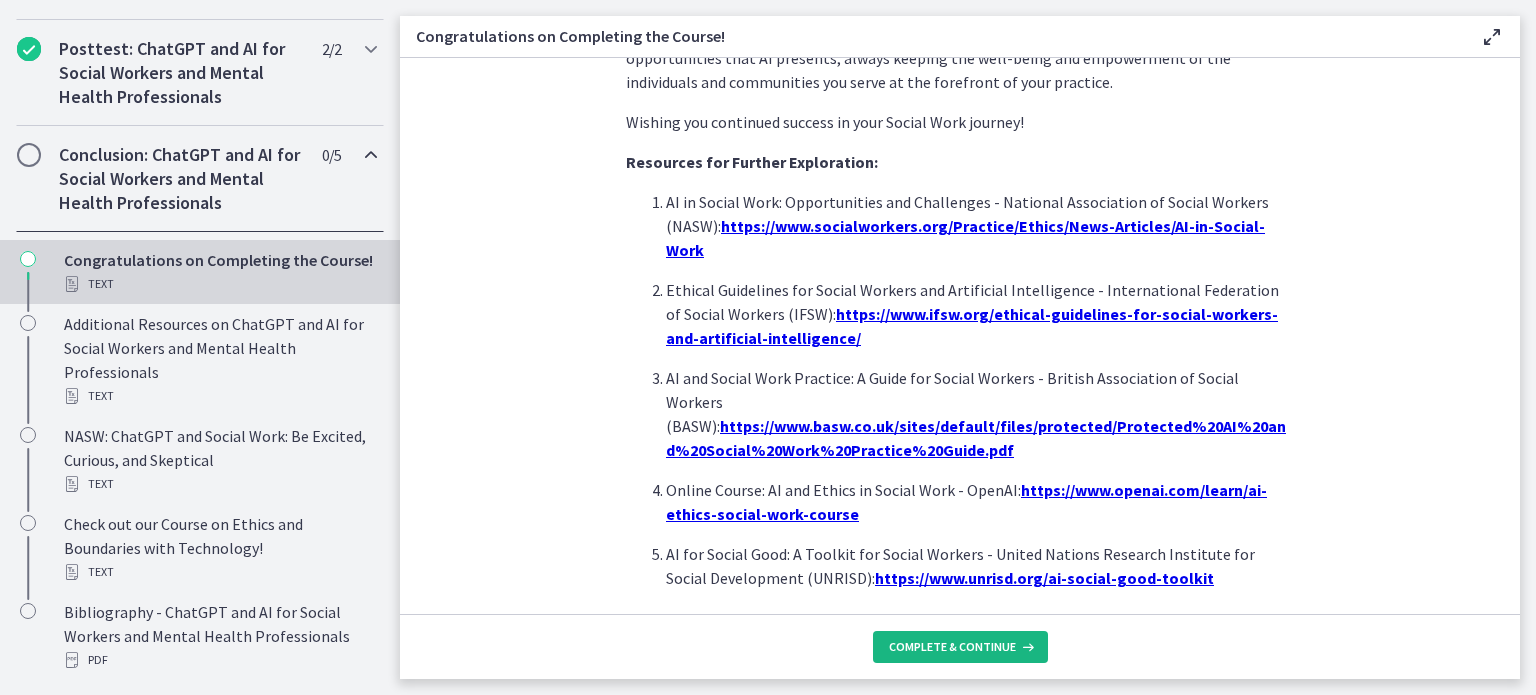 click on "Complete & continue" at bounding box center [960, 647] 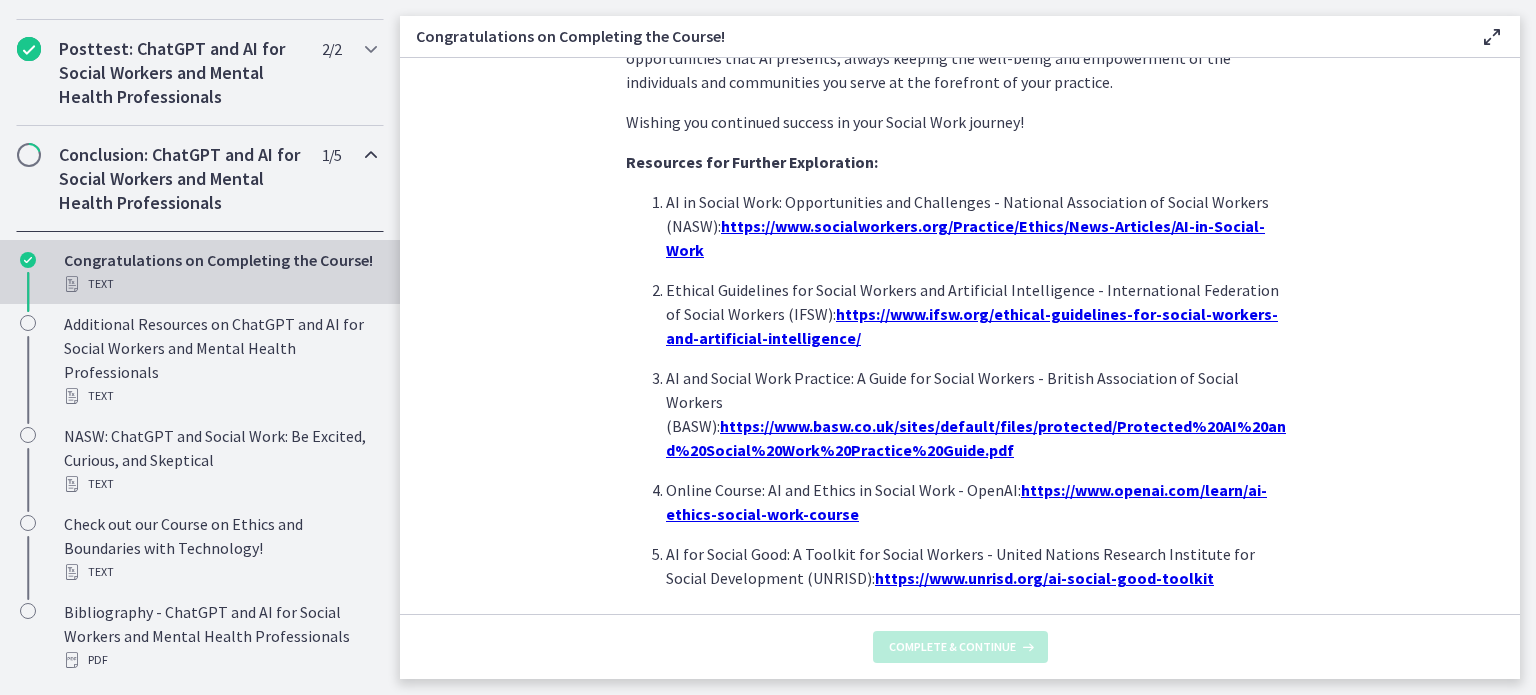 scroll, scrollTop: 0, scrollLeft: 0, axis: both 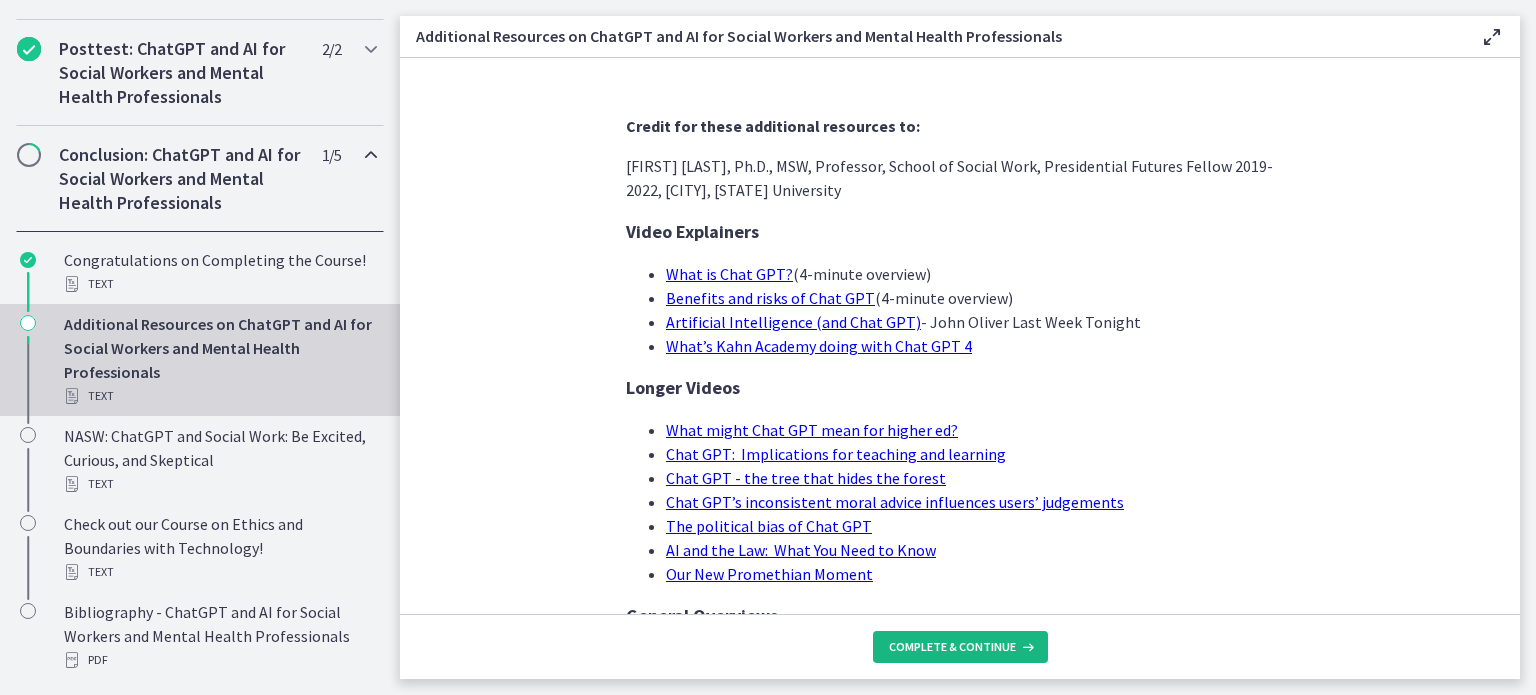 click on "Complete & continue" at bounding box center [952, 647] 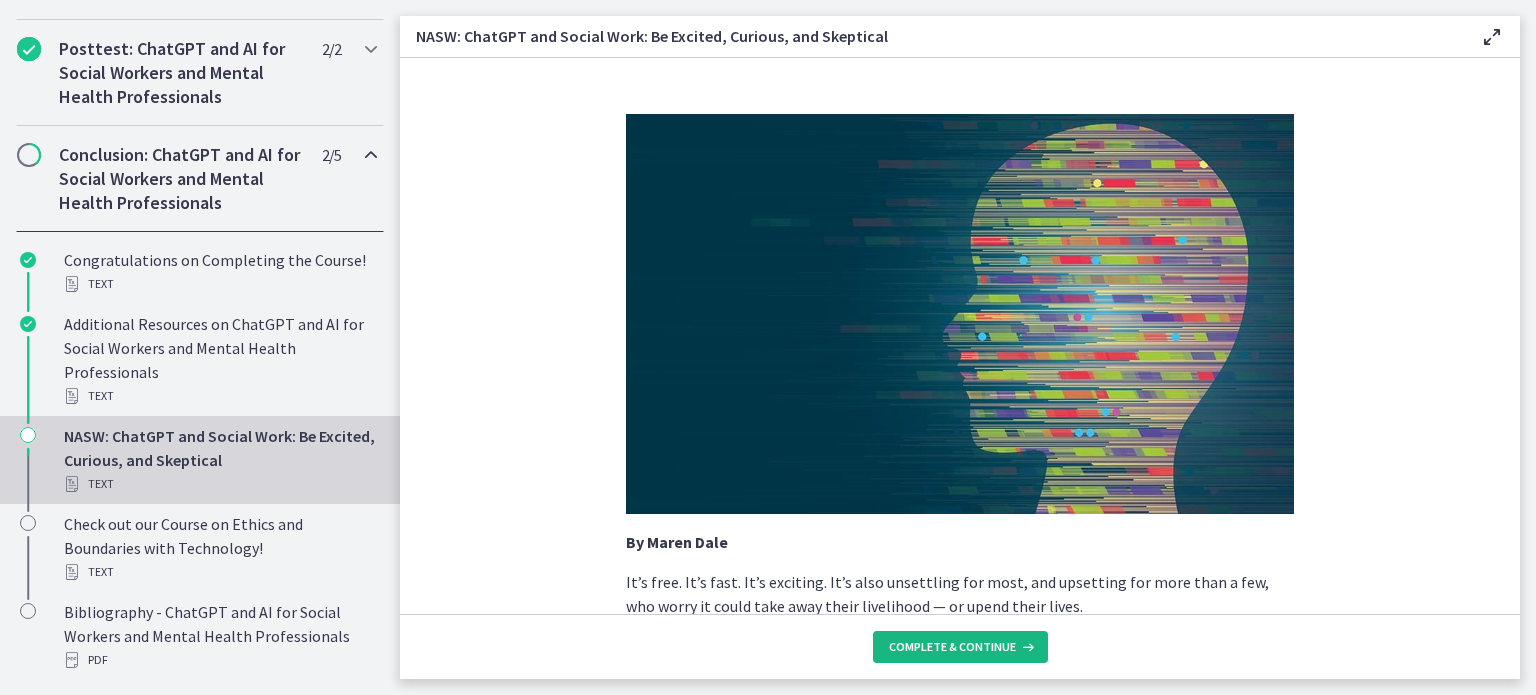 click on "Complete & continue" at bounding box center (952, 647) 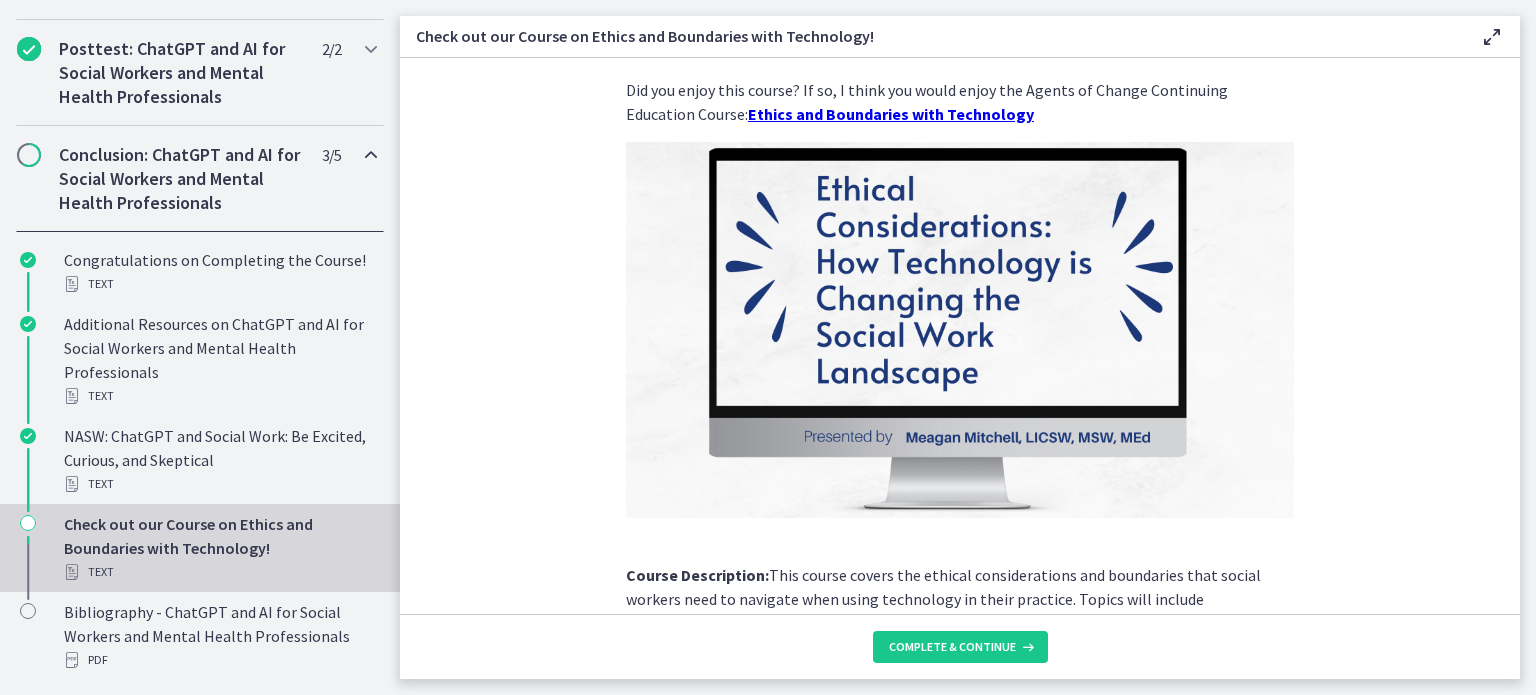 scroll, scrollTop: 133, scrollLeft: 0, axis: vertical 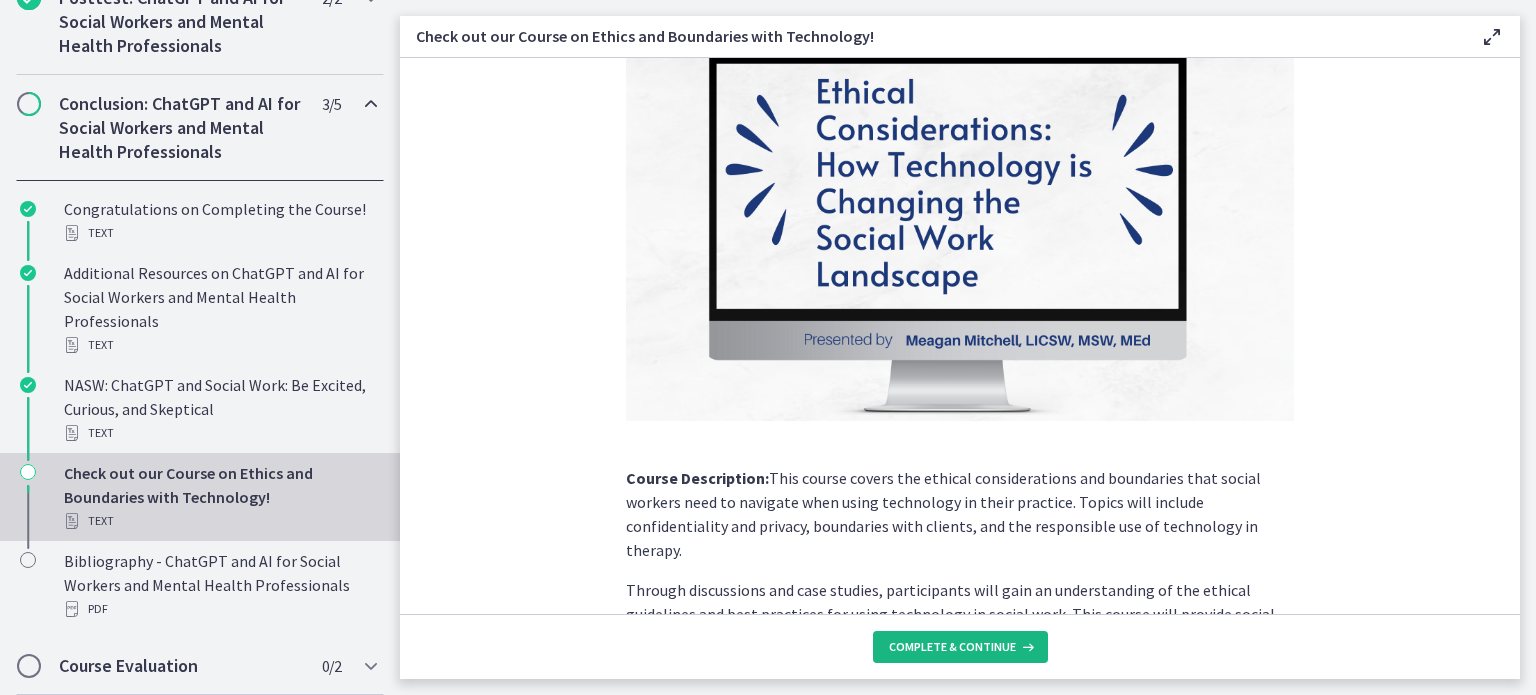 click on "Complete & continue" at bounding box center (952, 647) 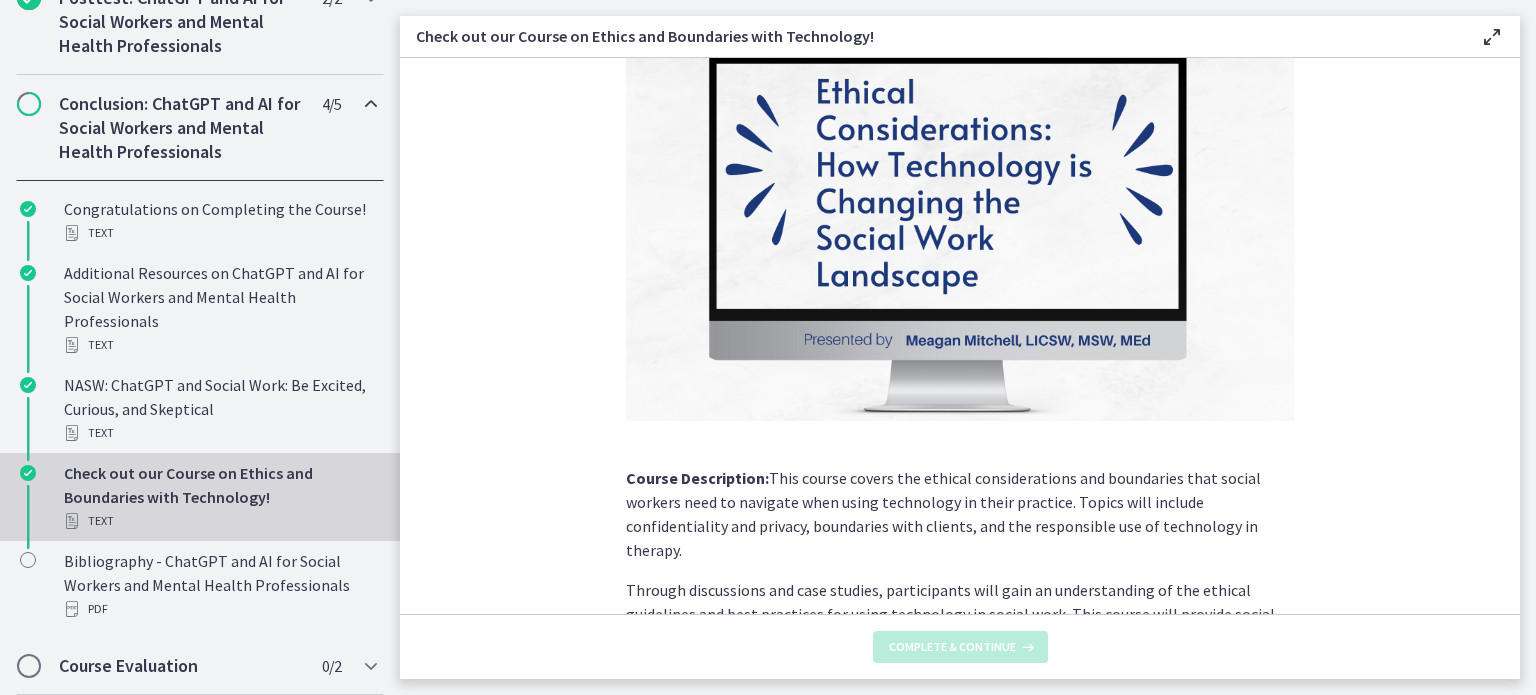 scroll, scrollTop: 0, scrollLeft: 0, axis: both 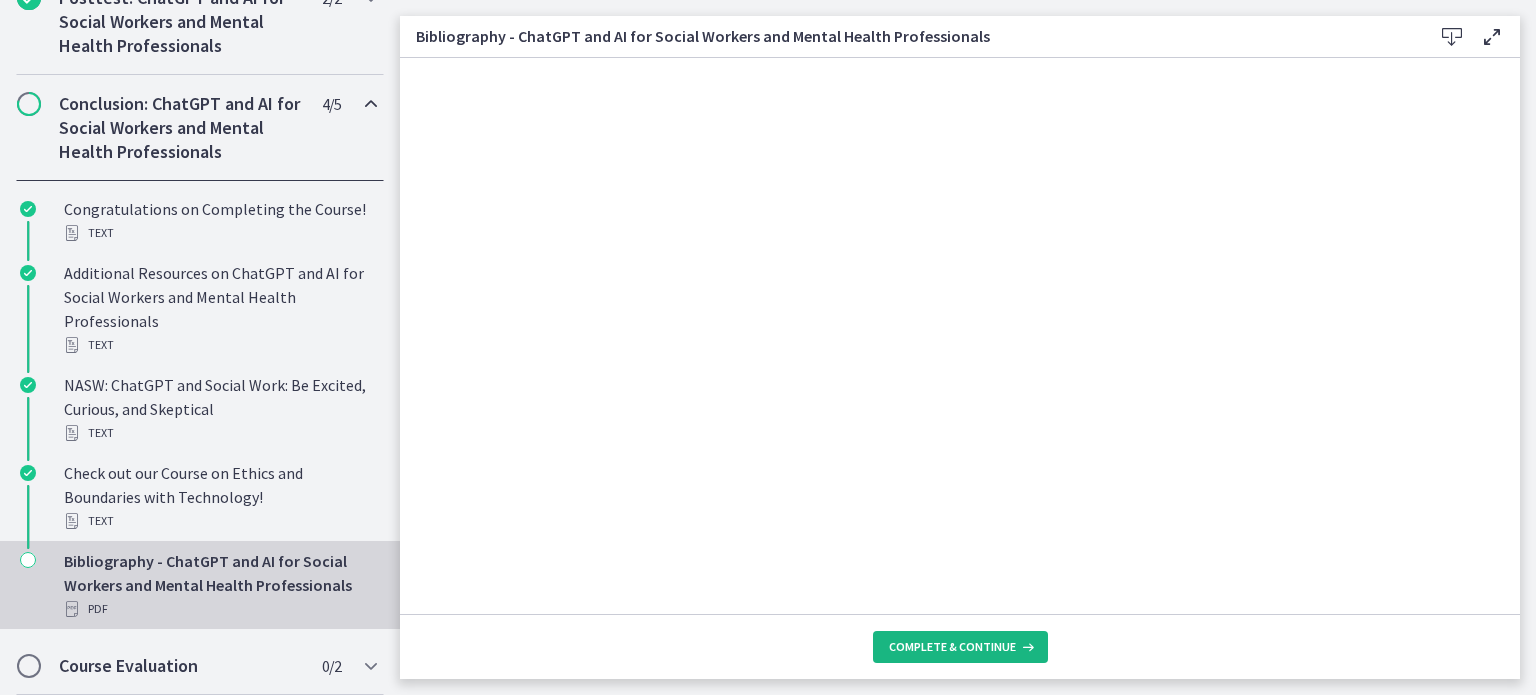 click on "Complete & continue" at bounding box center [952, 647] 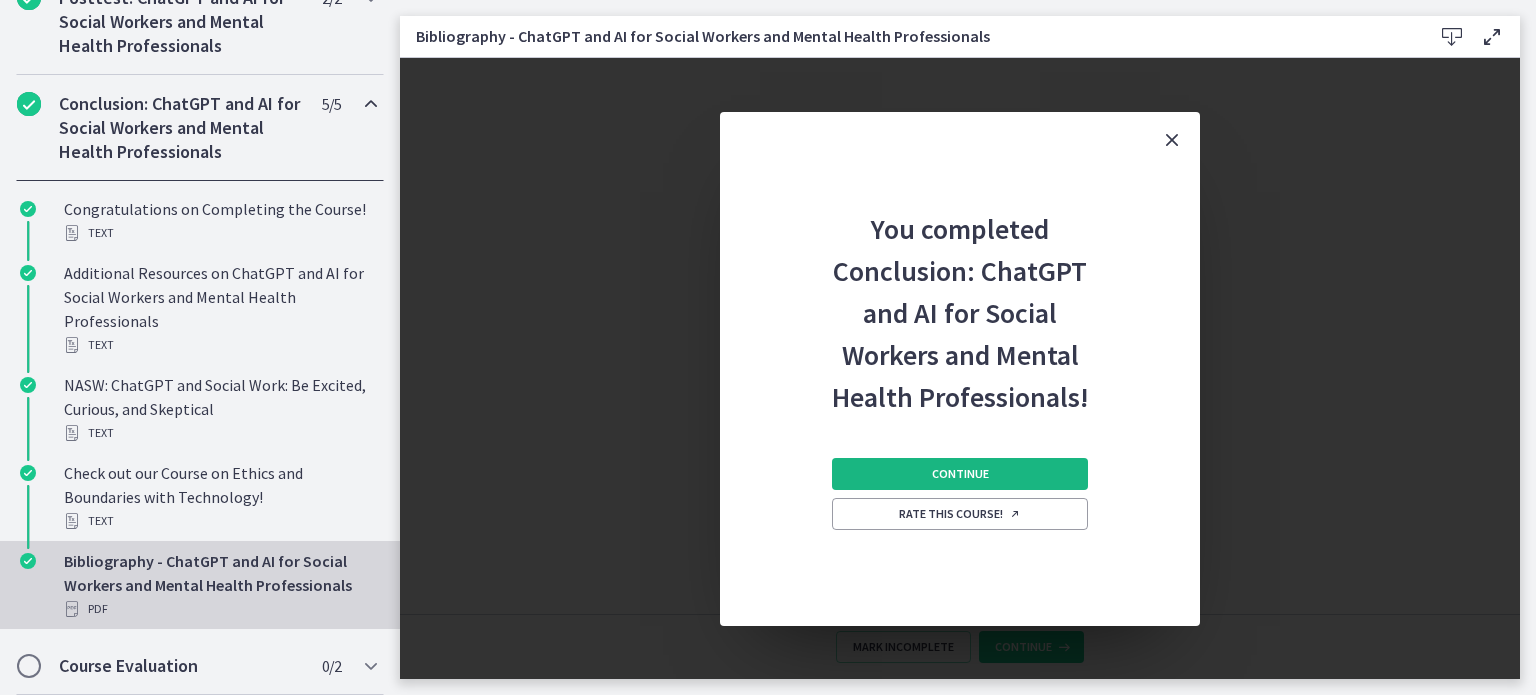 click on "Continue" at bounding box center [960, 474] 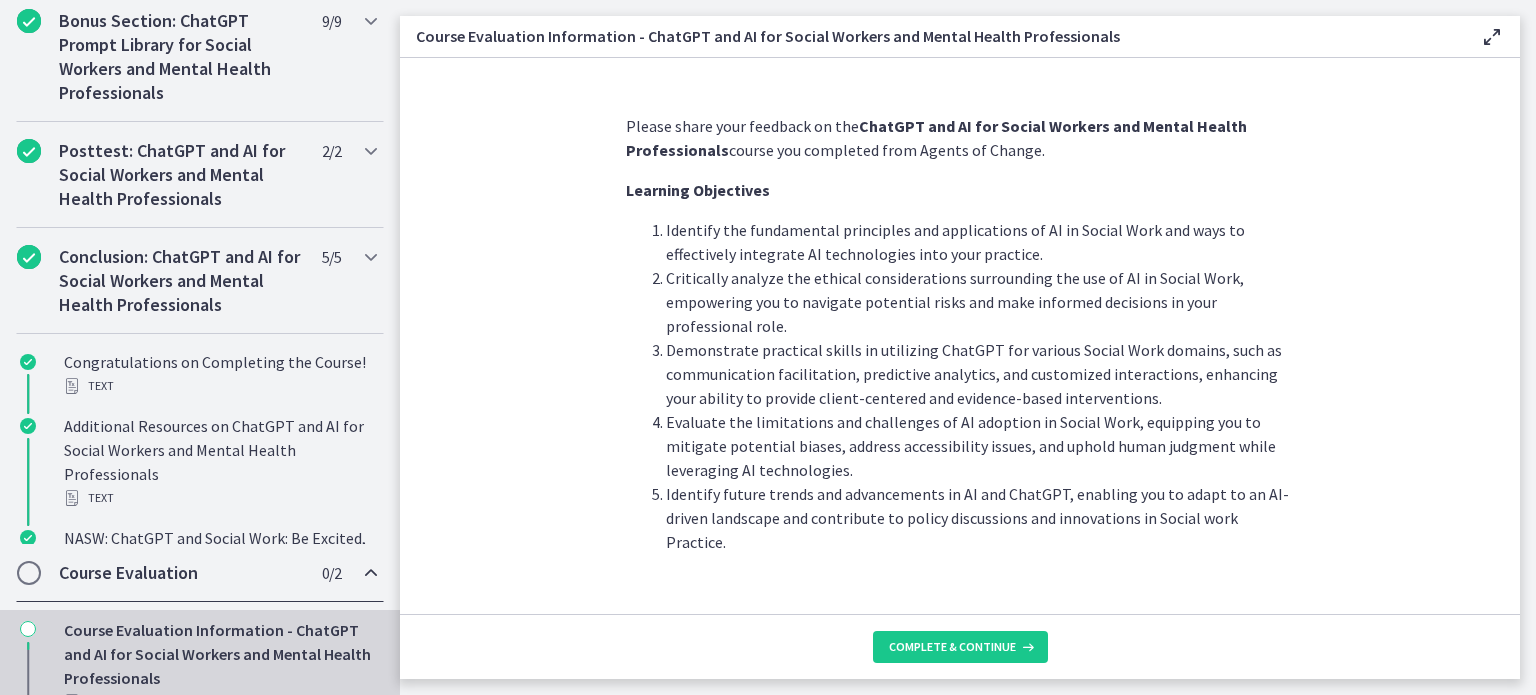 scroll, scrollTop: 1033, scrollLeft: 0, axis: vertical 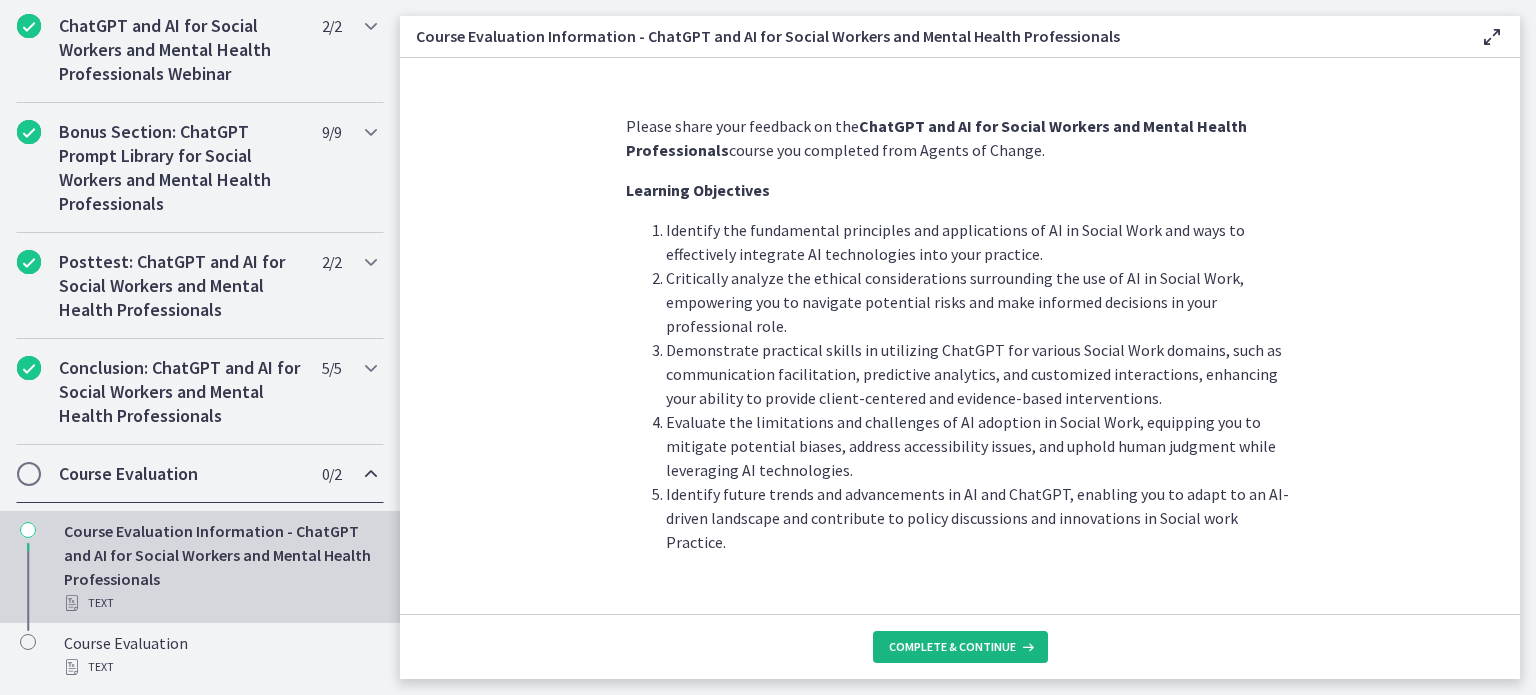 click on "Complete & continue" at bounding box center [952, 647] 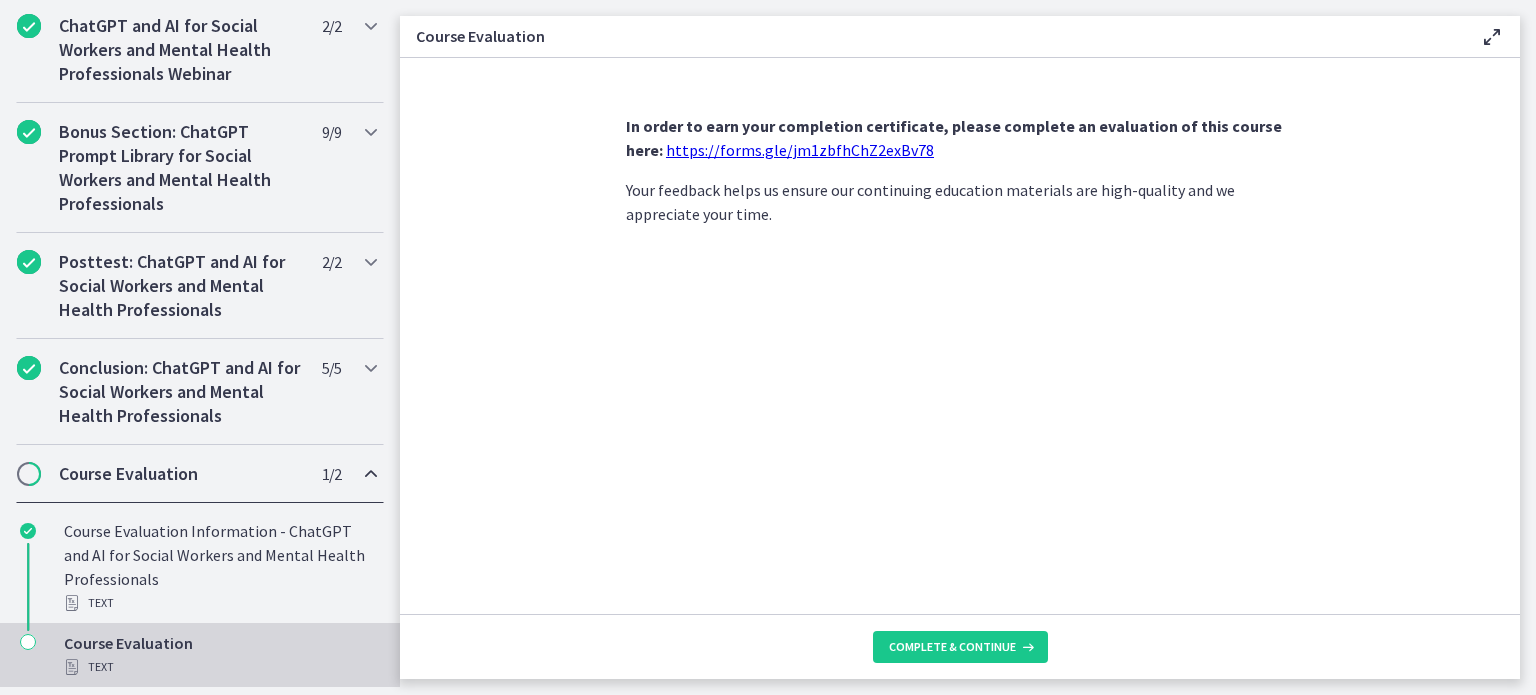 click on "https://forms.gle/jm1zbfhChZ2exBv78" at bounding box center (800, 150) 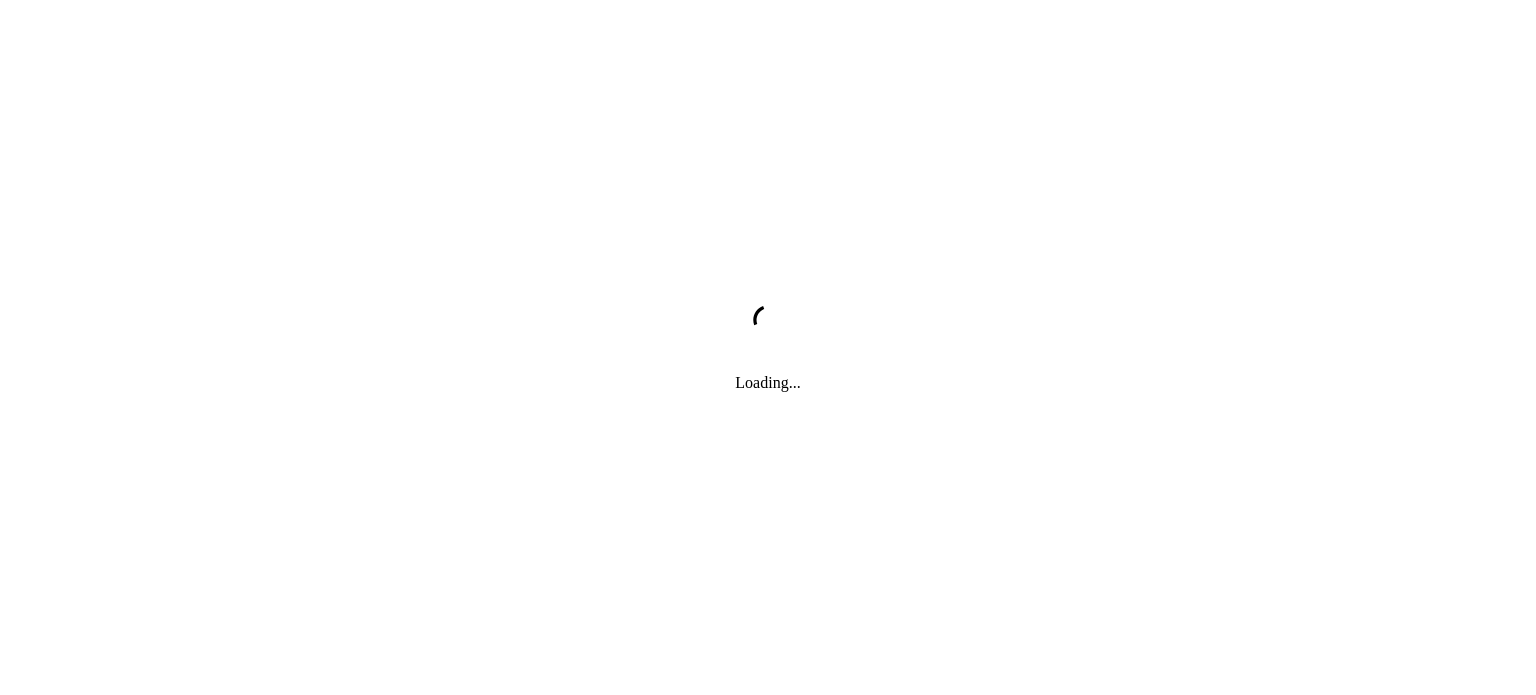 scroll, scrollTop: 0, scrollLeft: 0, axis: both 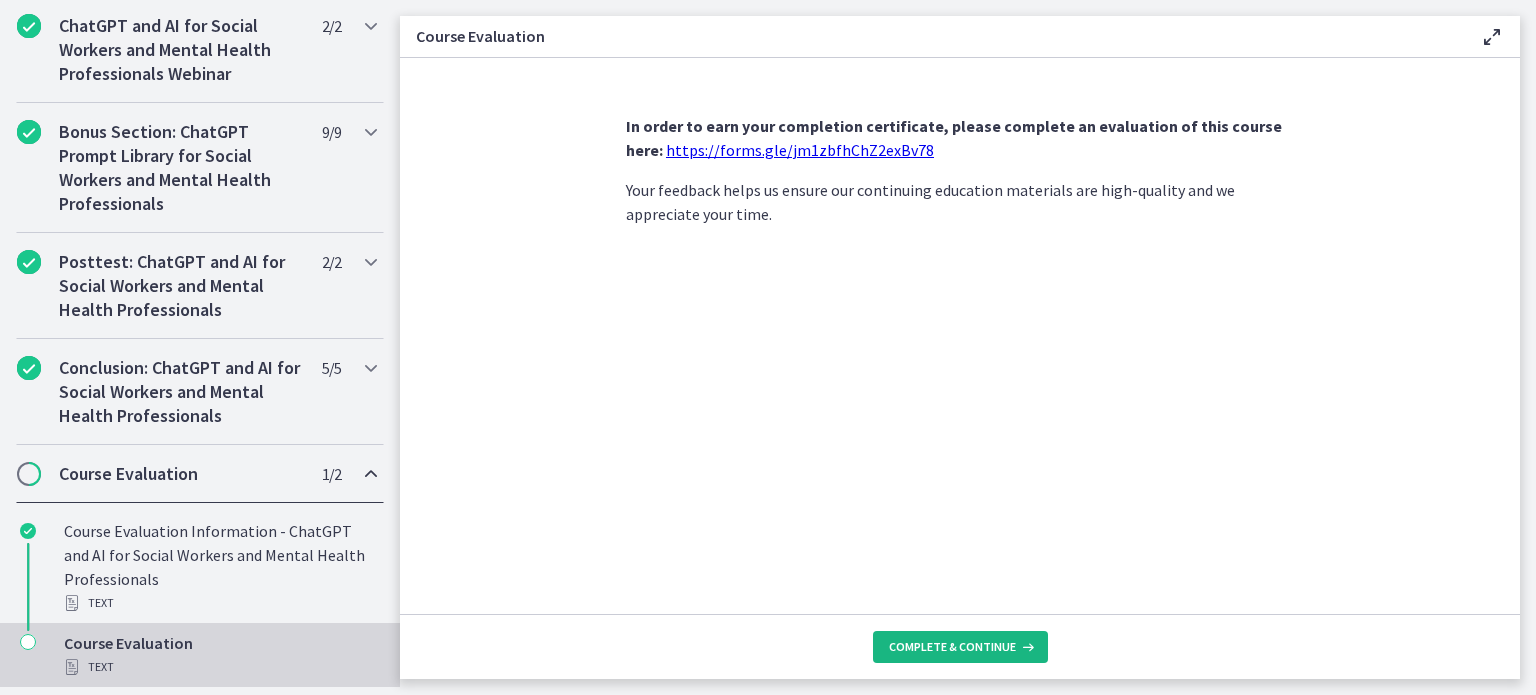click on "Complete & continue" at bounding box center (952, 647) 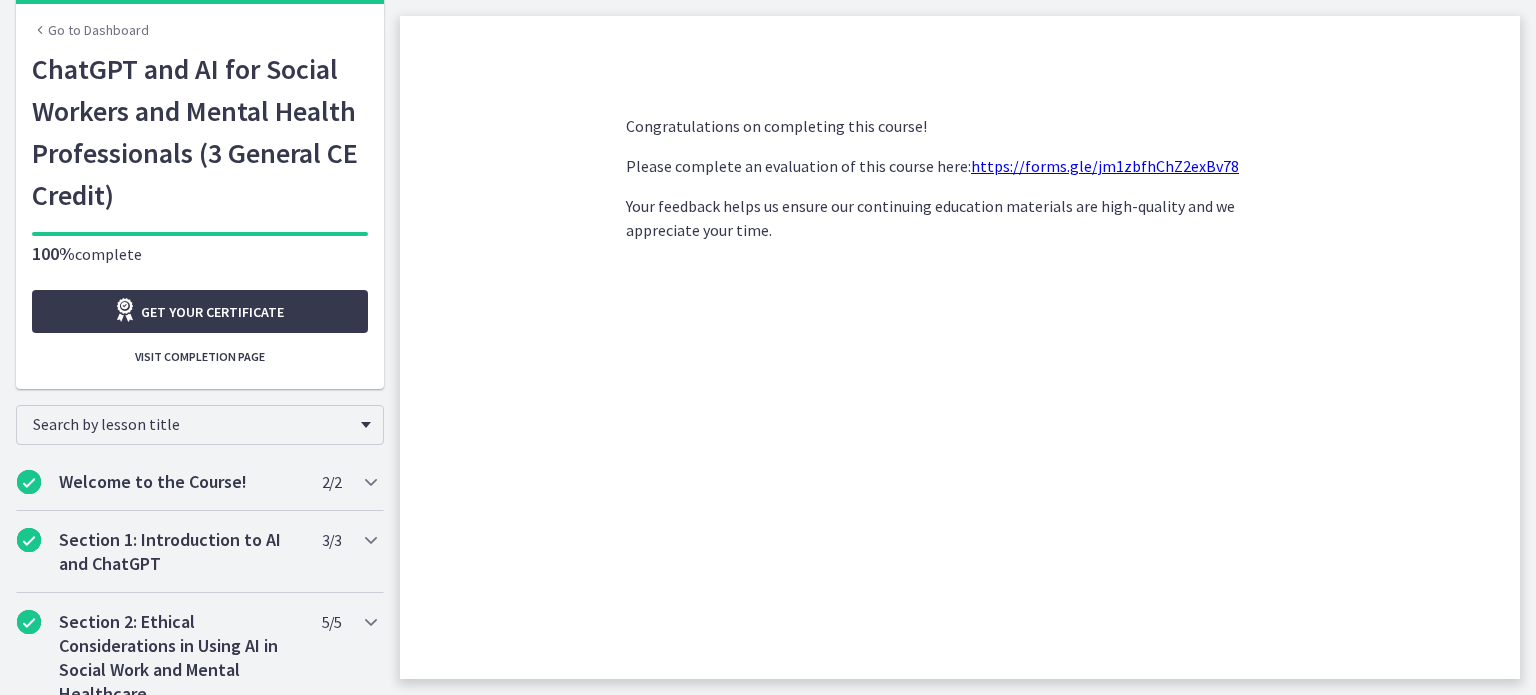 scroll, scrollTop: 0, scrollLeft: 0, axis: both 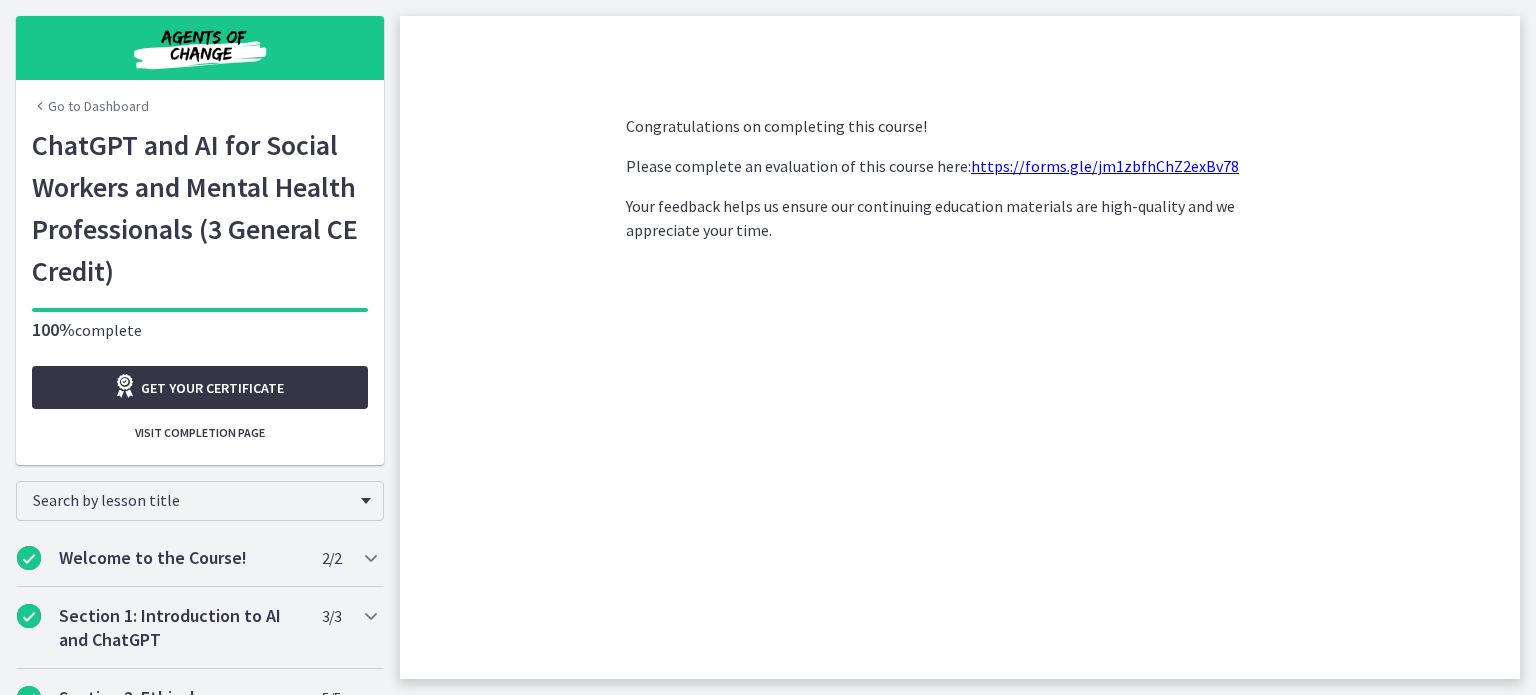 click on "Get your certificate" at bounding box center [212, 388] 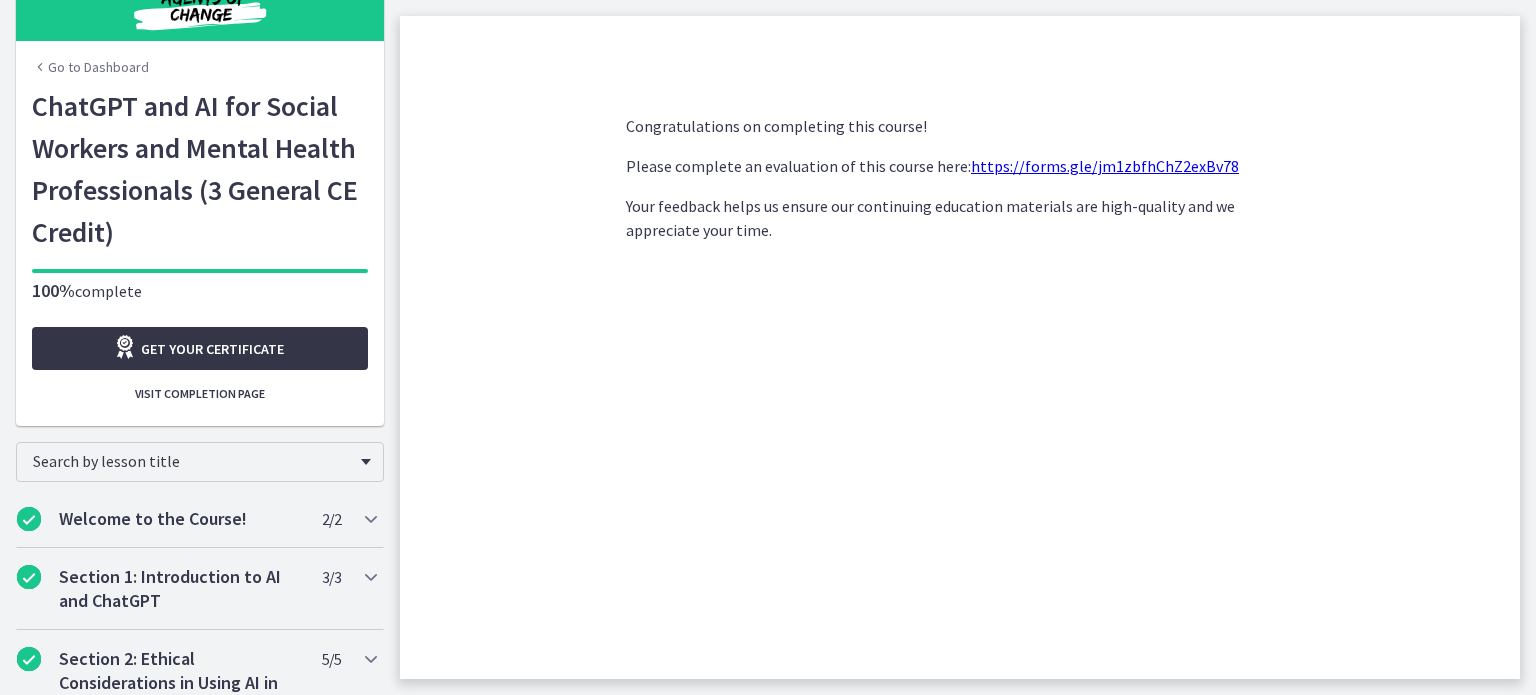 scroll, scrollTop: 0, scrollLeft: 0, axis: both 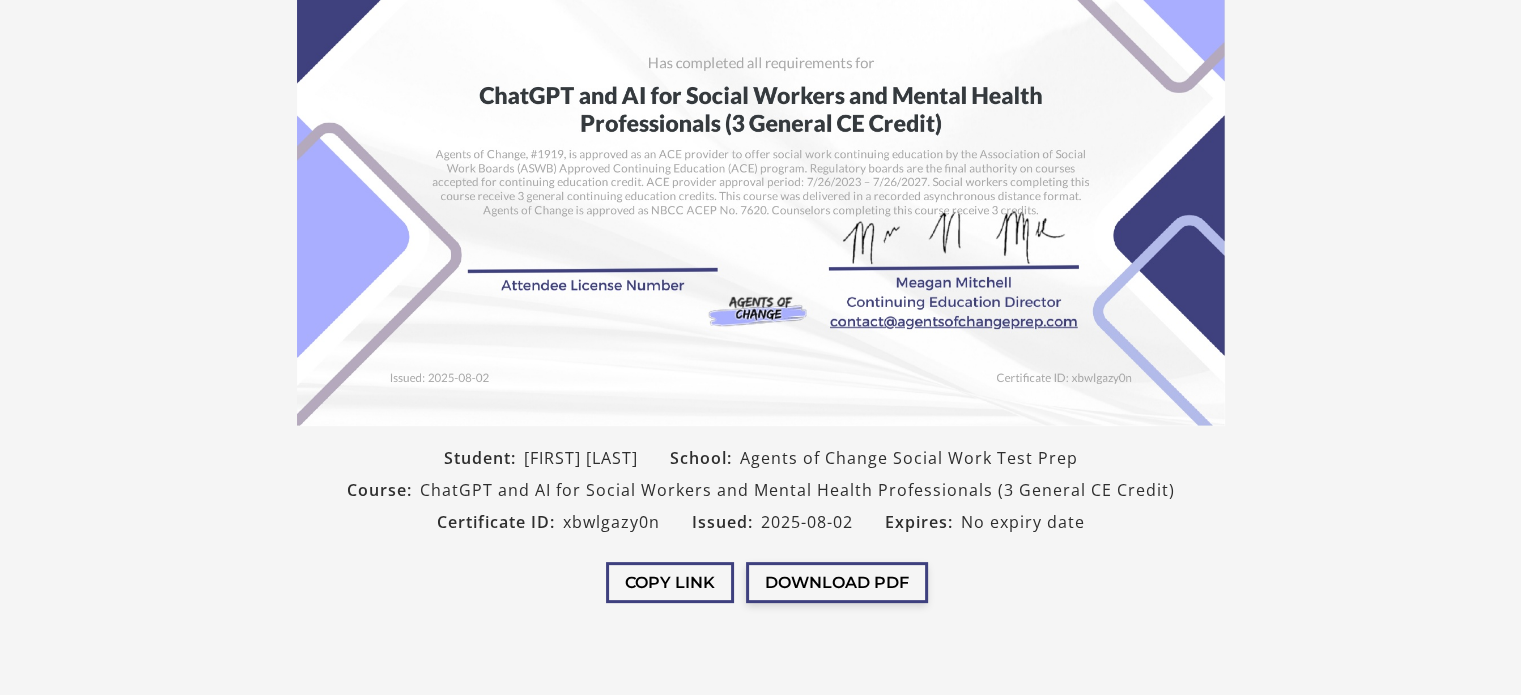 click on "Download PDF" at bounding box center (837, 582) 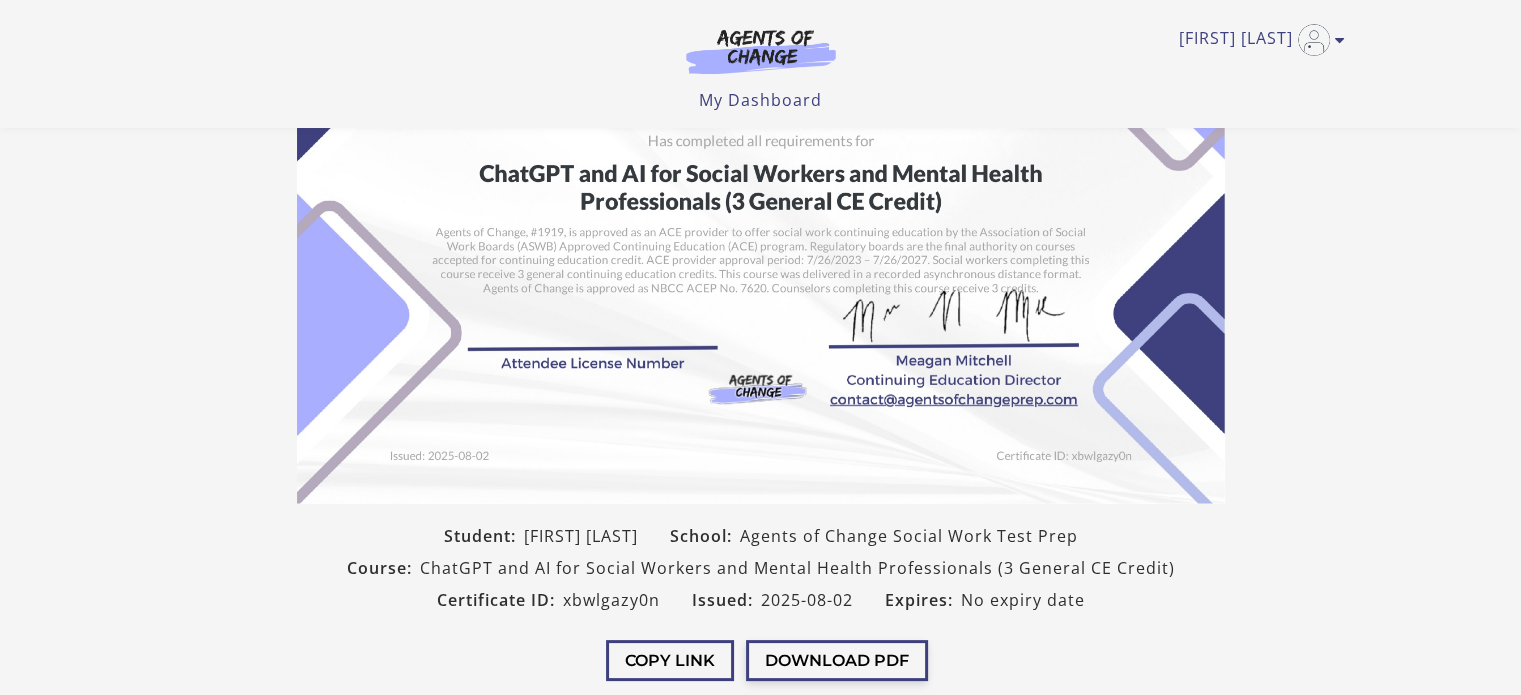 scroll, scrollTop: 423, scrollLeft: 0, axis: vertical 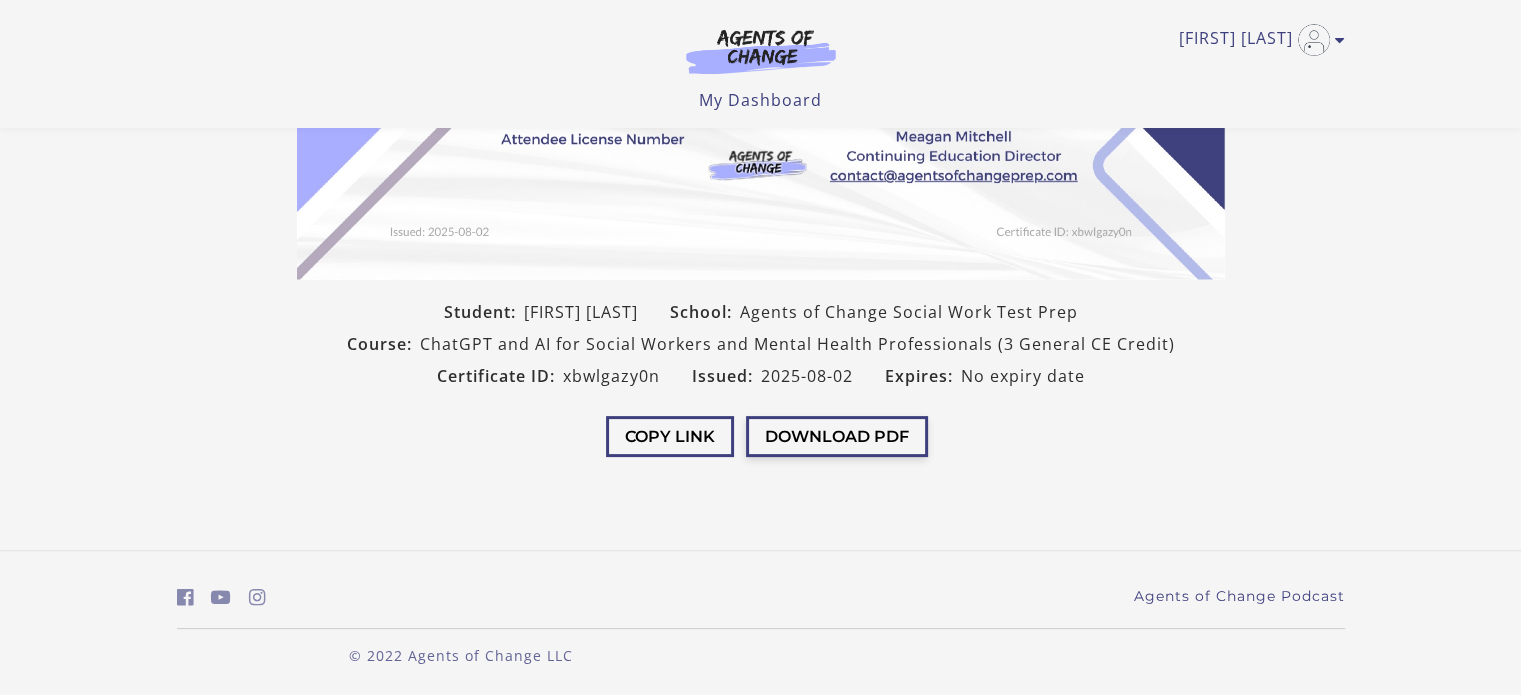 click on "Download PDF" at bounding box center [837, 436] 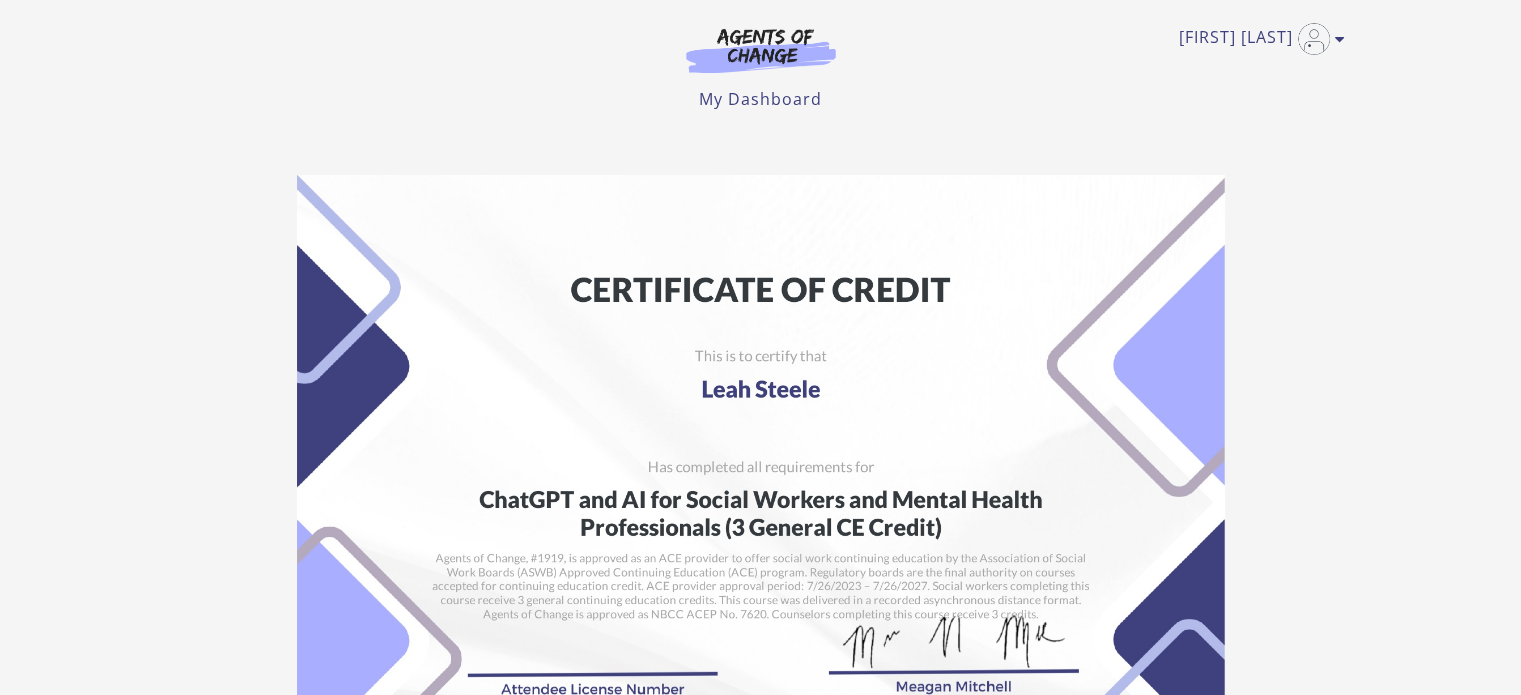 scroll, scrollTop: 0, scrollLeft: 0, axis: both 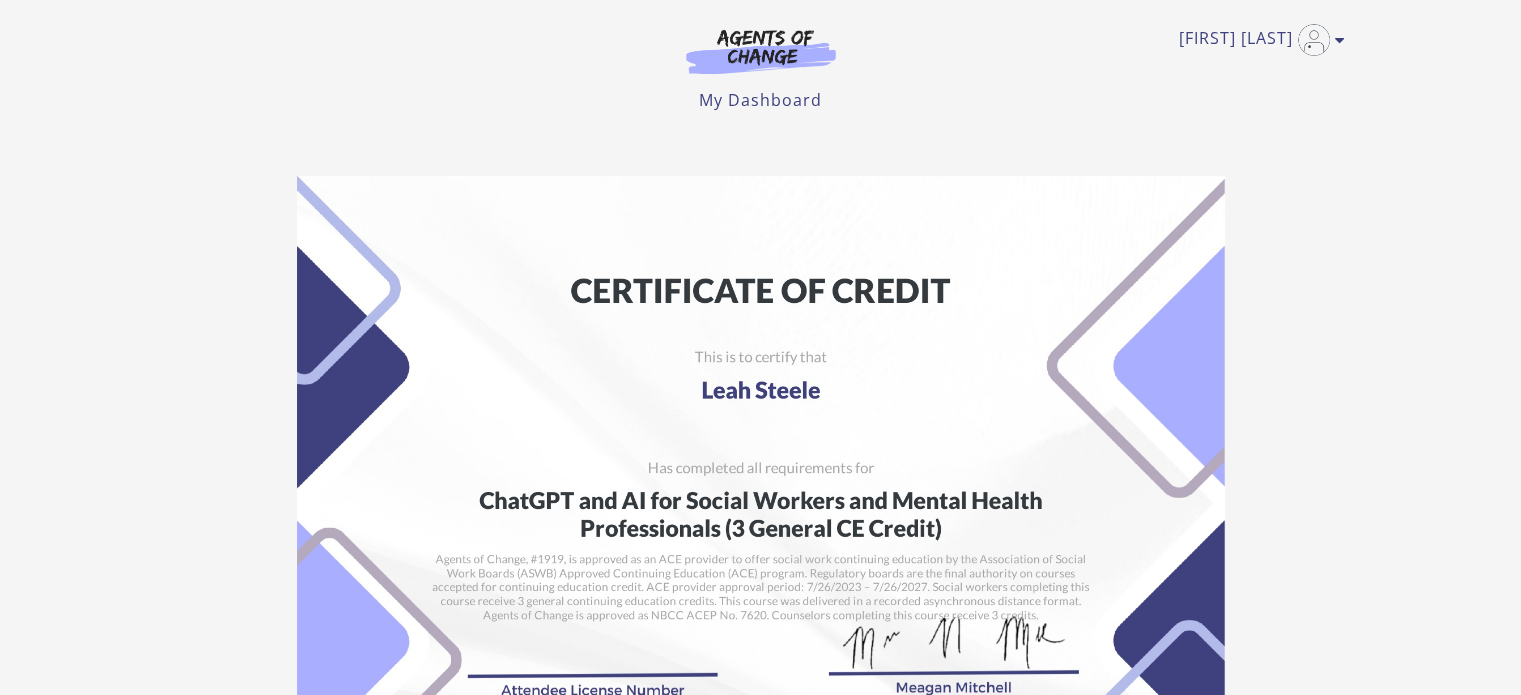 drag, startPoint x: 506, startPoint y: 517, endPoint x: 480, endPoint y: 495, distance: 34.058773 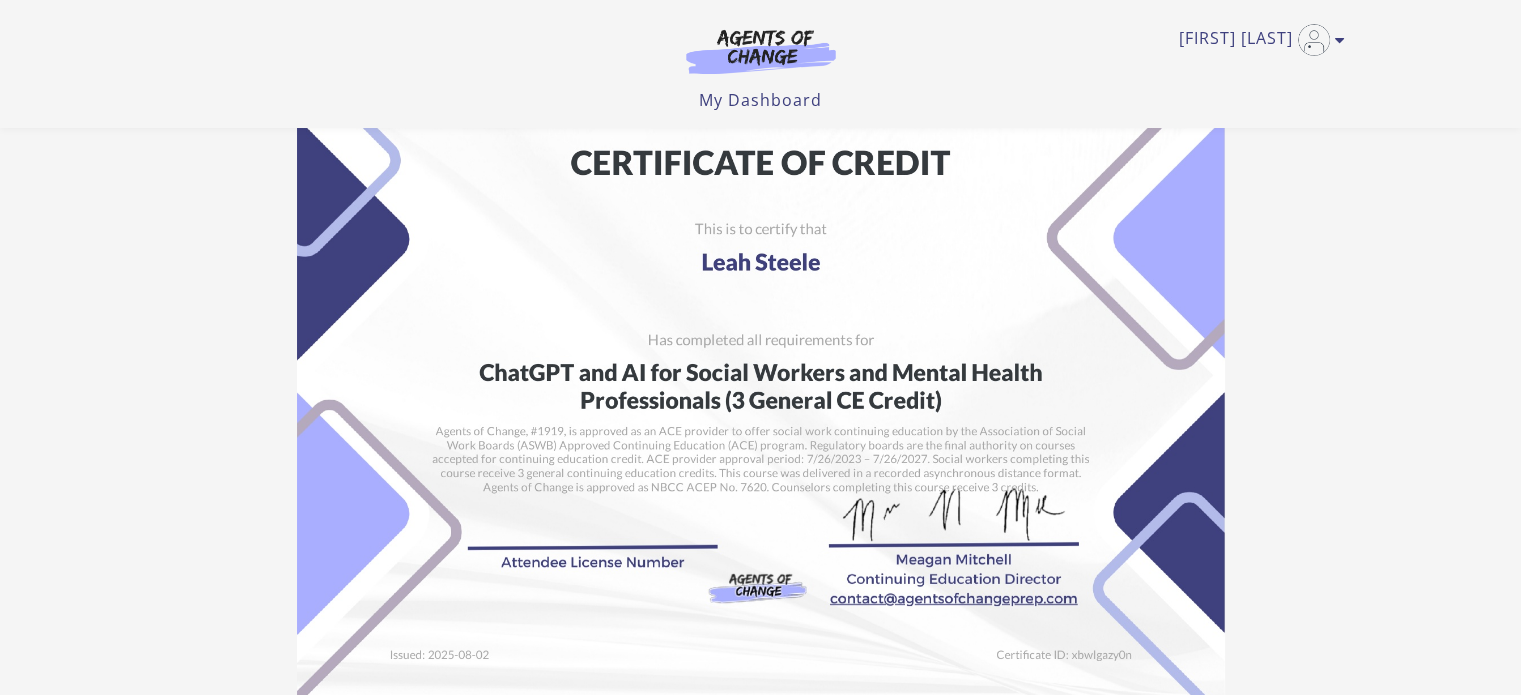 scroll, scrollTop: 400, scrollLeft: 0, axis: vertical 